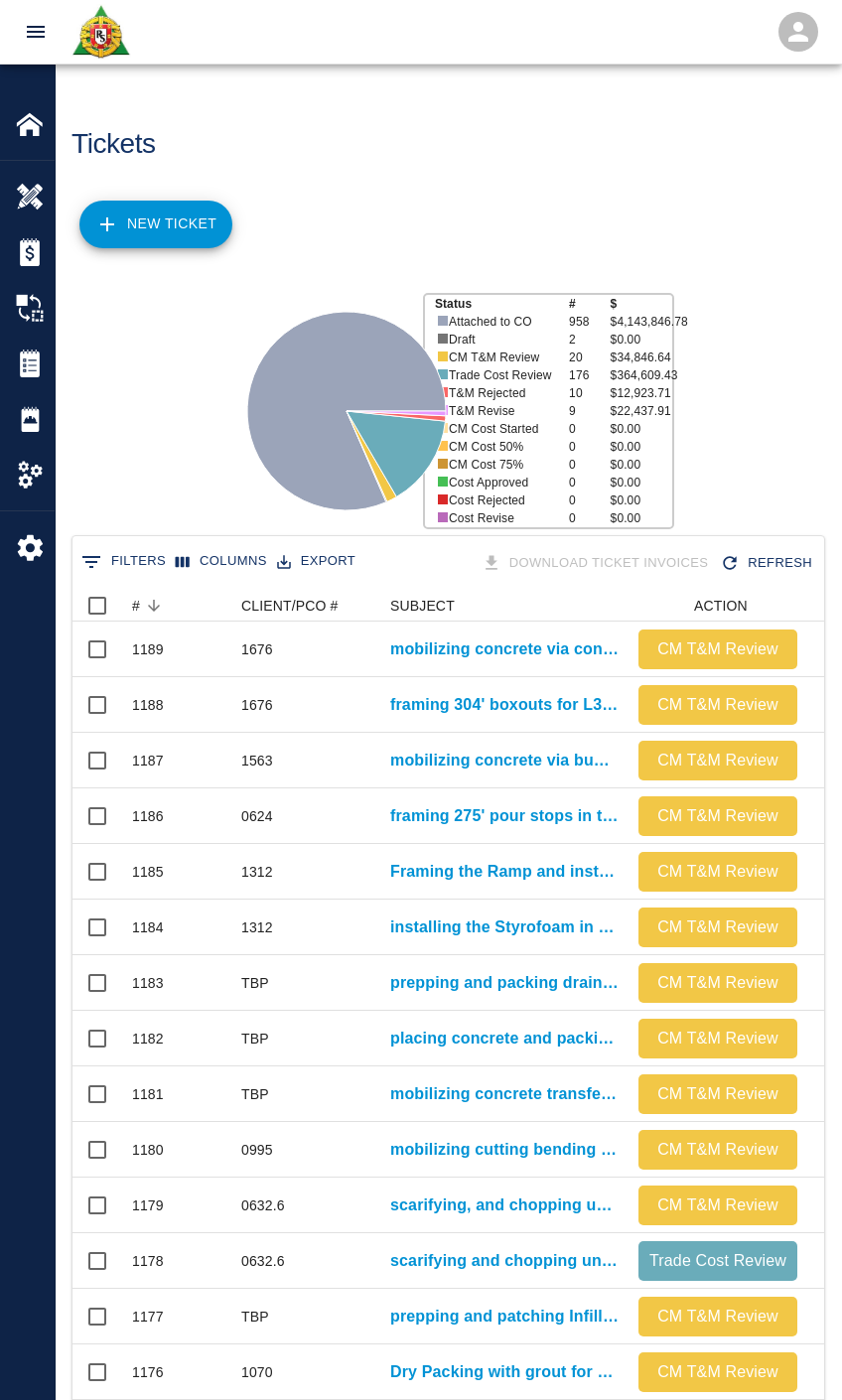 scroll, scrollTop: 0, scrollLeft: 0, axis: both 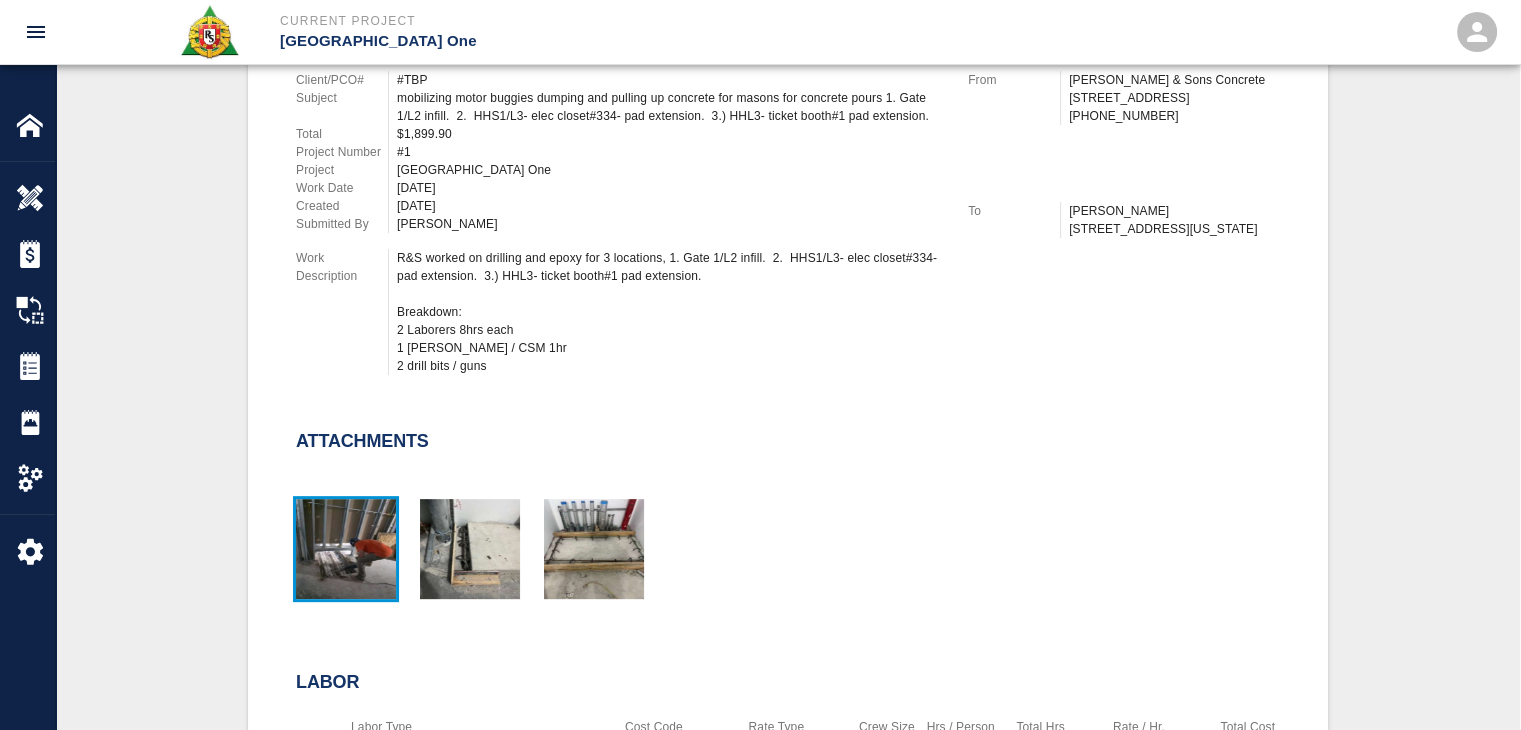 click at bounding box center (346, 549) 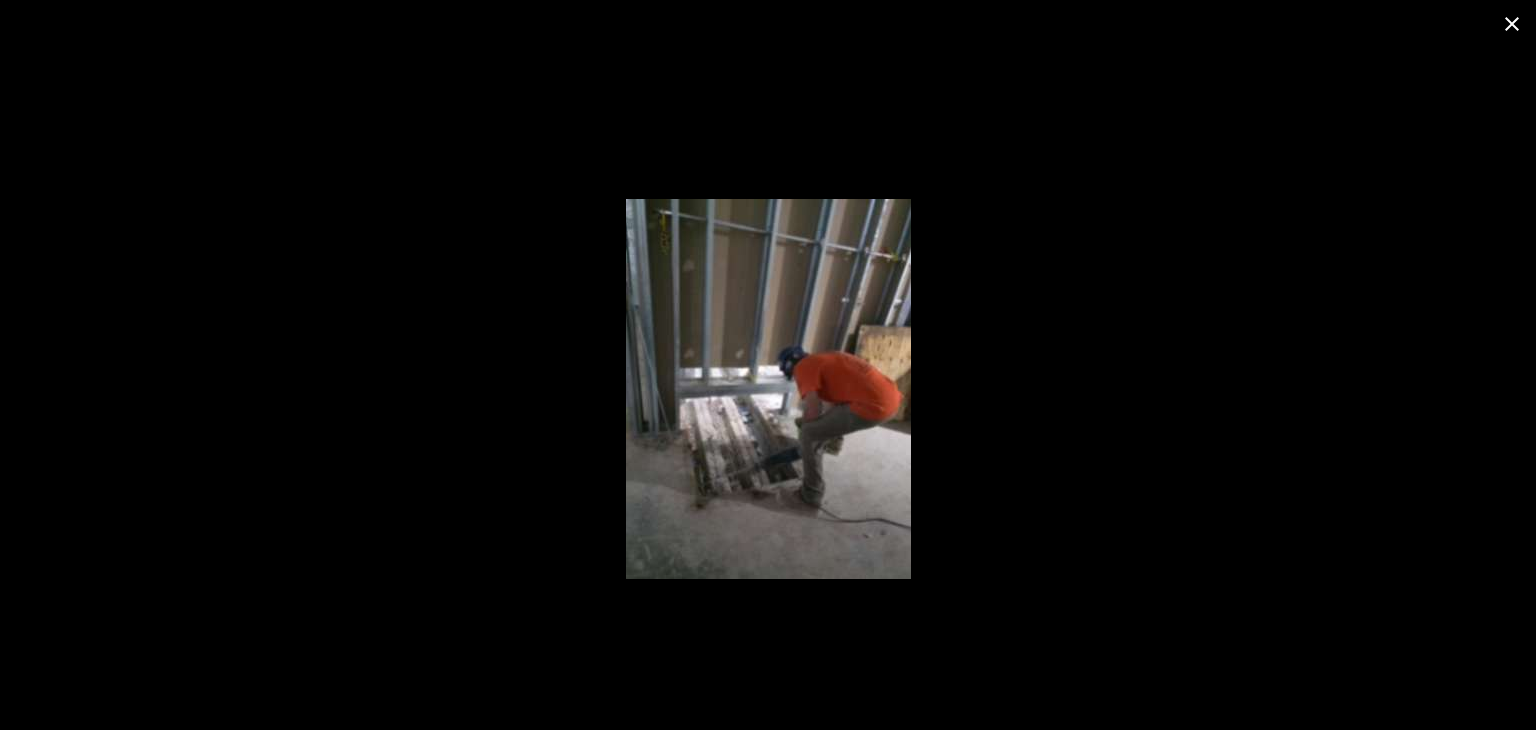 click at bounding box center [1512, 24] 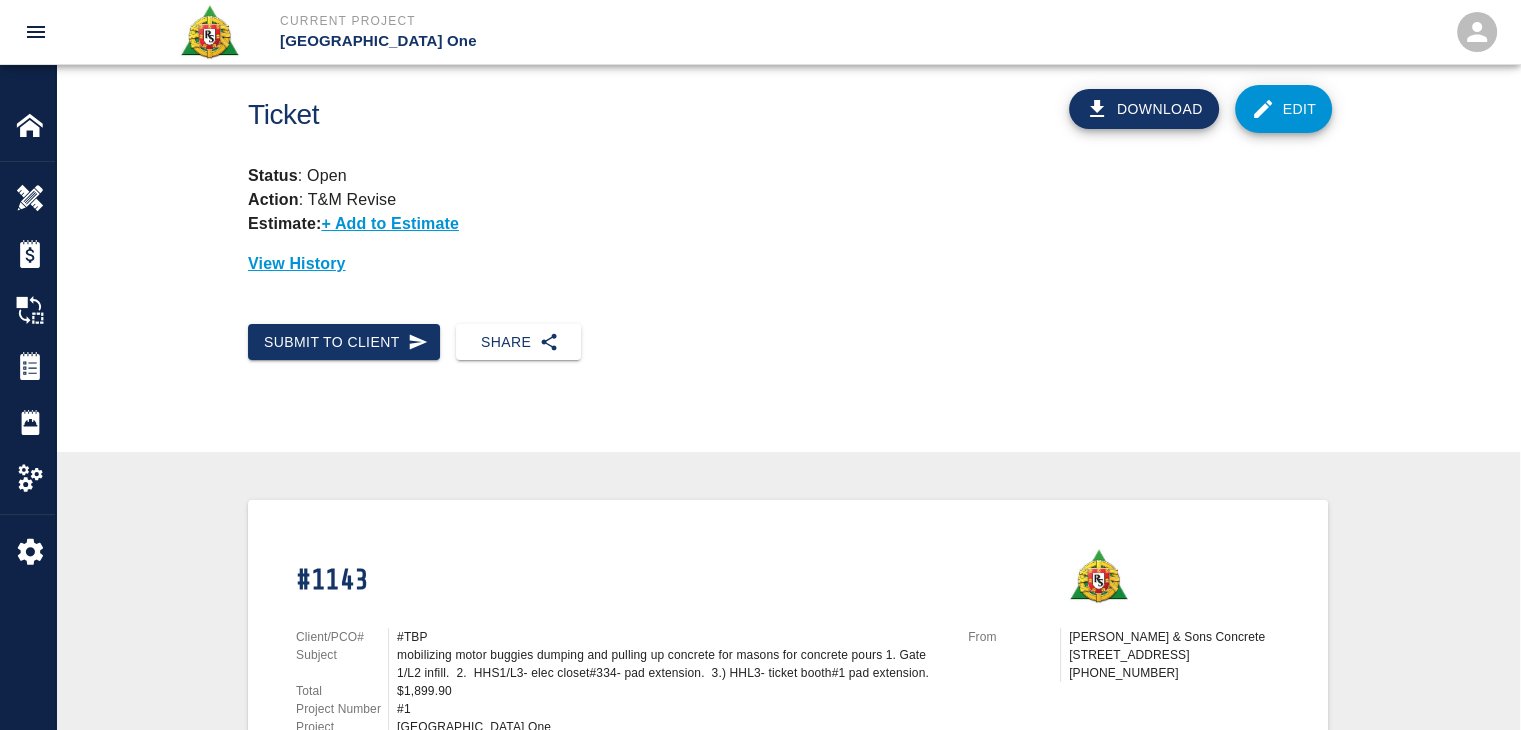 scroll, scrollTop: 0, scrollLeft: 0, axis: both 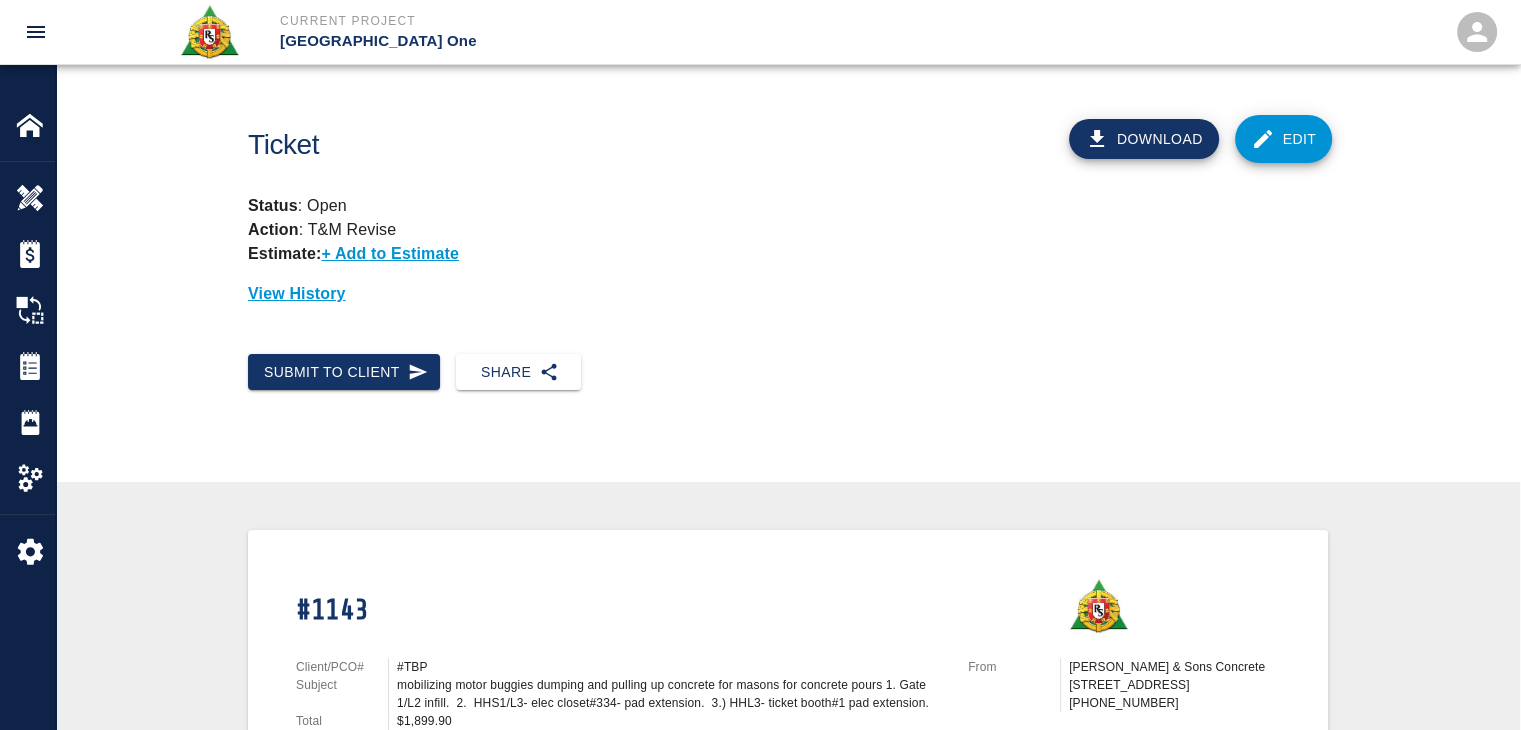 click on "Edit" at bounding box center [1284, 139] 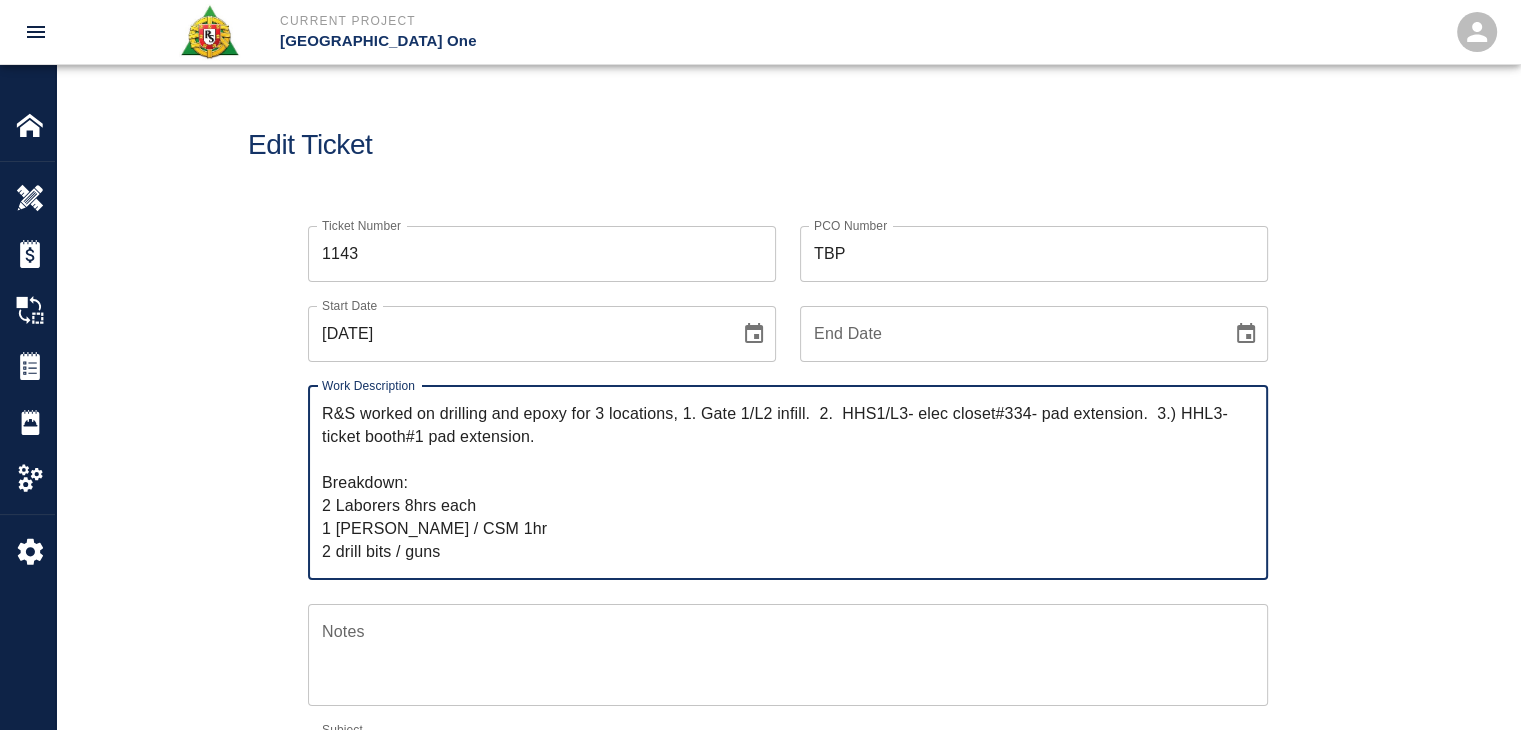 click on "R&S worked on drilling and epoxy for 3 locations, 1. Gate 1/L2 infill.  2.  HHS1/L3- elec closet#334- pad extension.  3.) HHL3- ticket booth#1 pad extension.
Breakdown:
2 Laborers 8hrs each
1 Foreman / CSM 1hr
2 drill bits / guns" at bounding box center (788, 482) 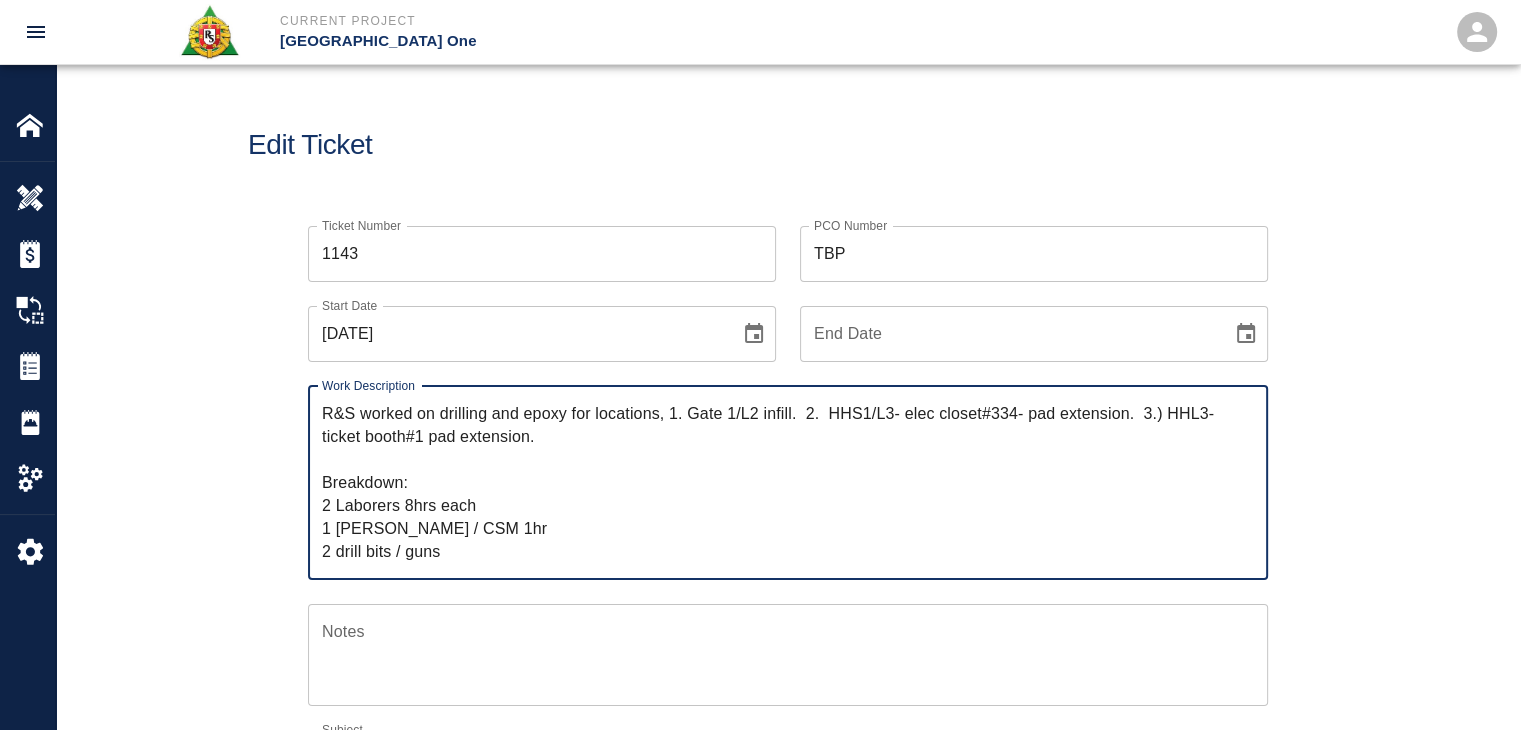 click on "R&S worked on drilling and epoxy for locations, 1. Gate 1/L2 infill.  2.  HHS1/L3- elec closet#334- pad extension.  3.) HHL3- ticket booth#1 pad extension.
Breakdown:
2 Laborers 8hrs each
1 Foreman / CSM 1hr
2 drill bits / guns" at bounding box center [788, 482] 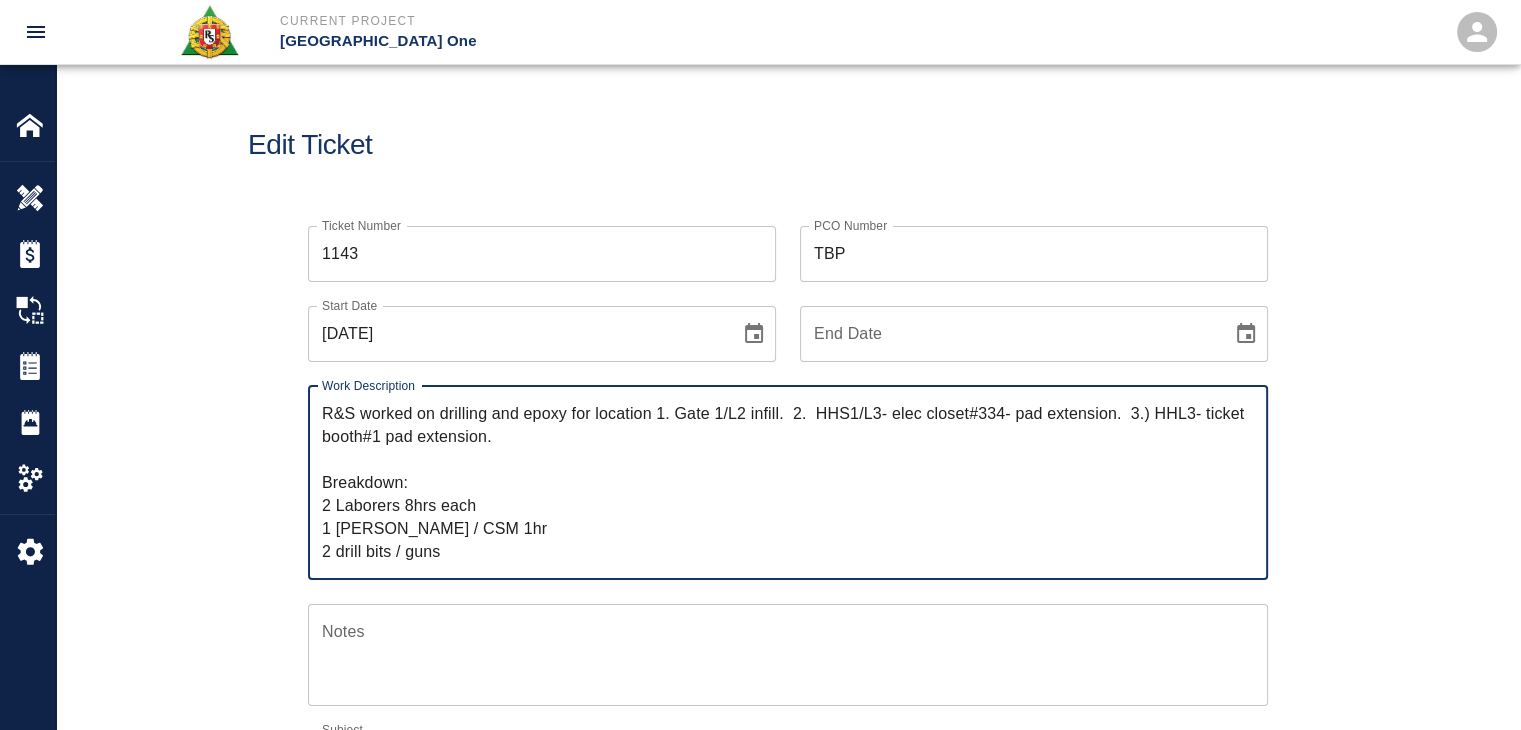 click on "R&S worked on drilling and epoxy for location 1. Gate 1/L2 infill.  2.  HHS1/L3- elec closet#334- pad extension.  3.) HHL3- ticket booth#1 pad extension.
Breakdown:
2 Laborers 8hrs each
1 Foreman / CSM 1hr
2 drill bits / guns" at bounding box center [788, 482] 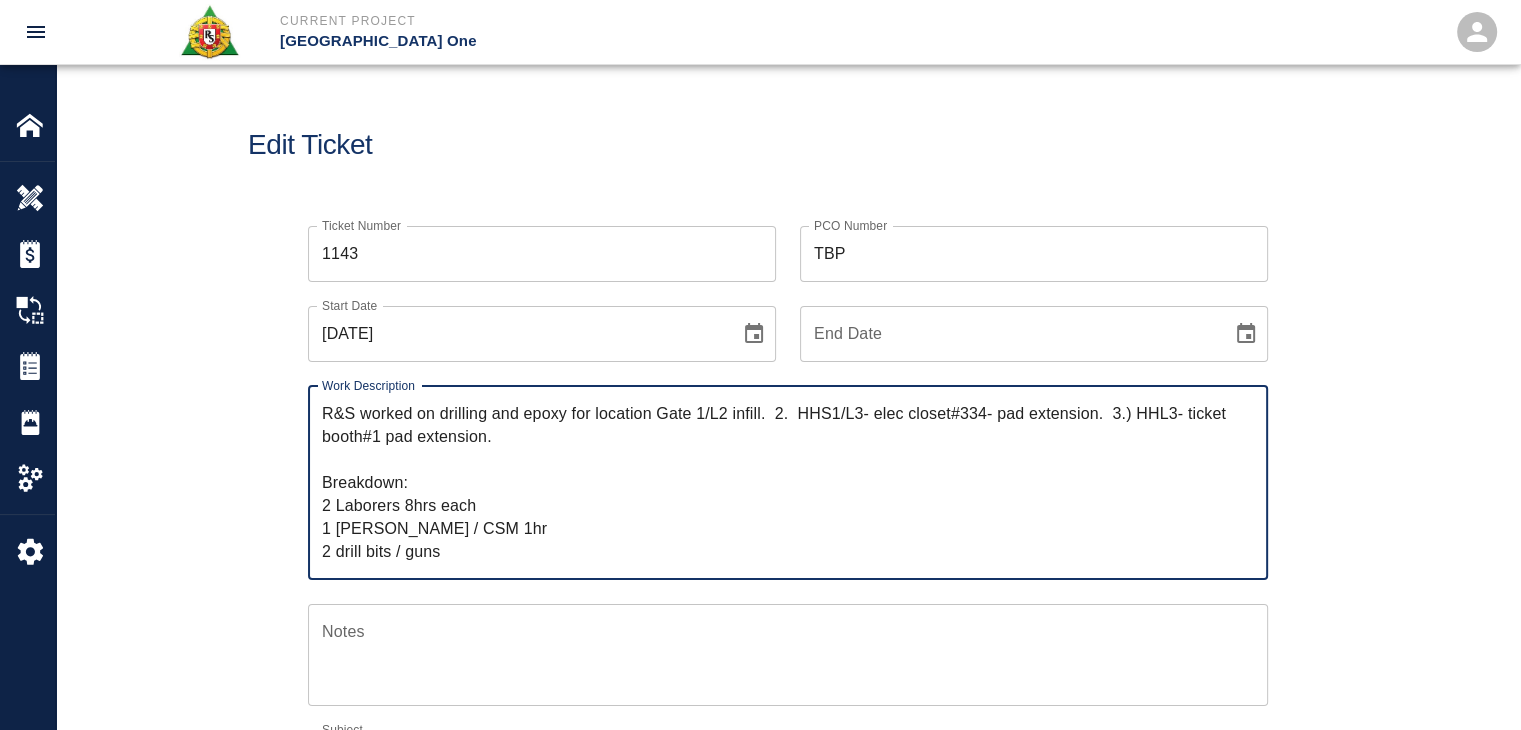 click on "R&S worked on drilling and epoxy for location Gate 1/L2 infill.  2.  HHS1/L3- elec closet#334- pad extension.  3.) HHL3- ticket booth#1 pad extension.
Breakdown:
2 Laborers 8hrs each
1 Foreman / CSM 1hr
2 drill bits / guns" at bounding box center [788, 482] 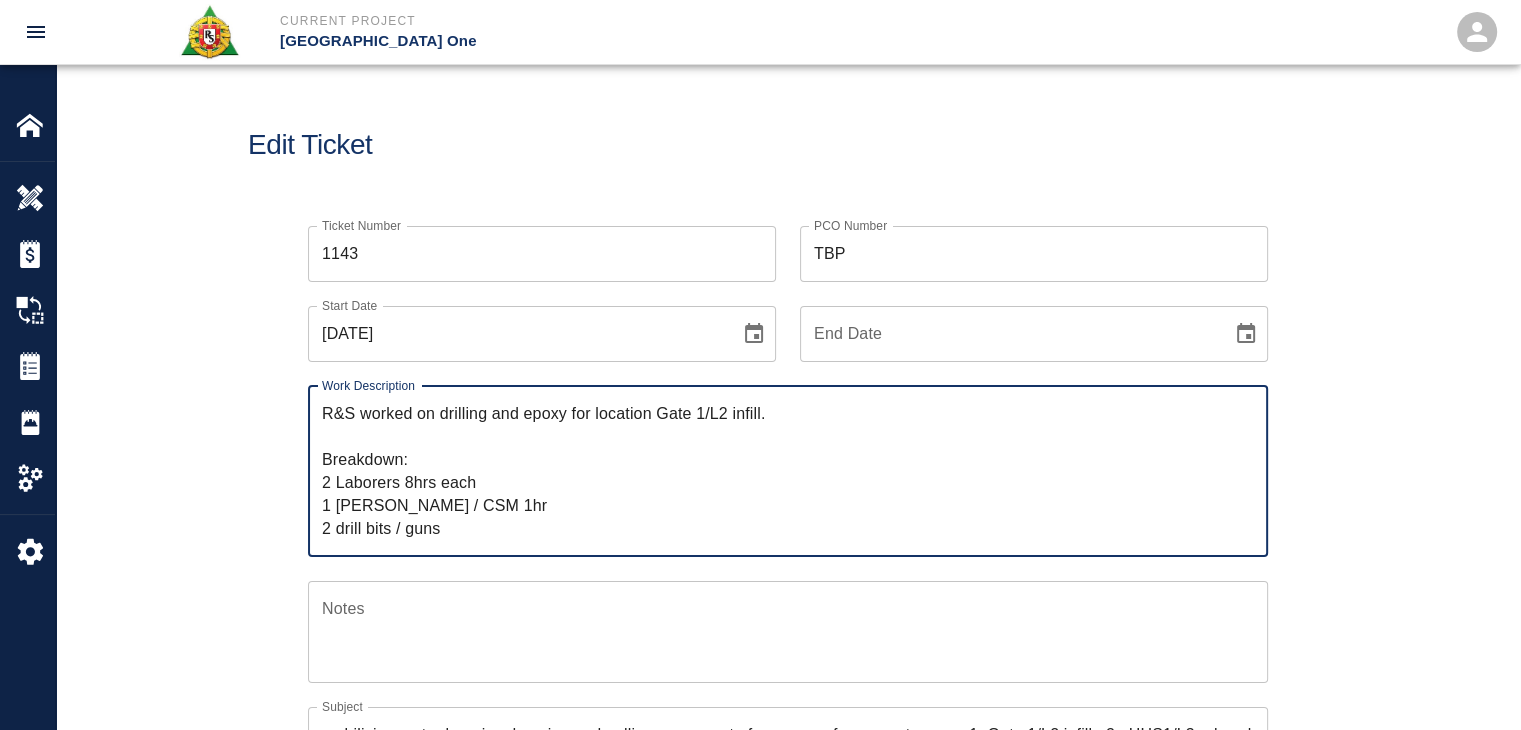 drag, startPoint x: 786, startPoint y: 411, endPoint x: 439, endPoint y: 393, distance: 347.46655 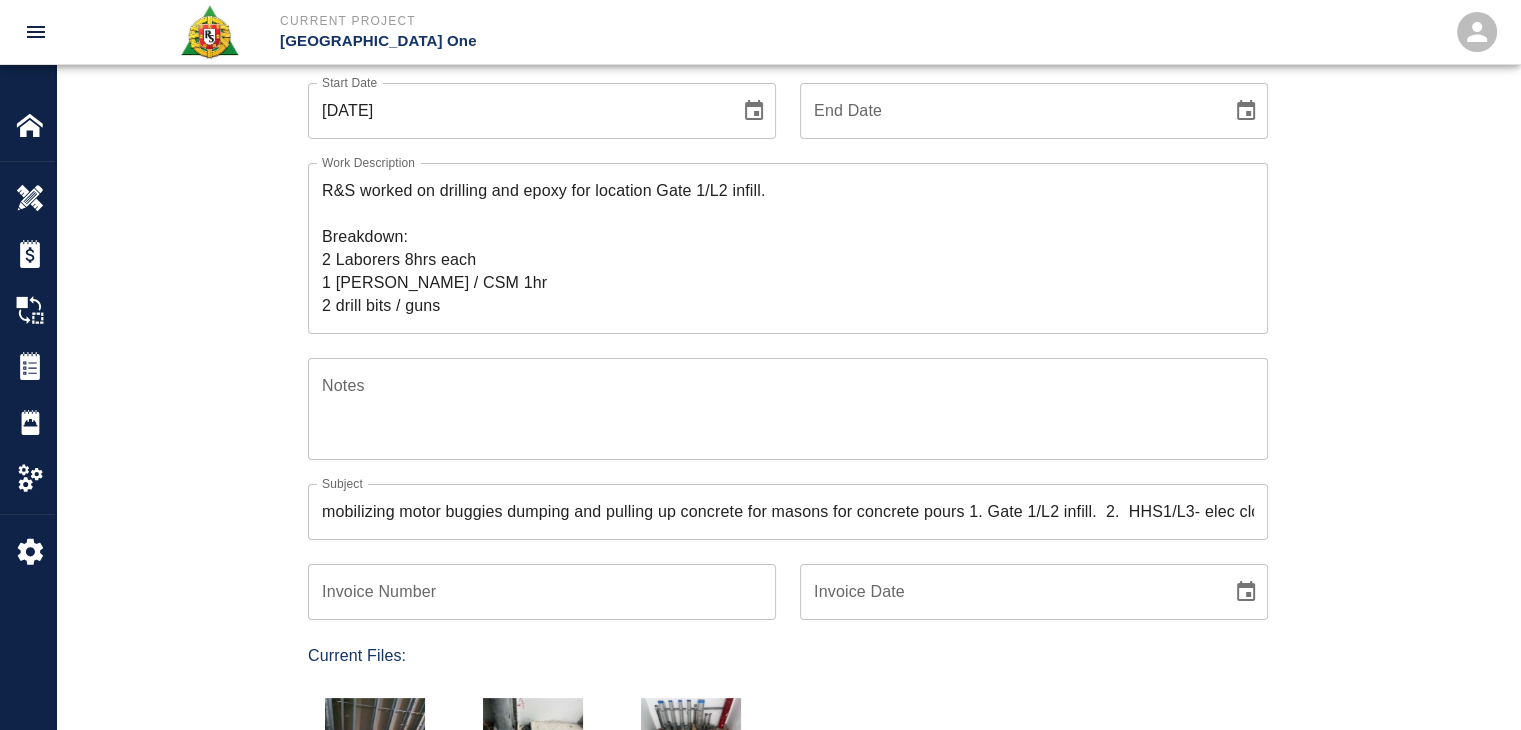 scroll, scrollTop: 224, scrollLeft: 0, axis: vertical 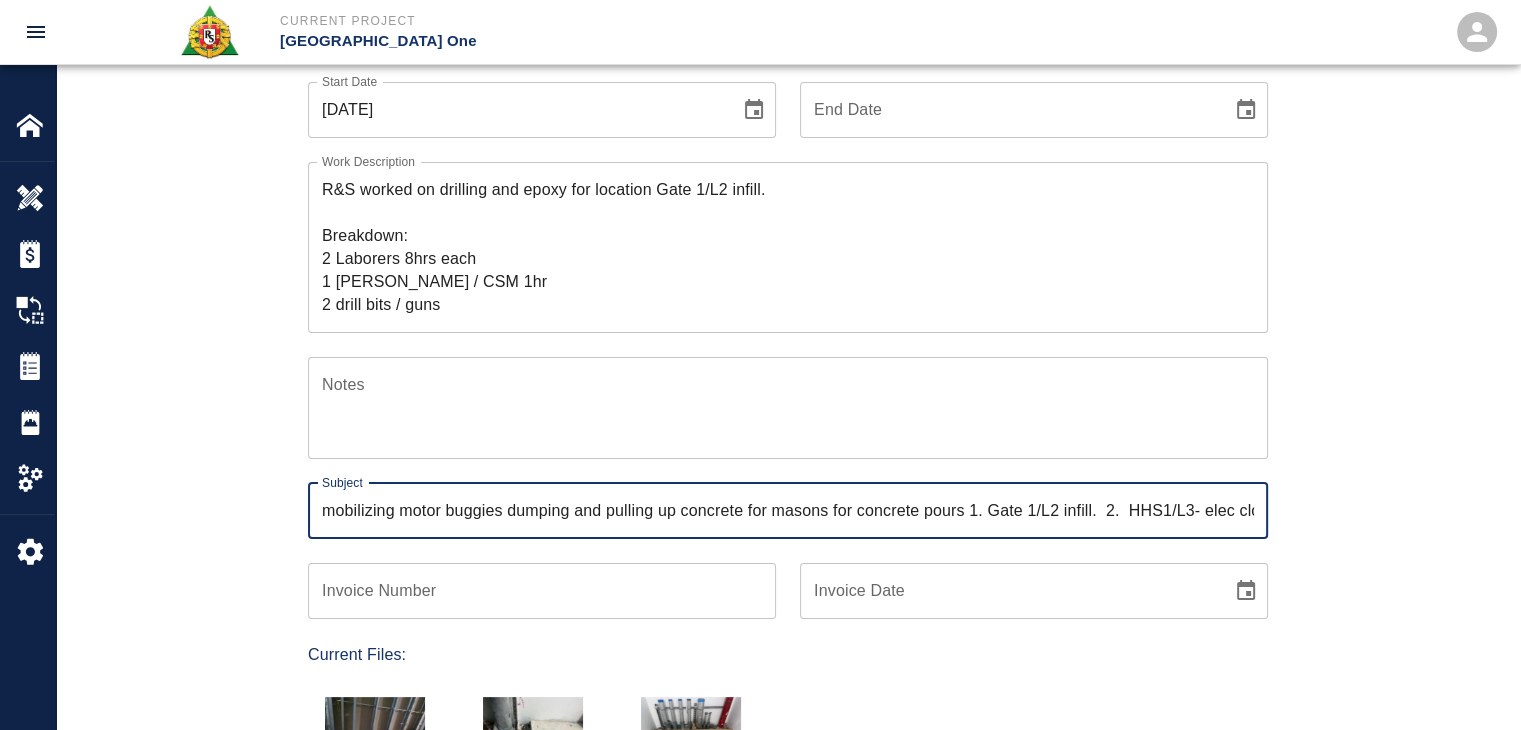 drag, startPoint x: 1207, startPoint y: 517, endPoint x: 137, endPoint y: 489, distance: 1070.3663 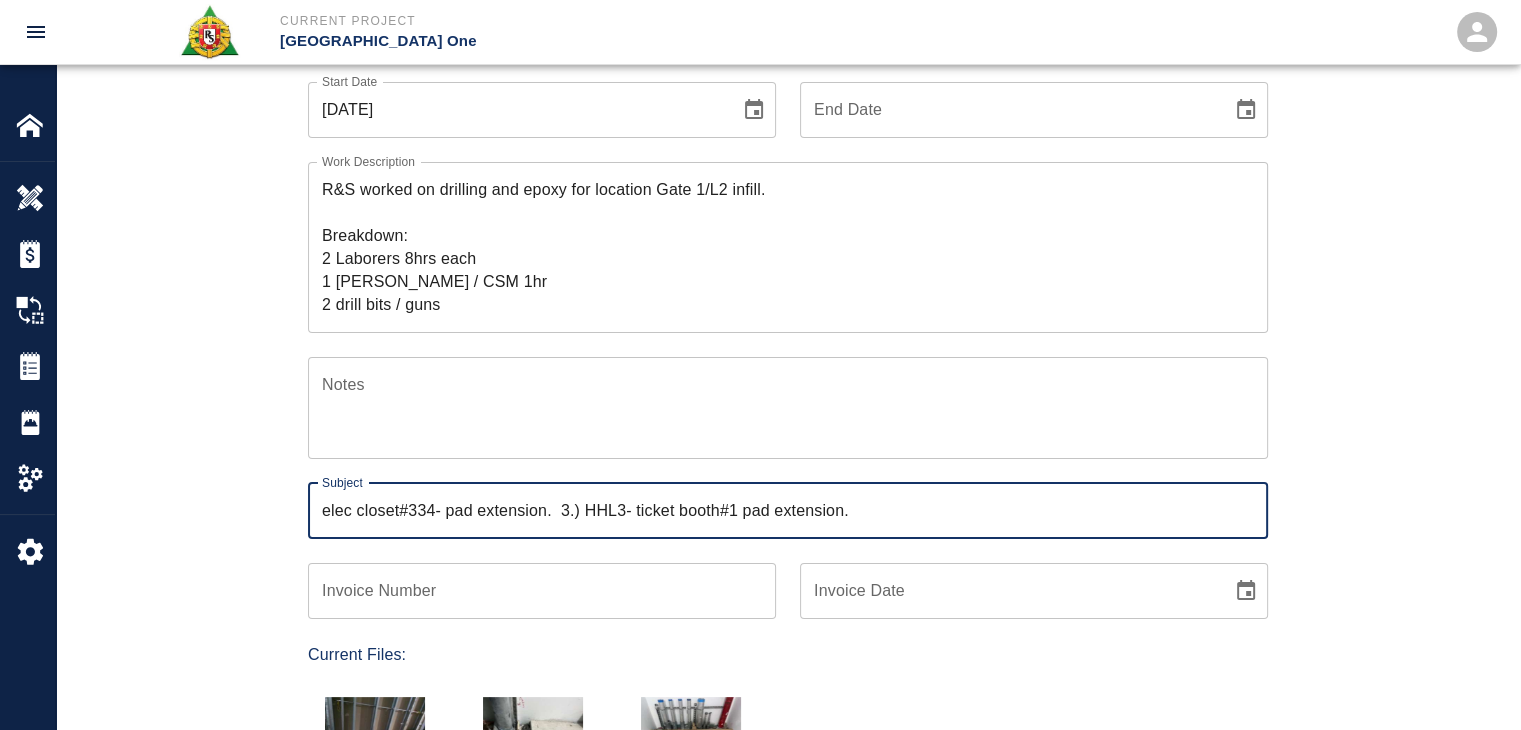 drag, startPoint x: 872, startPoint y: 503, endPoint x: 96, endPoint y: 438, distance: 778.7175 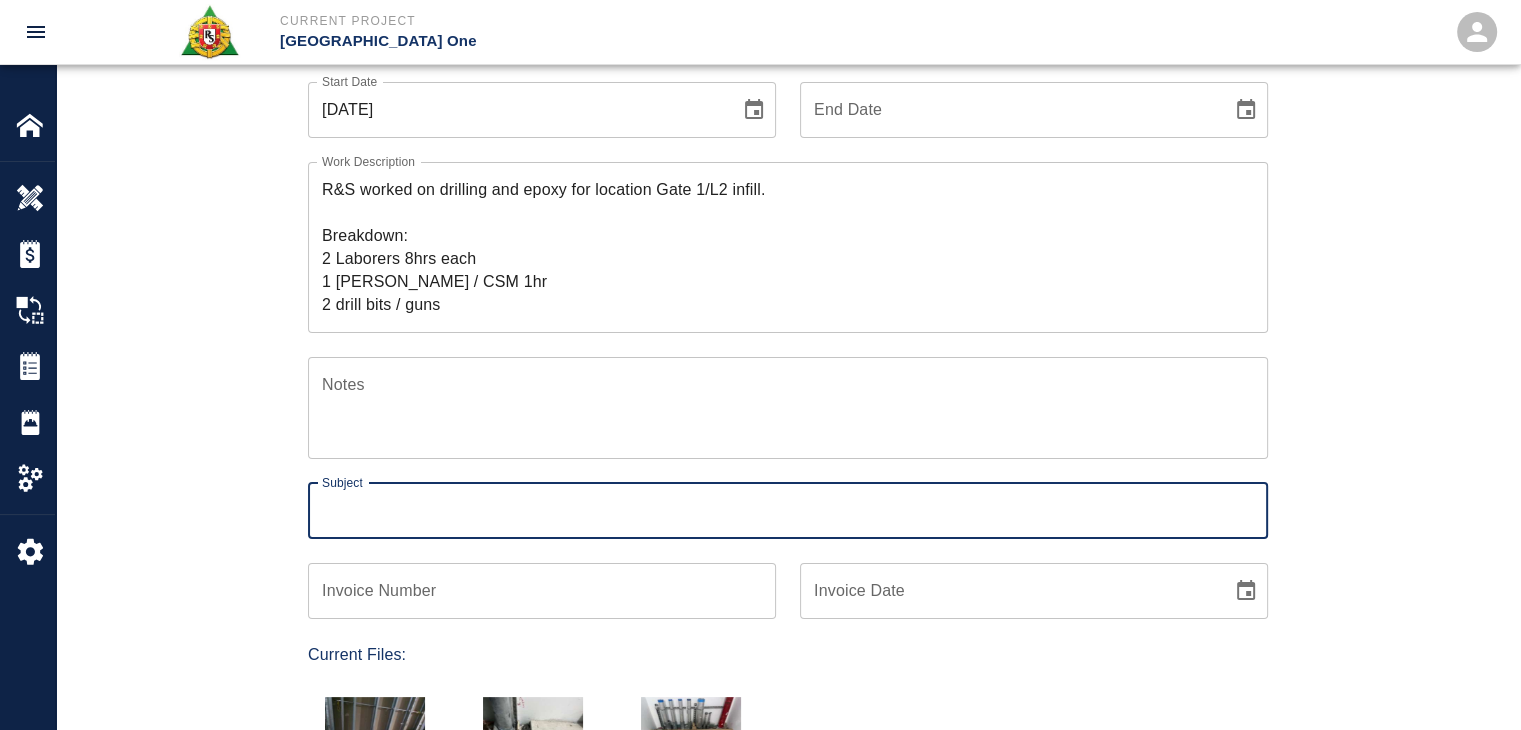 paste on "drilling and epoxy for location Gate 1/L2 infill." 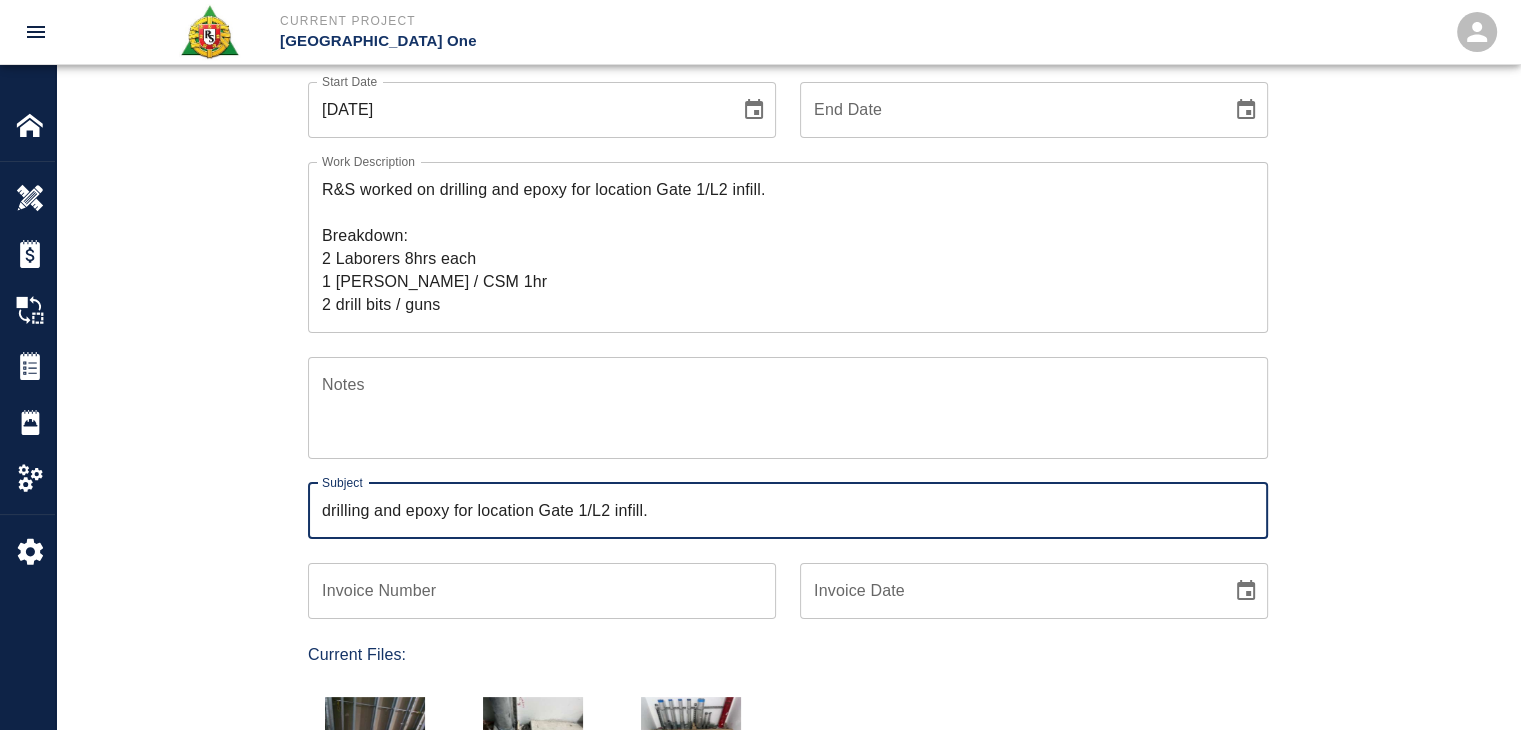 type on "drilling and epoxy for location Gate 1/L2 infill." 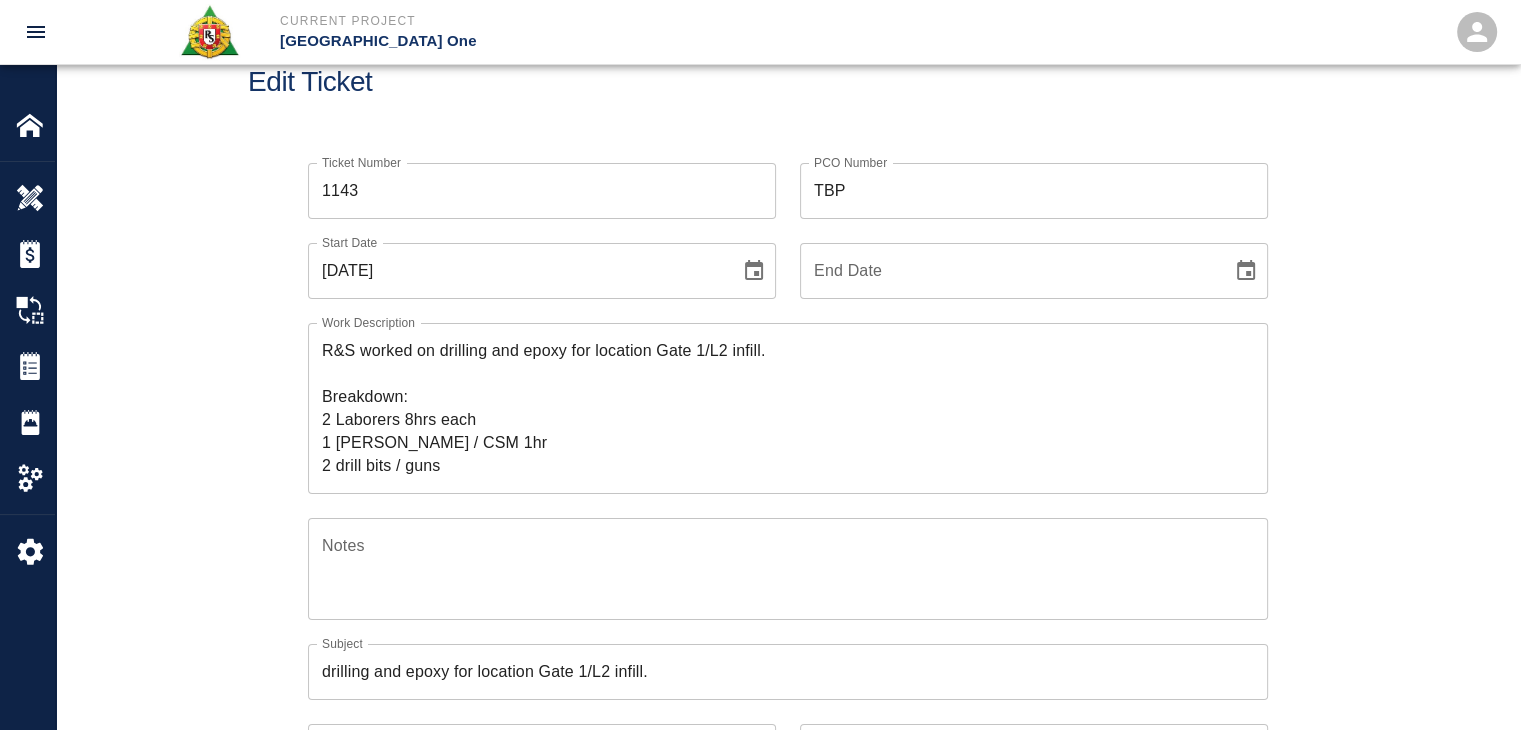 scroll, scrollTop: 60, scrollLeft: 0, axis: vertical 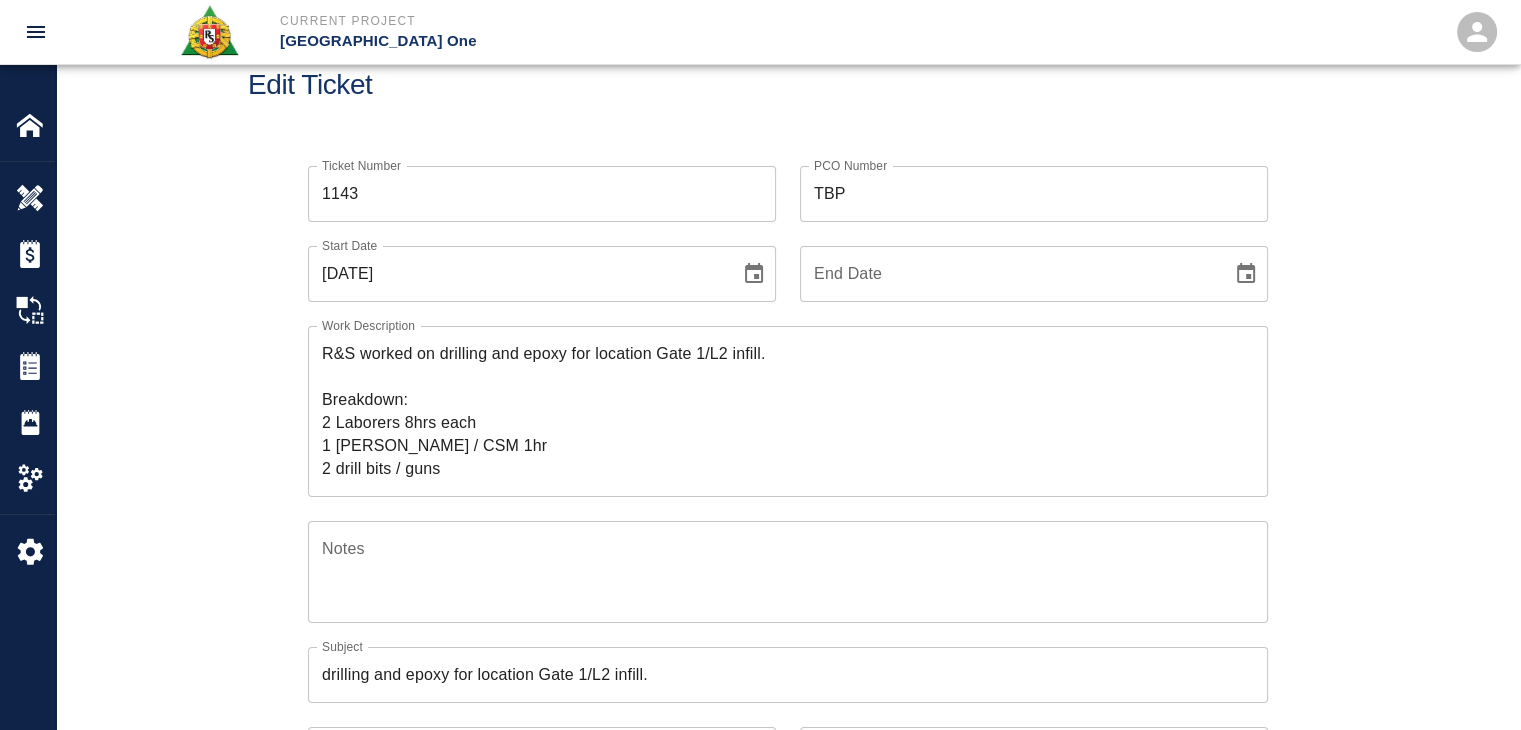 click on "R&S worked on drilling and epoxy for location Gate 1/L2 infill.
Breakdown:
2 Laborers 8hrs each
1 Foreman / CSM 1hr
2 drill bits / guns" at bounding box center [788, 411] 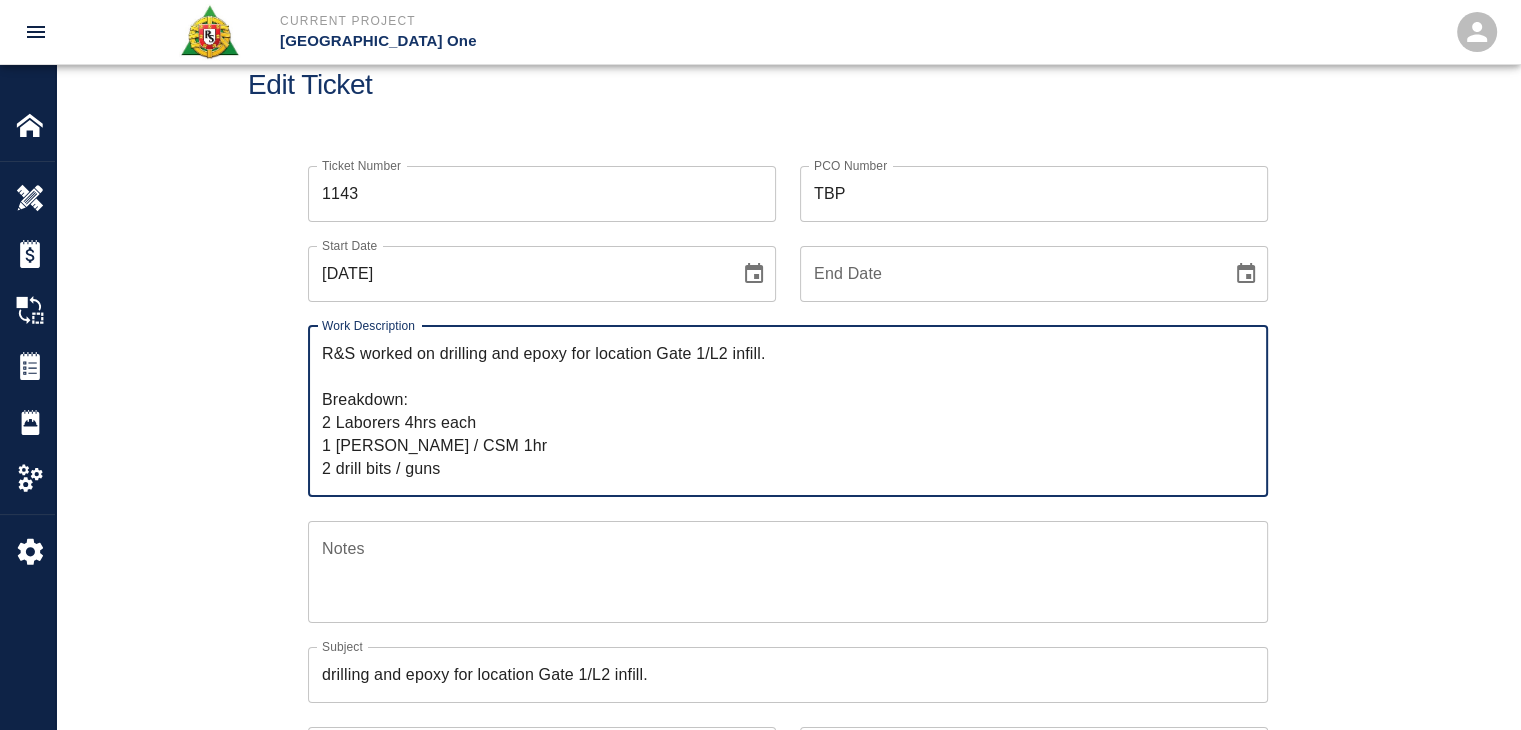 type on "R&S worked on drilling and epoxy for location Gate 1/L2 infill.
Breakdown:
2 Laborers 4hrs each
1 Foreman / CSM 1hr
2 drill bits / guns" 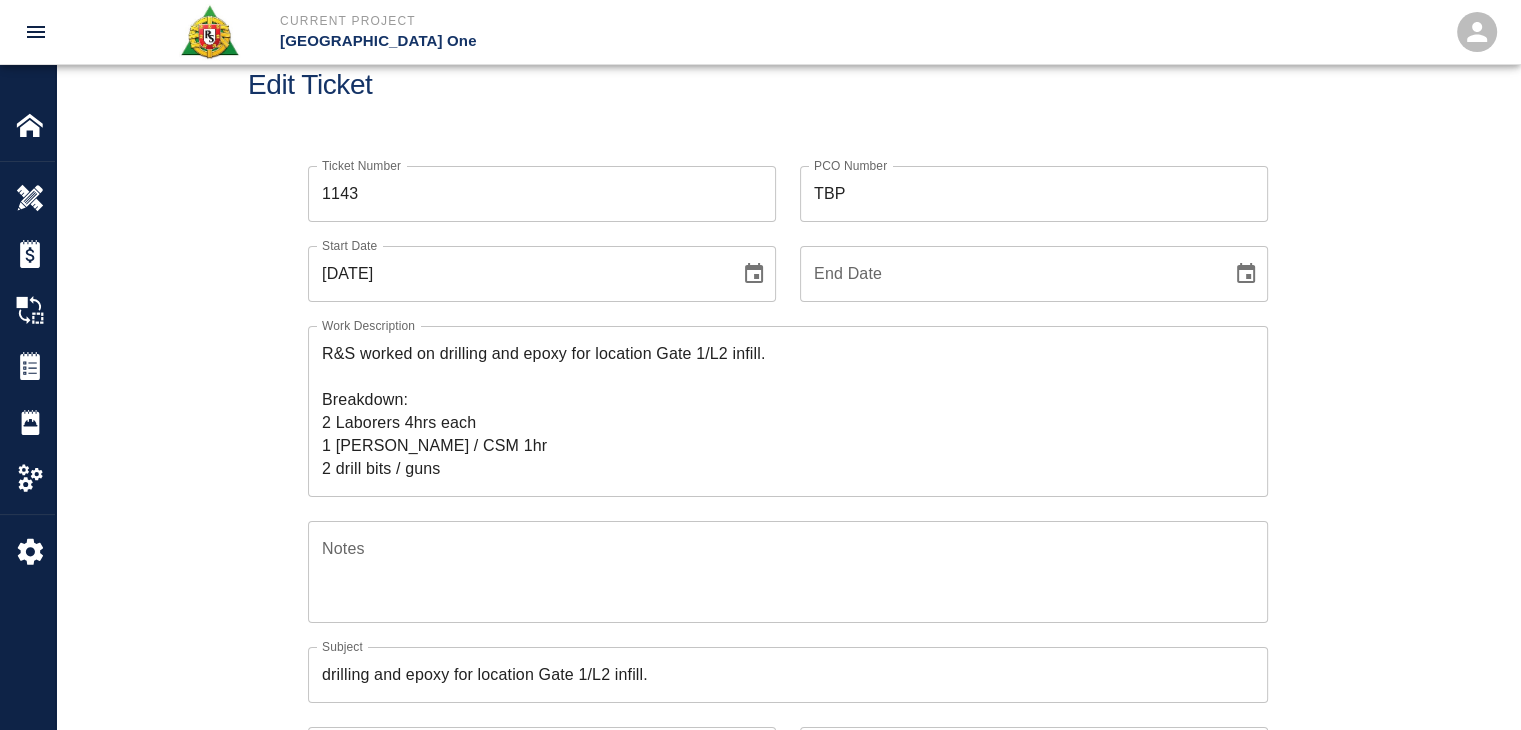 click on "R&S worked on drilling and epoxy for location Gate 1/L2 infill.
Breakdown:
2 Laborers 4hrs each
1 Foreman / CSM 1hr
2 drill bits / guns" at bounding box center (788, 411) 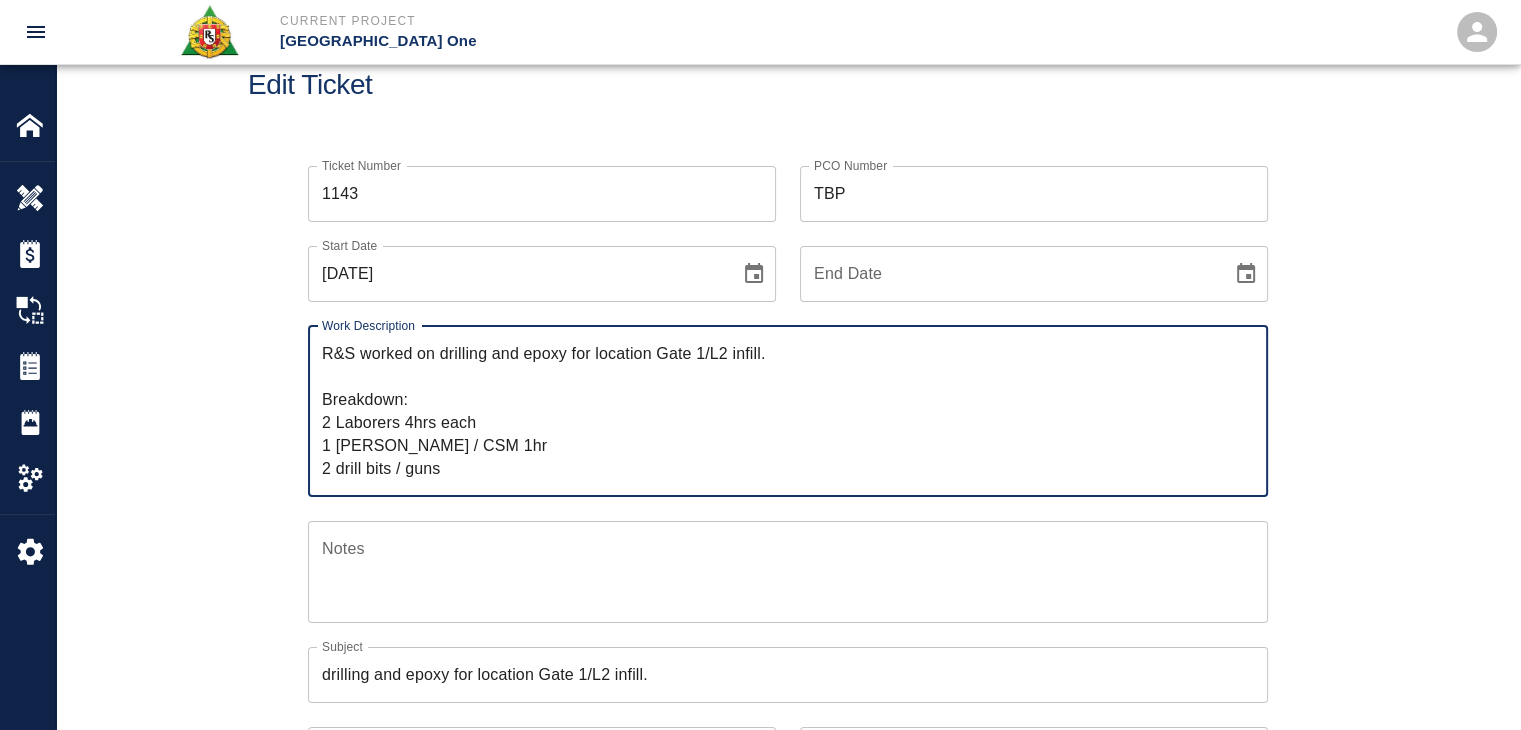 click on "Ticket Number 1143 Ticket Number PCO Number TBP PCO Number Start Date  06/24/2025 Start Date  End Date End Date Work Description R&S worked on drilling and epoxy for location Gate 1/L2 infill.
Breakdown:
2 Laborers 4hrs each
1 Foreman / CSM 1hr
2 drill bits / guns  x Work Description Notes x Notes Subject drilling and epoxy for location Gate 1/L2 infill. Subject Invoice Number Invoice Number Invoice Date Invoice Date Current Files: Upload Attachments (0MB of 50MB limit) Choose file No file chosen Upload Another File Add Costs Switch to Lump Sum" at bounding box center [788, 690] 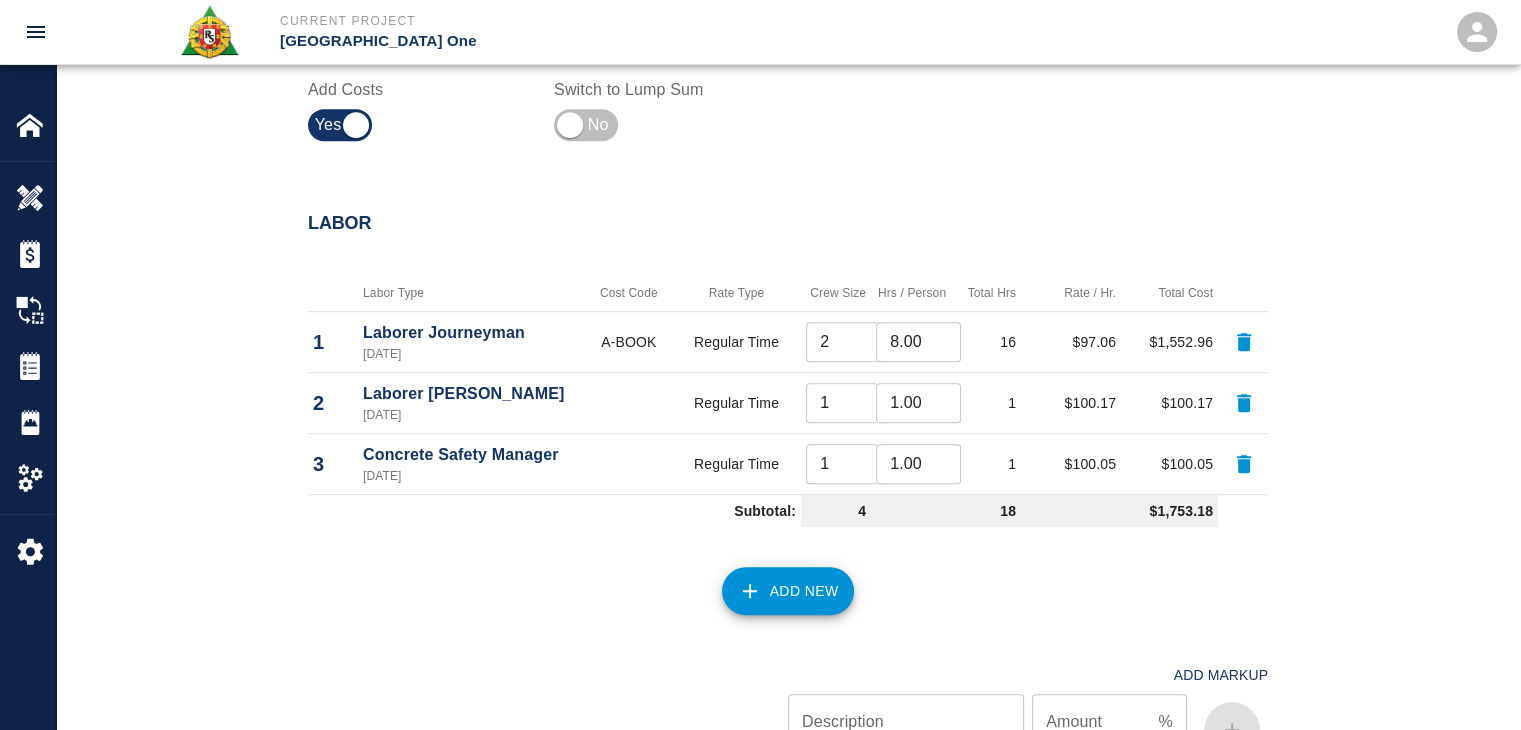 scroll, scrollTop: 1148, scrollLeft: 0, axis: vertical 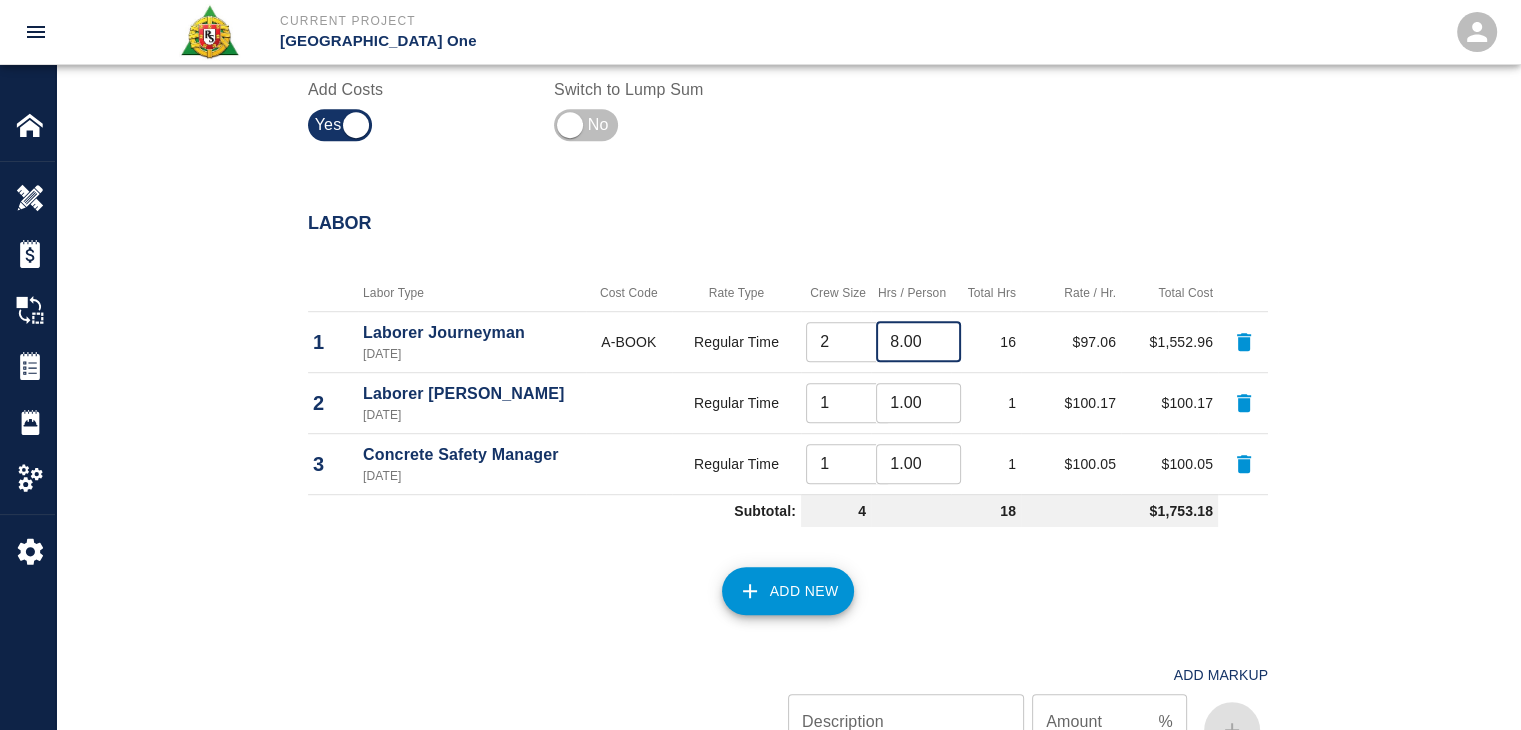 click on "8.00" at bounding box center [918, 342] 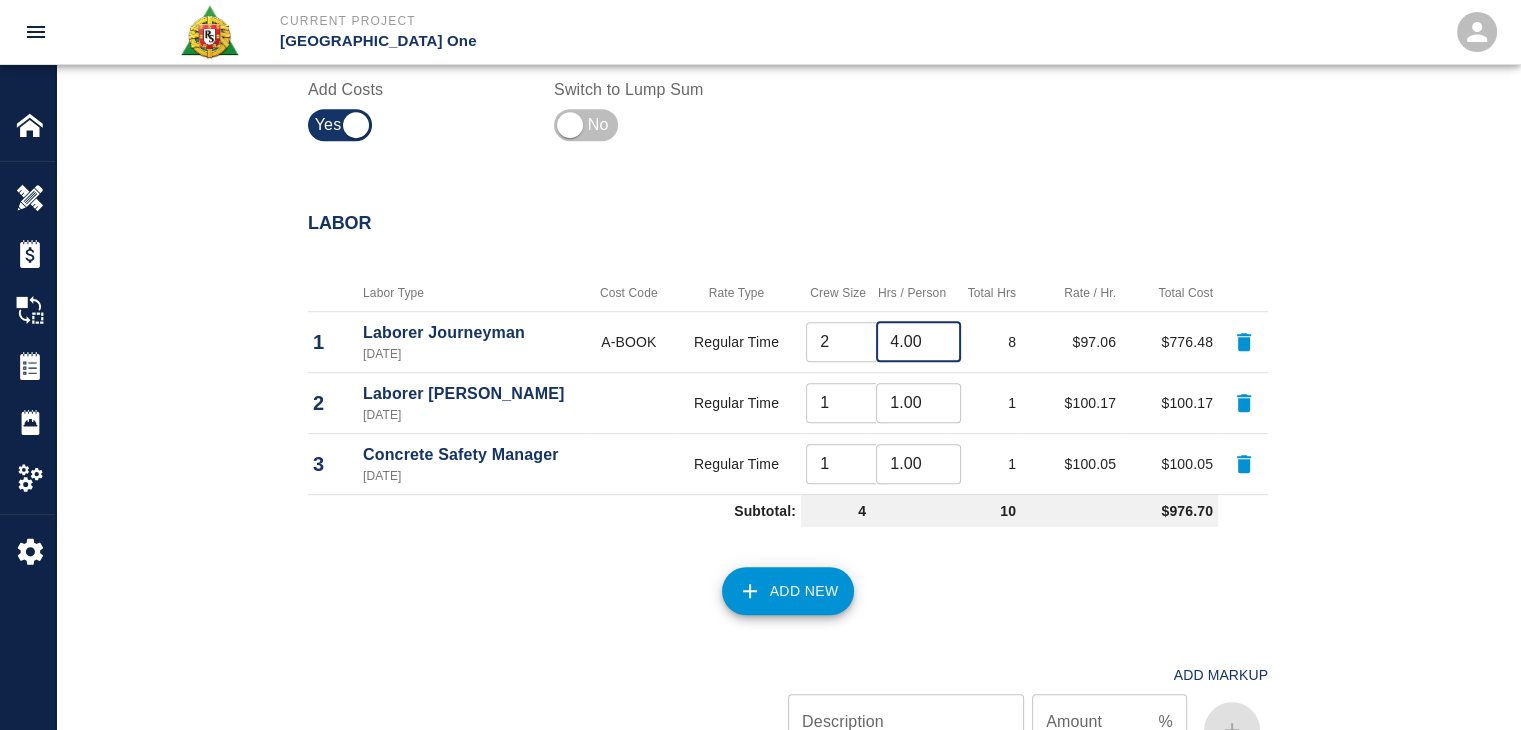 type on "4.00" 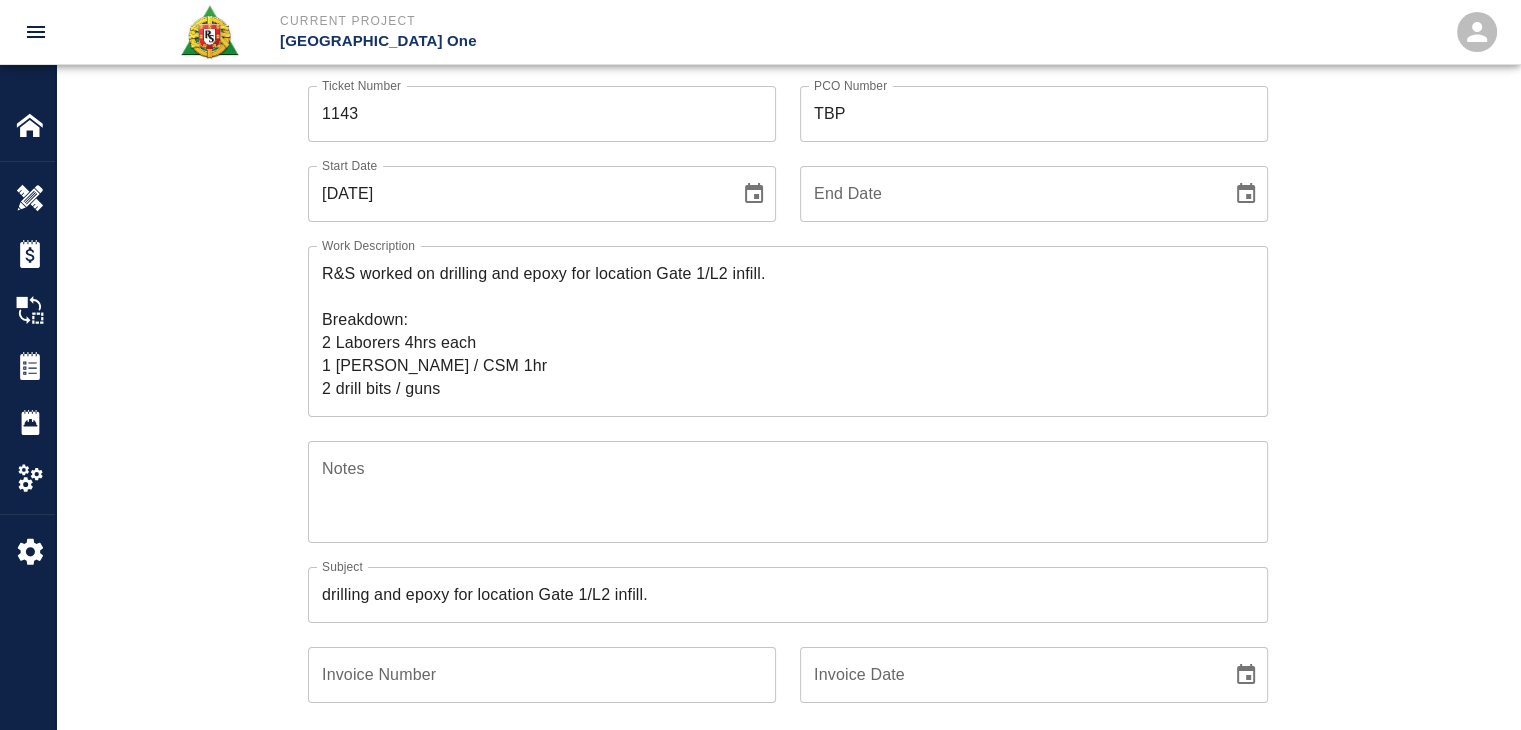 scroll, scrollTop: 0, scrollLeft: 0, axis: both 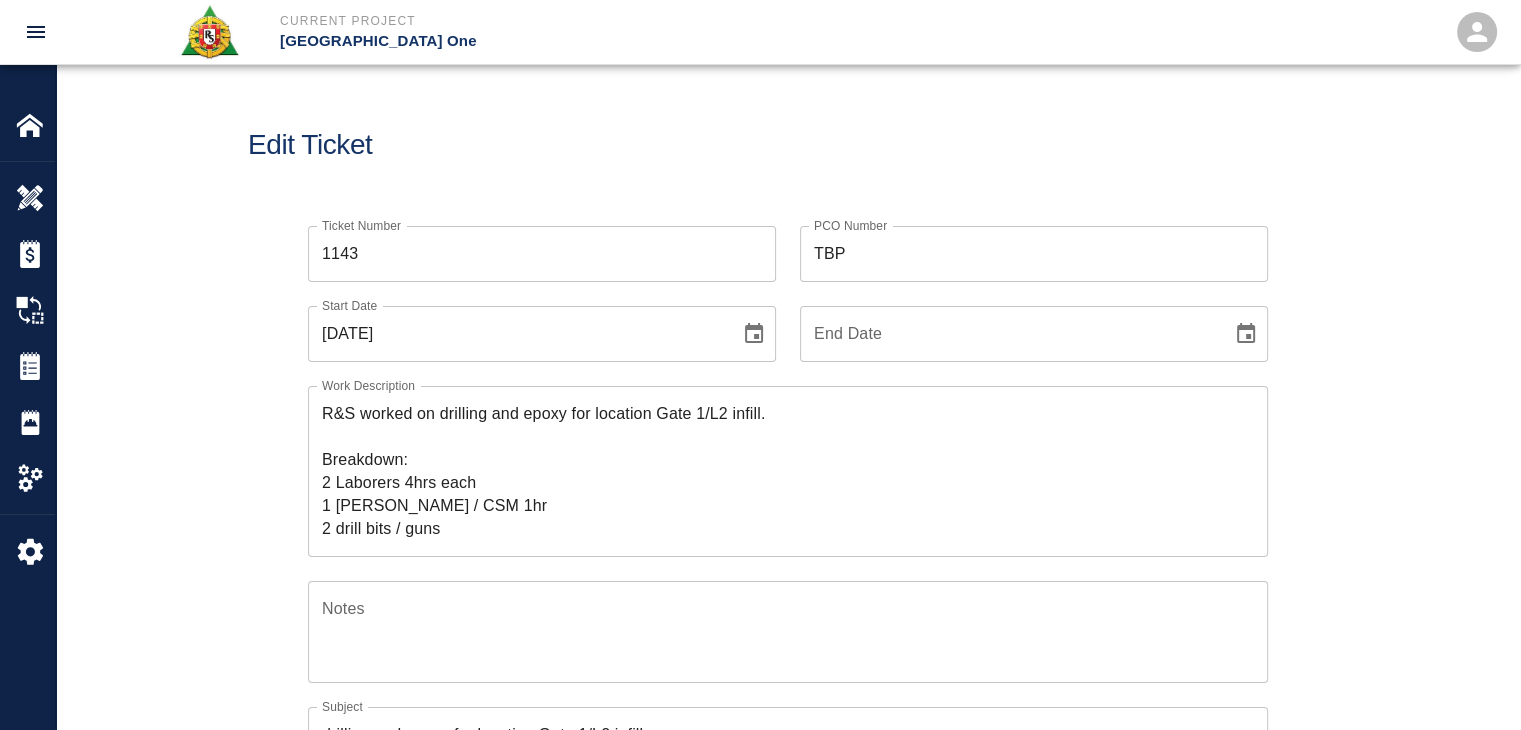 click on "Edit Ticket" at bounding box center (788, 145) 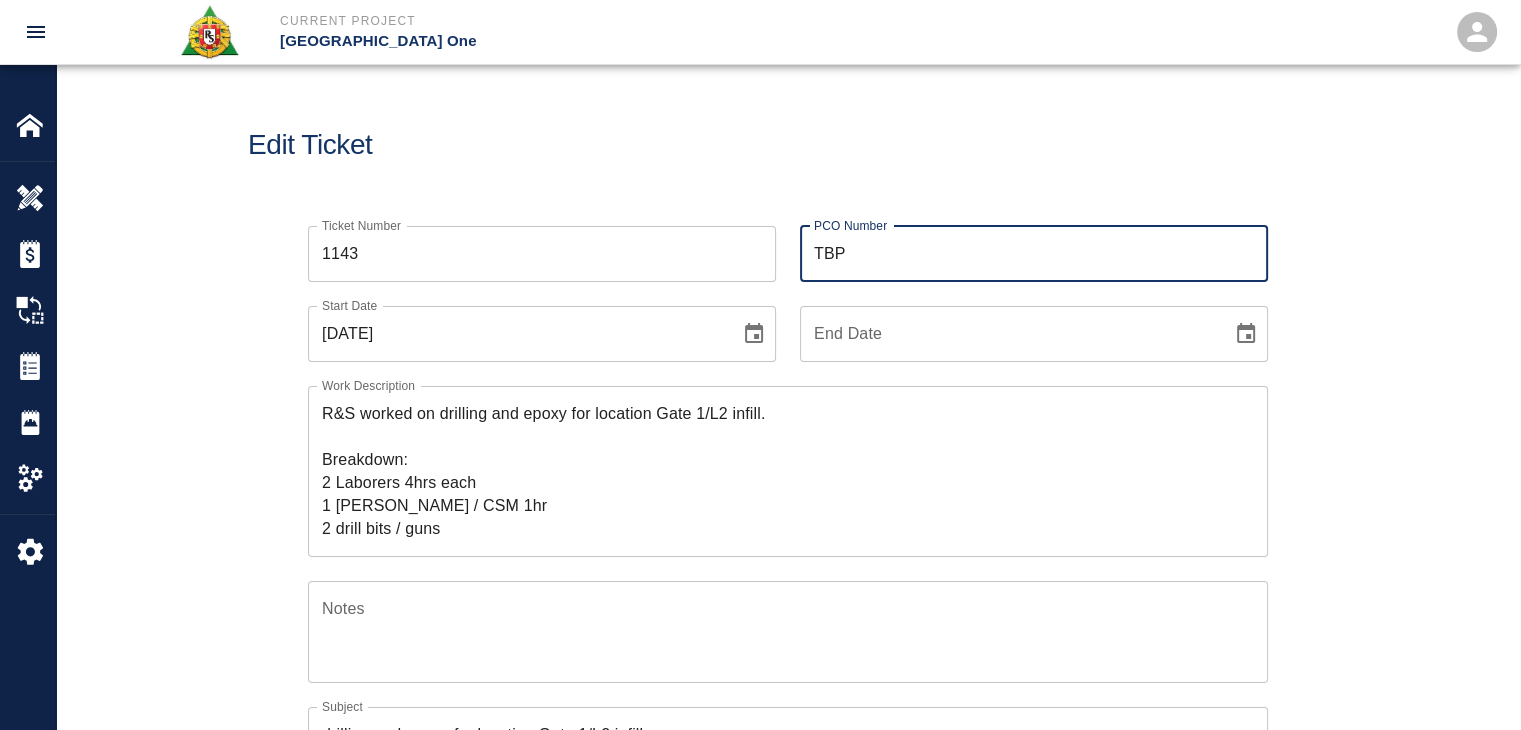 drag, startPoint x: 864, startPoint y: 234, endPoint x: 806, endPoint y: 247, distance: 59.439045 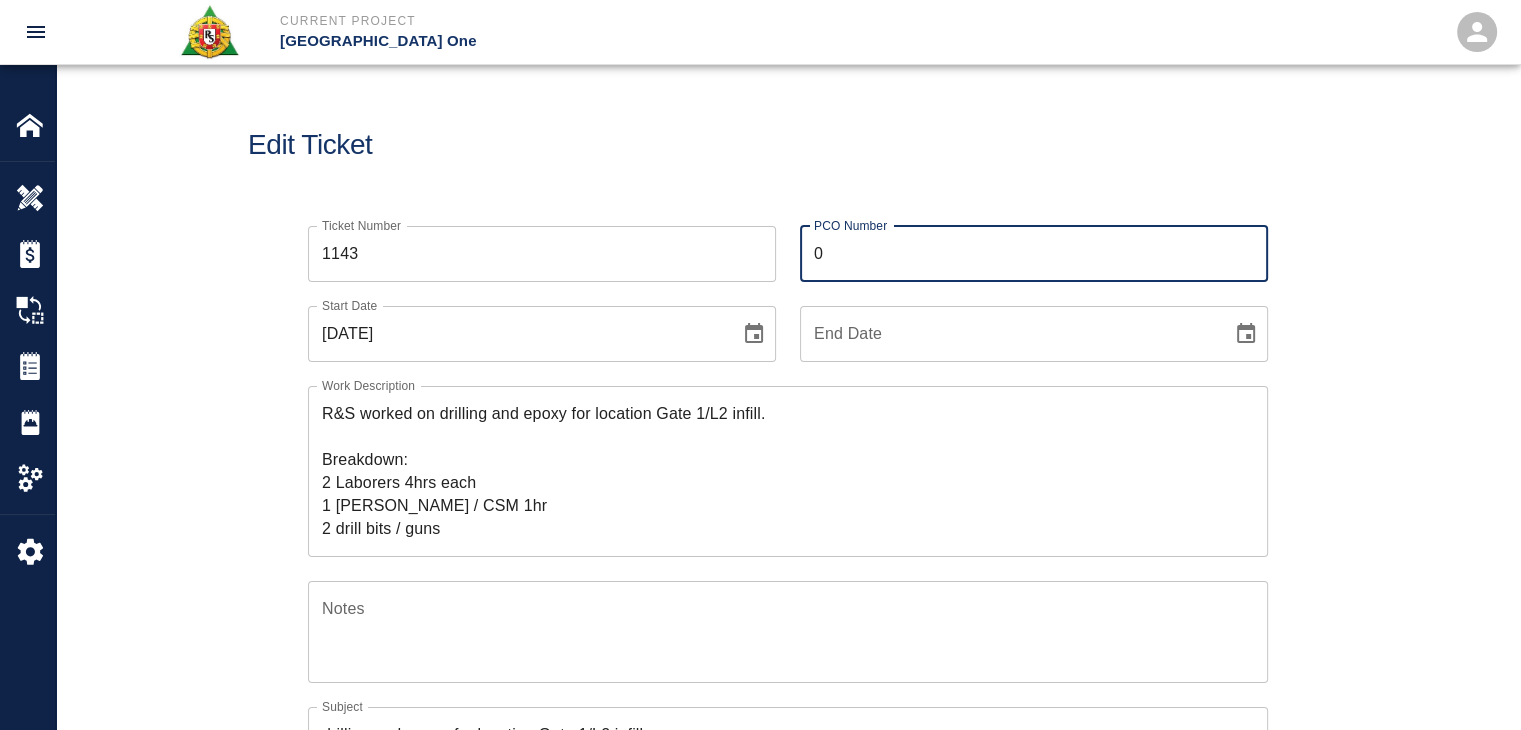 type on "0624" 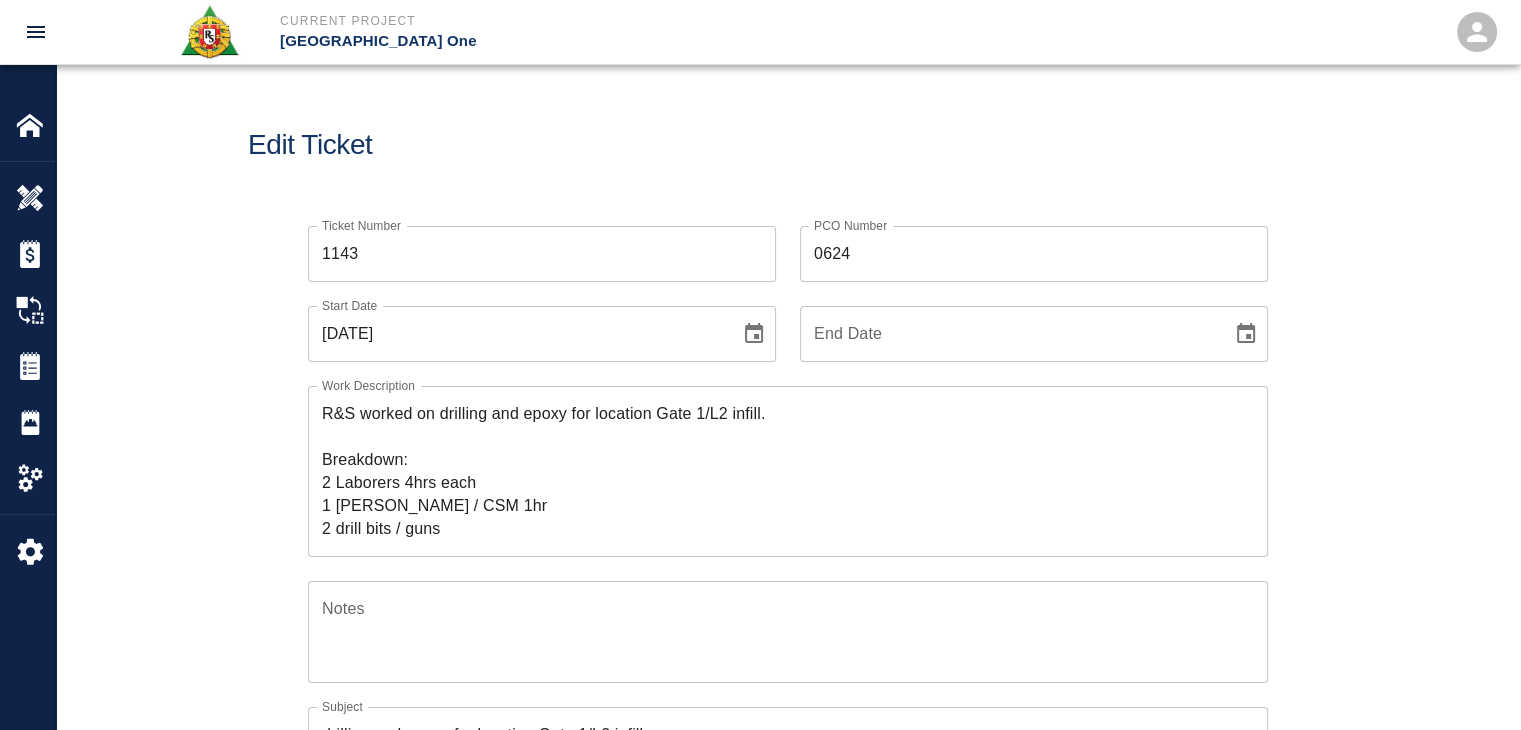 click on "Edit Ticket" at bounding box center [788, 145] 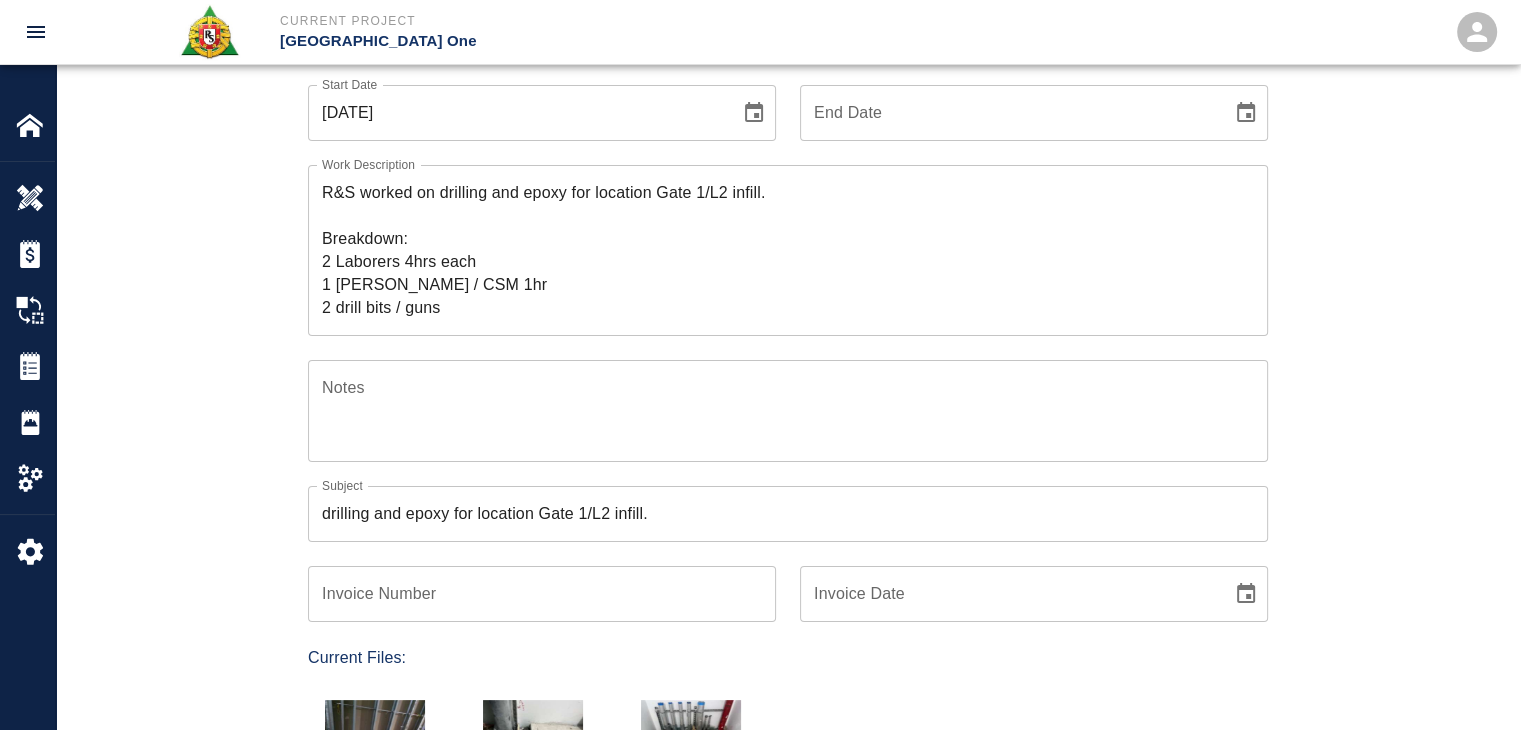 scroll, scrollTop: 0, scrollLeft: 0, axis: both 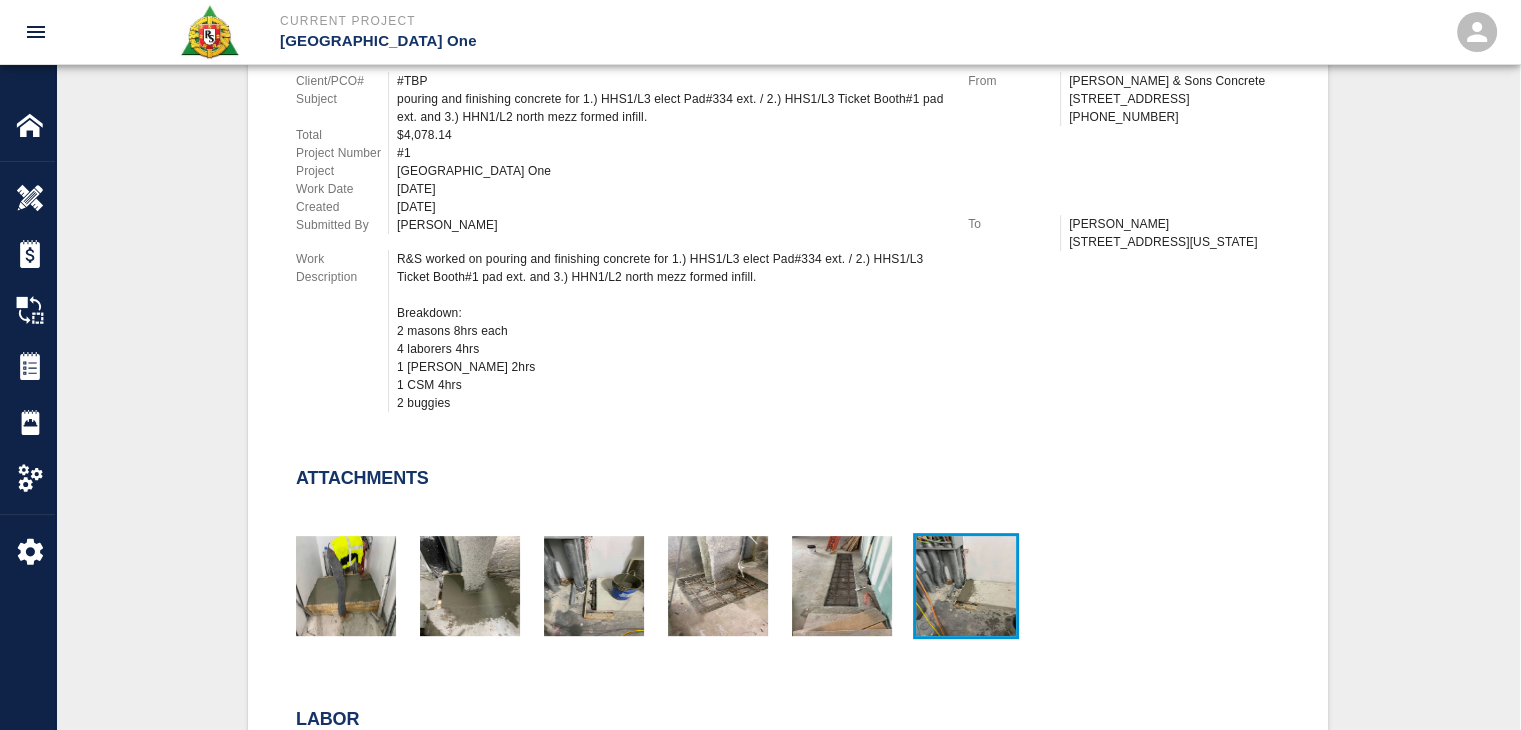 click at bounding box center (966, 586) 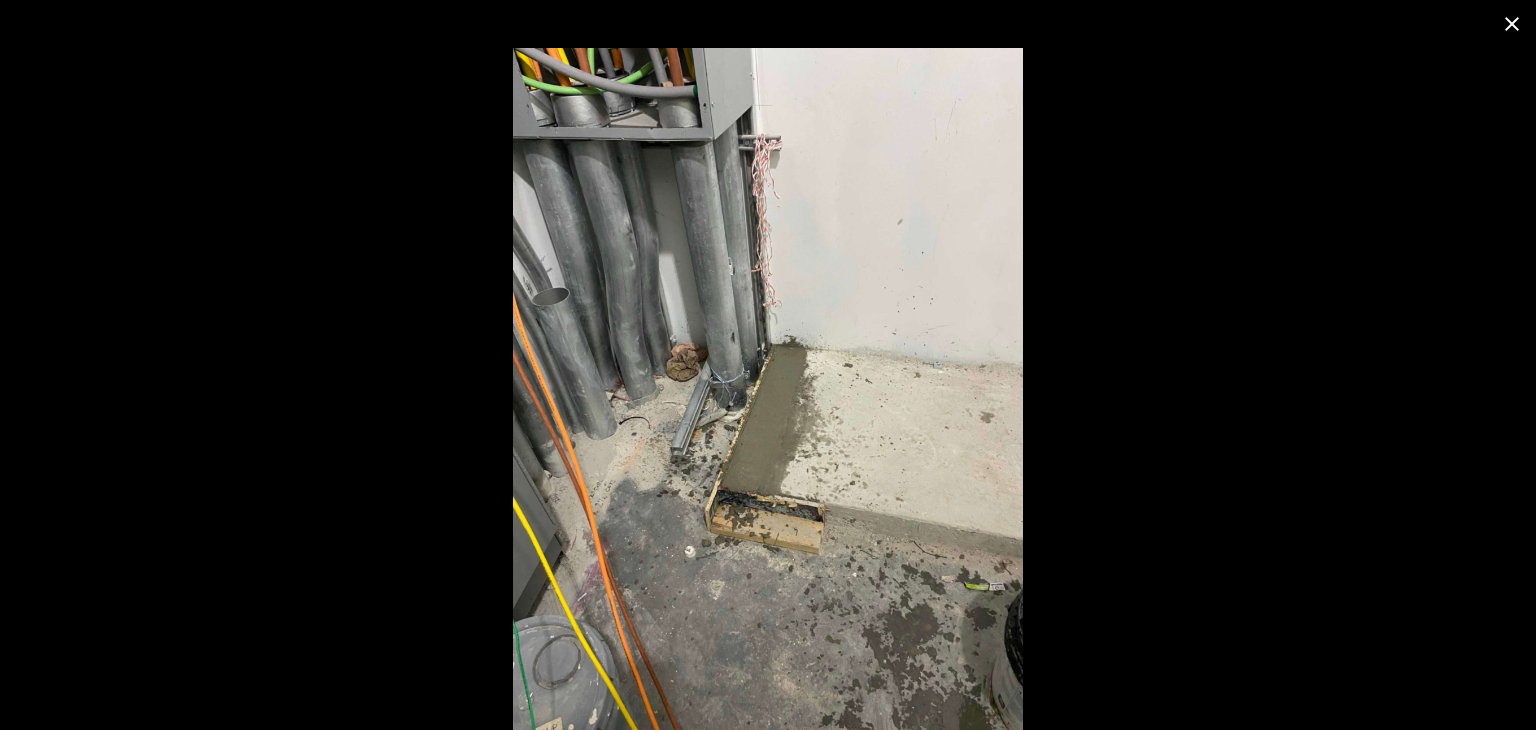click 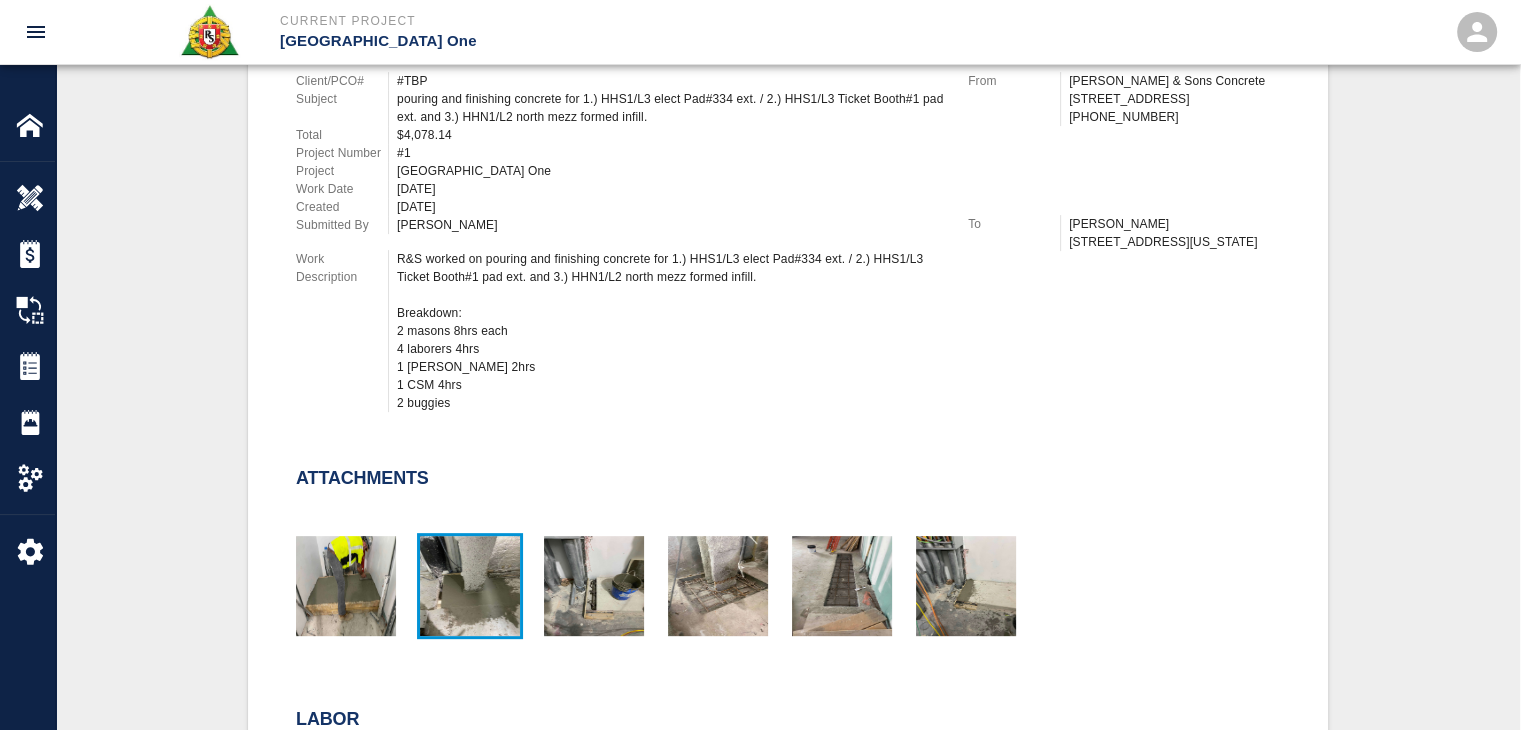 click at bounding box center [470, 586] 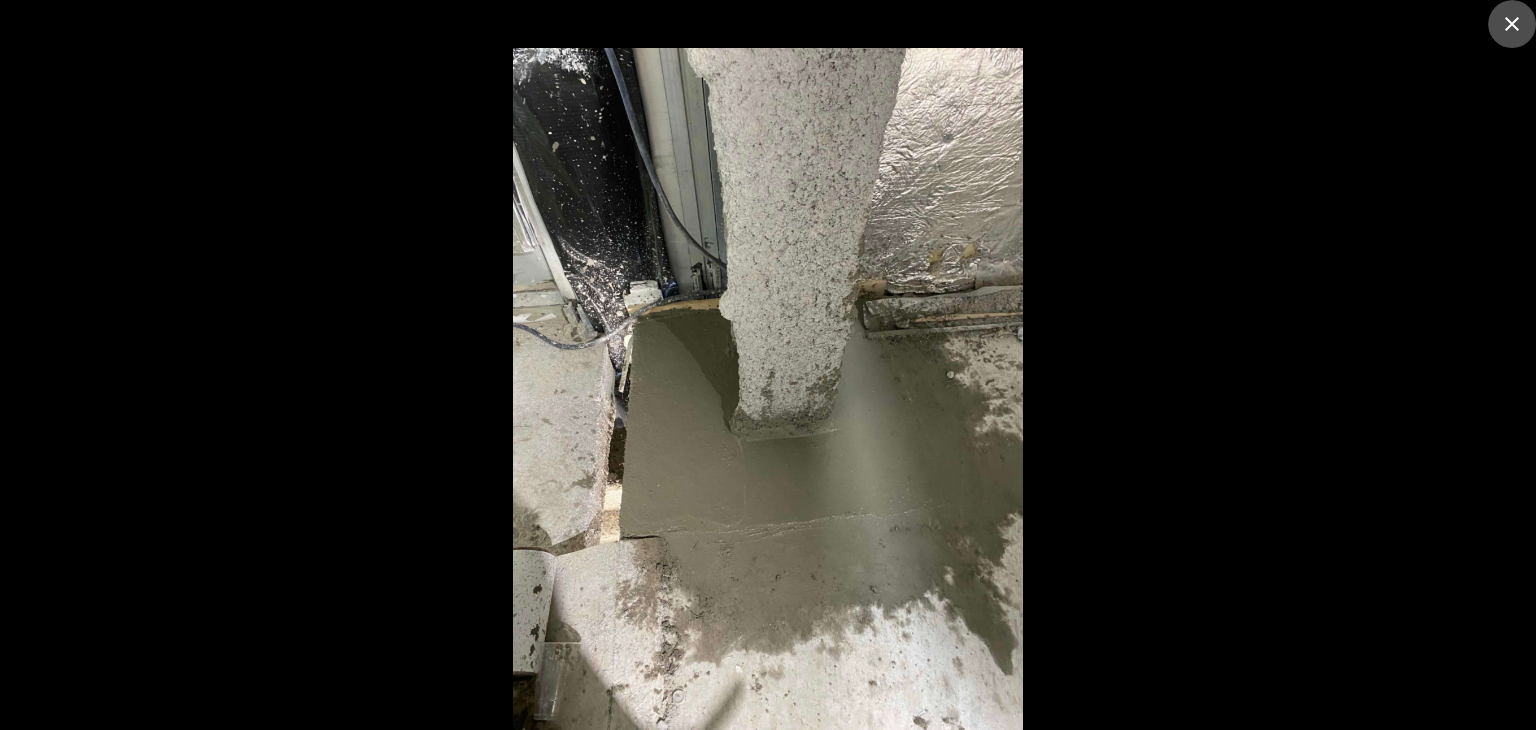 click 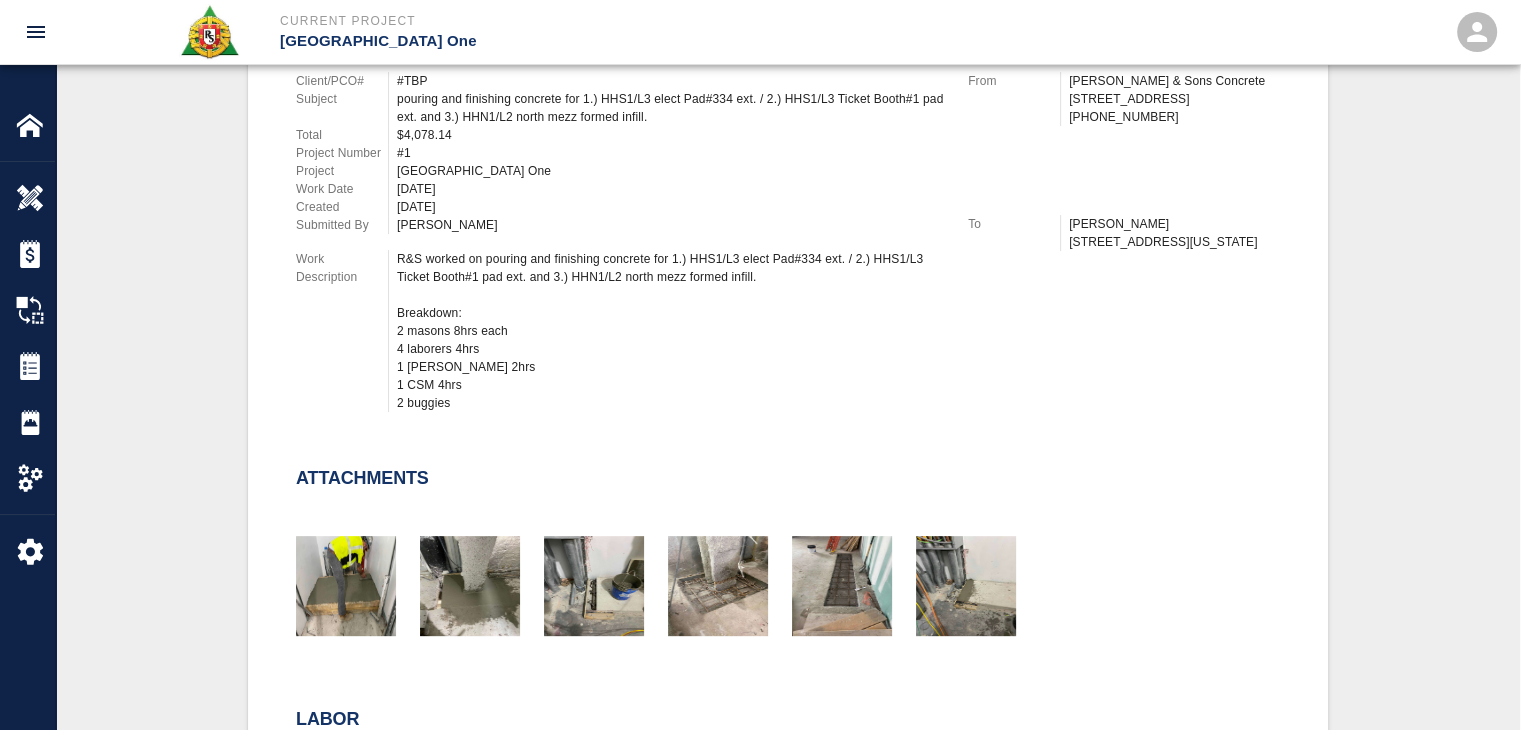 click at bounding box center (458, 577) 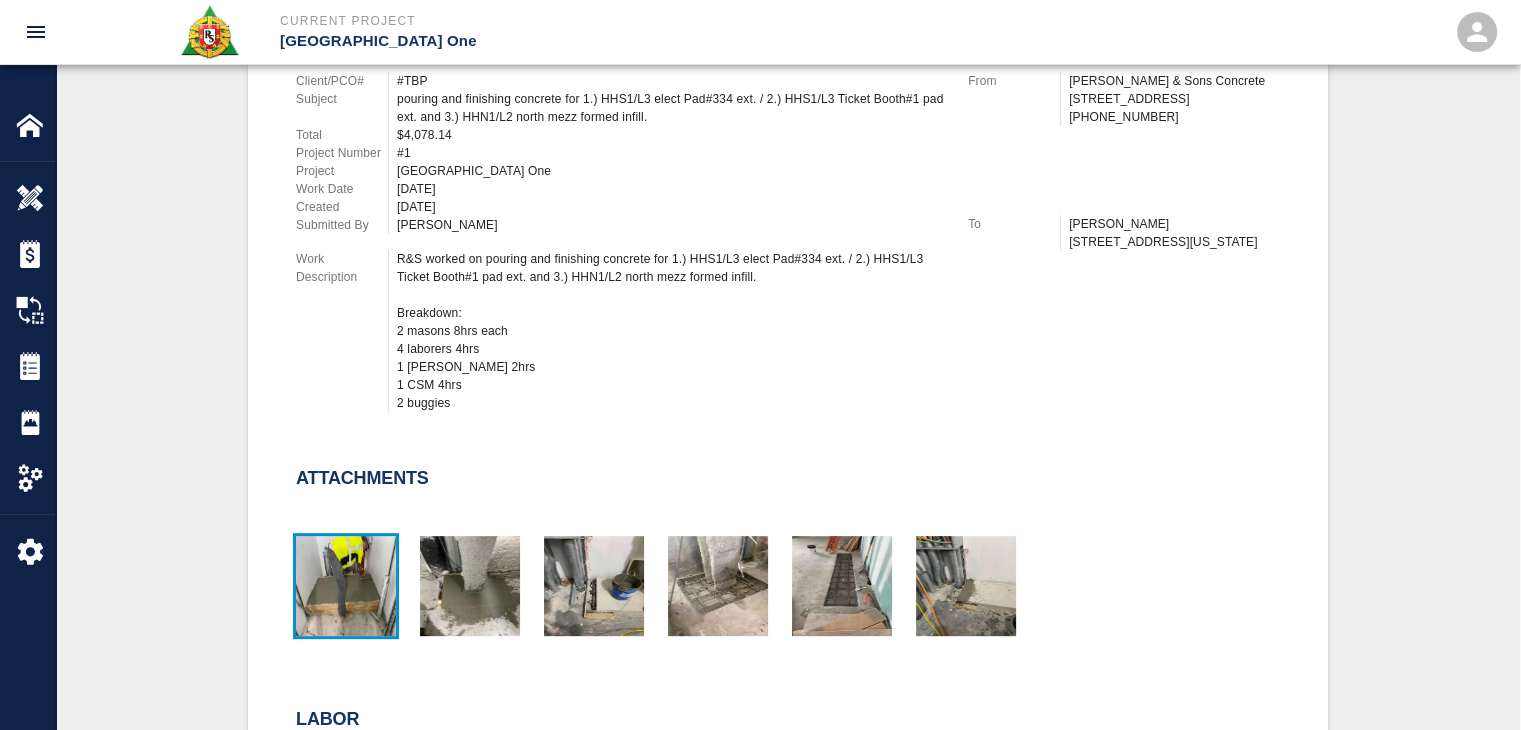 click at bounding box center [346, 586] 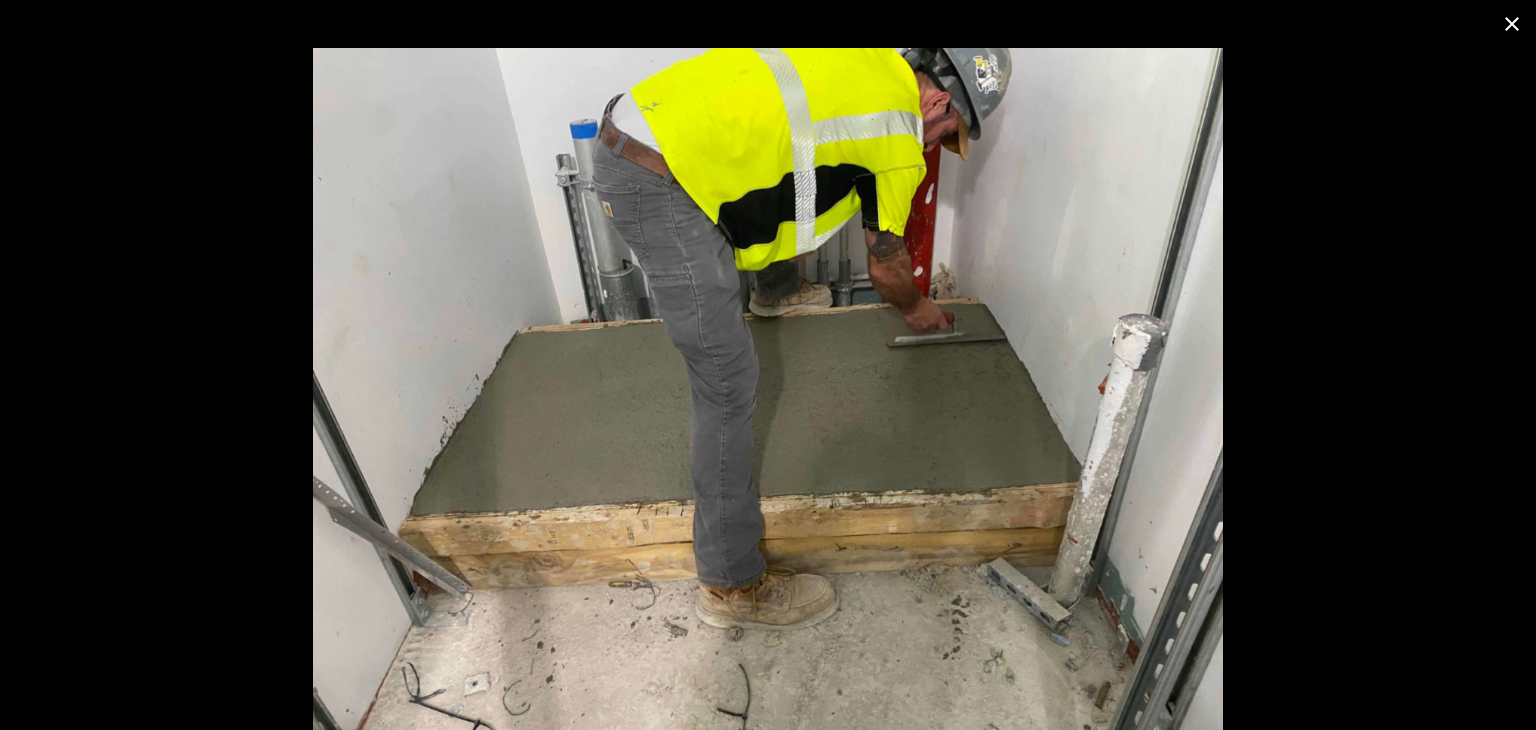 click at bounding box center (1512, 24) 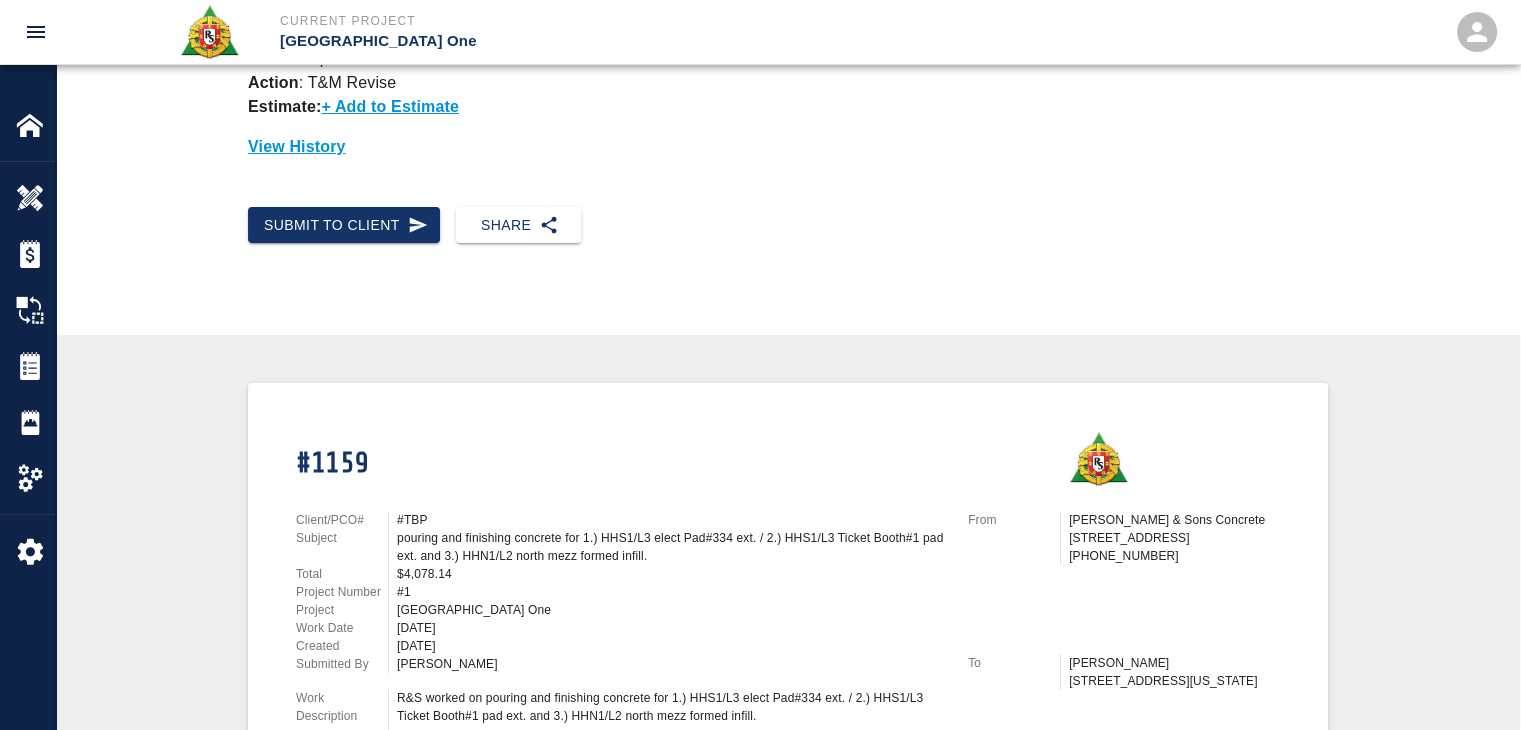 scroll, scrollTop: 0, scrollLeft: 0, axis: both 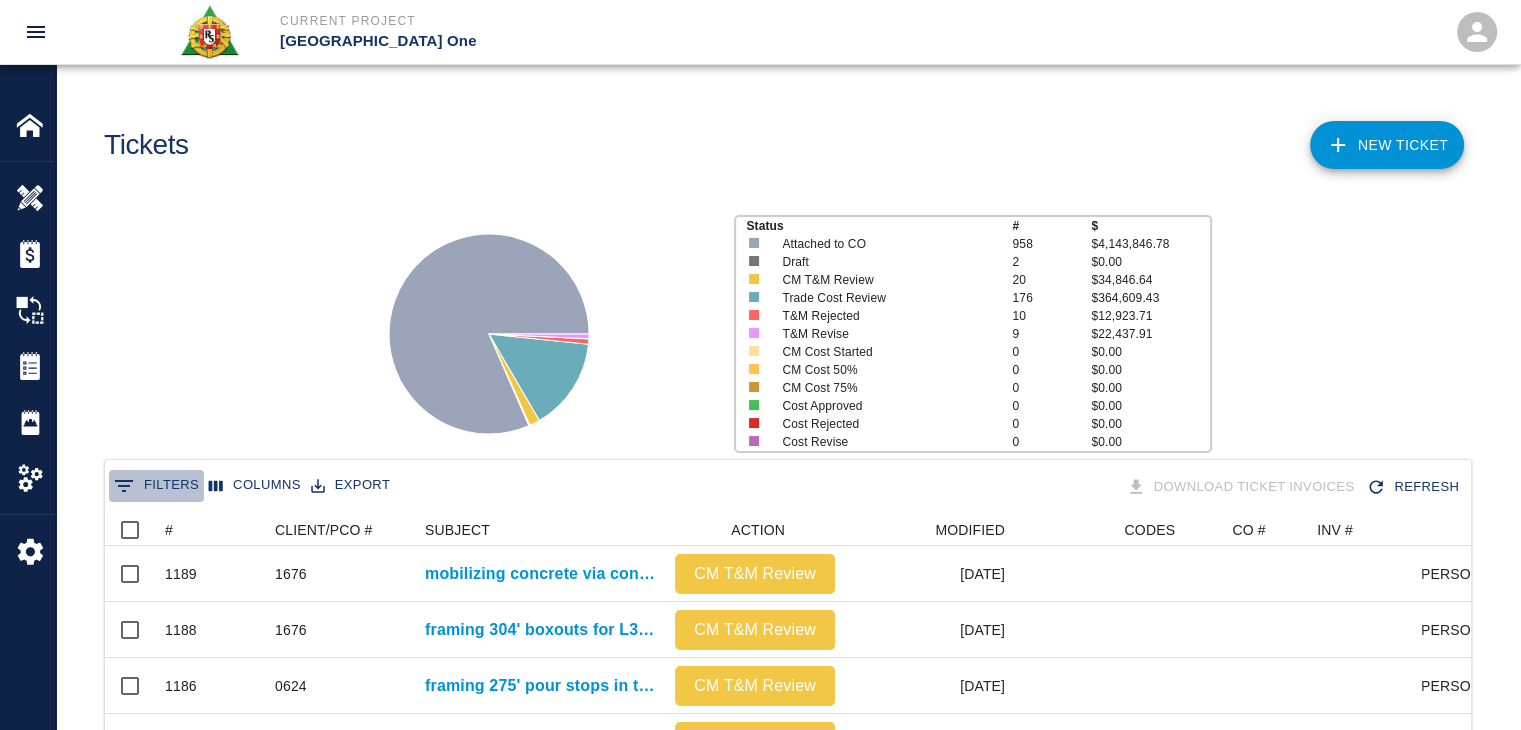 click on "0 Filters" at bounding box center [156, 486] 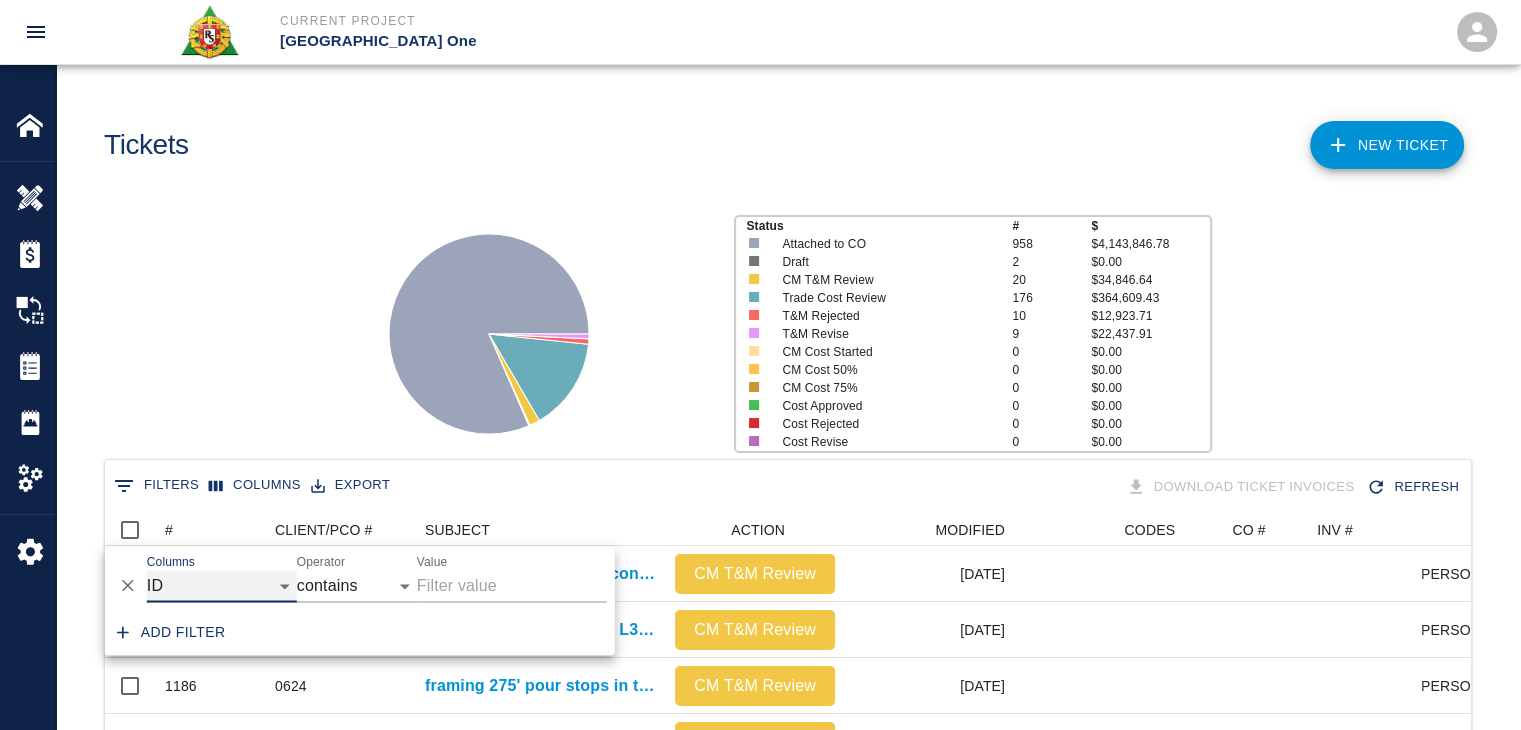 click on "ID # CLIENT/PCO # SUBJECT DESCRIPTION ACTION WORK MODIFIED CREATED CODES CO # INV # INBOX TOTAL CLOSED SUBMITTED APPROVED DATE CM COST APPROVED" at bounding box center (222, 586) 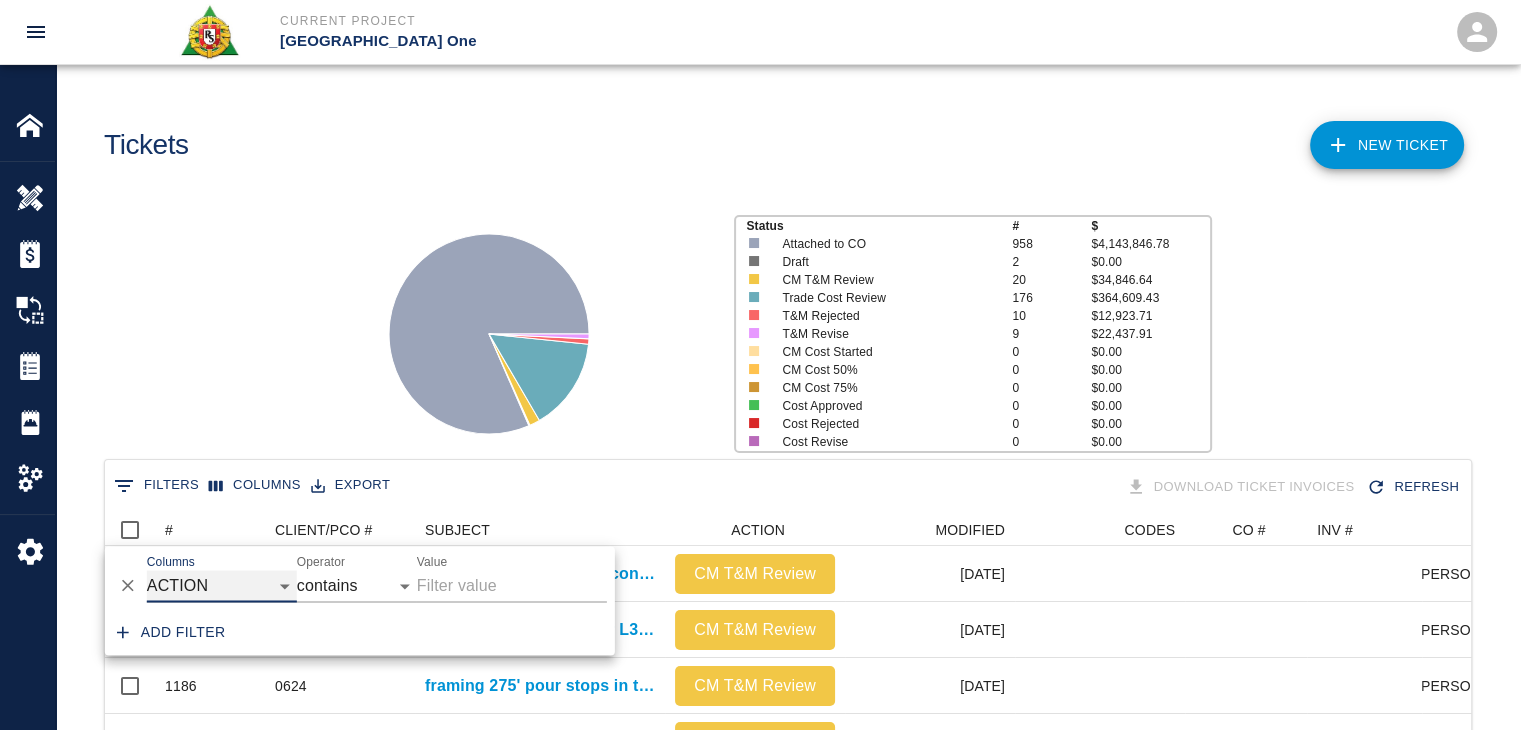 click on "ID # CLIENT/PCO # SUBJECT DESCRIPTION ACTION WORK MODIFIED CREATED CODES CO # INV # INBOX TOTAL CLOSED SUBMITTED APPROVED DATE CM COST APPROVED" at bounding box center [222, 586] 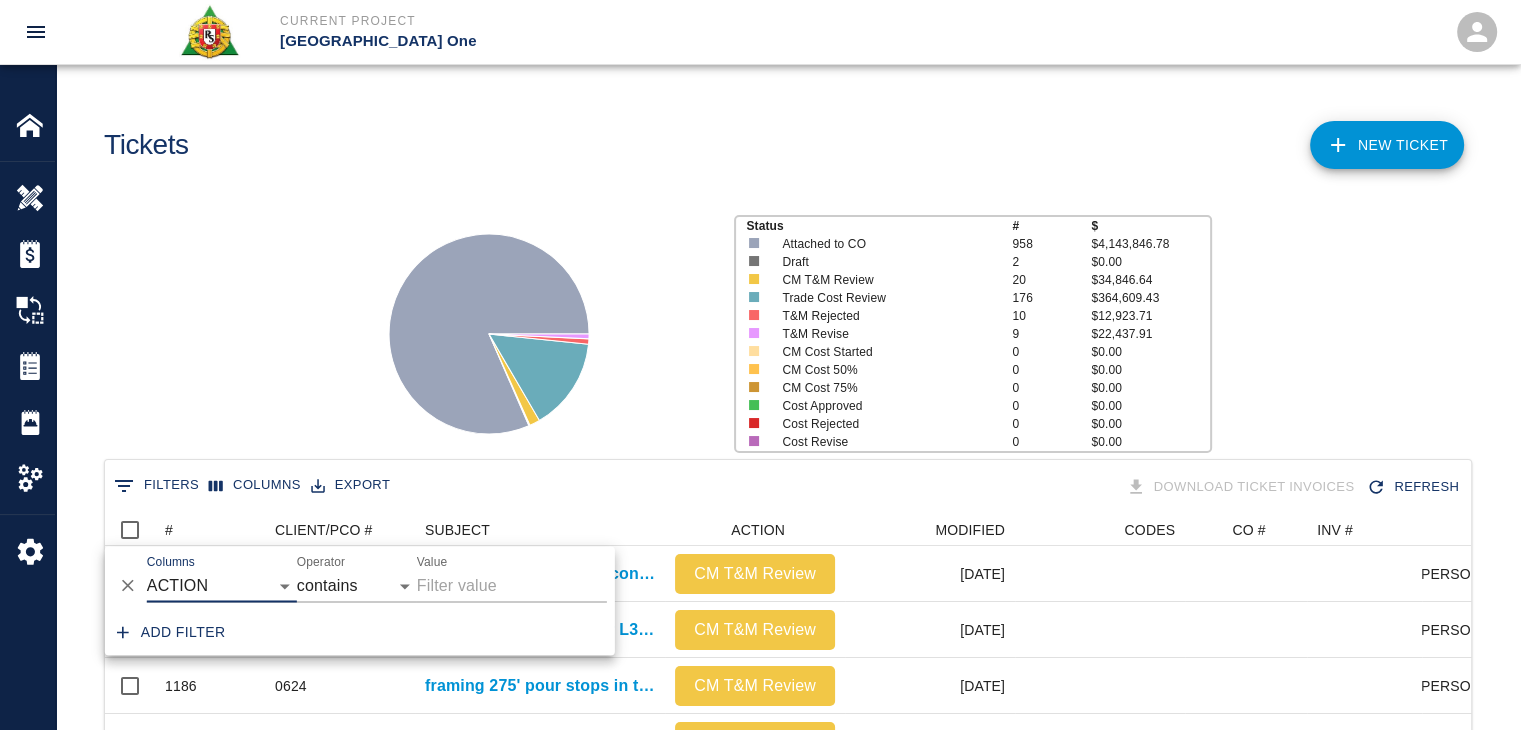 click on "Value" at bounding box center [512, 586] 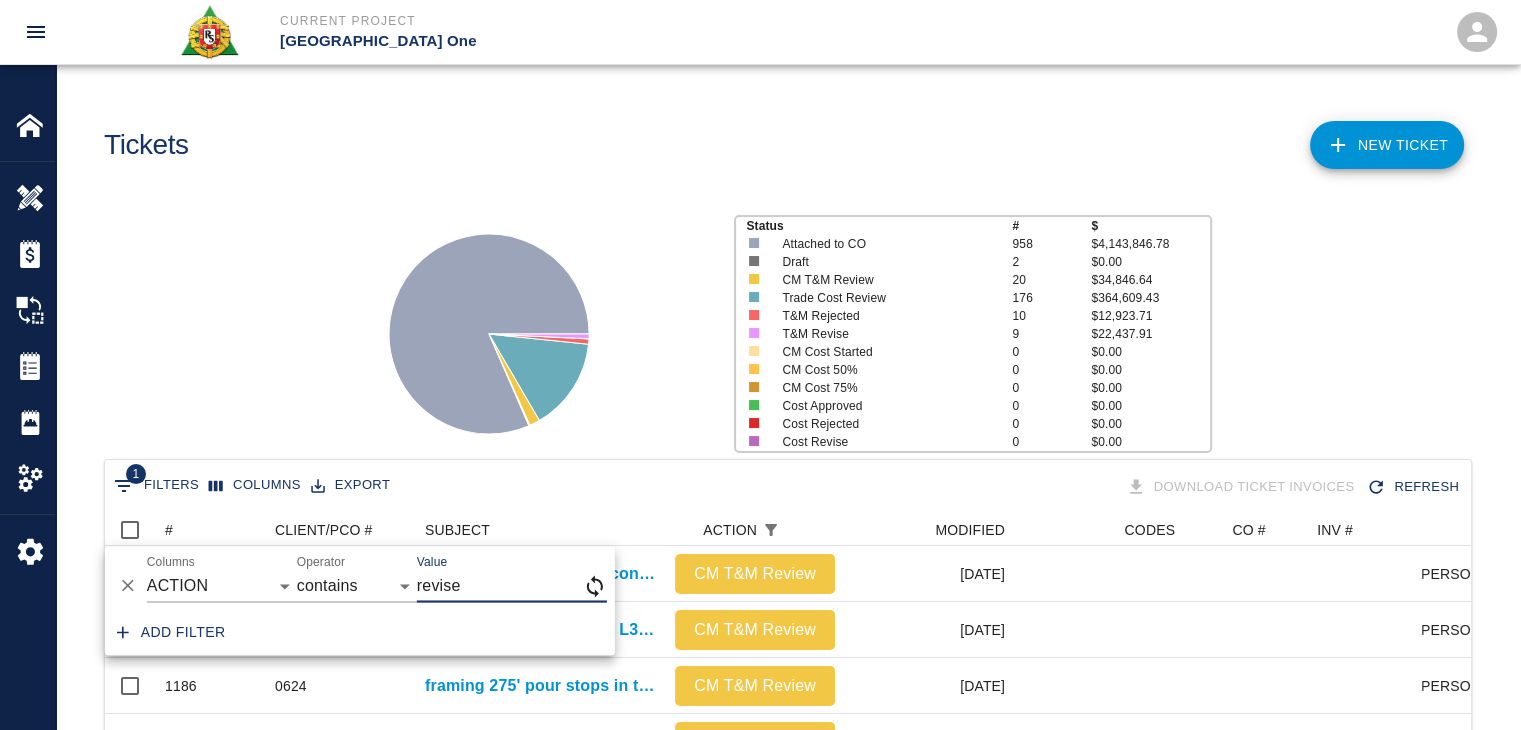 type on "revise" 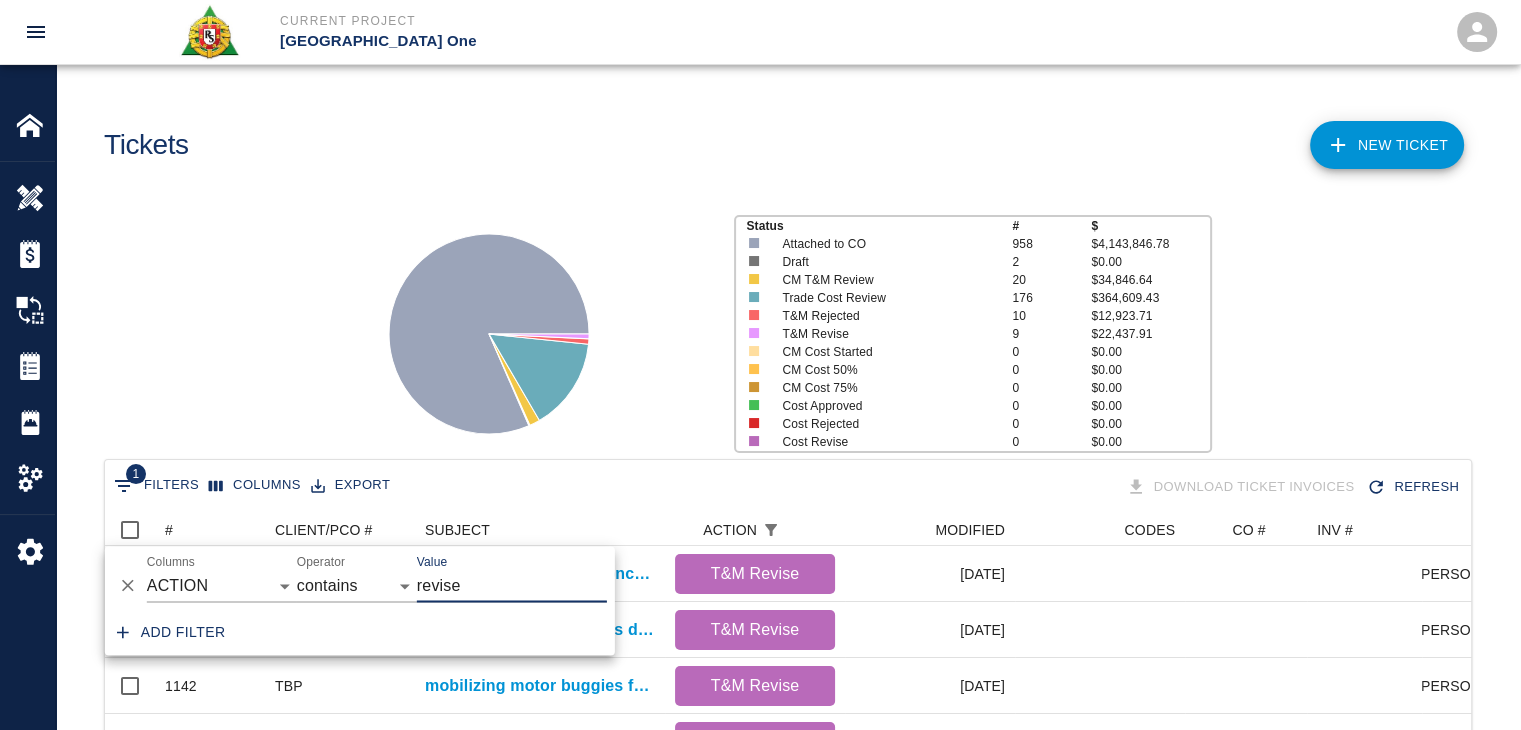 scroll, scrollTop: 536, scrollLeft: 1351, axis: both 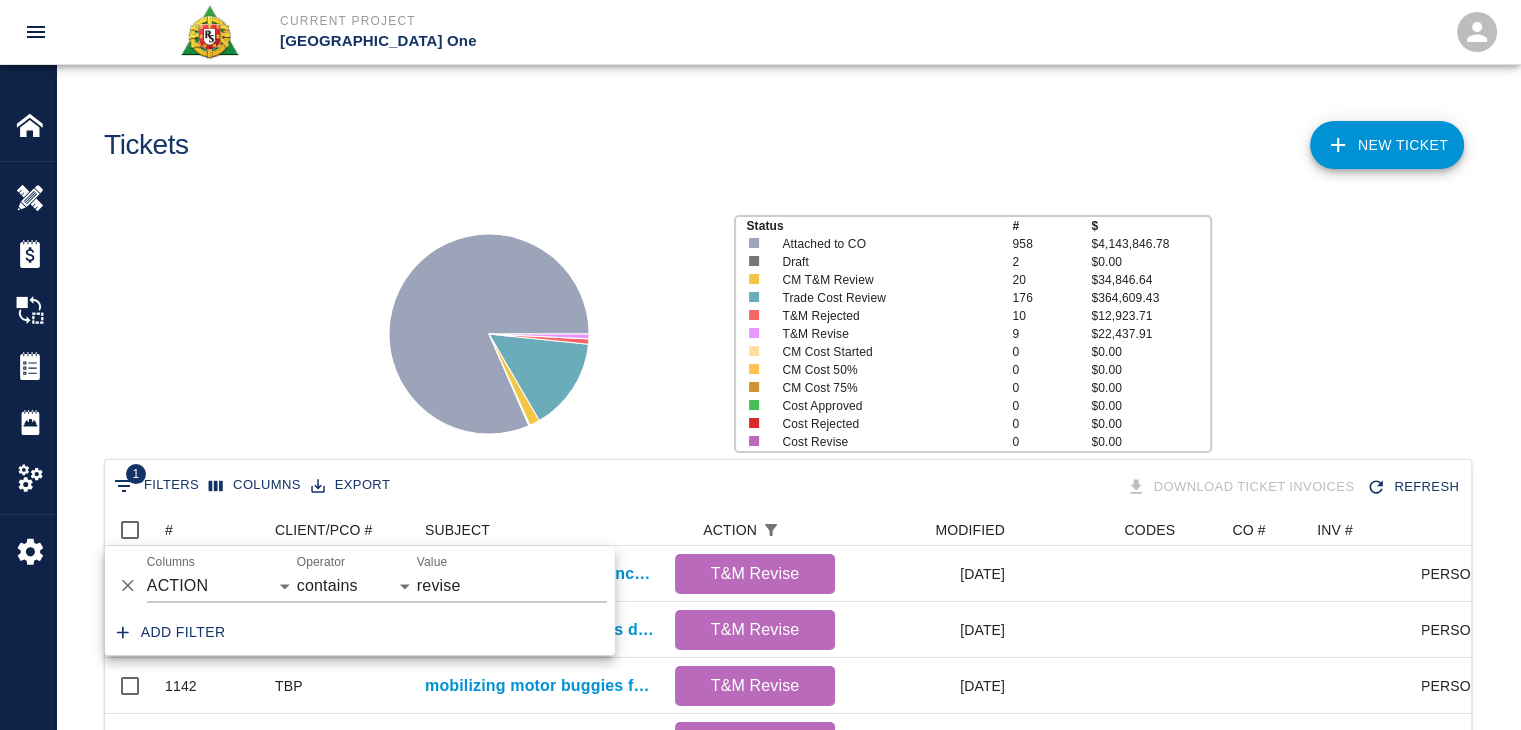 click on "Status # $ Attached to CO 958 $4,143,846.78 Draft 2 $0.00 CM T&M Review 20 $34,846.64 Trade Cost Review 176 $364,609.43 T&M Rejected 10 $12,923.71 T&M Revise 9 $22,437.91 CM Cost Started 0 $0.00 CM Cost 50% 0 $0.00 CM Cost 75% 0 $0.00 Cost Approved 0 $0.00 Cost Rejected 0 $0.00 Cost Revise 0 $0.00" at bounding box center (780, 326) 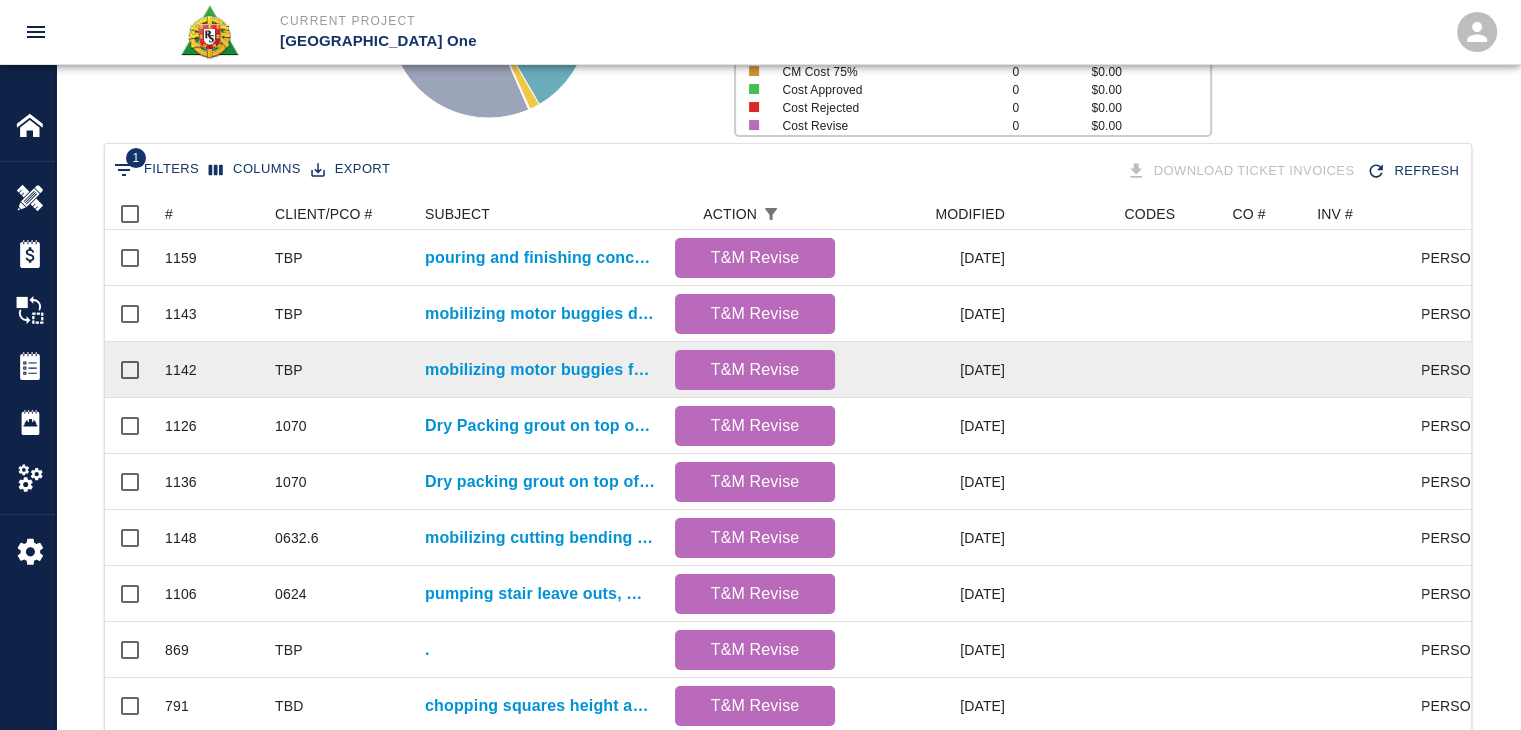 scroll, scrollTop: 256, scrollLeft: 0, axis: vertical 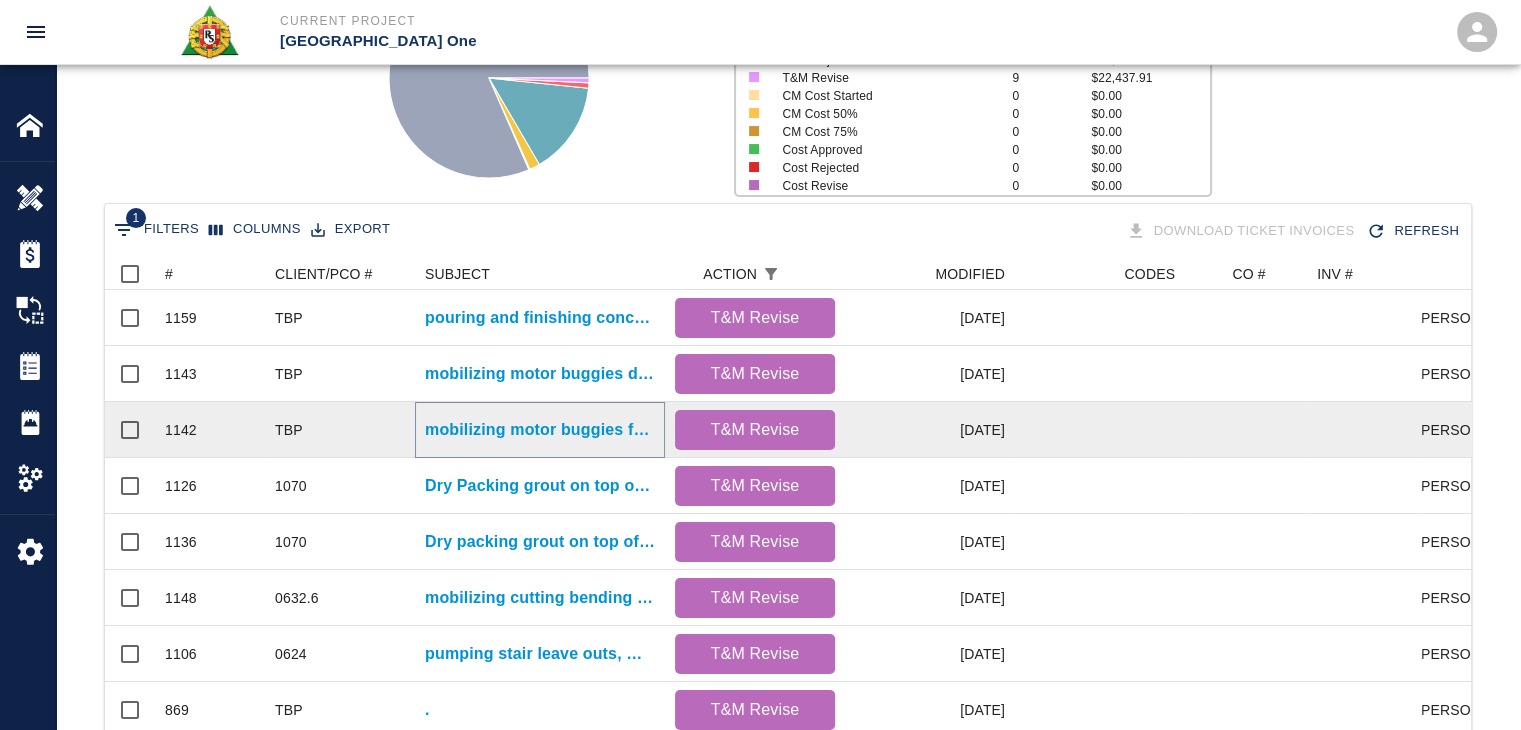 click on "mobilizing motor buggies from Vestibule#1 to place.  Dumping and pulling up concrete for masons for concrete pours 1.)  HHS3/L3- expansion joint column leave out #N.5.  2.) Gate 14/L2 embed "swap"(wrong embed.  3.) HHL3- cane rail pockets @ CBP. 4.) HHL3-east electrical closet infill. 5.) EP-L3- abandoned sleeves at "Air Korea"." at bounding box center [540, 430] 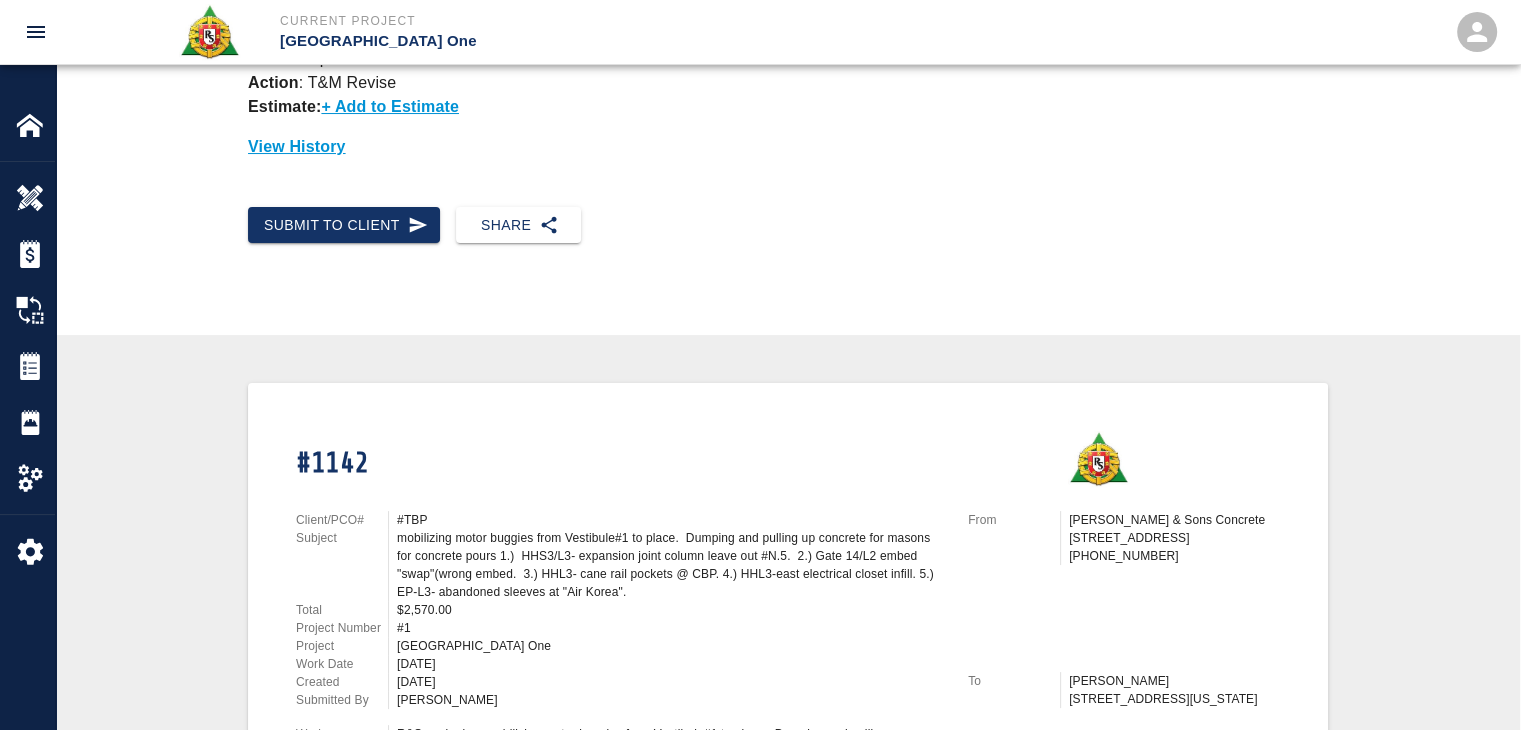 scroll, scrollTop: 0, scrollLeft: 0, axis: both 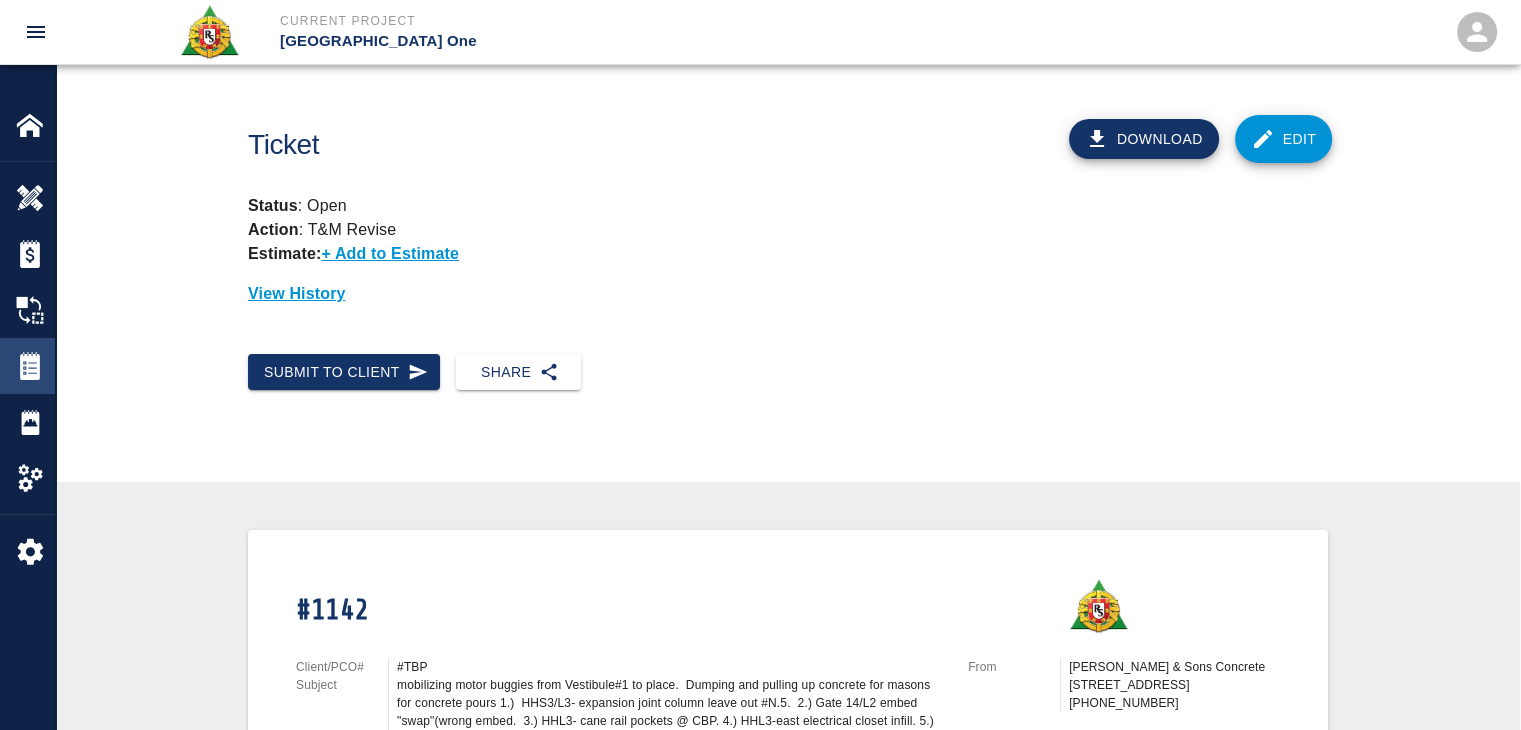 click at bounding box center (30, 366) 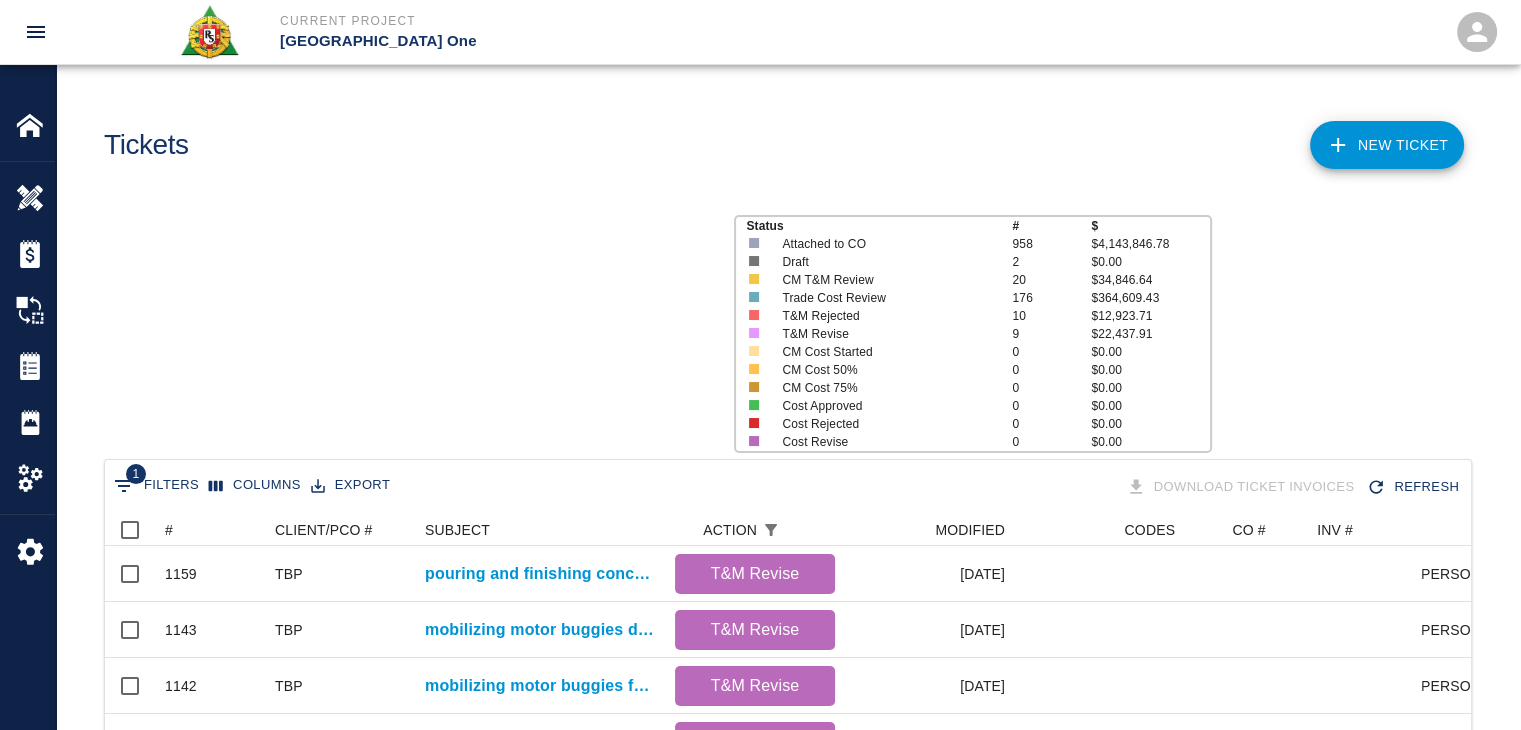 scroll, scrollTop: 16, scrollLeft: 16, axis: both 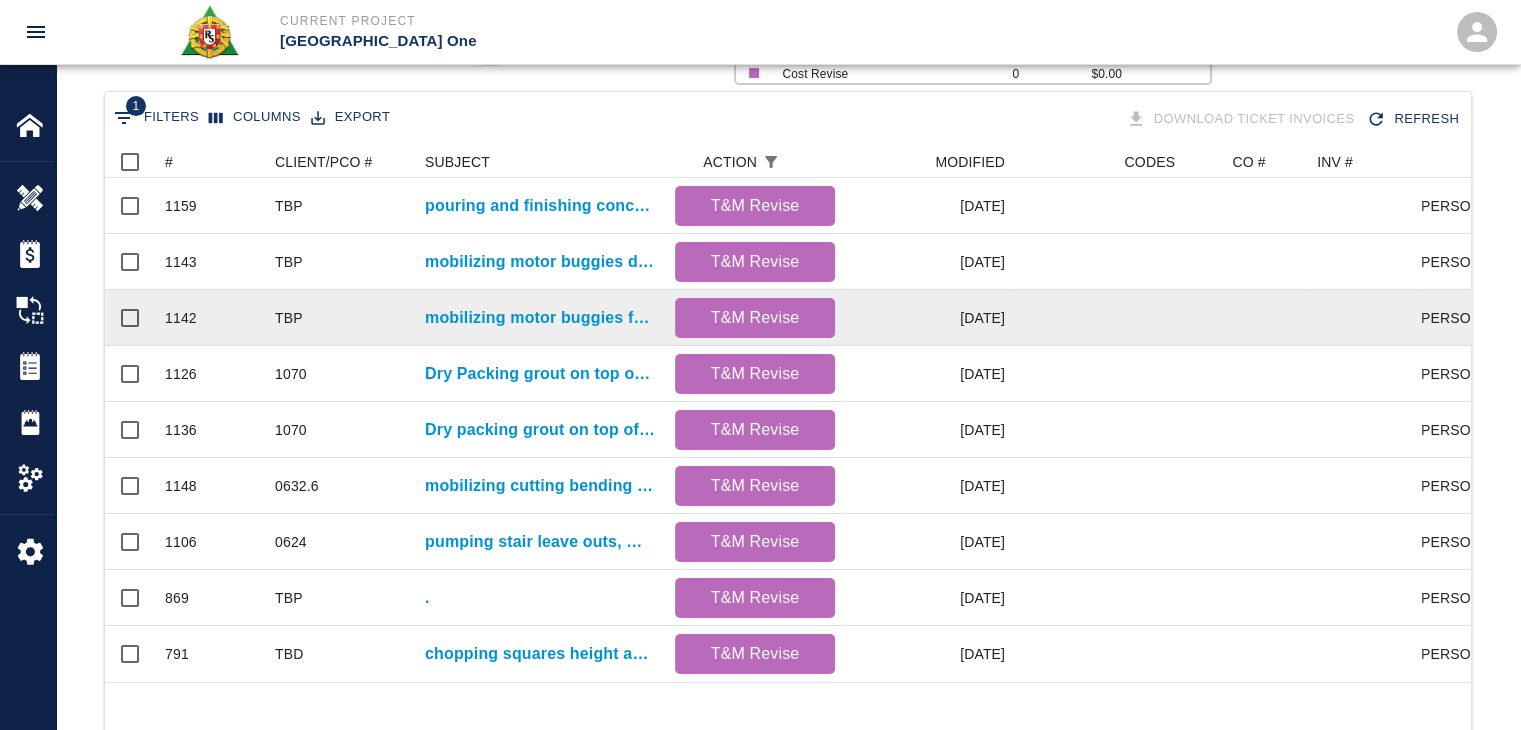 click on "mobilizing motor buggies from Vestibule#1 to place.  Dumping and pulling up concrete for masons for concrete pours 1.)  HHS3/L3- expansion joint column leave out #N.5.  2.) Gate 14/L2 embed "swap"(wrong embed.  3.) HHL3- cane rail pockets @ CBP. 4.) HHL3-east electrical closet infill. 5.) EP-L3- abandoned sleeves at "Air Korea"." at bounding box center (540, 318) 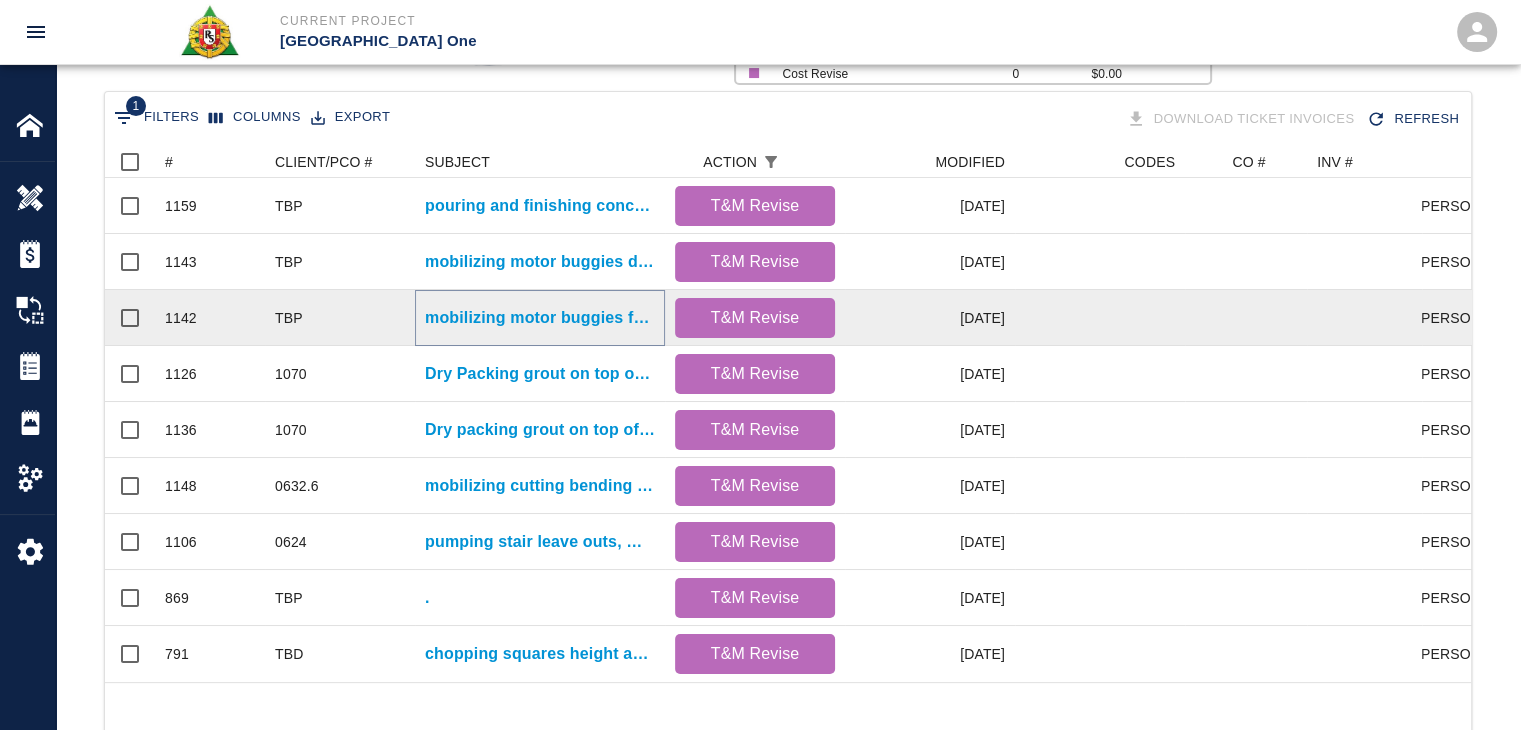 click on "mobilizing motor buggies from Vestibule#1 to place.  Dumping and pulling up concrete for masons for concrete pours 1.)  HHS3/L3- expansion joint column leave out #N.5.  2.) Gate 14/L2 embed "swap"(wrong embed.  3.) HHL3- cane rail pockets @ CBP. 4.) HHL3-east electrical closet infill. 5.) EP-L3- abandoned sleeves at "Air Korea"." at bounding box center [540, 318] 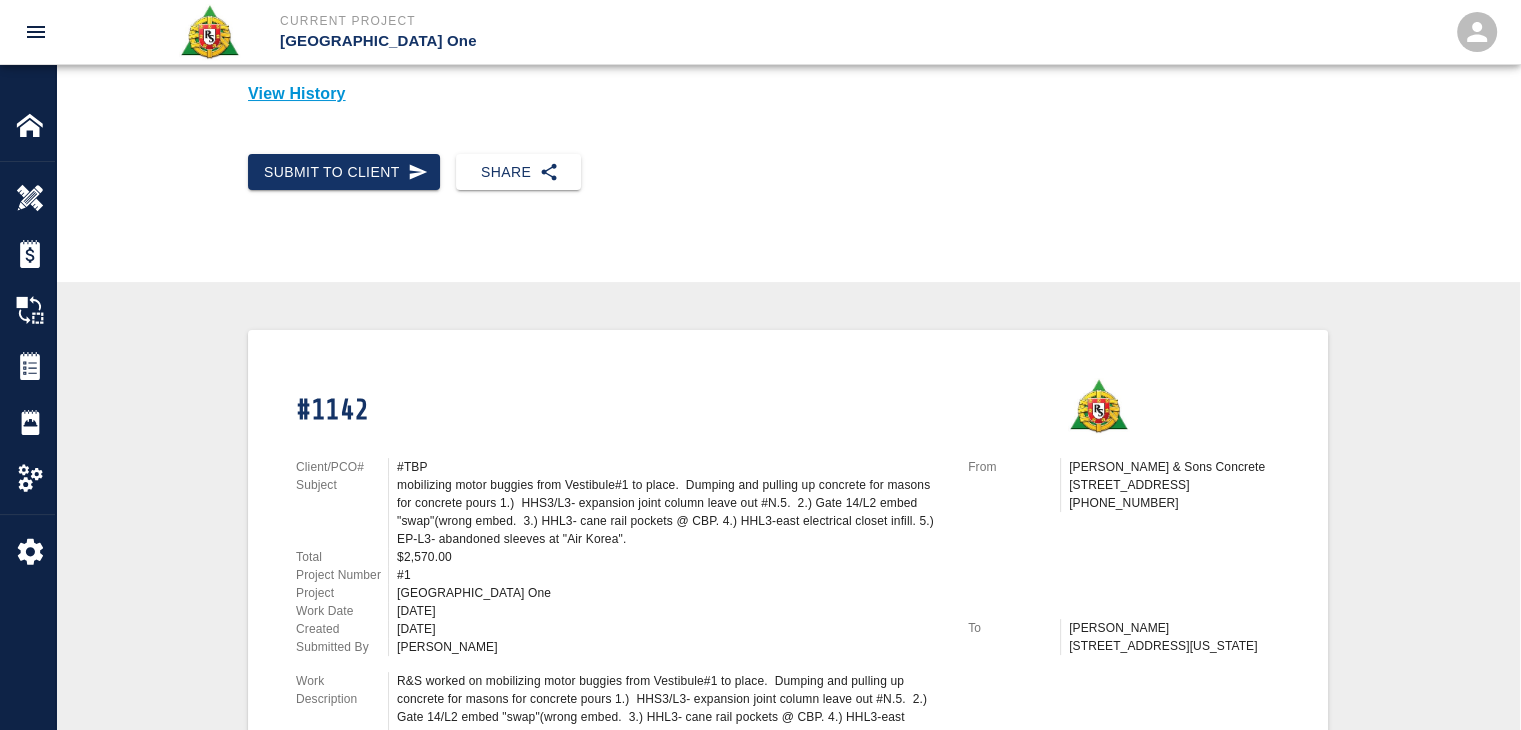 scroll, scrollTop: 0, scrollLeft: 0, axis: both 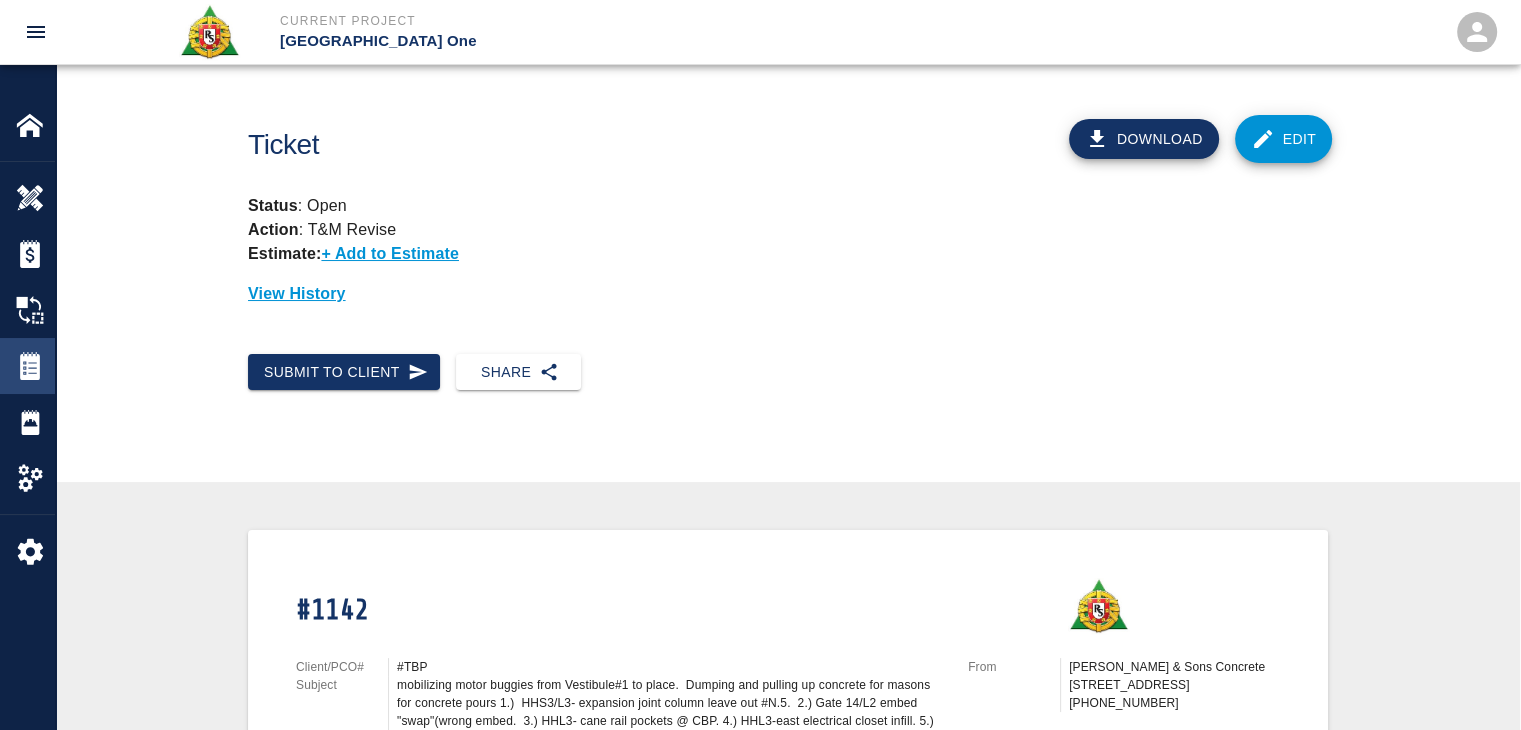 click at bounding box center (30, 366) 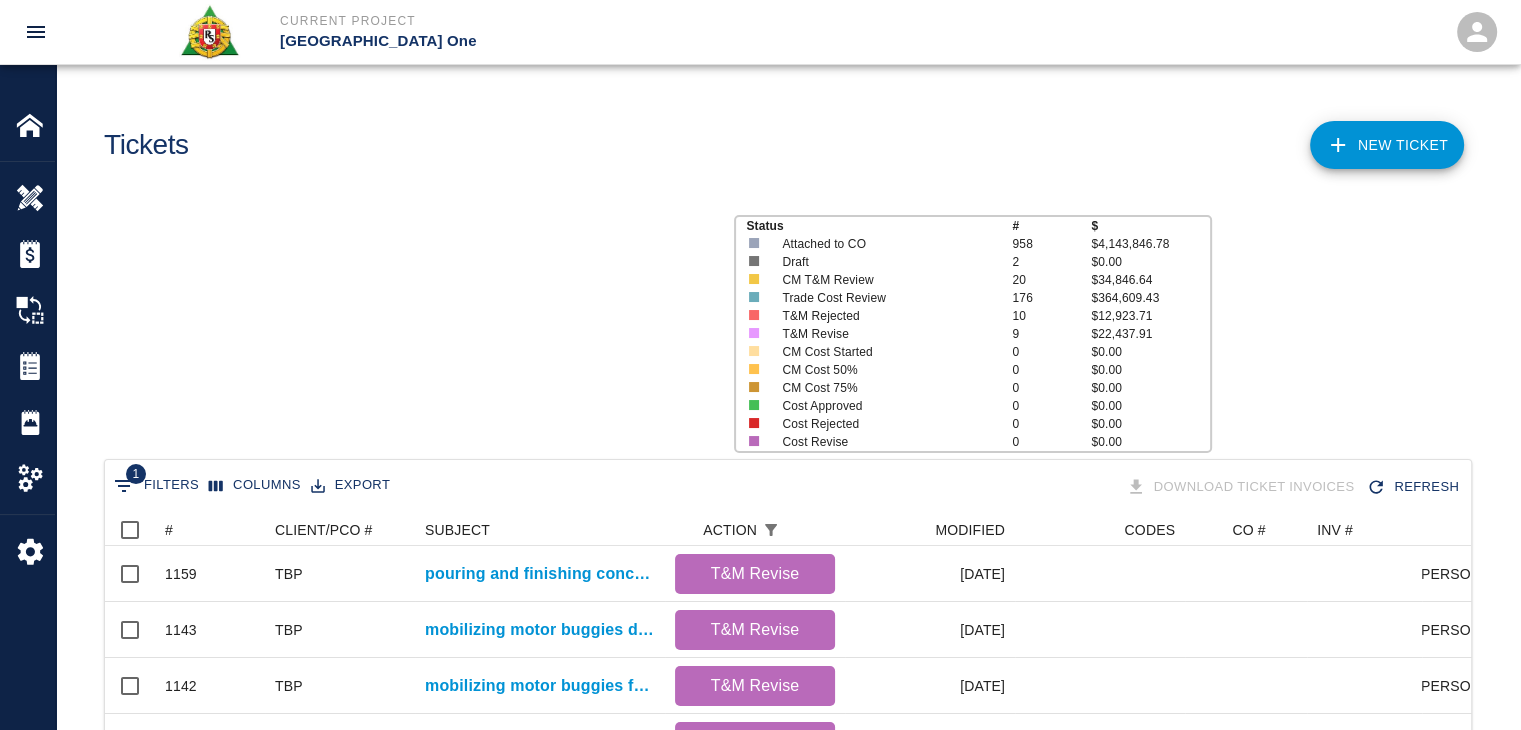 scroll, scrollTop: 16, scrollLeft: 16, axis: both 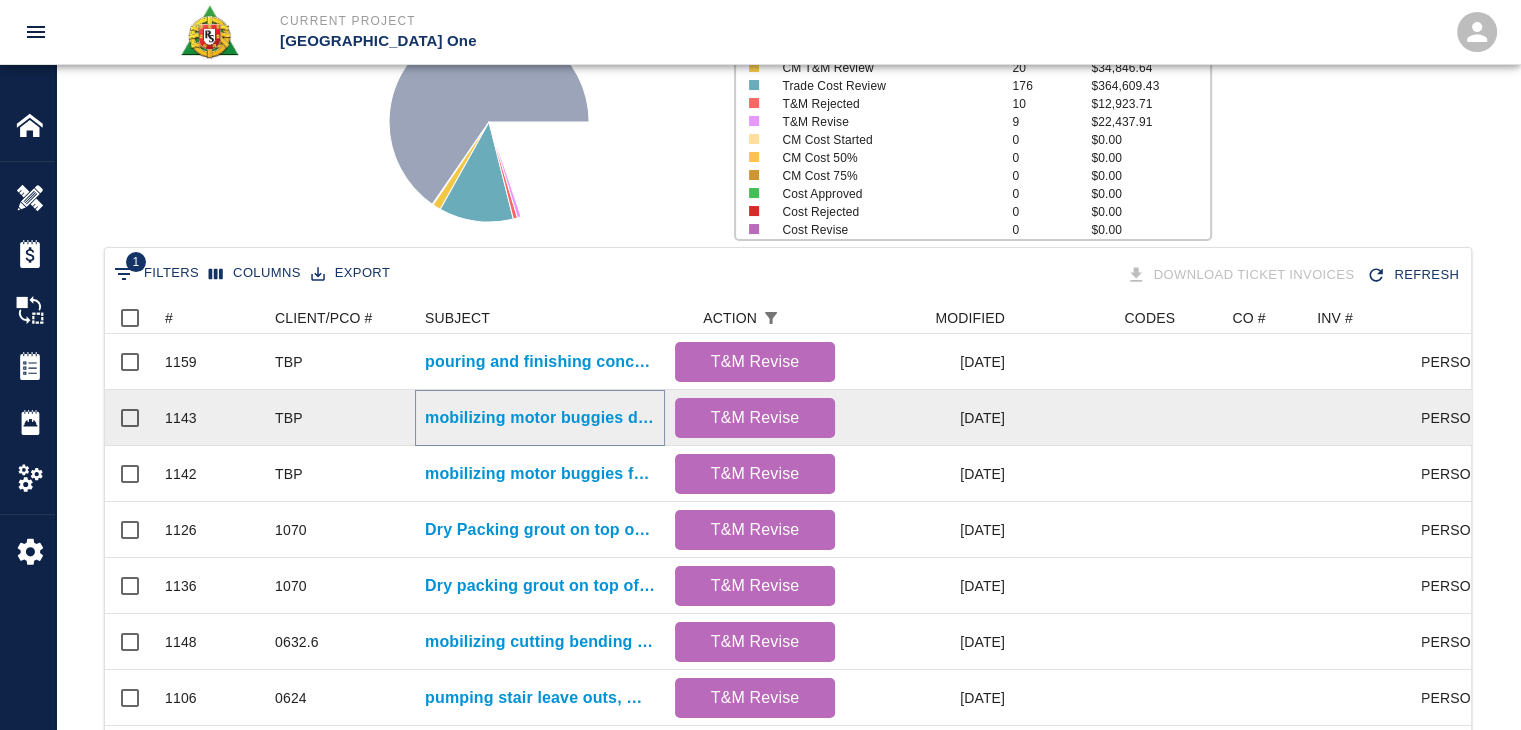 click on "mobilizing motor buggies dumping and pulling up concrete for masons for concrete pours 1. Gate 1/L2 infill.  2.  HHS1/L3- elec closet#334- pad extension.  3.) HHL3- ticket booth#1 pad extension." at bounding box center [540, 418] 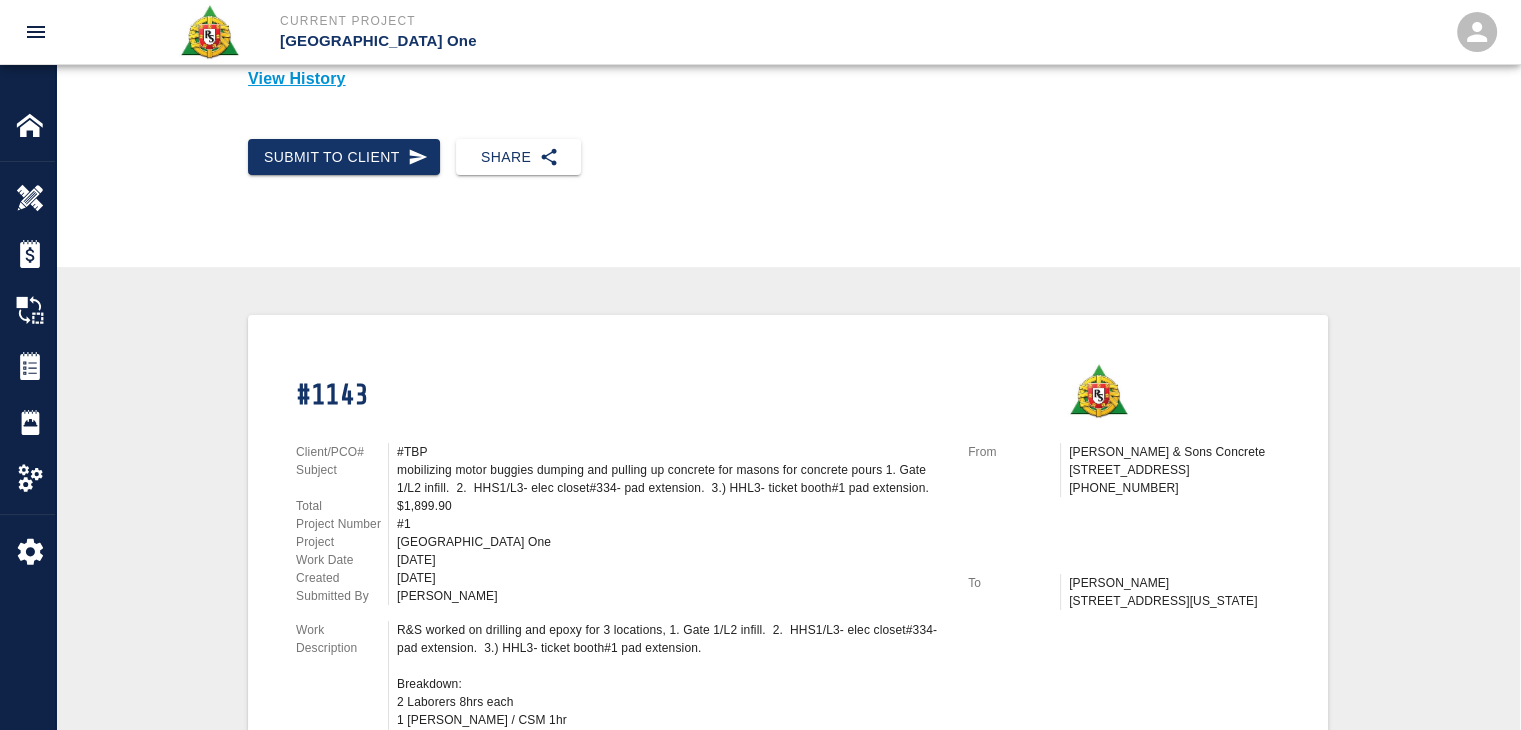 scroll, scrollTop: 0, scrollLeft: 0, axis: both 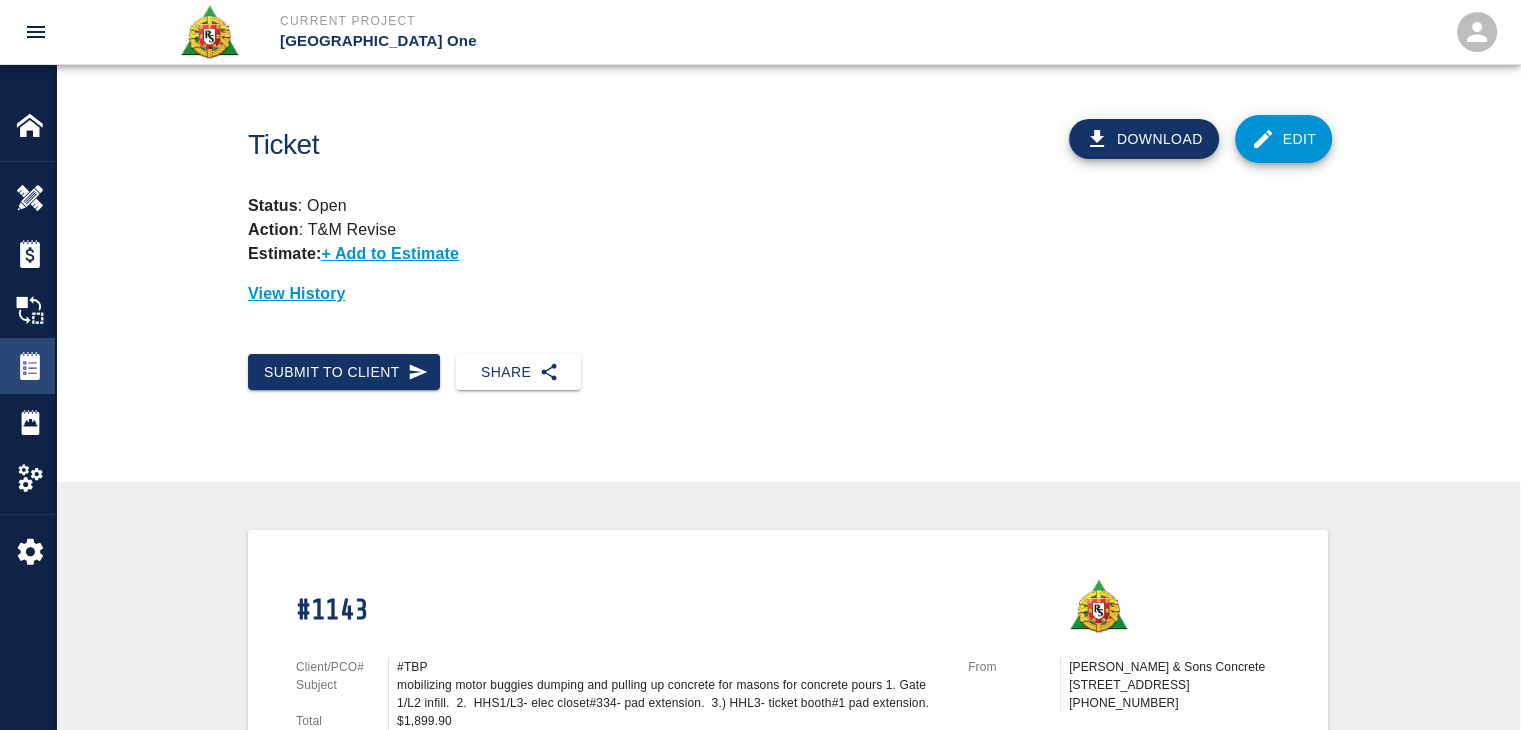 click on "Tickets" at bounding box center (27, 366) 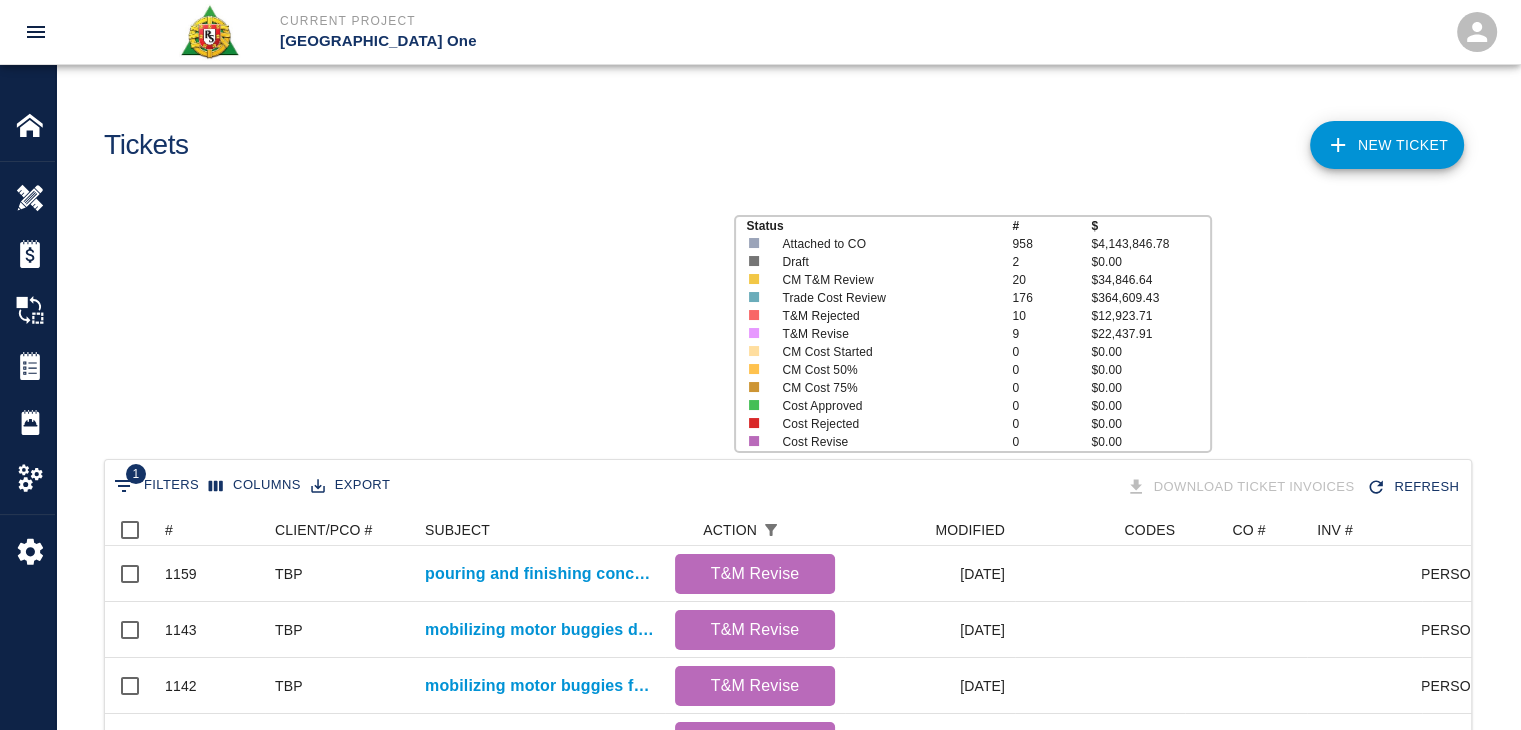 scroll, scrollTop: 16, scrollLeft: 16, axis: both 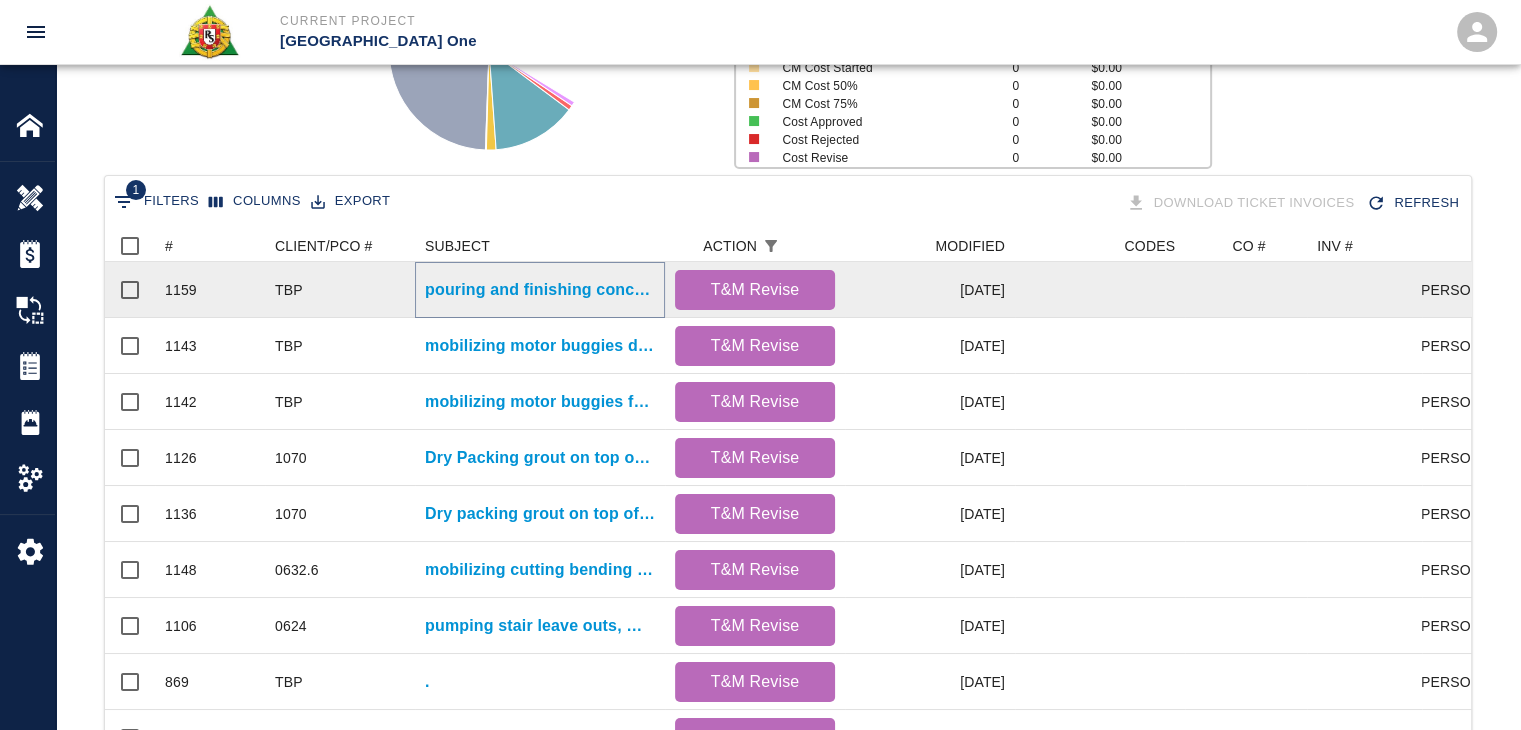 click on "pouring and finishing concrete for 1.) HHS1/L3 elect Pad#334 ext. / 2.) HHS1/L3 Ticket Booth#1 pad ext. and 3.) HHN1/L2 north mezz formed infill." at bounding box center (540, 290) 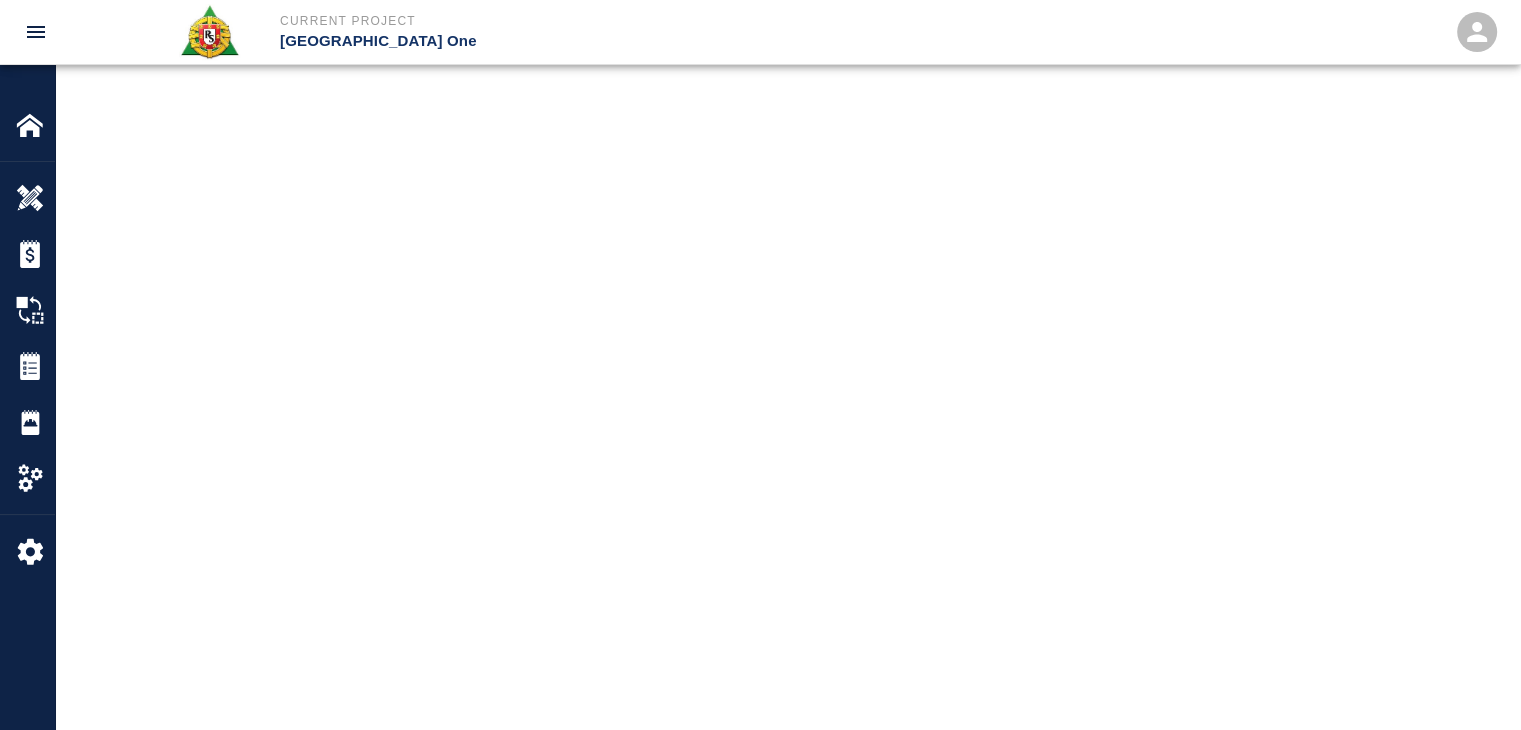 scroll 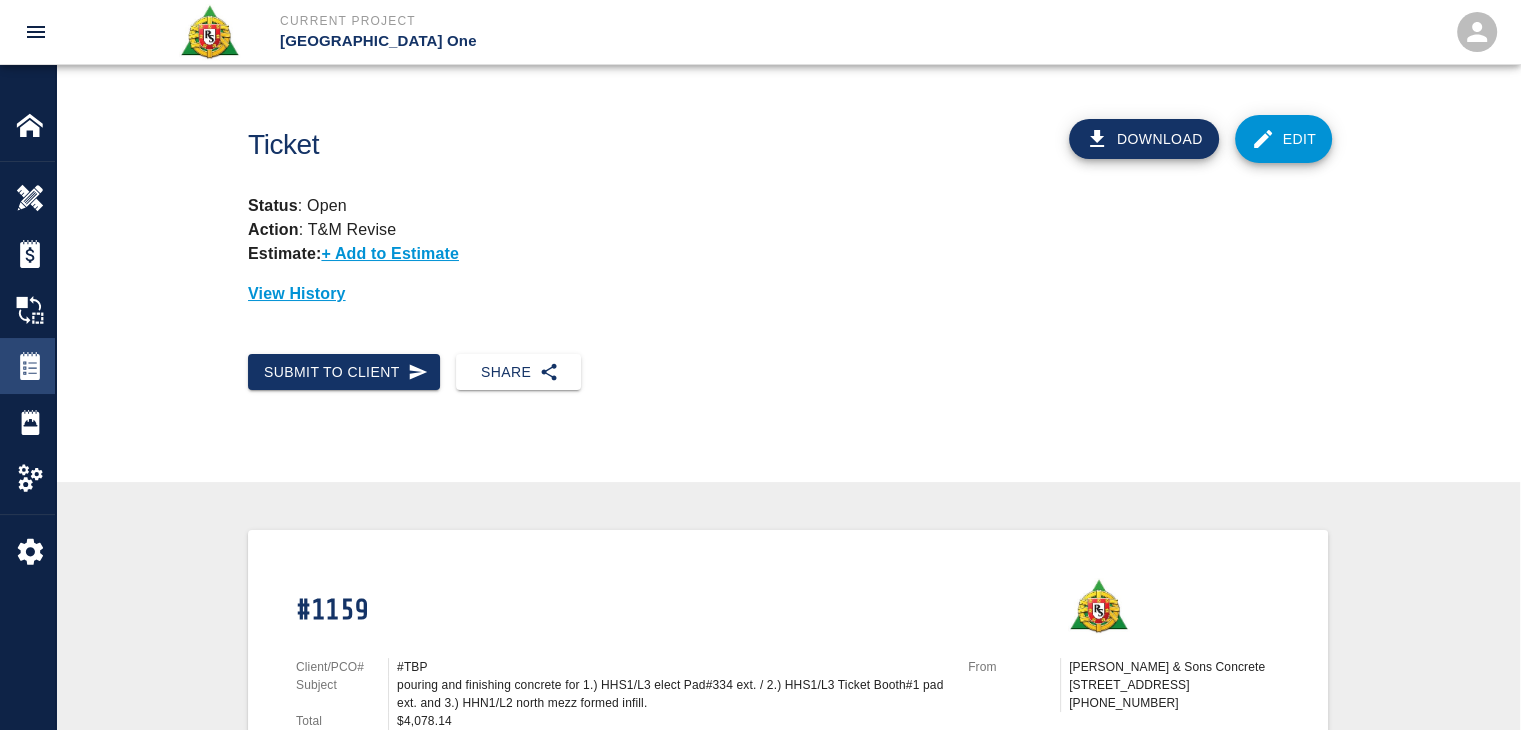 click at bounding box center (30, 366) 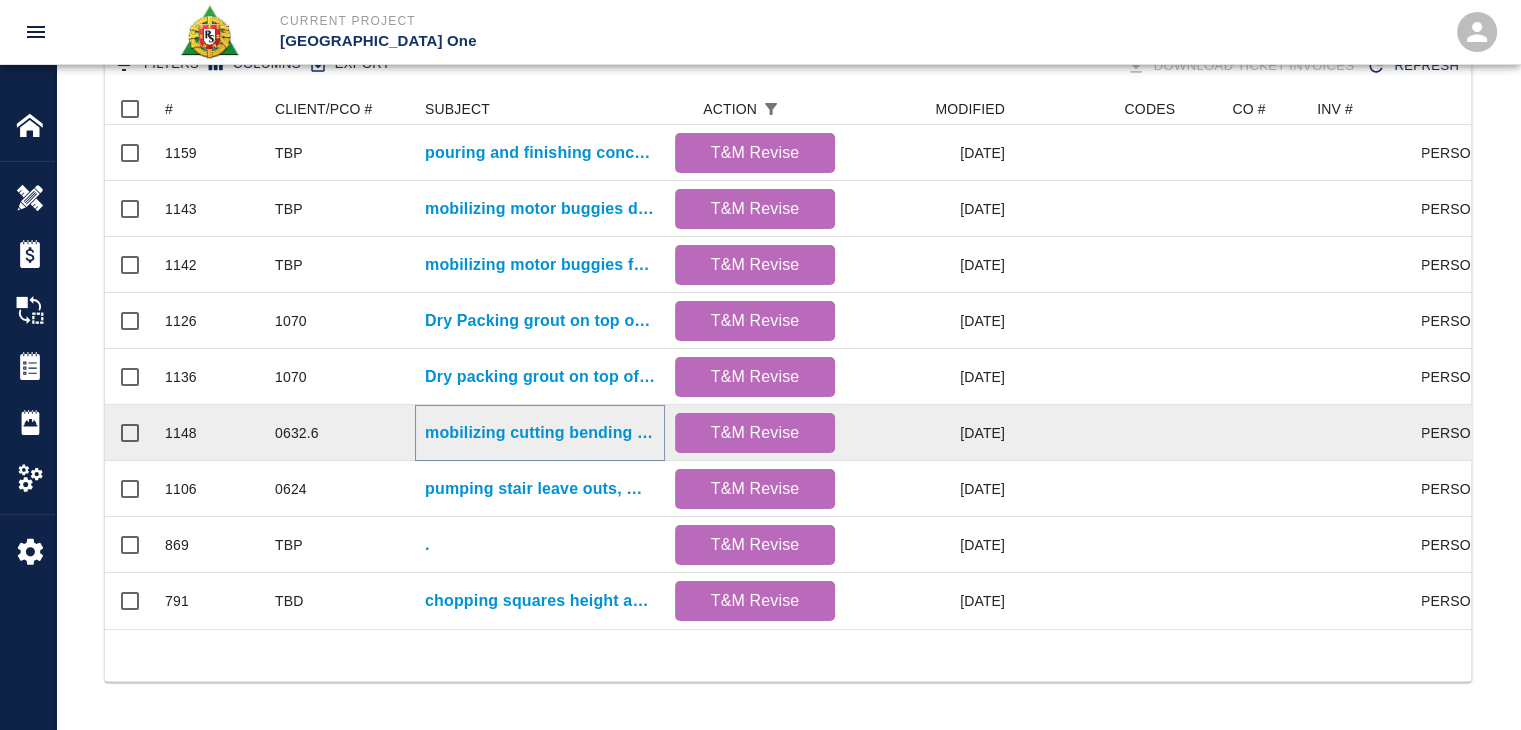 click on "mobilizing cutting bending and drilling next to ticket booth #1 buildup pad in electrical closet." at bounding box center [540, 433] 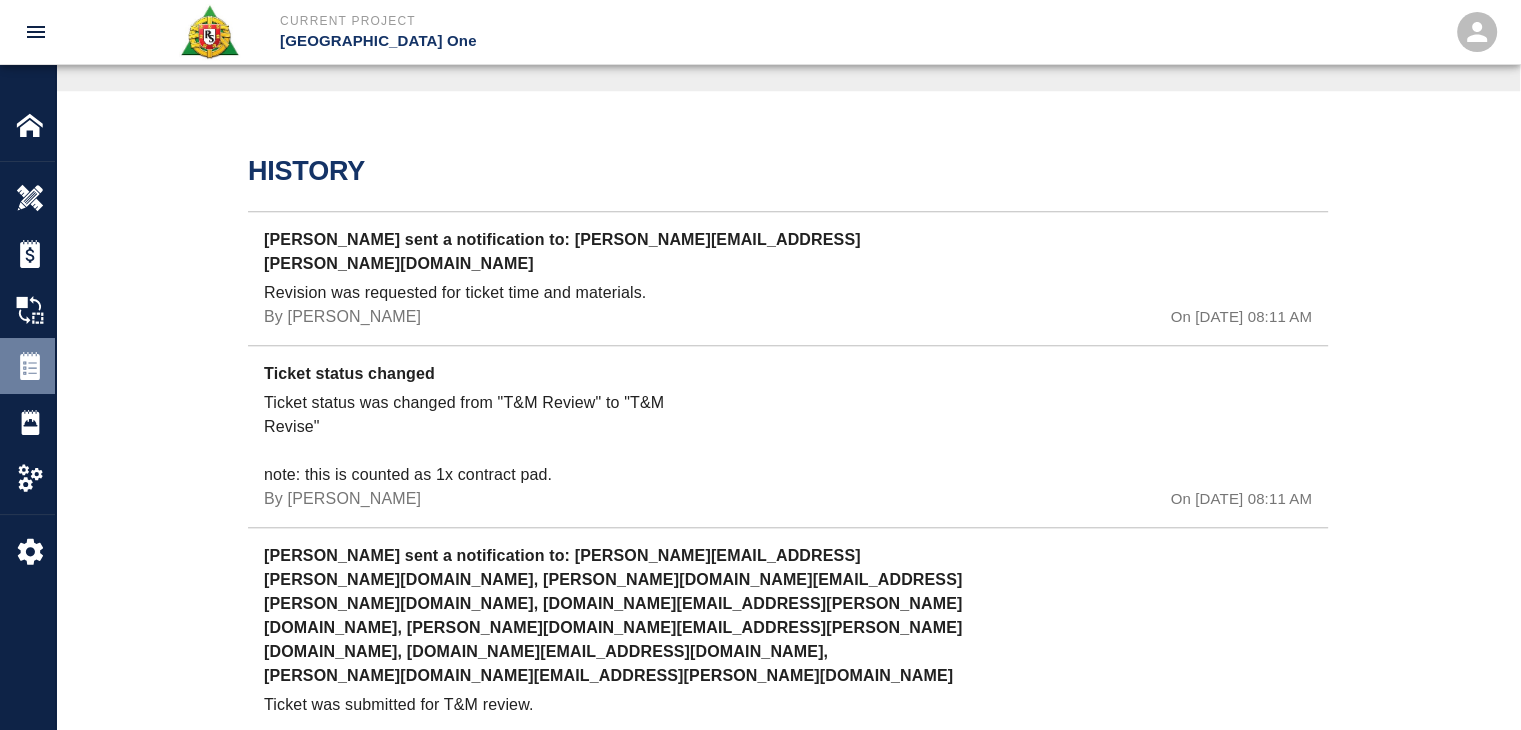 click at bounding box center [30, 366] 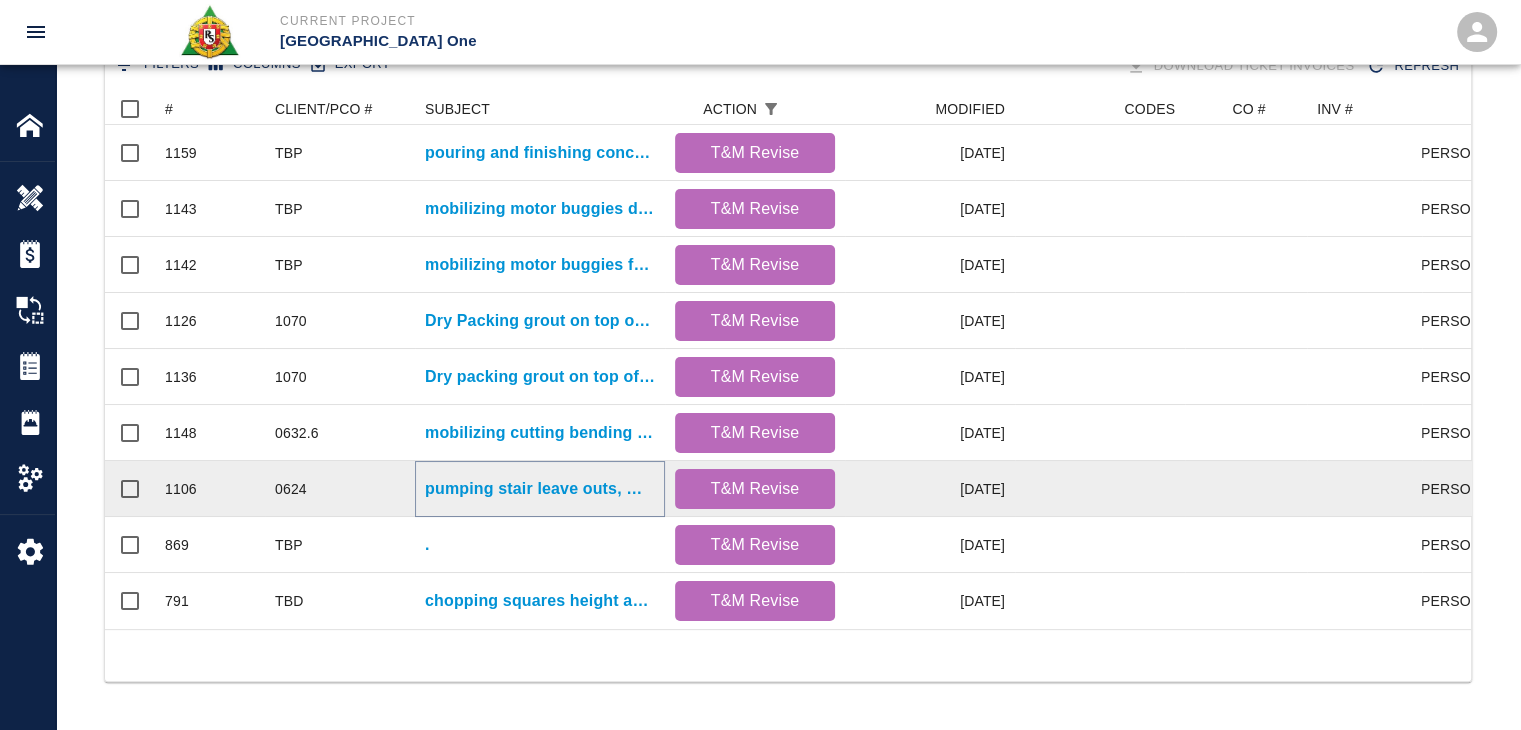 click on "pumping stair leave outs, mobilizing concrete via motor buggies to Gate #7 diving boards and L#1 pad extensions for Gate #9/L#3-L#1 stair leave outs, Gate #7 diving boards at CW door and EP/L#1 sportnetwork#2 pad extensions(2)." at bounding box center [540, 489] 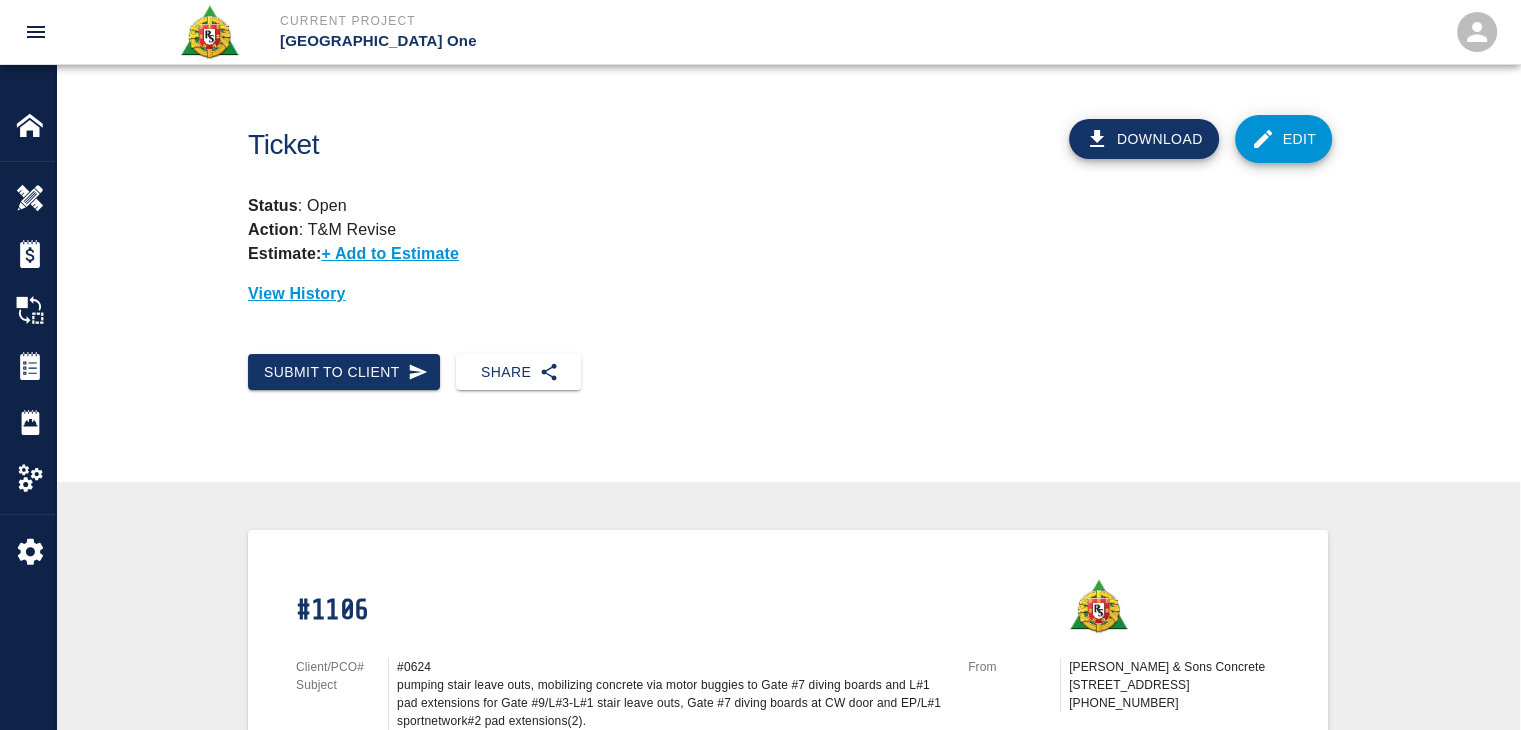 scroll, scrollTop: 328, scrollLeft: 0, axis: vertical 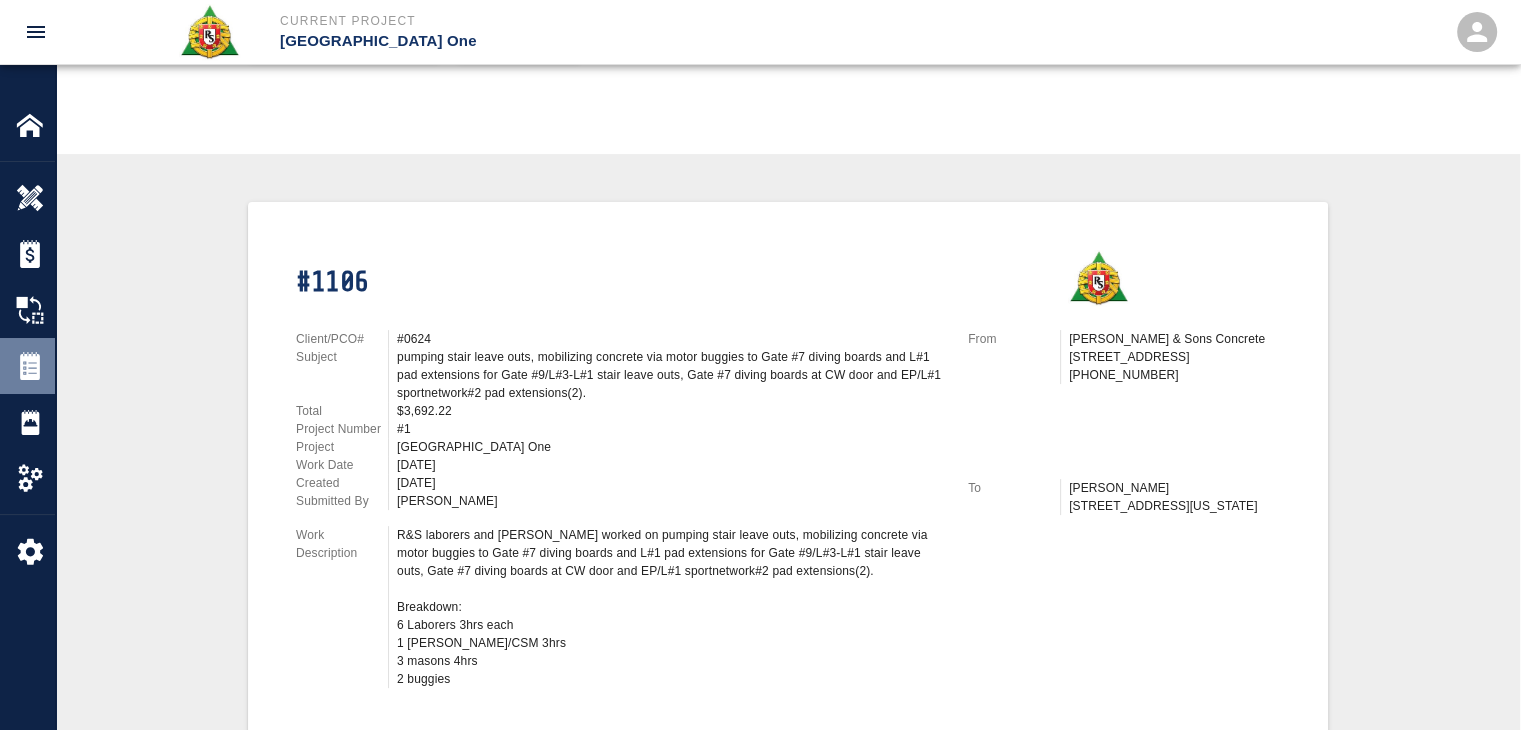 click at bounding box center [30, 366] 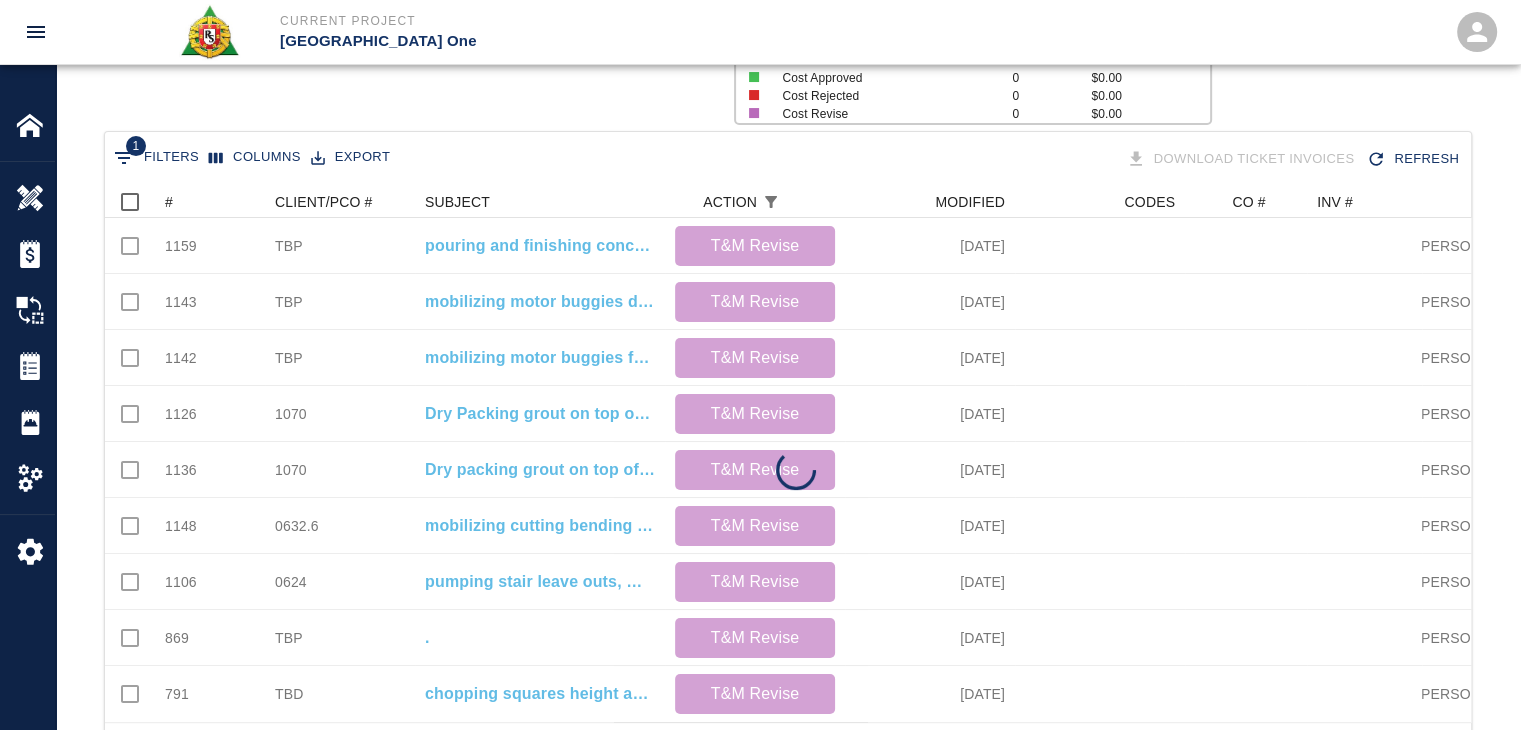 scroll, scrollTop: 0, scrollLeft: 0, axis: both 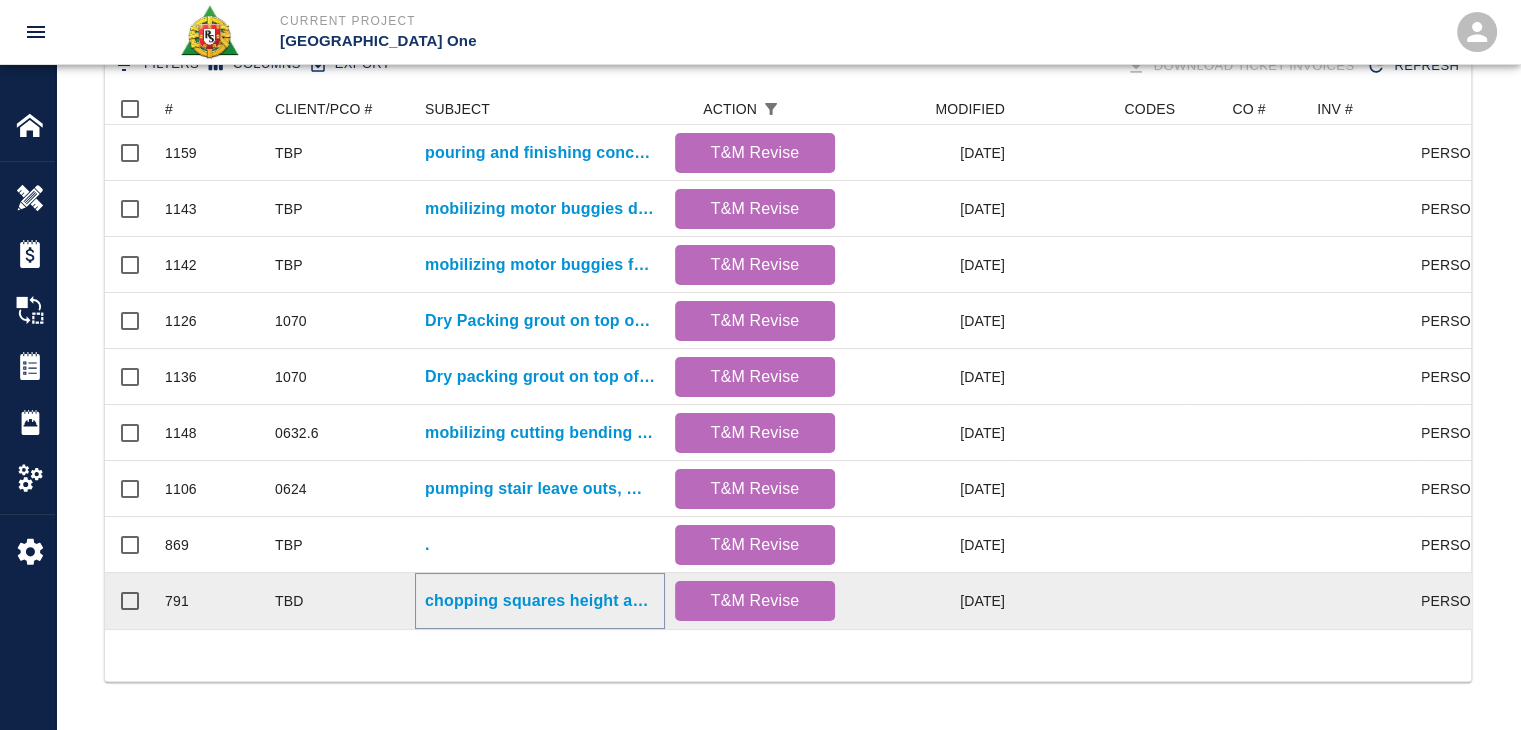 click on "chopping squares height and patching grouting surface for location: HHN4/L3- Col. L/15." at bounding box center [540, 601] 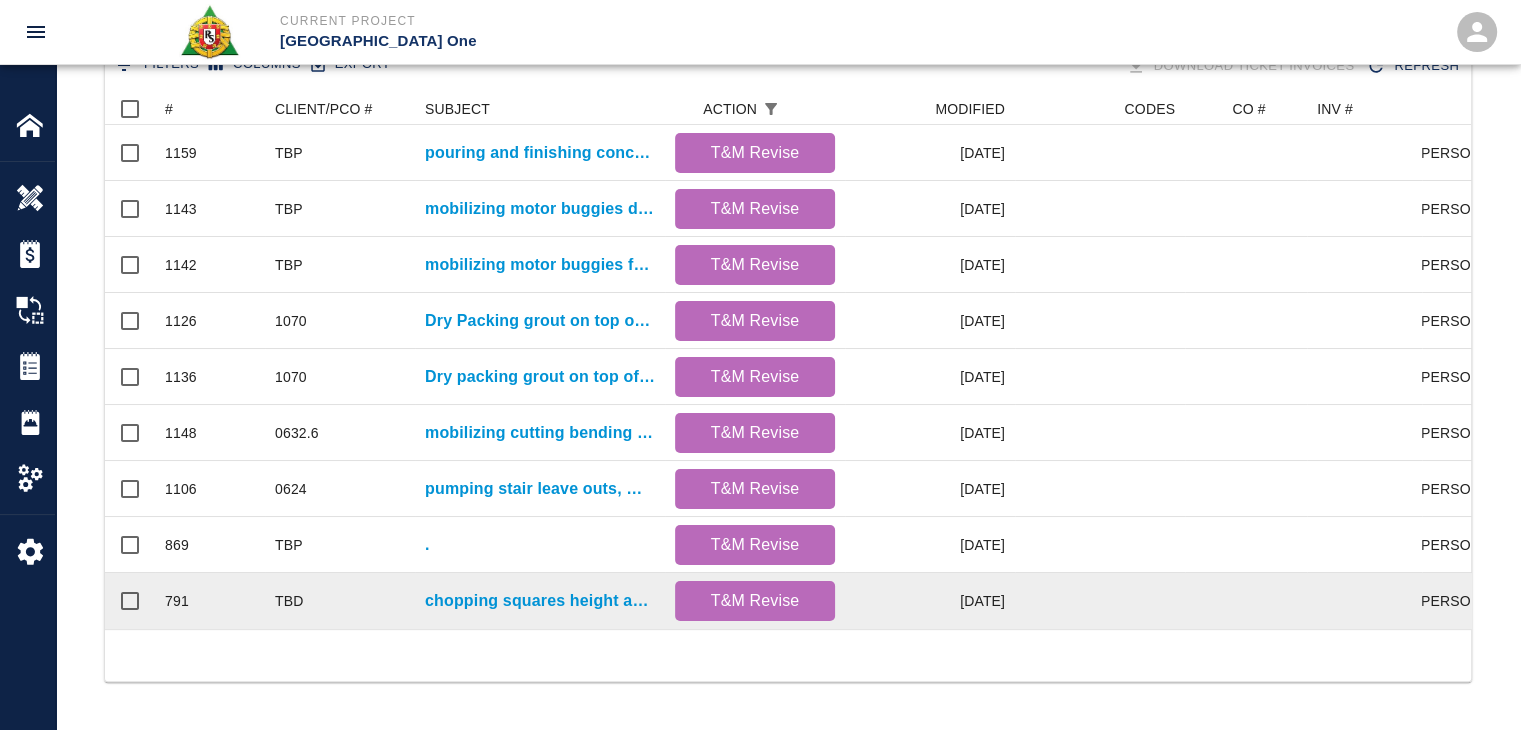 scroll, scrollTop: 0, scrollLeft: 0, axis: both 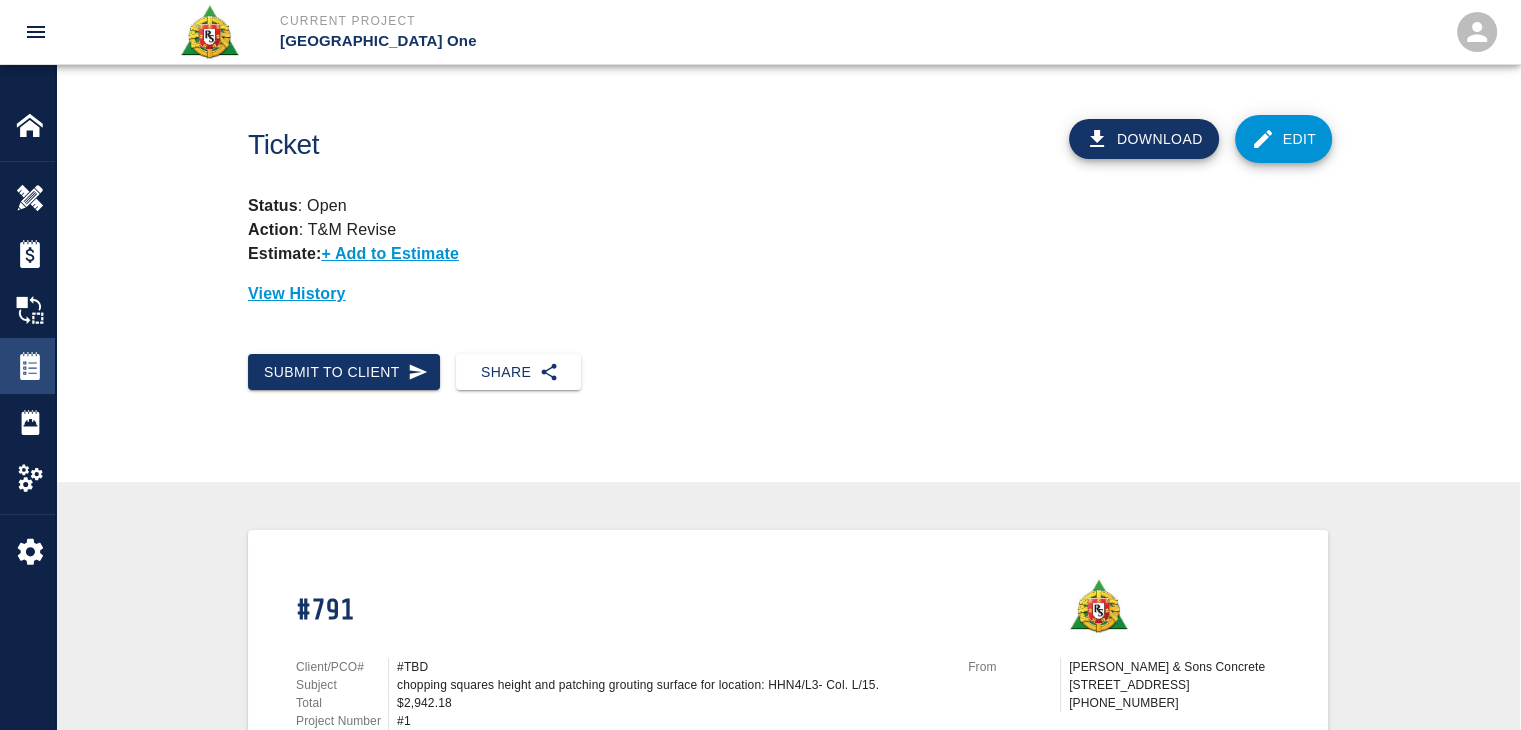 click at bounding box center [30, 366] 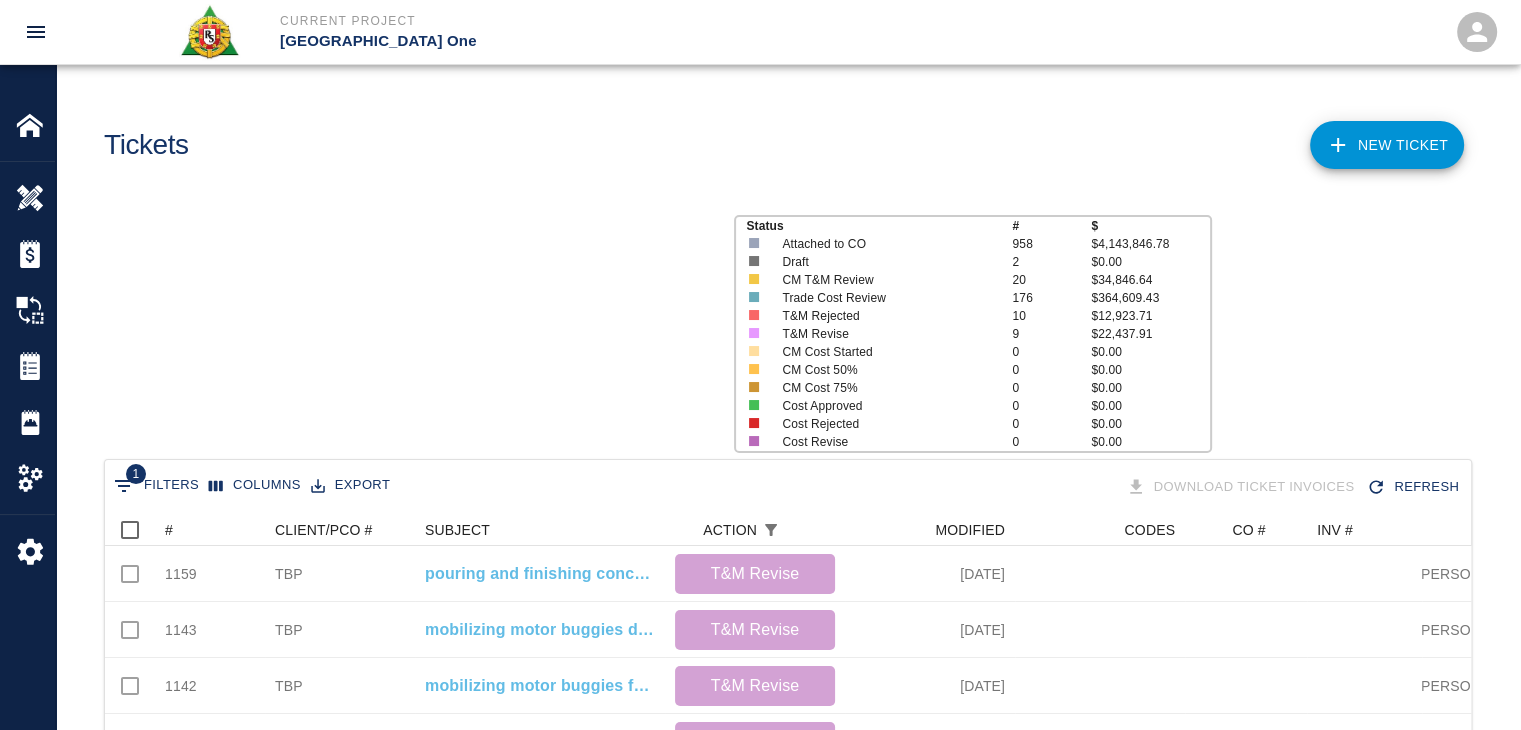 scroll, scrollTop: 16, scrollLeft: 16, axis: both 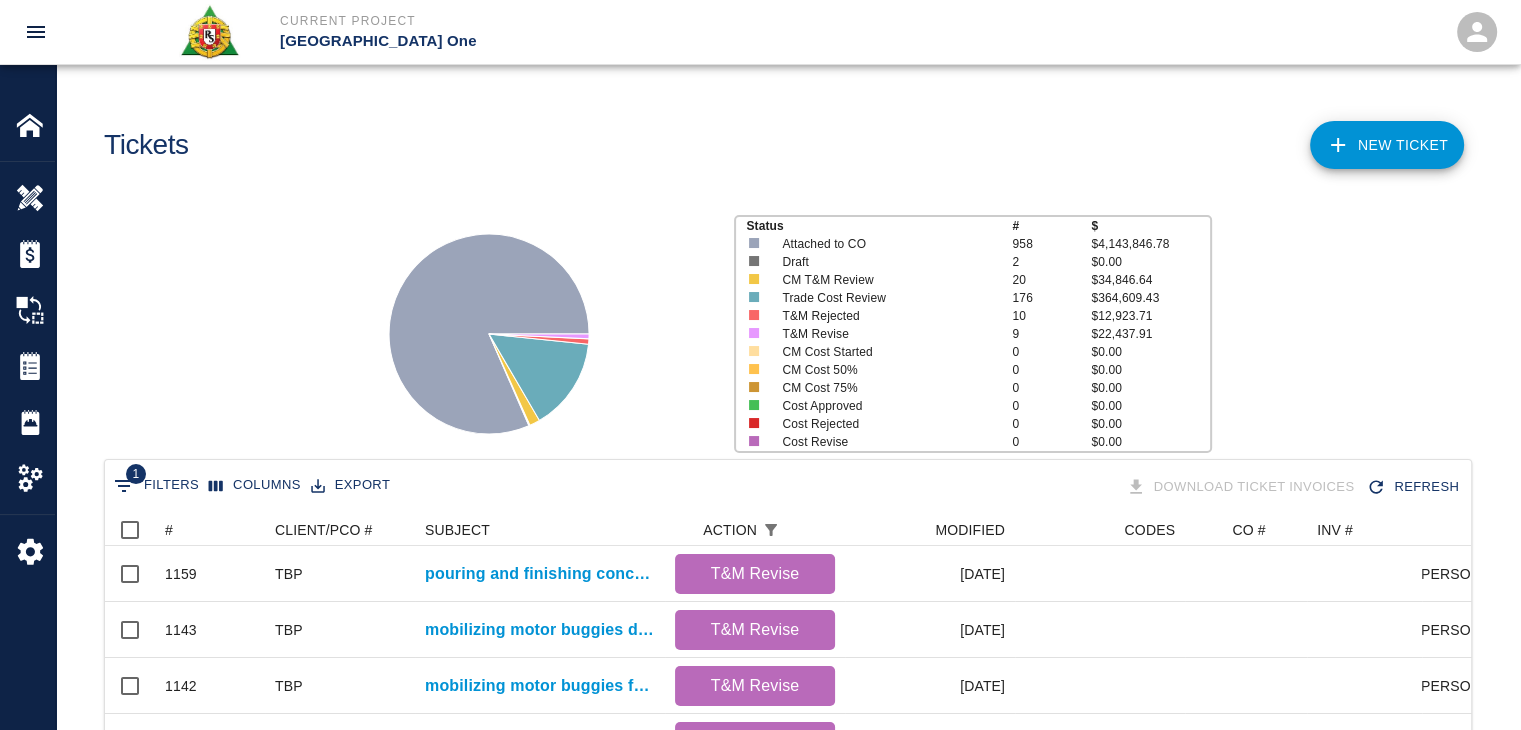 click on "NEW TICKET" at bounding box center (1387, 145) 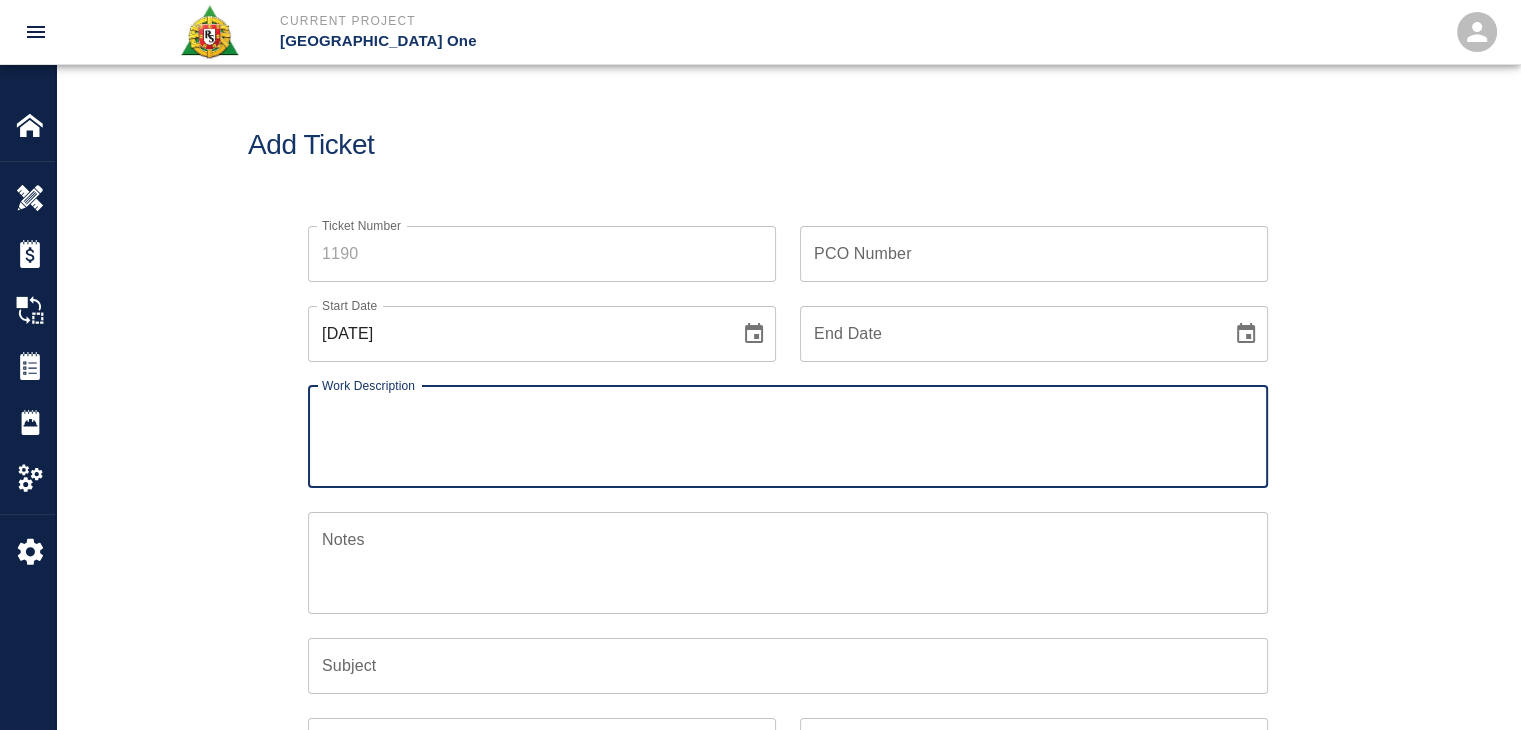 click on "Ticket Number" at bounding box center (542, 254) 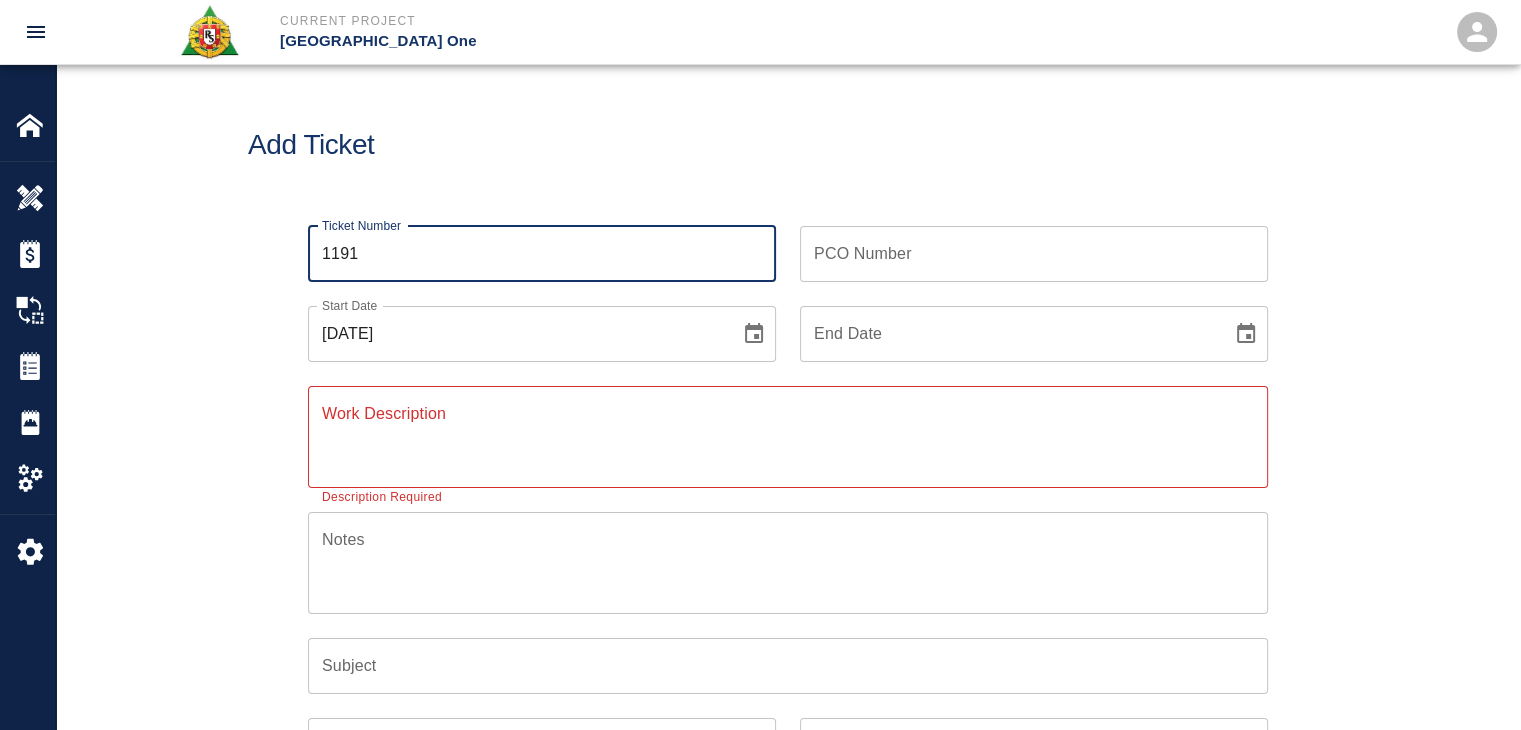 type on "1191" 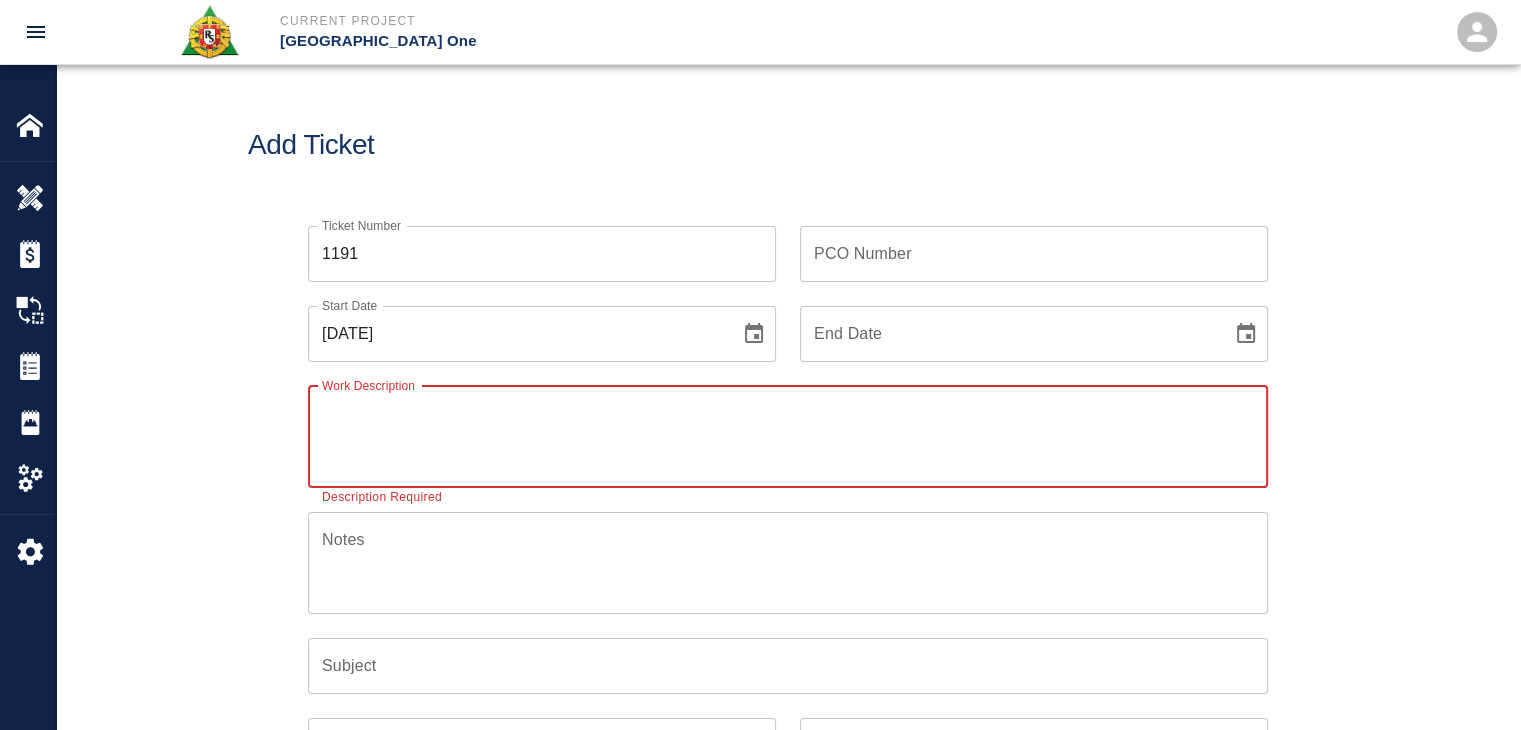 paste on "LOCATION:  HHN1/L3- Ticket Booth#1 topping slab
1 Laborer- 6hrs- drilling both sides of booth." 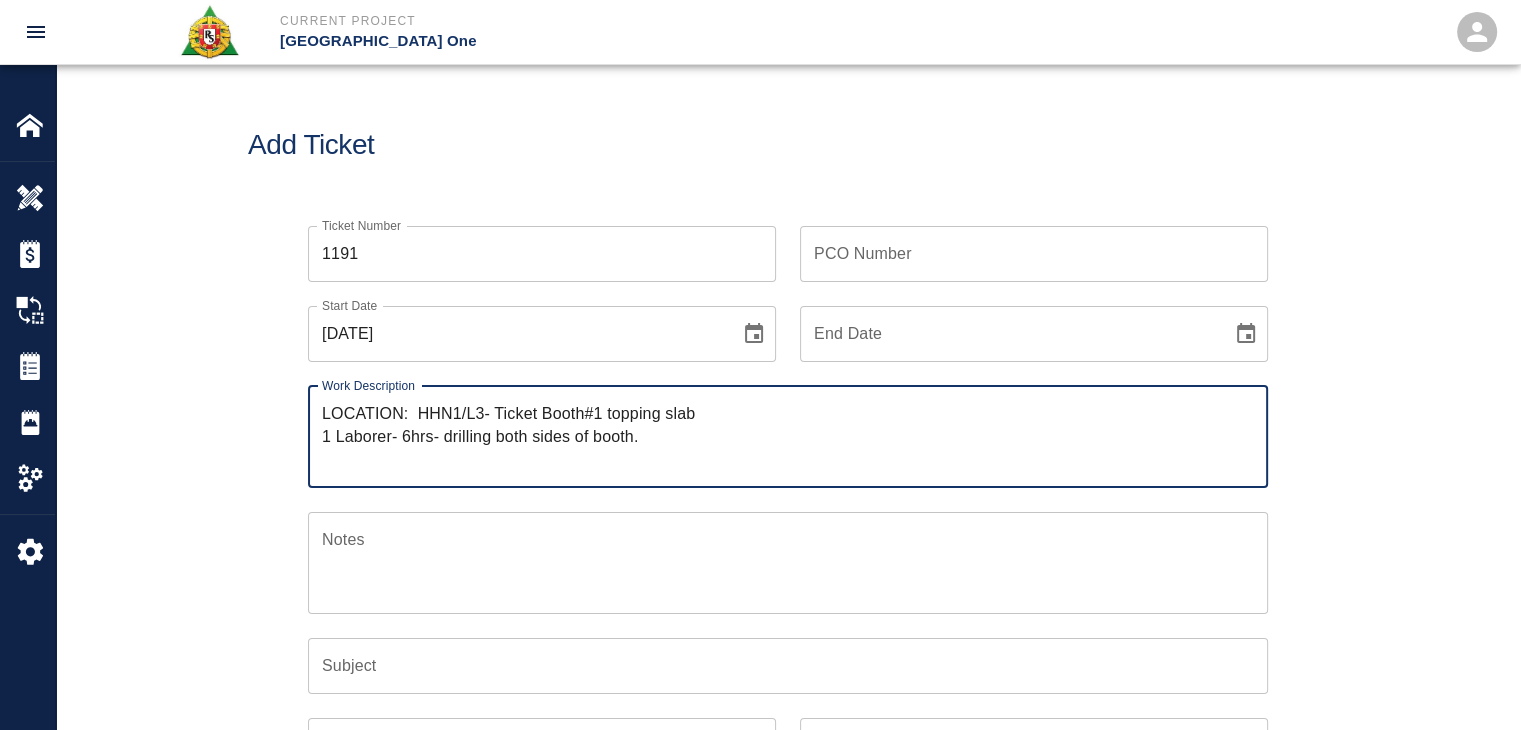 click on "LOCATION:  HHN1/L3- Ticket Booth#1 topping slab
1 Laborer- 6hrs- drilling both sides of booth. x Work Description" at bounding box center [788, 437] 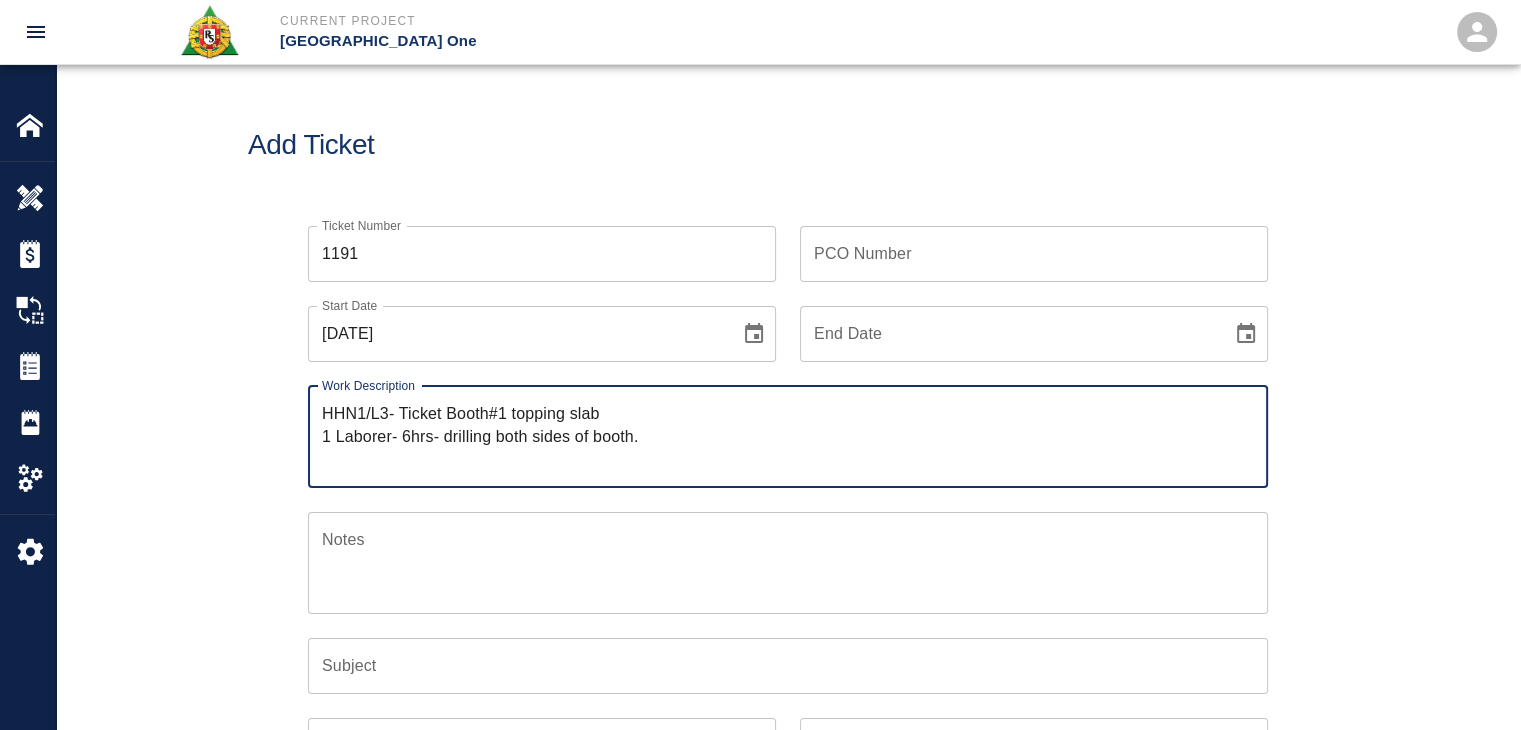 paste on "R&S worked on" 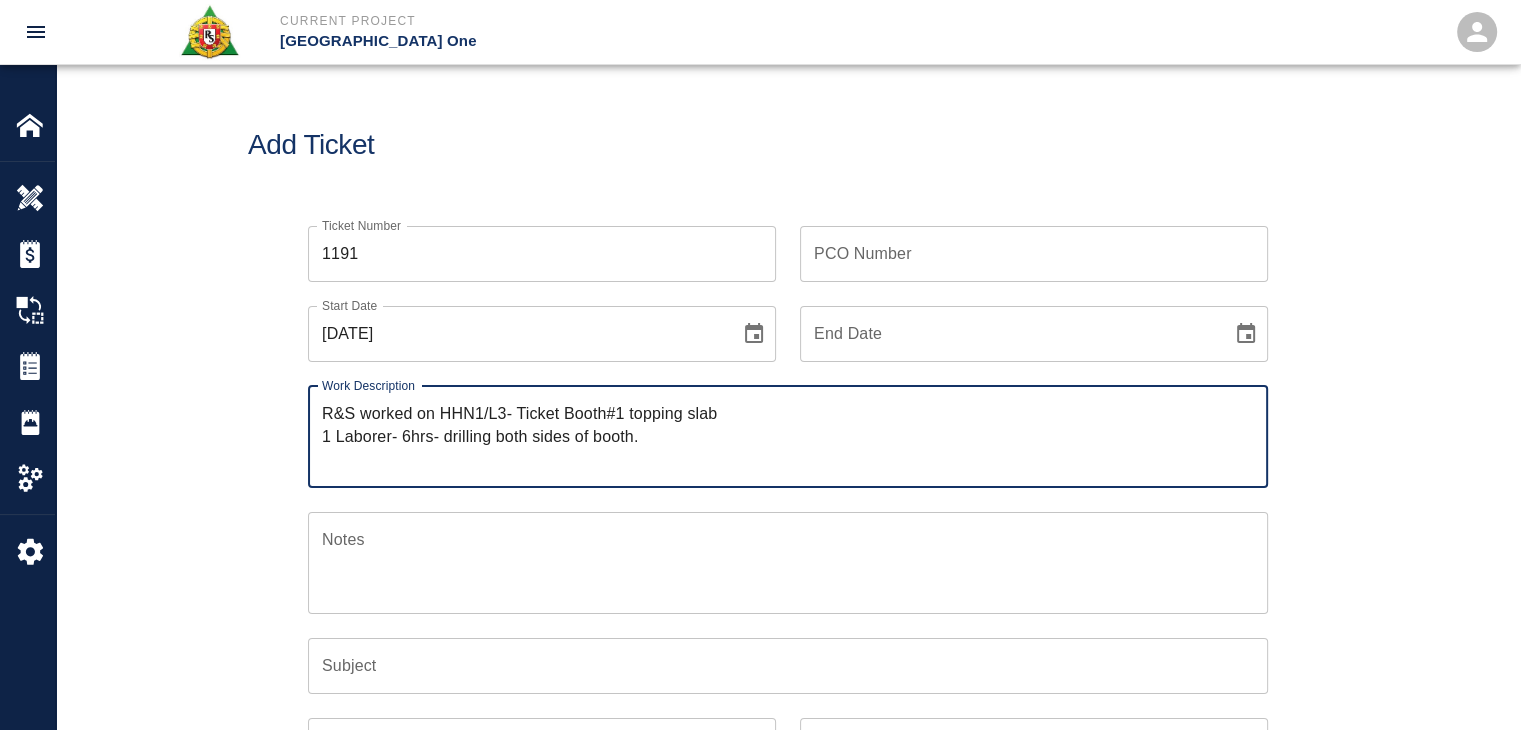drag, startPoint x: 661, startPoint y: 432, endPoint x: 446, endPoint y: 433, distance: 215.00232 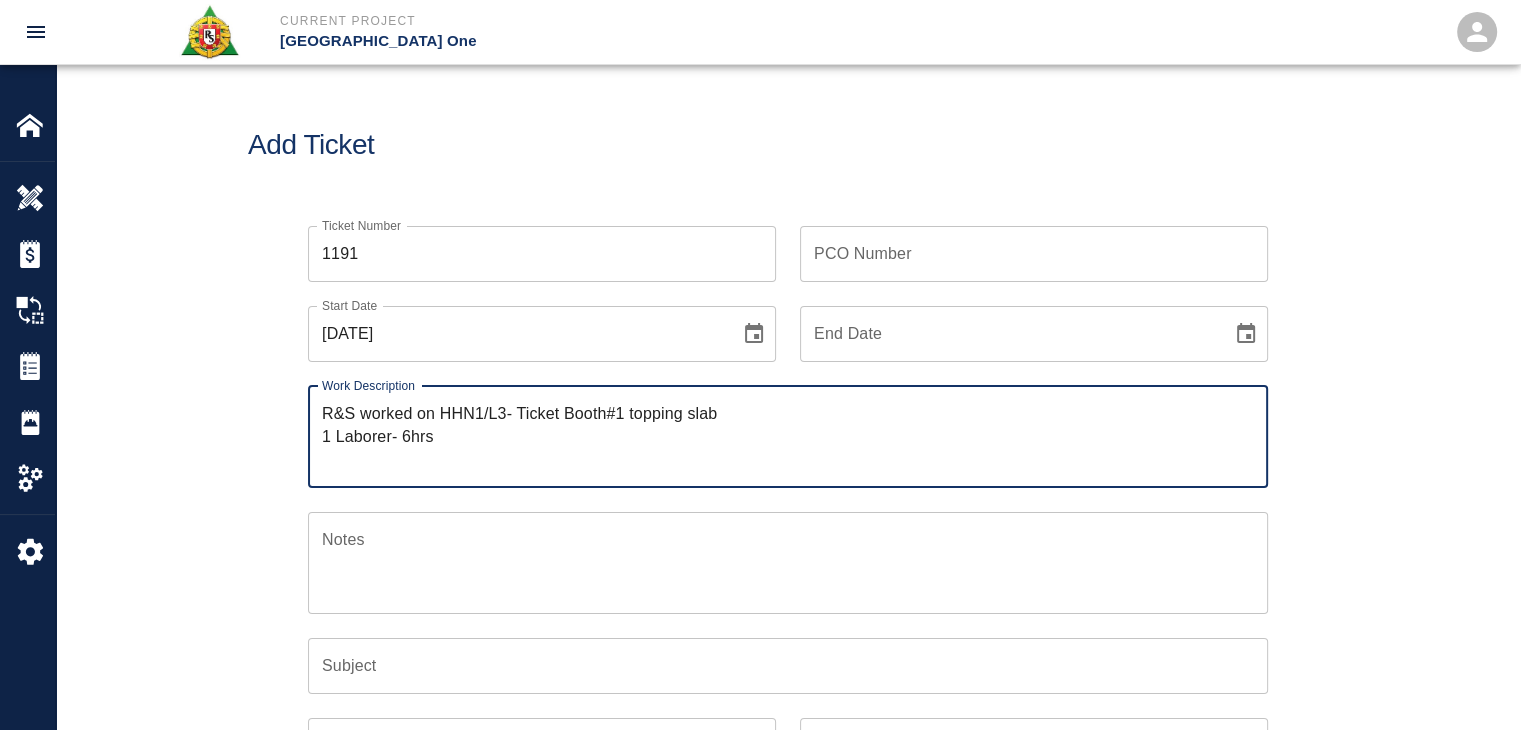 click on "R&S worked on HHN1/L3- Ticket Booth#1 topping slab
1 Laborer- 6hrs" at bounding box center [788, 436] 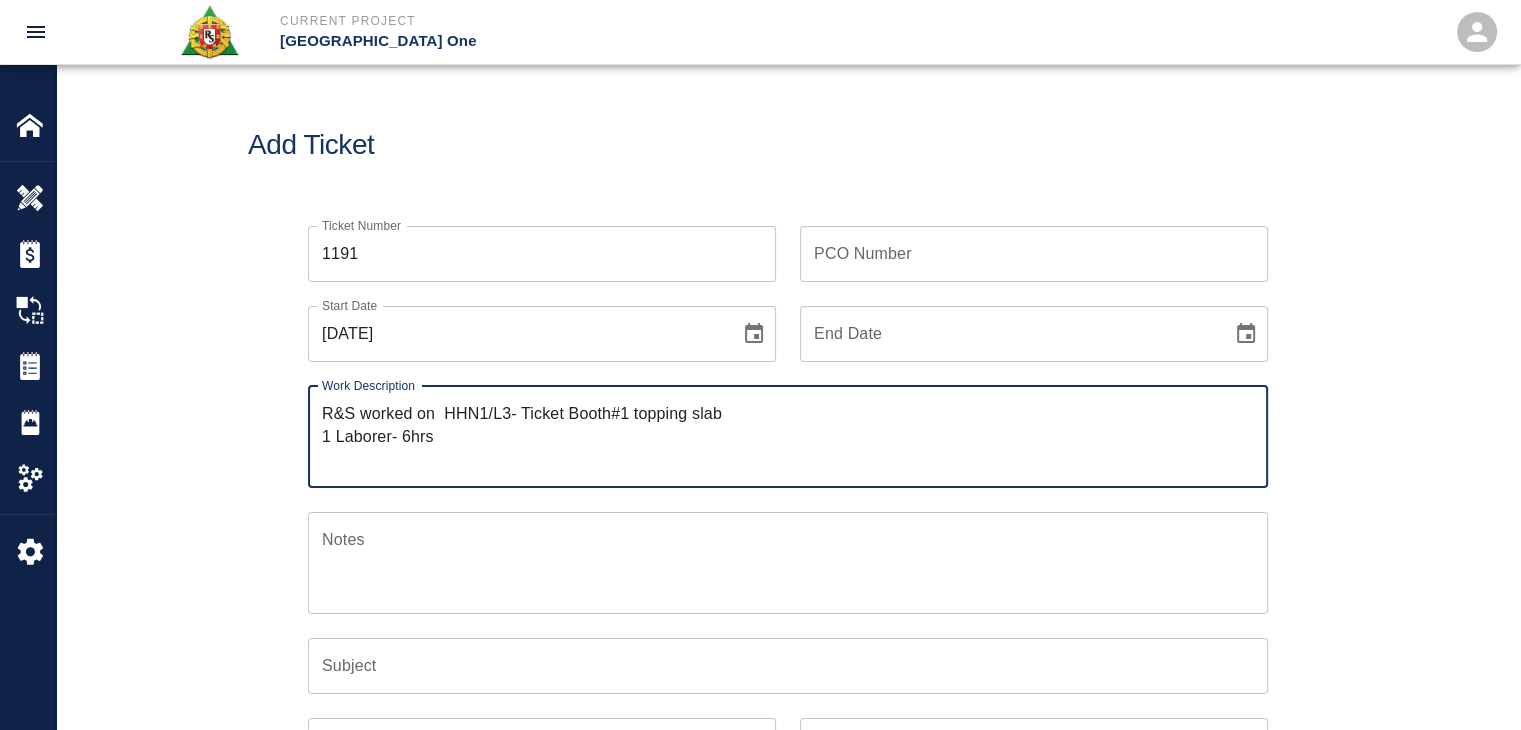 paste on "drilling both sides of booth." 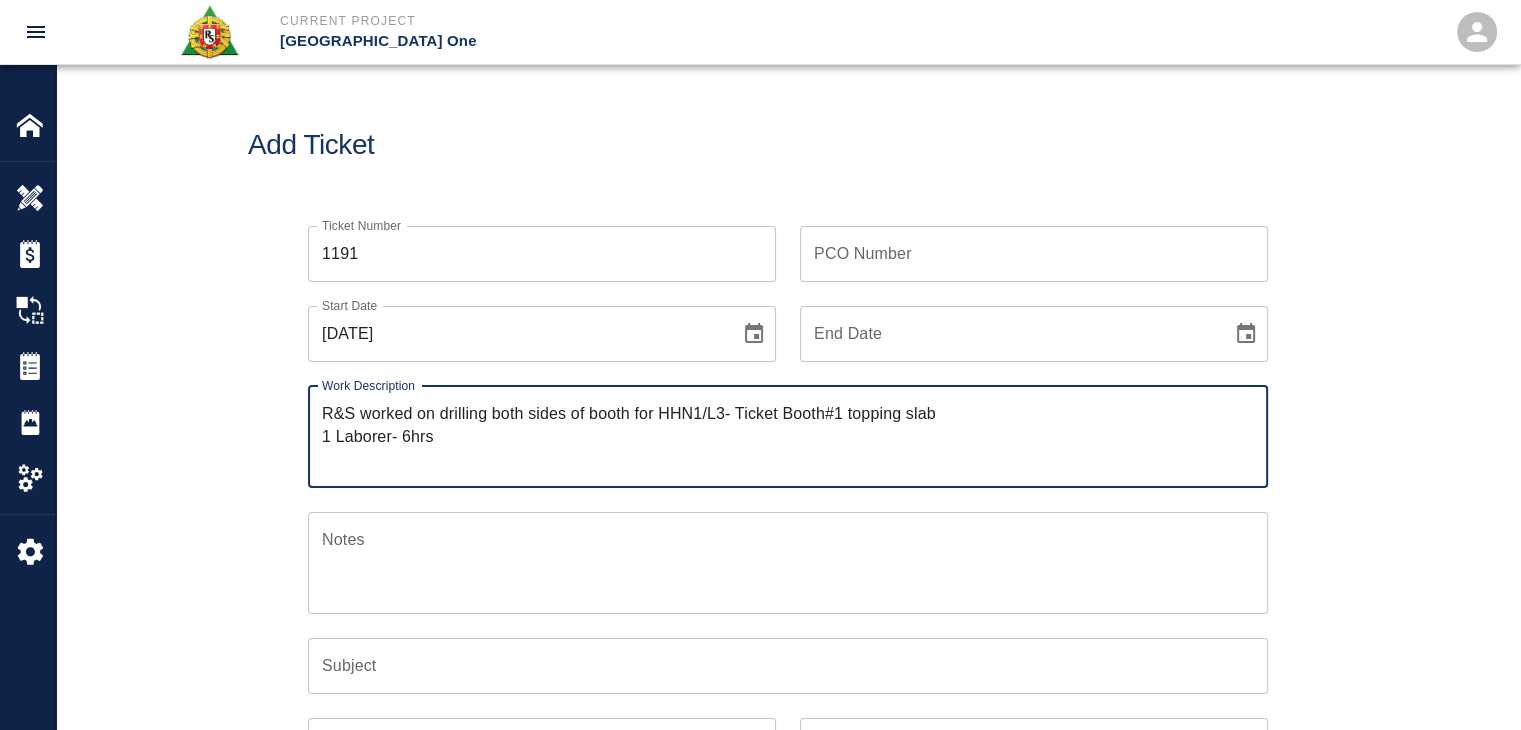 click on "R&S worked on drilling both sides of booth for HHN1/L3- Ticket Booth#1 topping slab
1 Laborer- 6hrs" at bounding box center [788, 436] 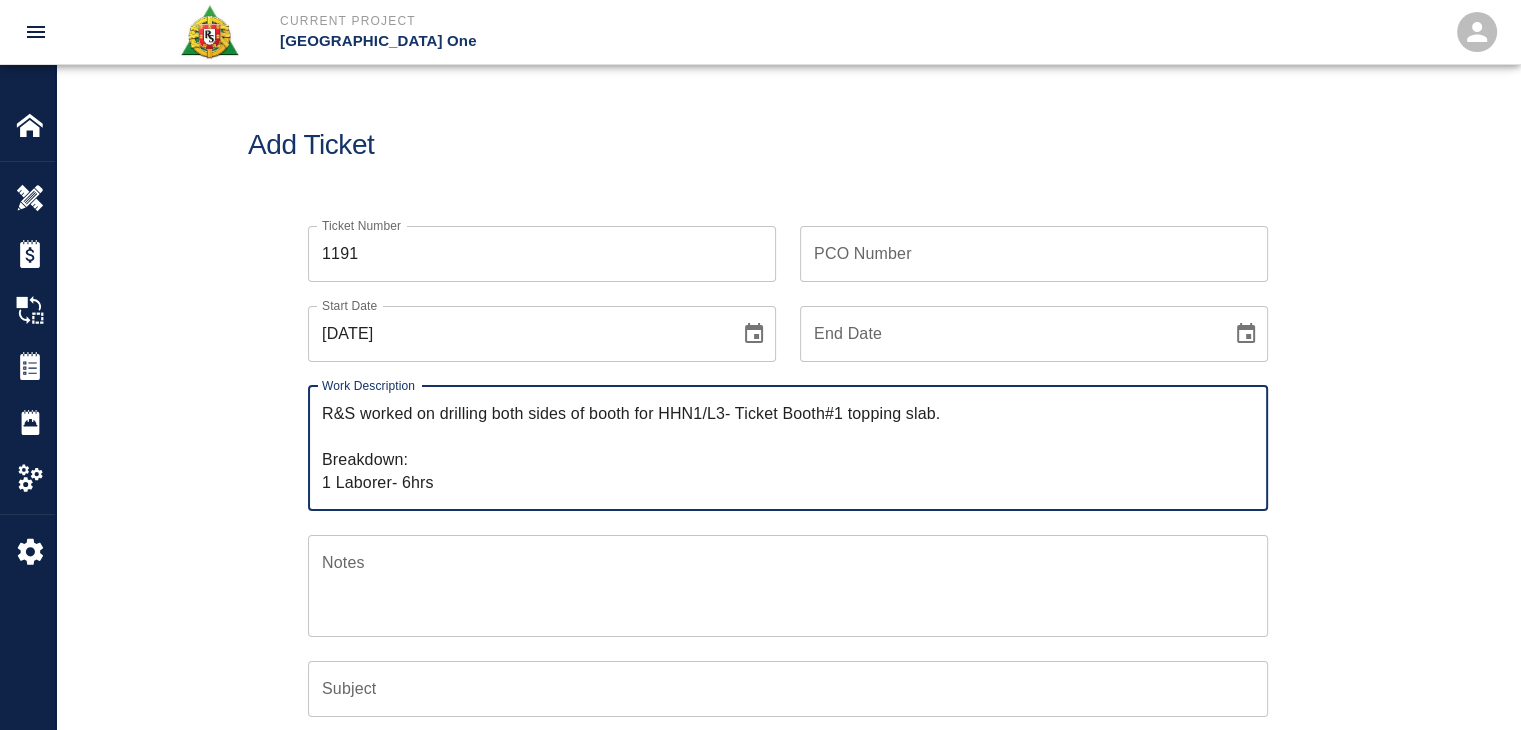 click on "R&S worked on drilling both sides of booth for HHN1/L3- Ticket Booth#1 topping slab.
Breakdown:
1 Laborer- 6hrs" at bounding box center (788, 448) 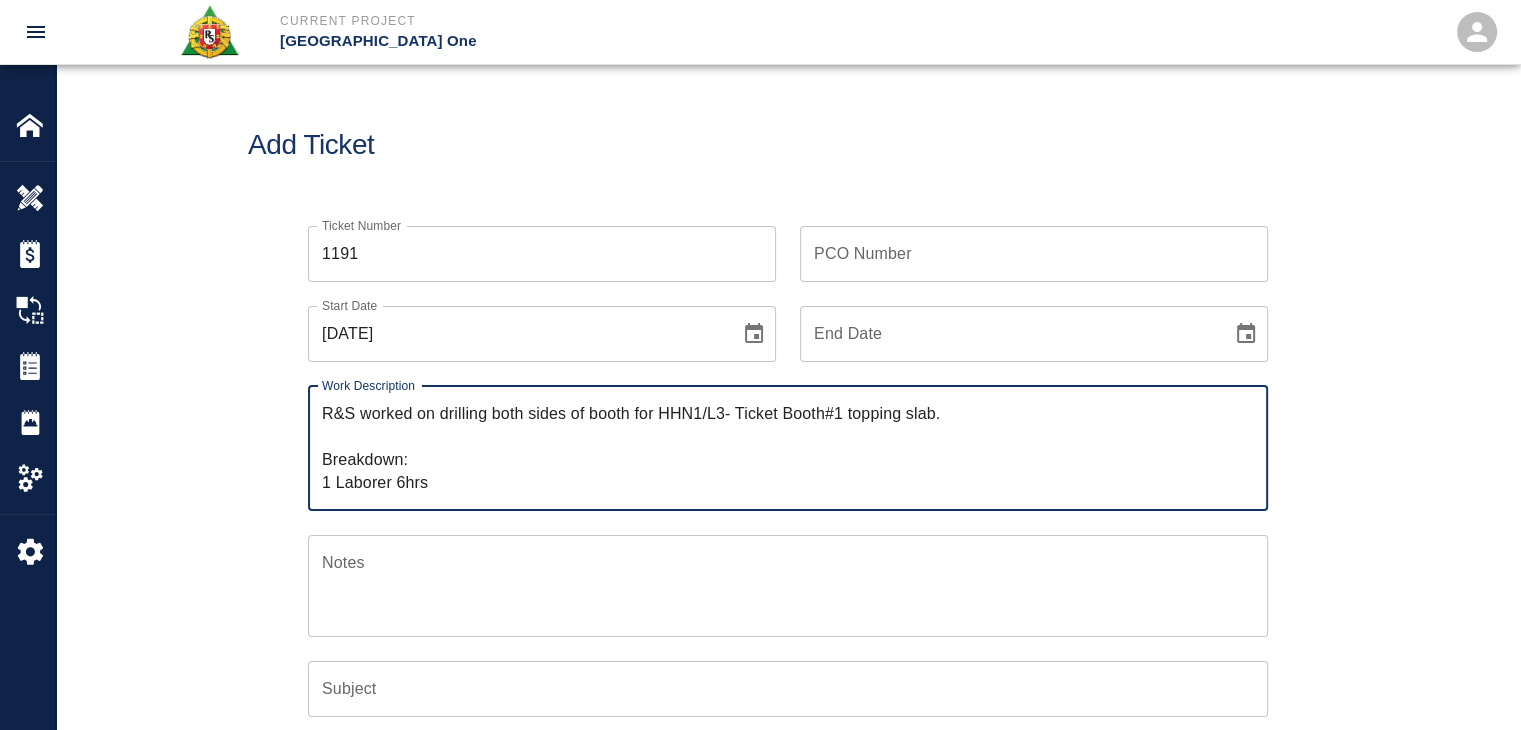 click on "R&S worked on drilling both sides of booth for HHN1/L3- Ticket Booth#1 topping slab.
Breakdown:
1 Laborer 6hrs" at bounding box center (788, 448) 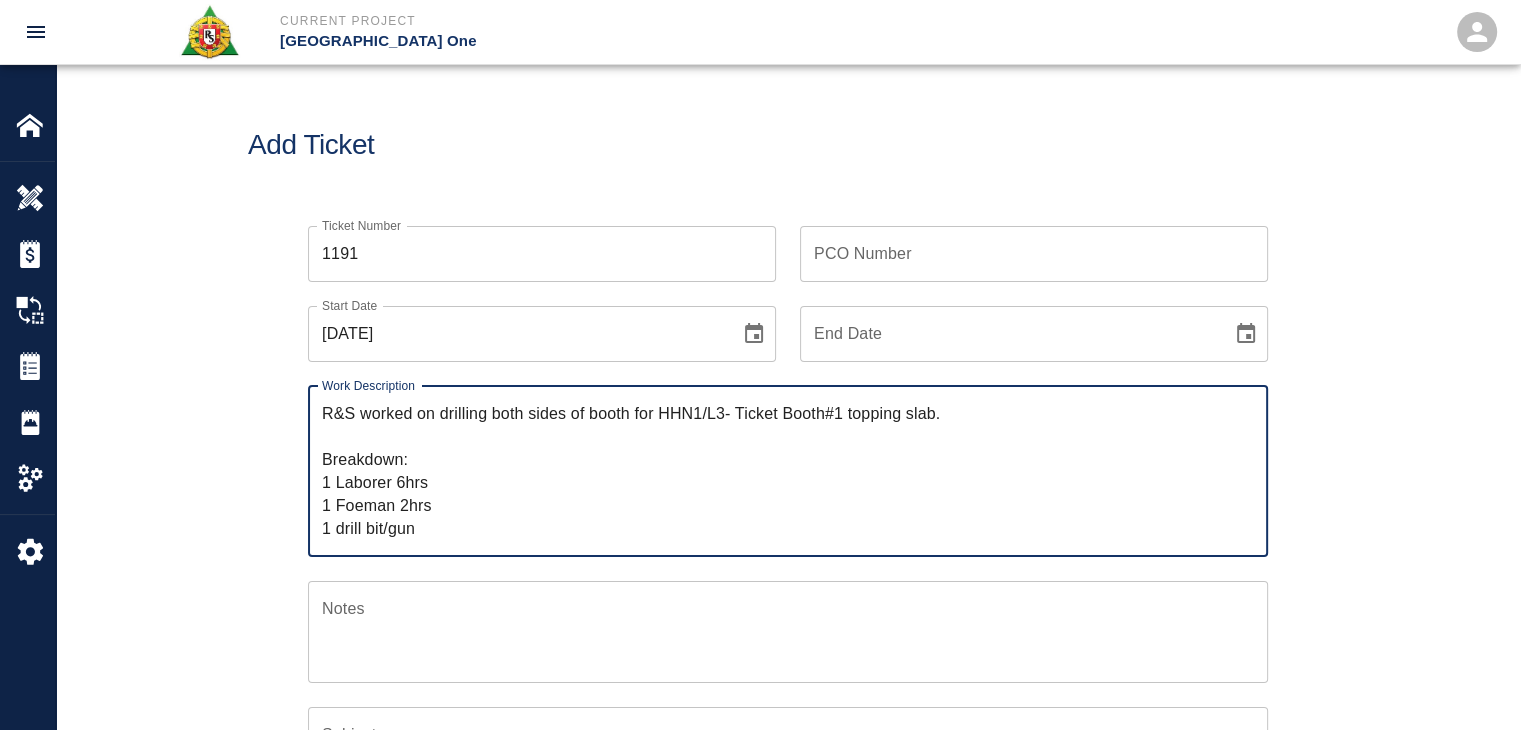 type on "R&S worked on drilling both sides of booth for HHN1/L3- Ticket Booth#1 topping slab.
Breakdown:
1 Laborer 6hrs
1 Foeman 2hrs
1 drill bit/gun" 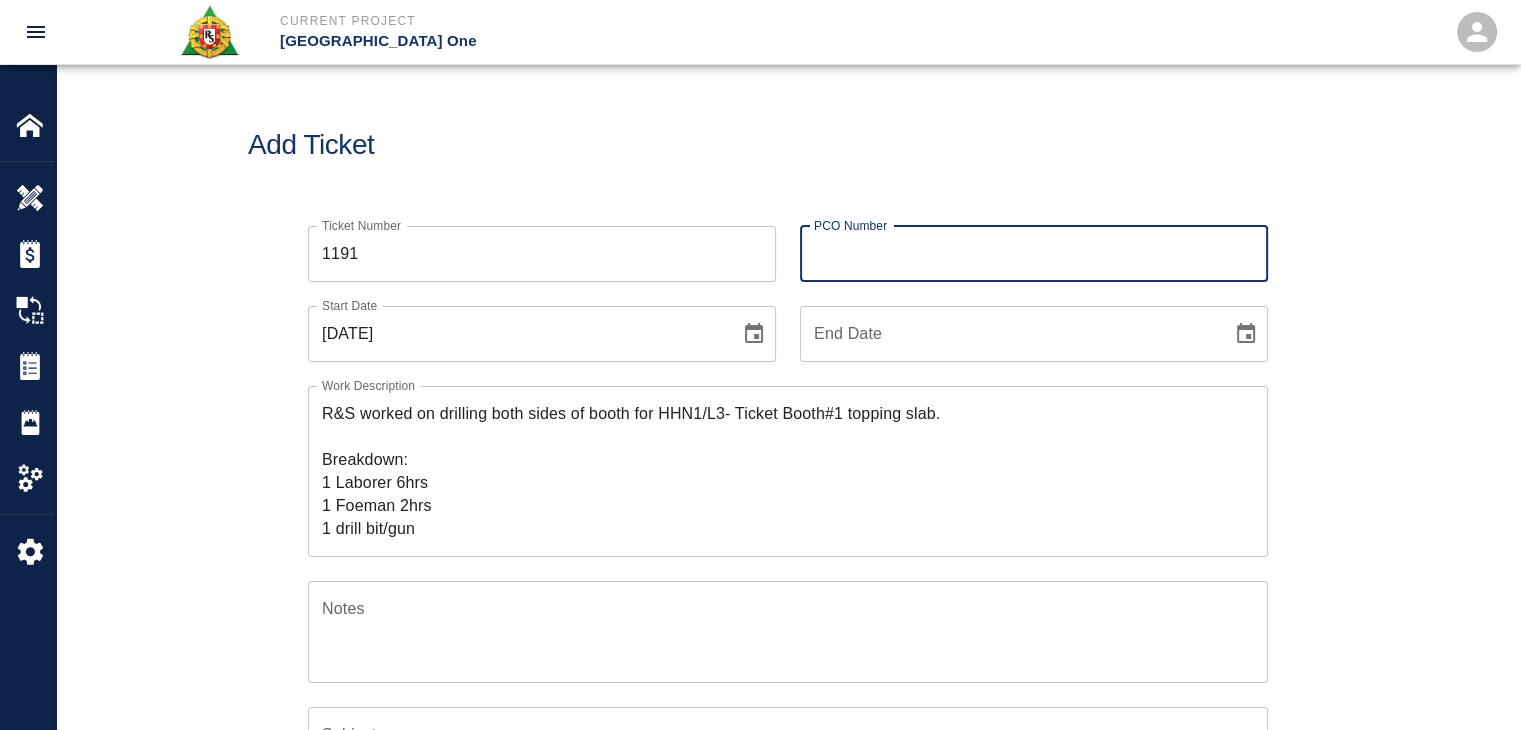 click on "PCO Number" at bounding box center [1034, 254] 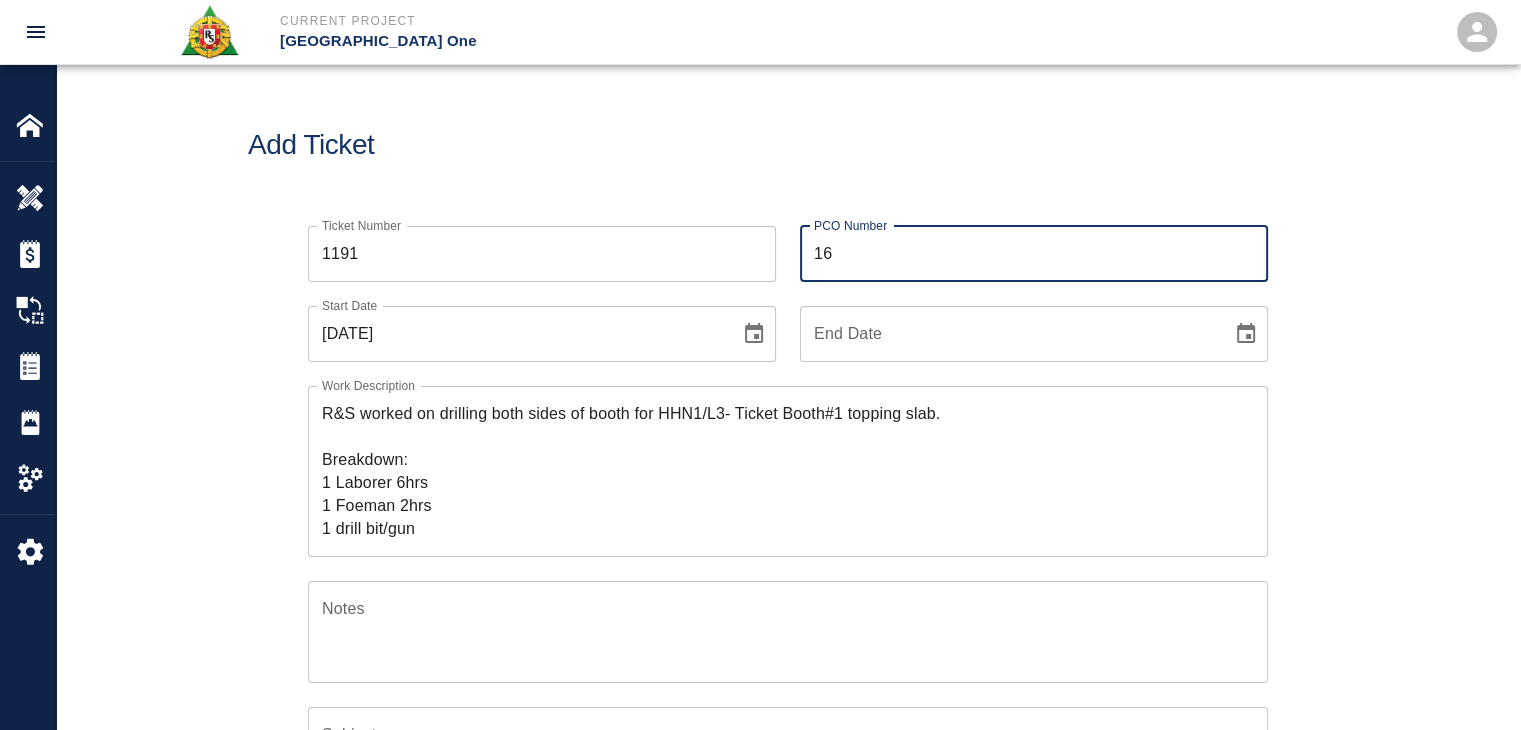type on "1676" 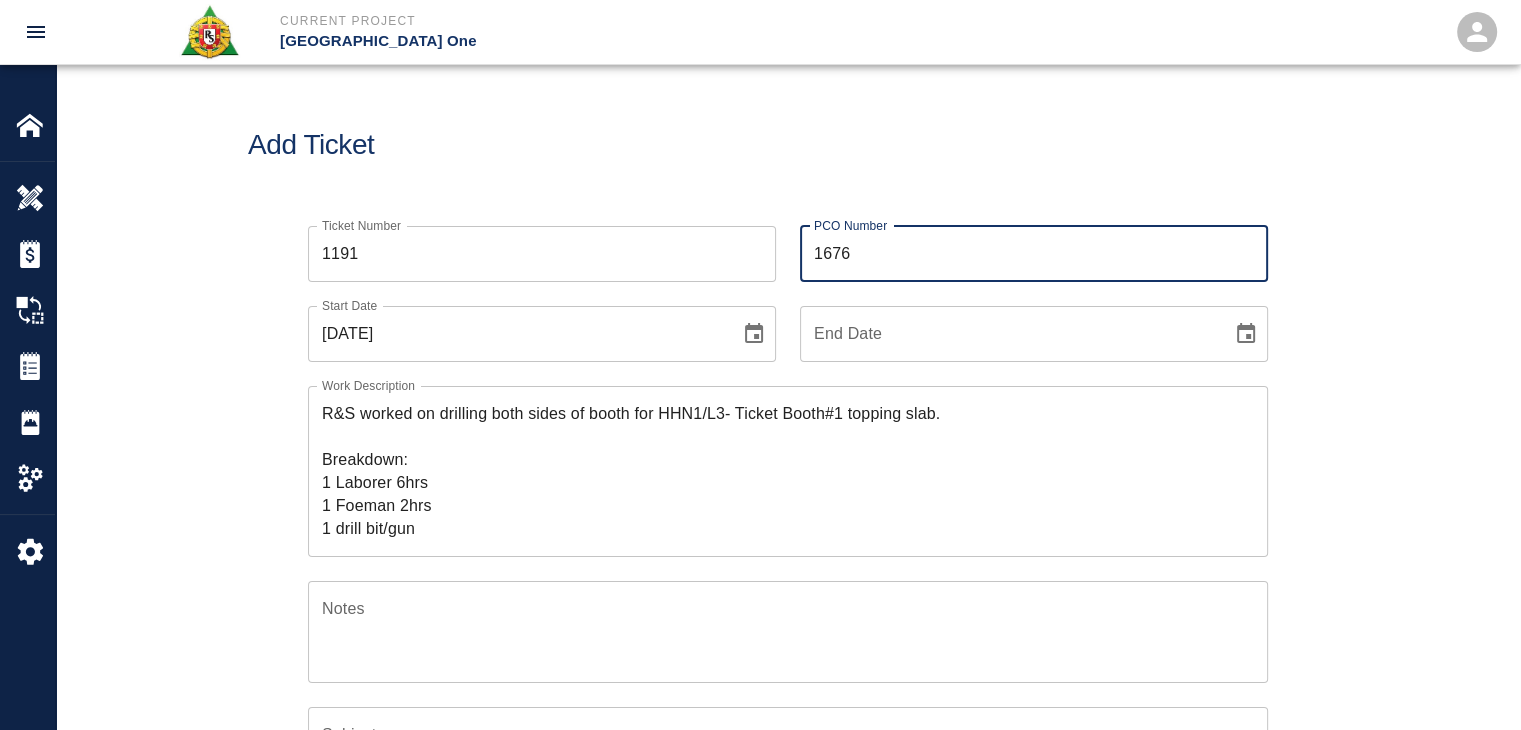 click on "Ticket Number 1191 Ticket Number" at bounding box center (530, 242) 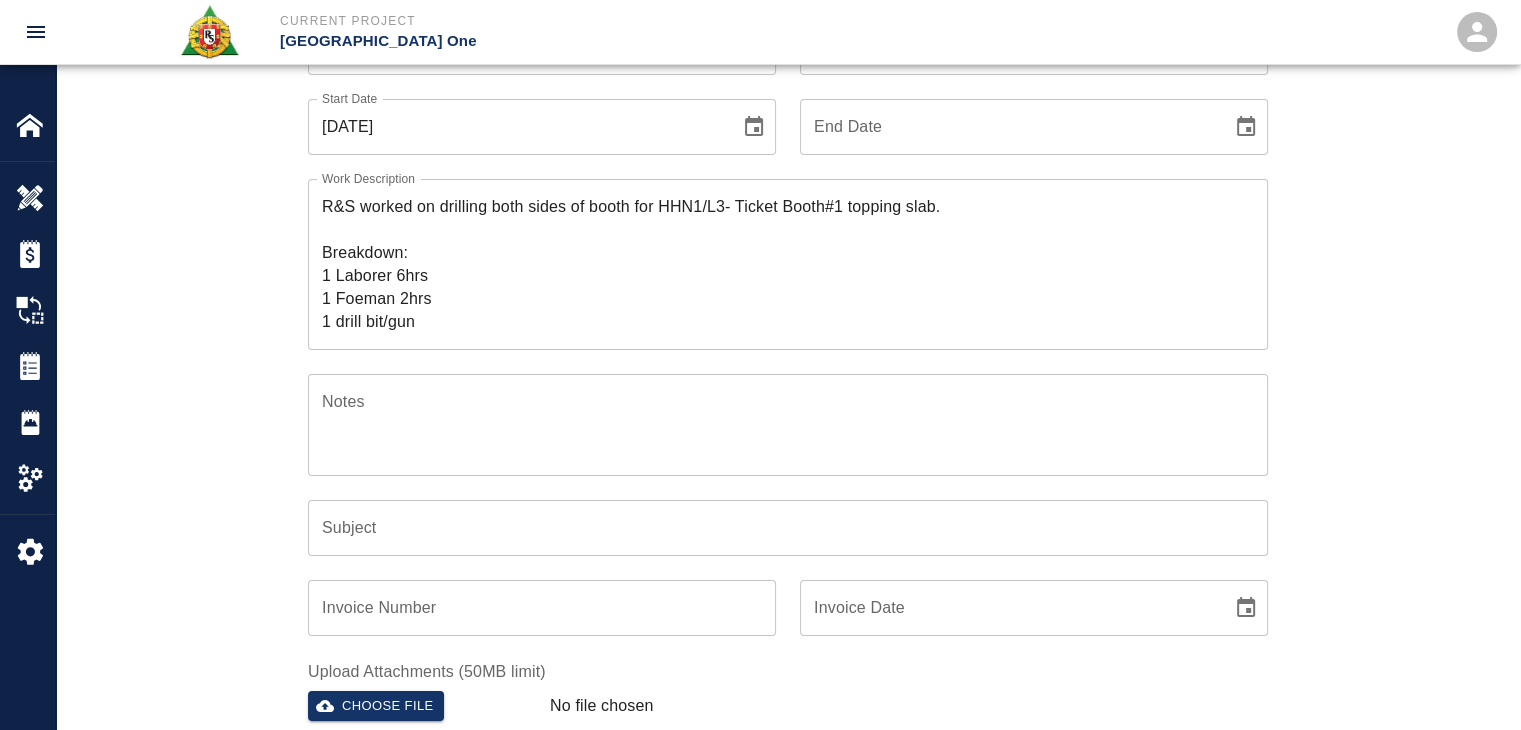 scroll, scrollTop: 206, scrollLeft: 0, axis: vertical 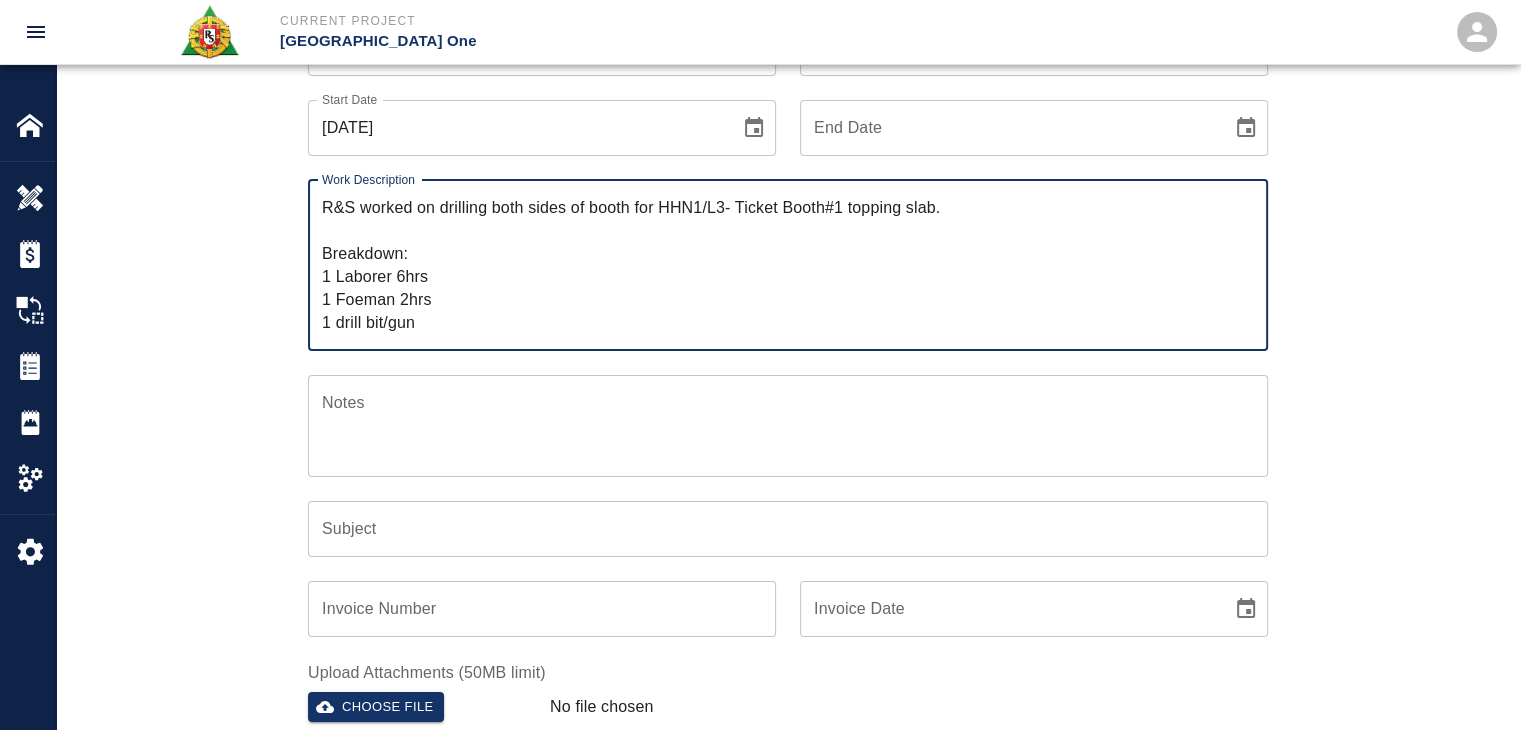 drag, startPoint x: 420, startPoint y: 225, endPoint x: 437, endPoint y: 216, distance: 19.235384 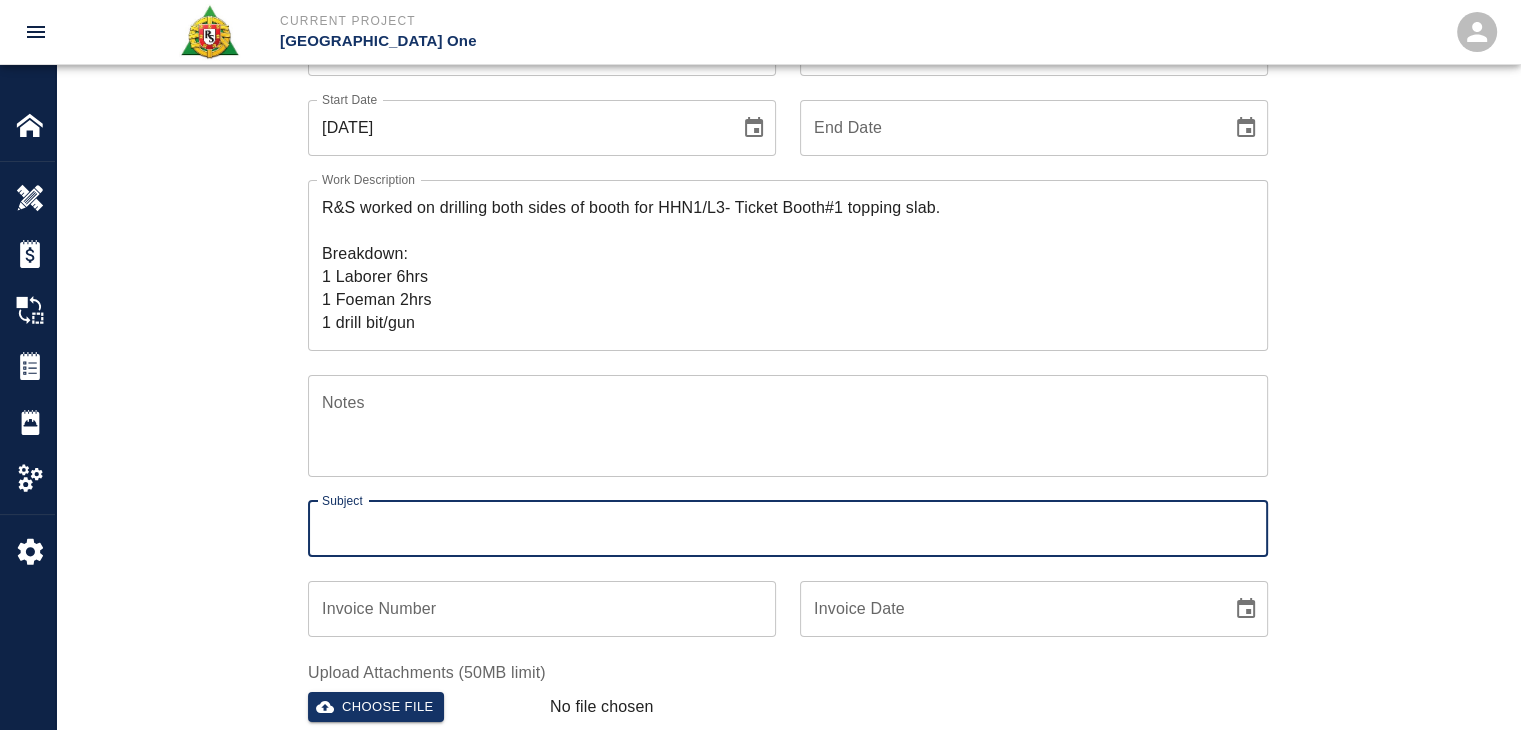 click on "Subject" at bounding box center [788, 529] 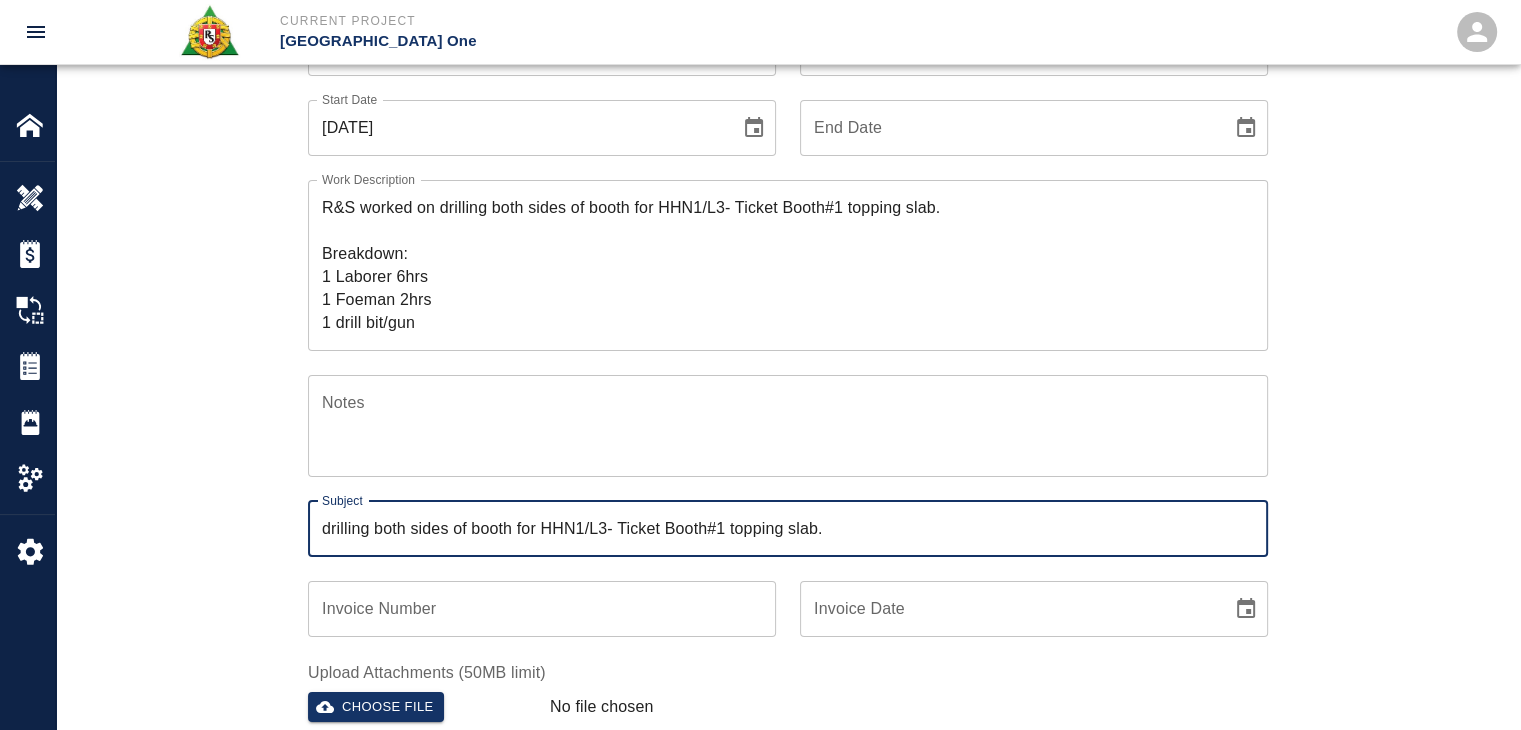 type on "drilling both sides of booth for HHN1/L3- Ticket Booth#1 topping slab." 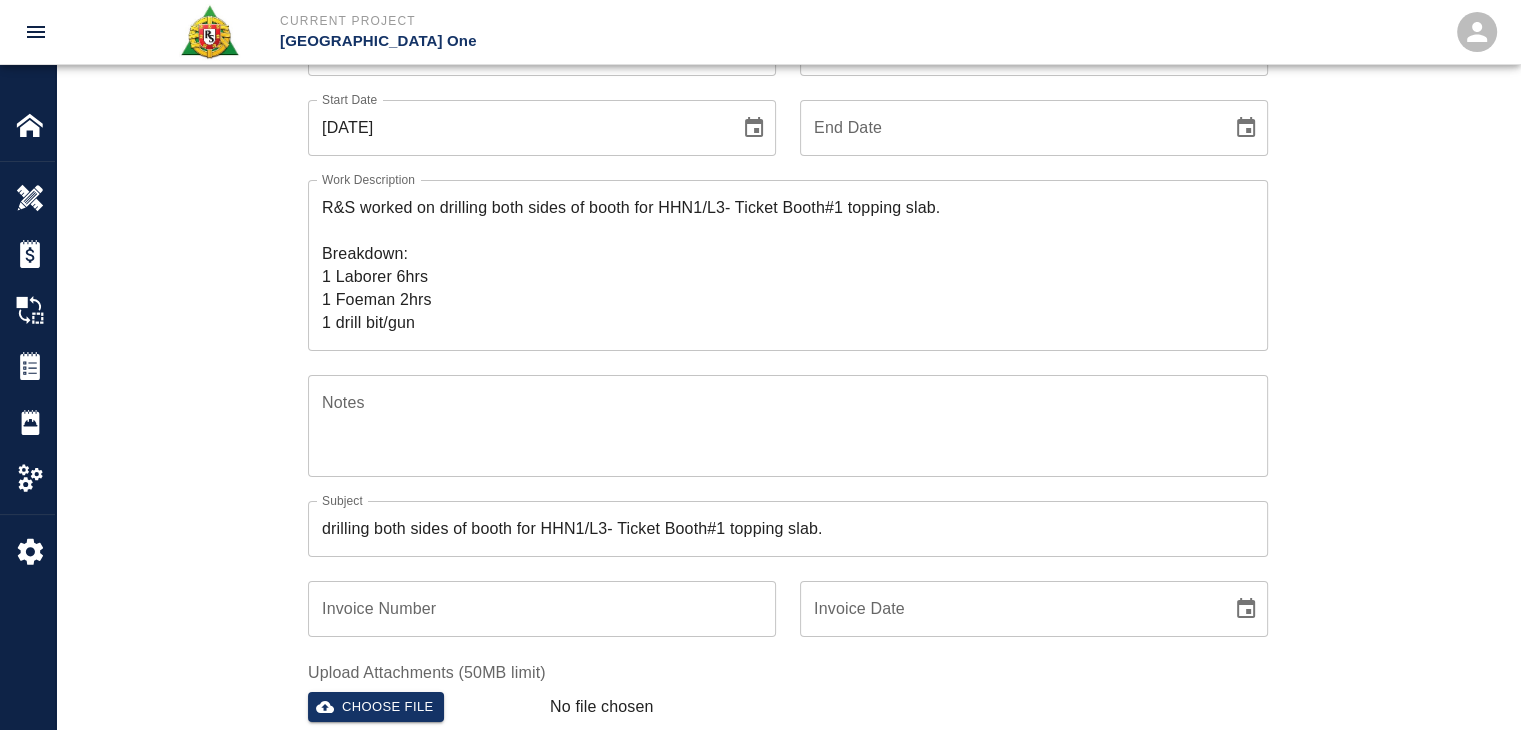 scroll, scrollTop: 0, scrollLeft: 0, axis: both 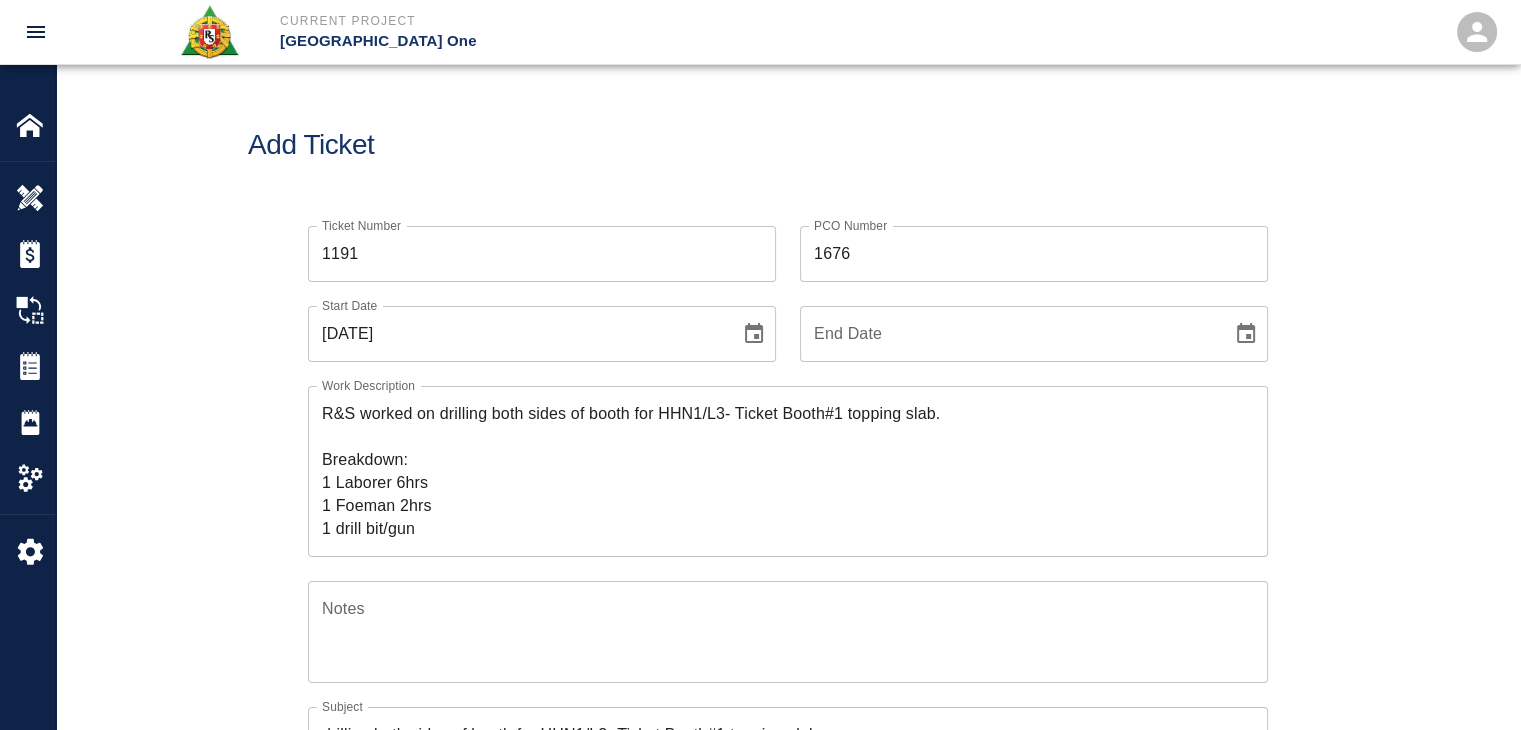 click at bounding box center [754, 334] 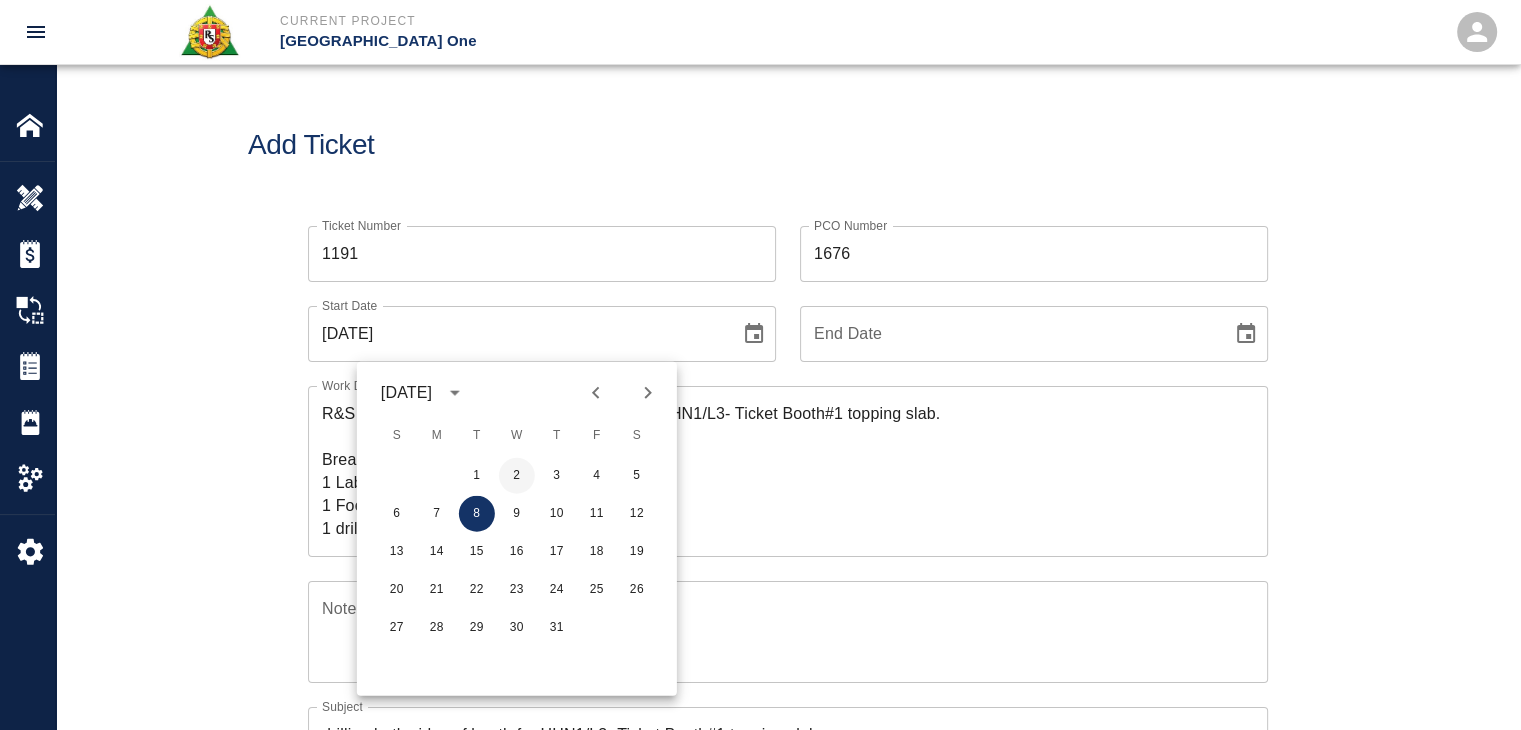 click on "2" at bounding box center [517, 476] 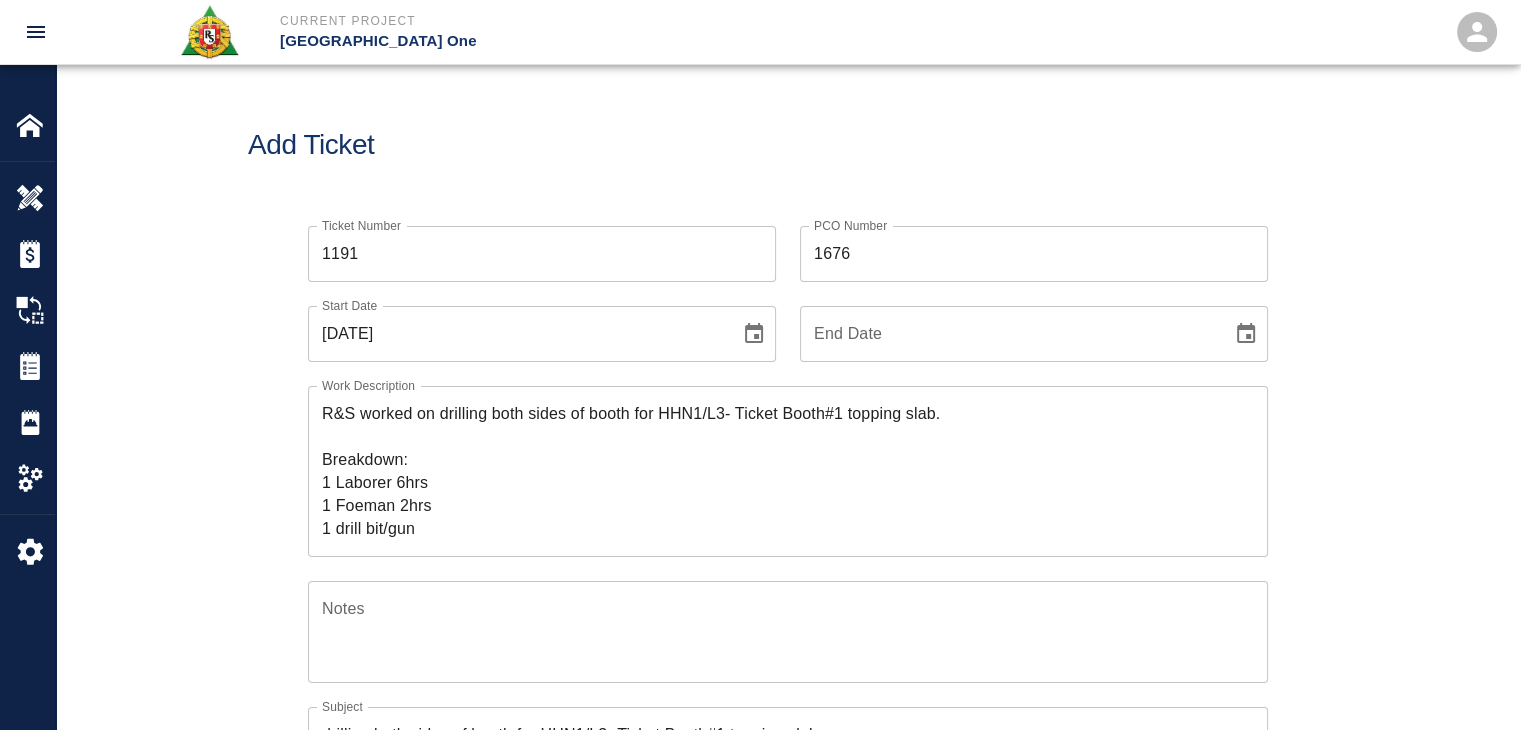 click on "Ticket Number 1191 Ticket Number PCO Number 1676 PCO Number Start Date  07/02/2025 Start Date  End Date End Date Work Description R&S worked on drilling both sides of booth for HHN1/L3- Ticket Booth#1 topping slab.
Breakdown:
1 Laborer 6hrs
1 Foeman 2hrs
1 drill bit/gun  x Work Description Notes x Notes Subject drilling both sides of booth for HHN1/L3- Ticket Booth#1 topping slab. Subject Invoice Number Invoice Number Invoice Date Invoice Date Upload Attachments (50MB limit) Choose file No file chosen Upload Another File Add Costs" at bounding box center (788, 636) 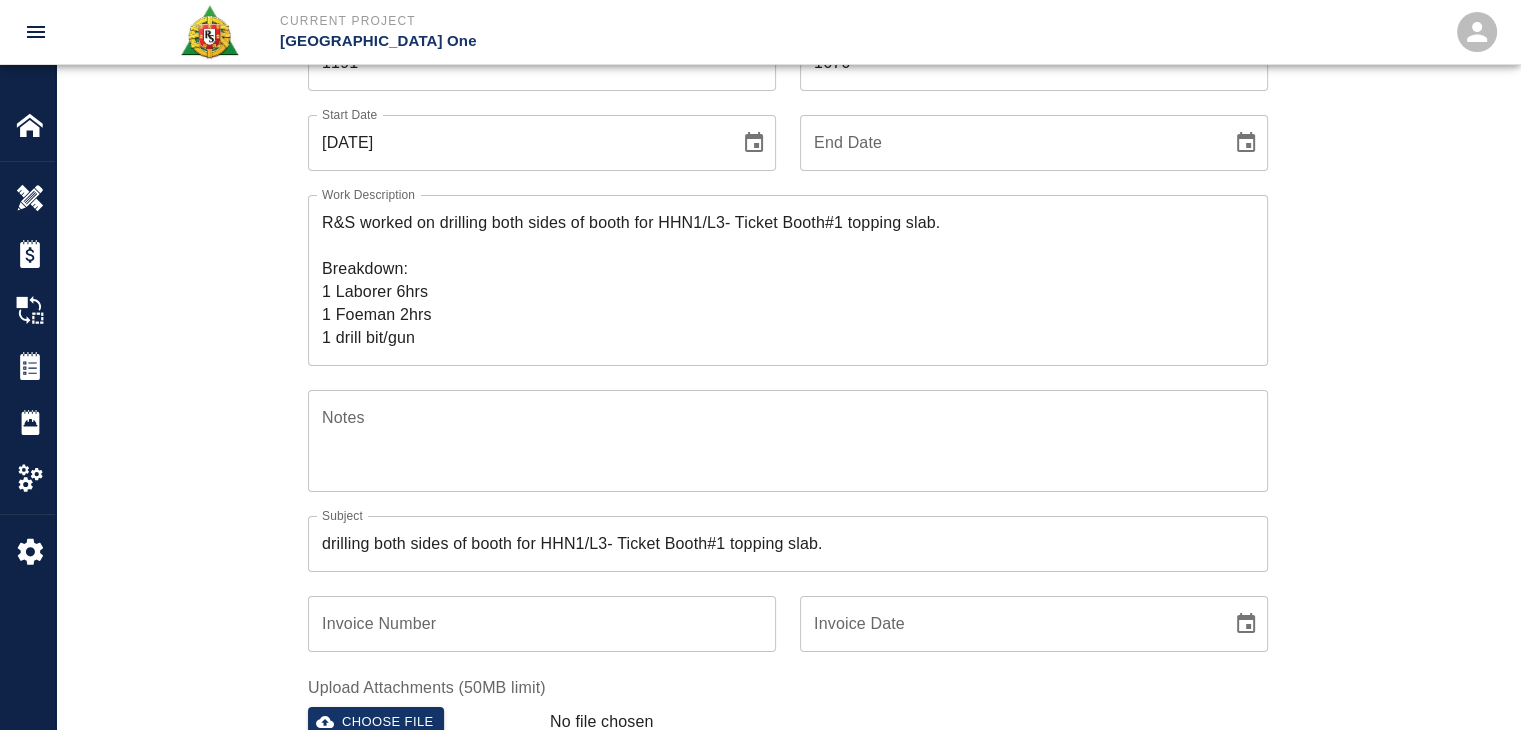 scroll, scrollTop: 376, scrollLeft: 0, axis: vertical 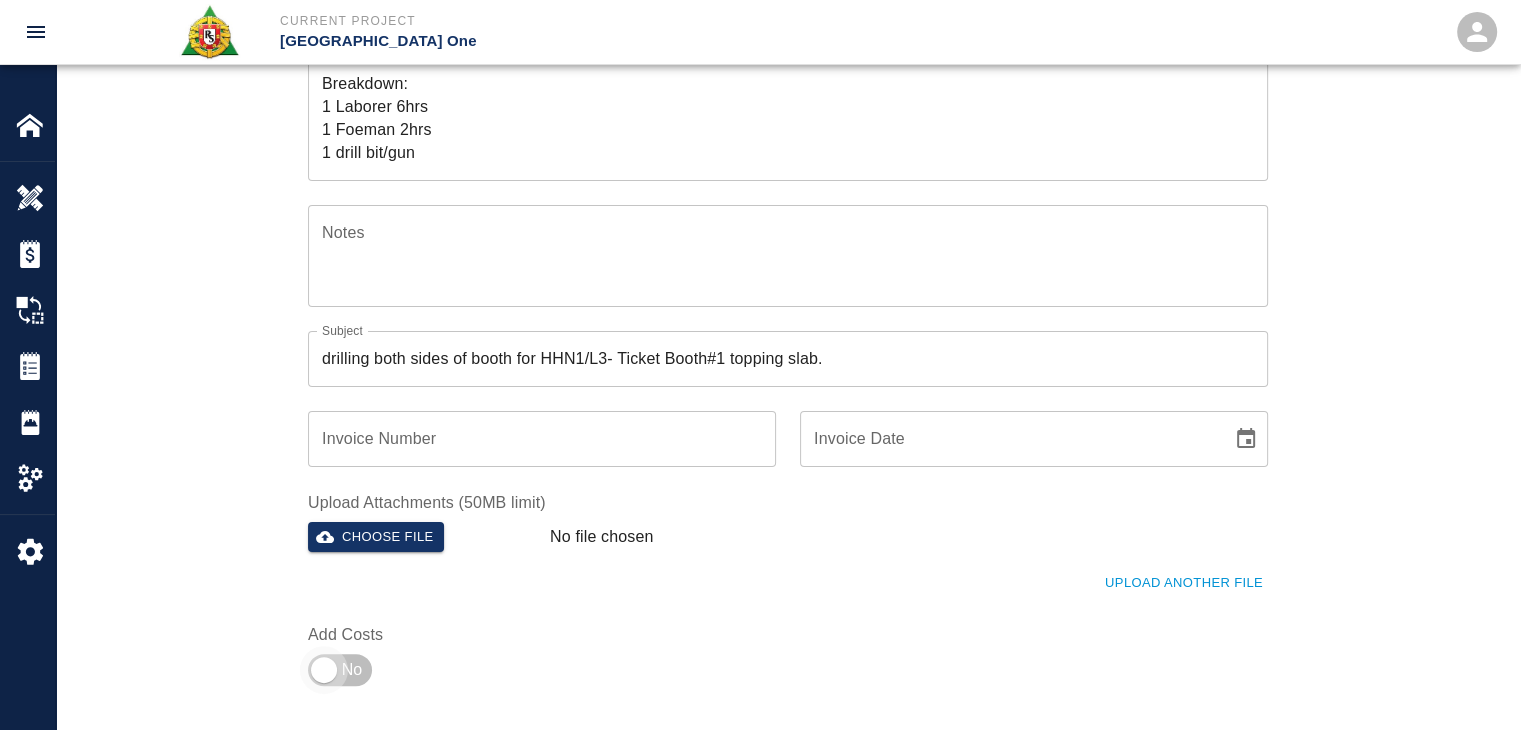 click at bounding box center [324, 670] 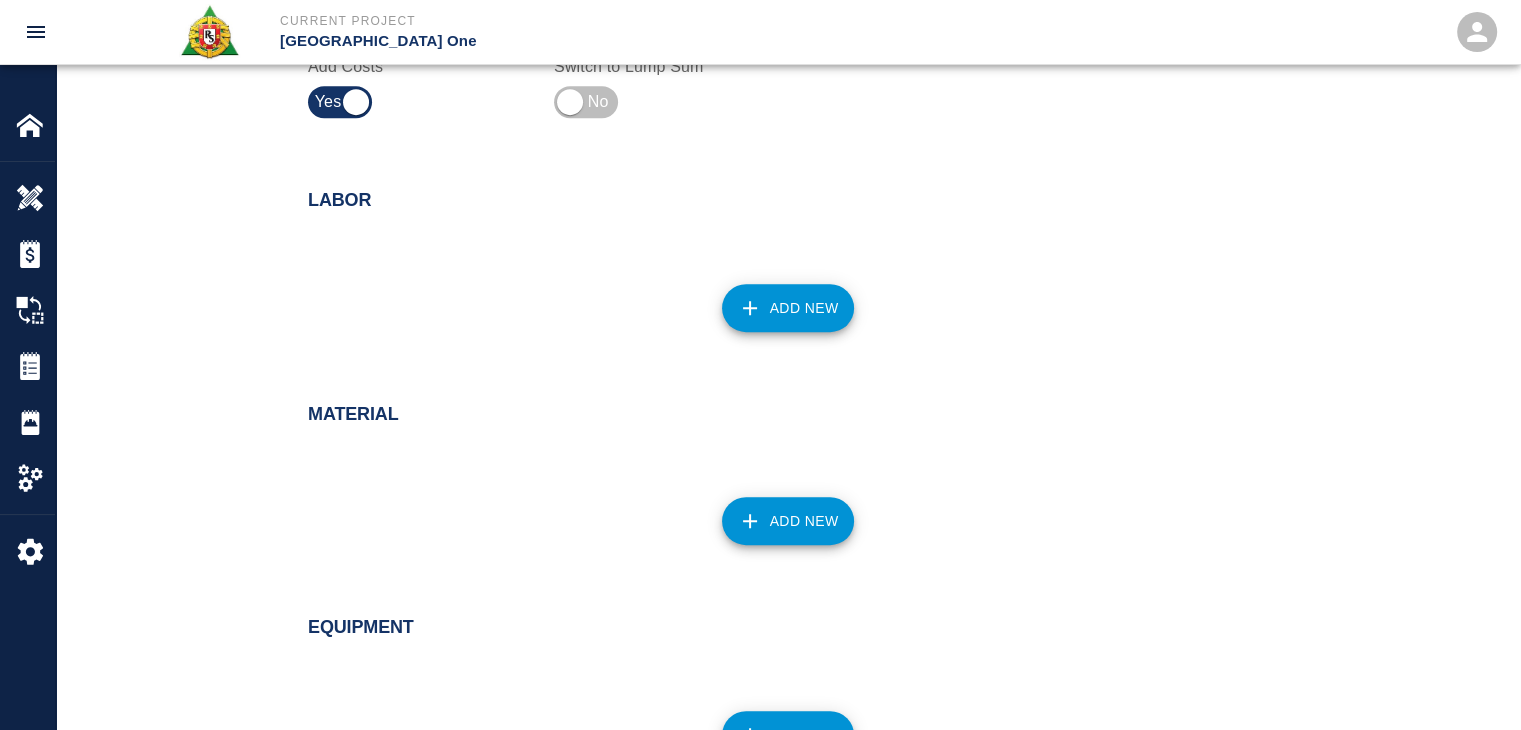 scroll, scrollTop: 960, scrollLeft: 0, axis: vertical 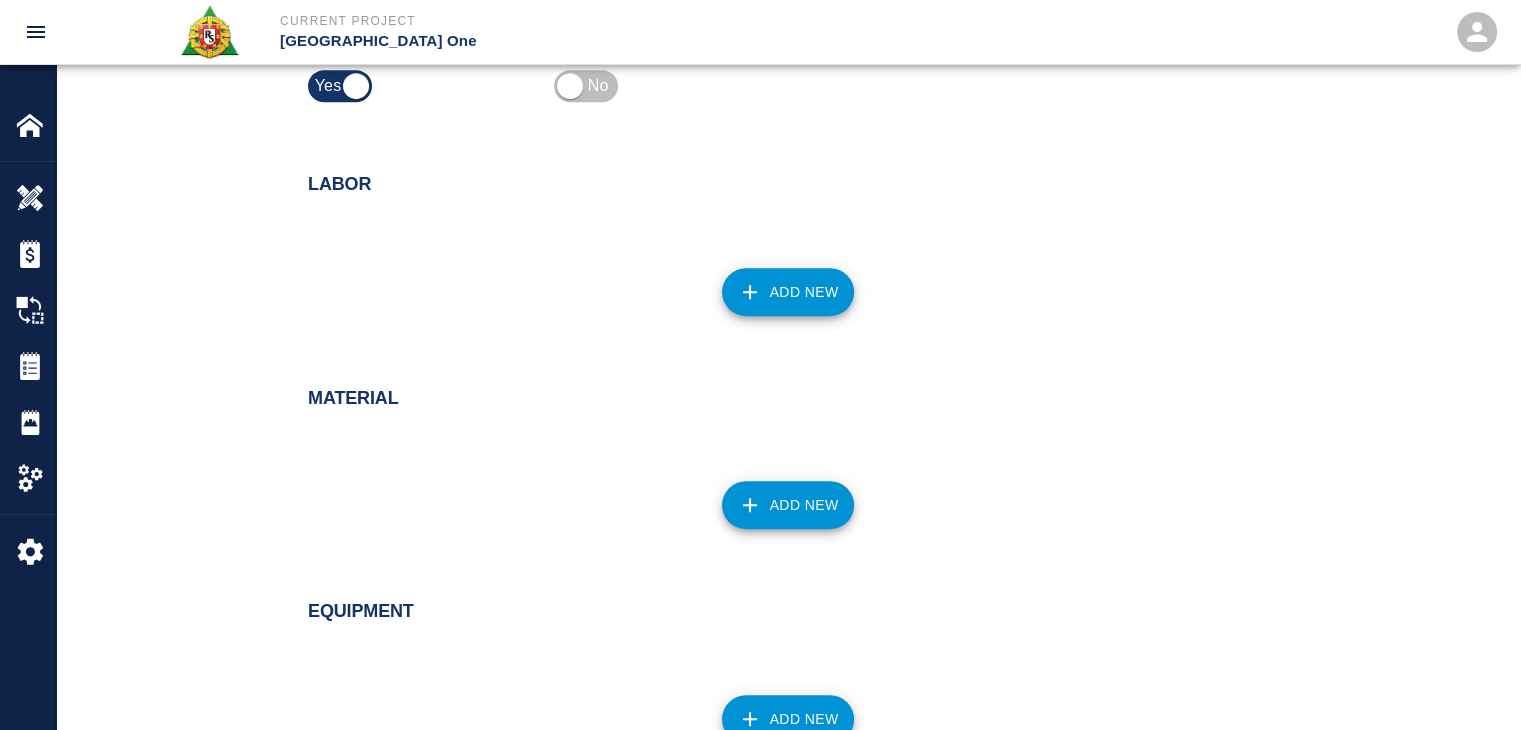 click on "Add New" at bounding box center [776, 280] 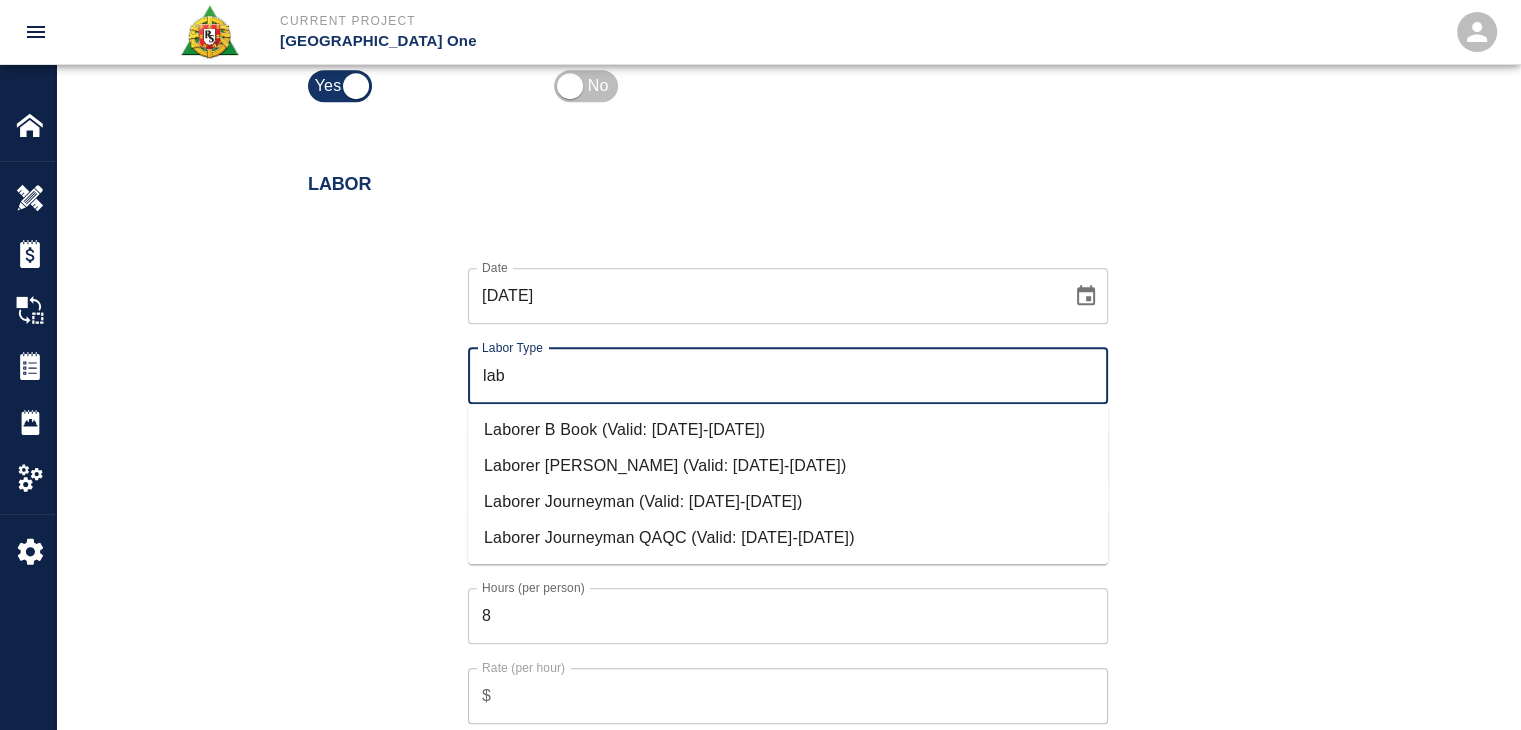 click on "Laborer Journeyman (Valid: 07/01/2024-08/31/2025)" at bounding box center (788, 502) 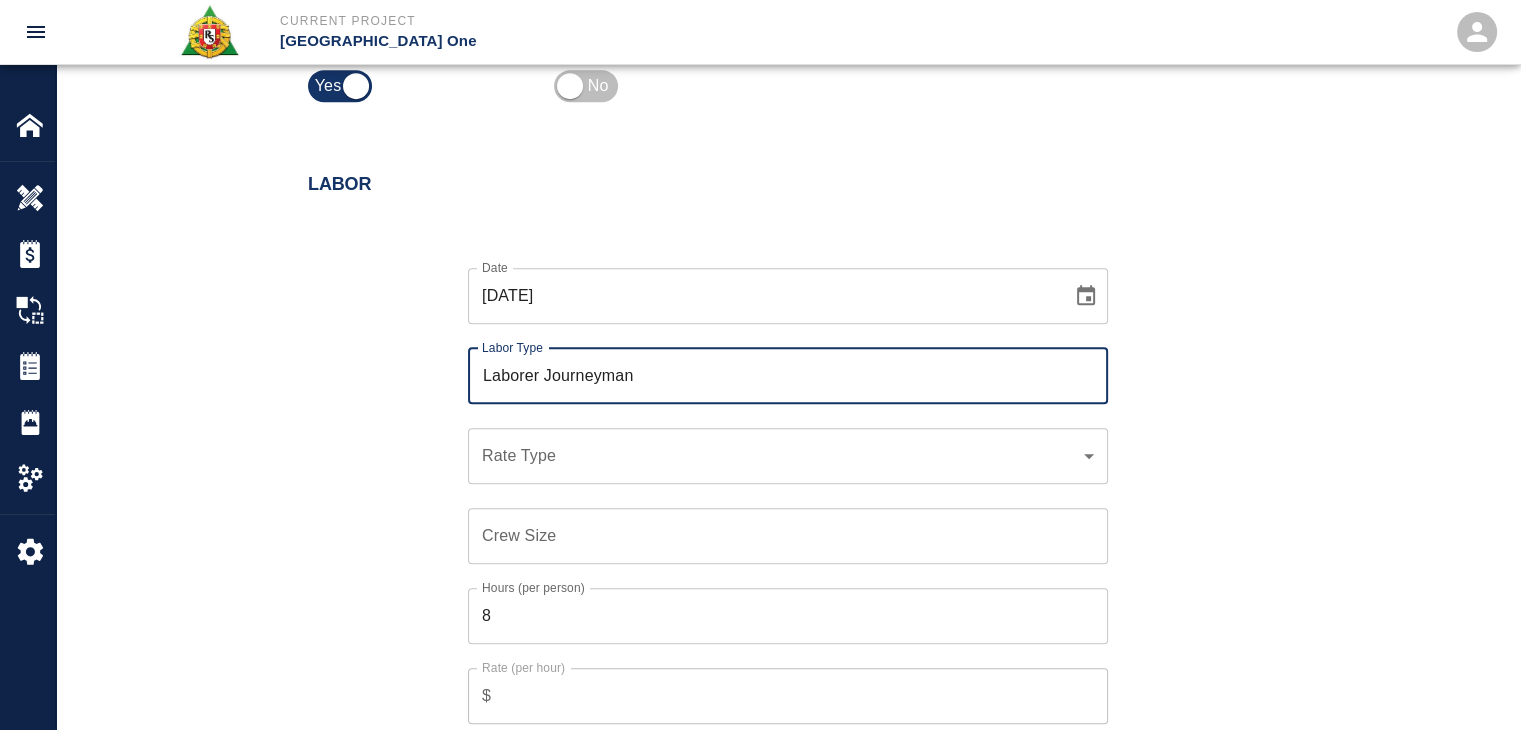 type on "Laborer Journeyman" 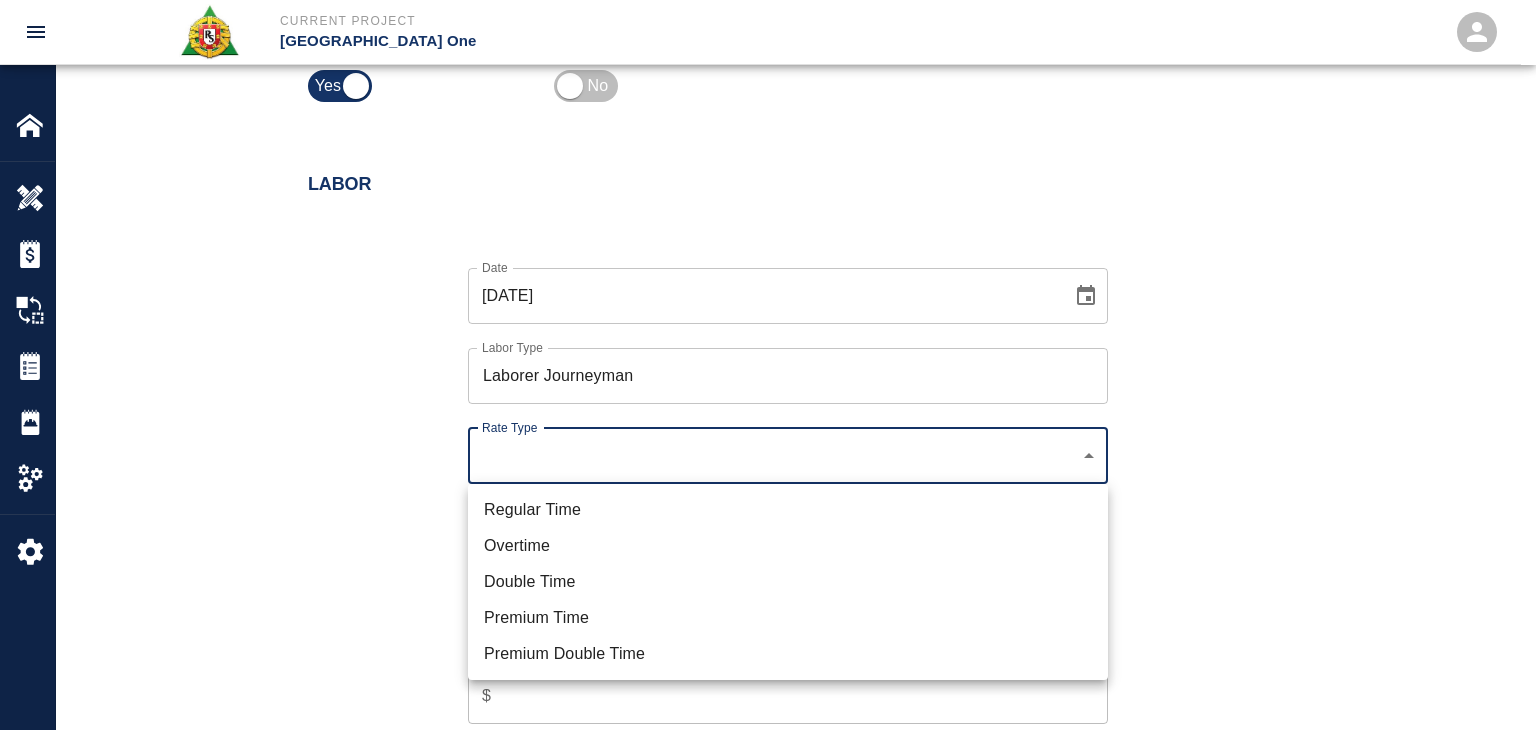 click on "Current Project JFK Terminal One Home JFK Terminal One Overview Estimates Change Orders Tickets Daily Reports Project Settings Settings Powered By Terms of Service  |  Privacy Policy Add Ticket Ticket Number 1191 Ticket Number PCO Number 1676 PCO Number Start Date  07/02/2025 Start Date  End Date End Date Work Description R&S worked on drilling both sides of booth for HHN1/L3- Ticket Booth#1 topping slab.
Breakdown:
1 Laborer 6hrs
1 Foeman 2hrs
1 drill bit/gun  x Work Description Notes x Notes Subject drilling both sides of booth for HHN1/L3- Ticket Booth#1 topping slab. Subject Invoice Number Invoice Number Invoice Date Invoice Date Upload Attachments (50MB limit) Choose file No file chosen Upload Another File Add Costs Switch to Lump Sum Labor Date 07/02/2025 Date Labor Type Laborer Journeyman Labor Type Rate Type ​ Rate Type Crew Size Crew Size Hours (per person) 8 Hours (per person) Rate (per hour) $ Rate (per hour) Cancel Add Labor Material Add New Equipment Add New Markups on Total Add Markup Amount" at bounding box center (768, -595) 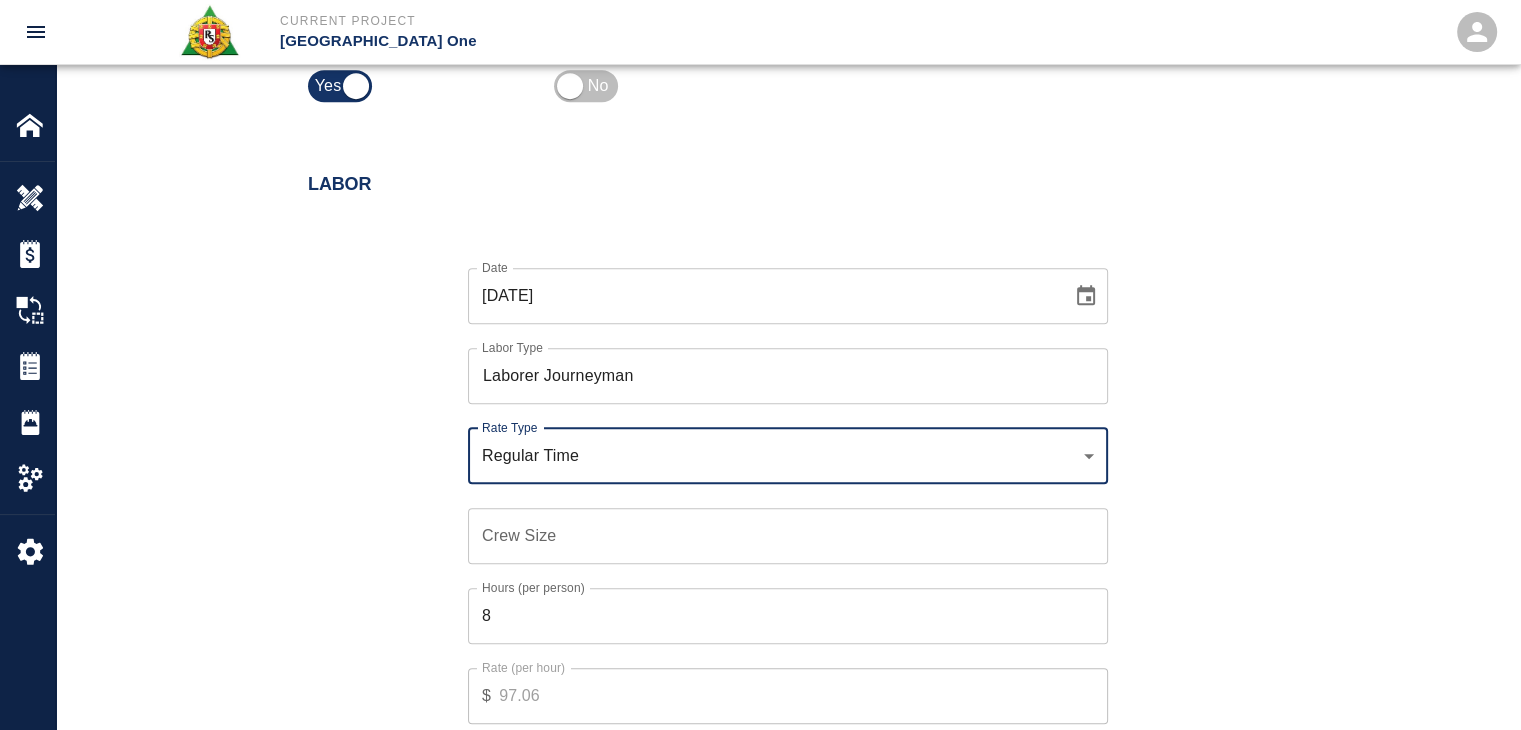 click on "Crew Size" at bounding box center [788, 536] 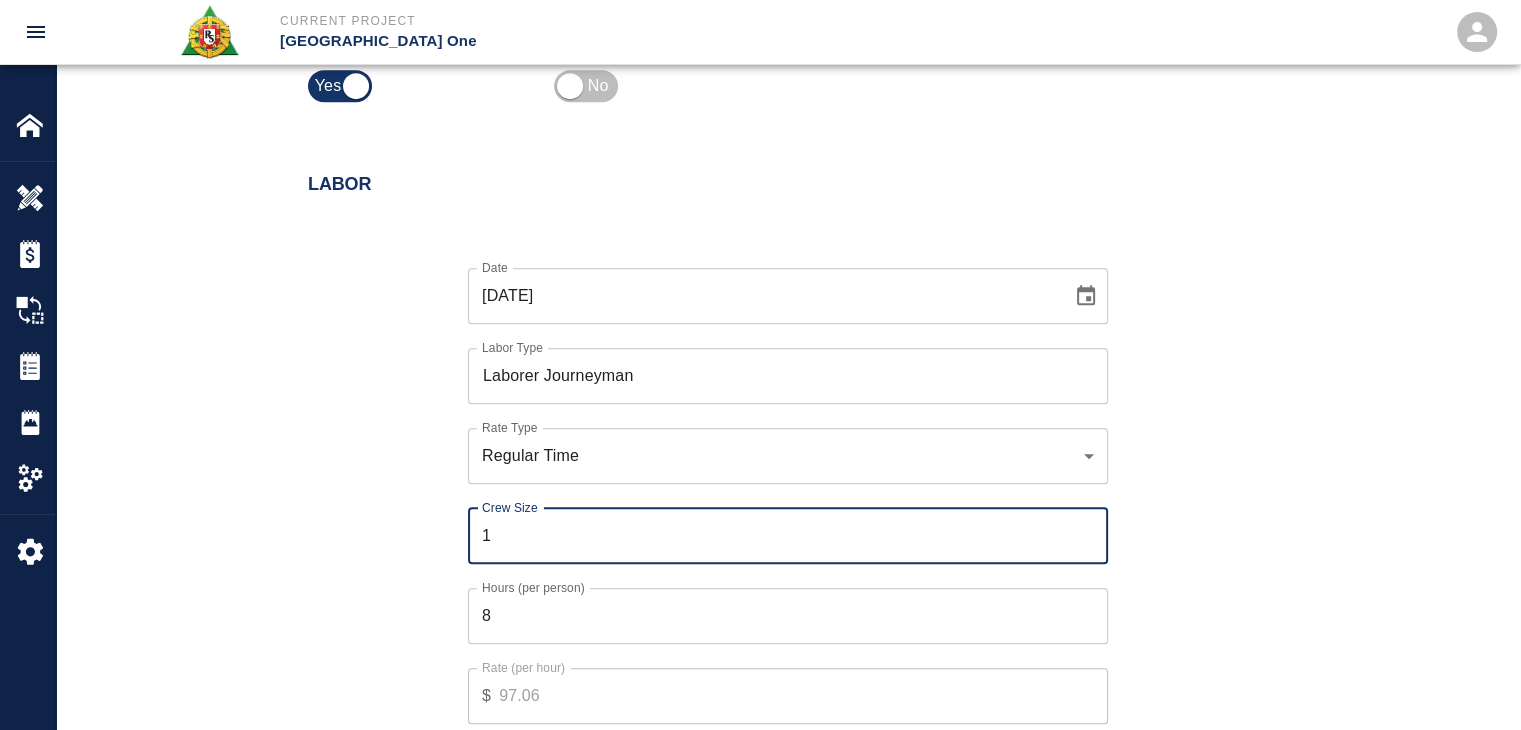 type on "1" 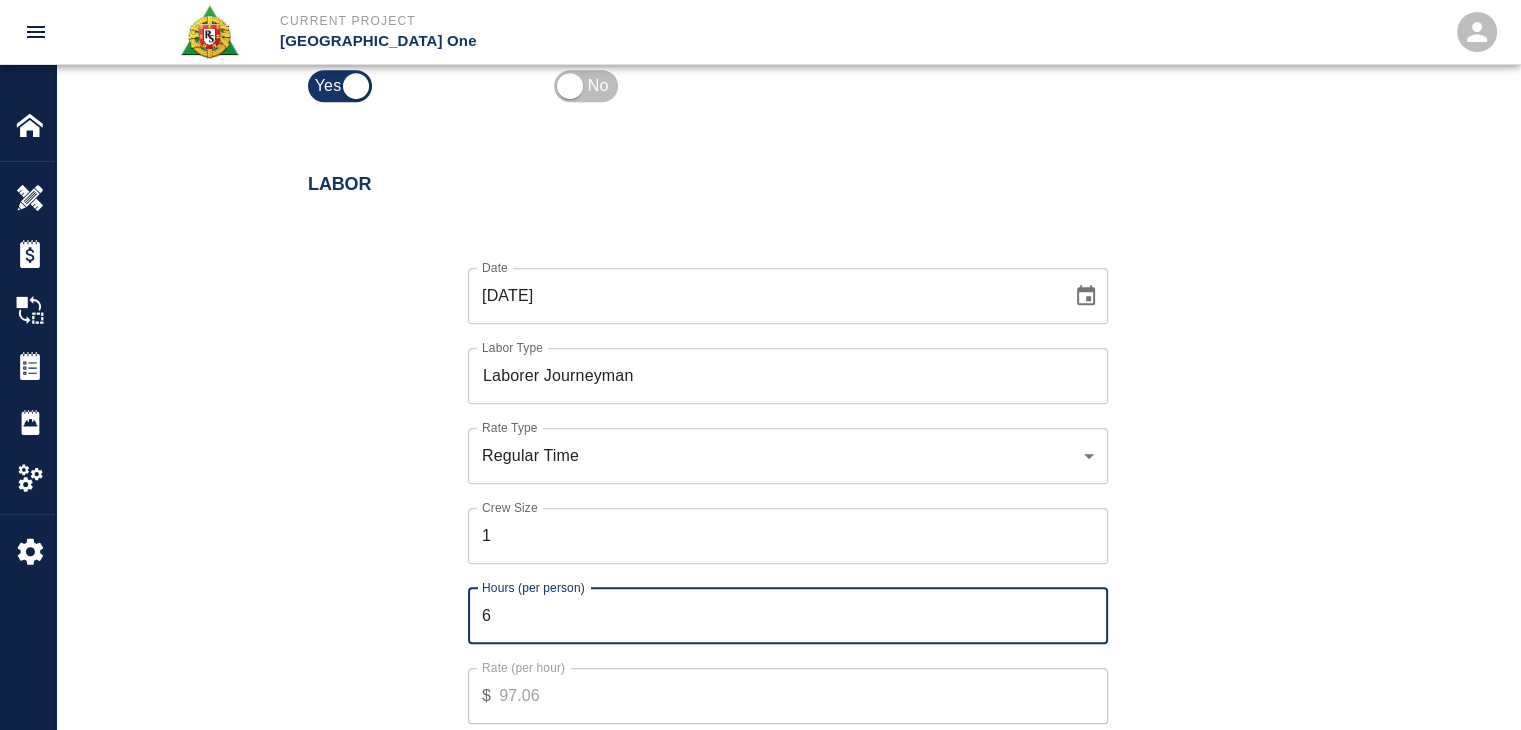 type on "6" 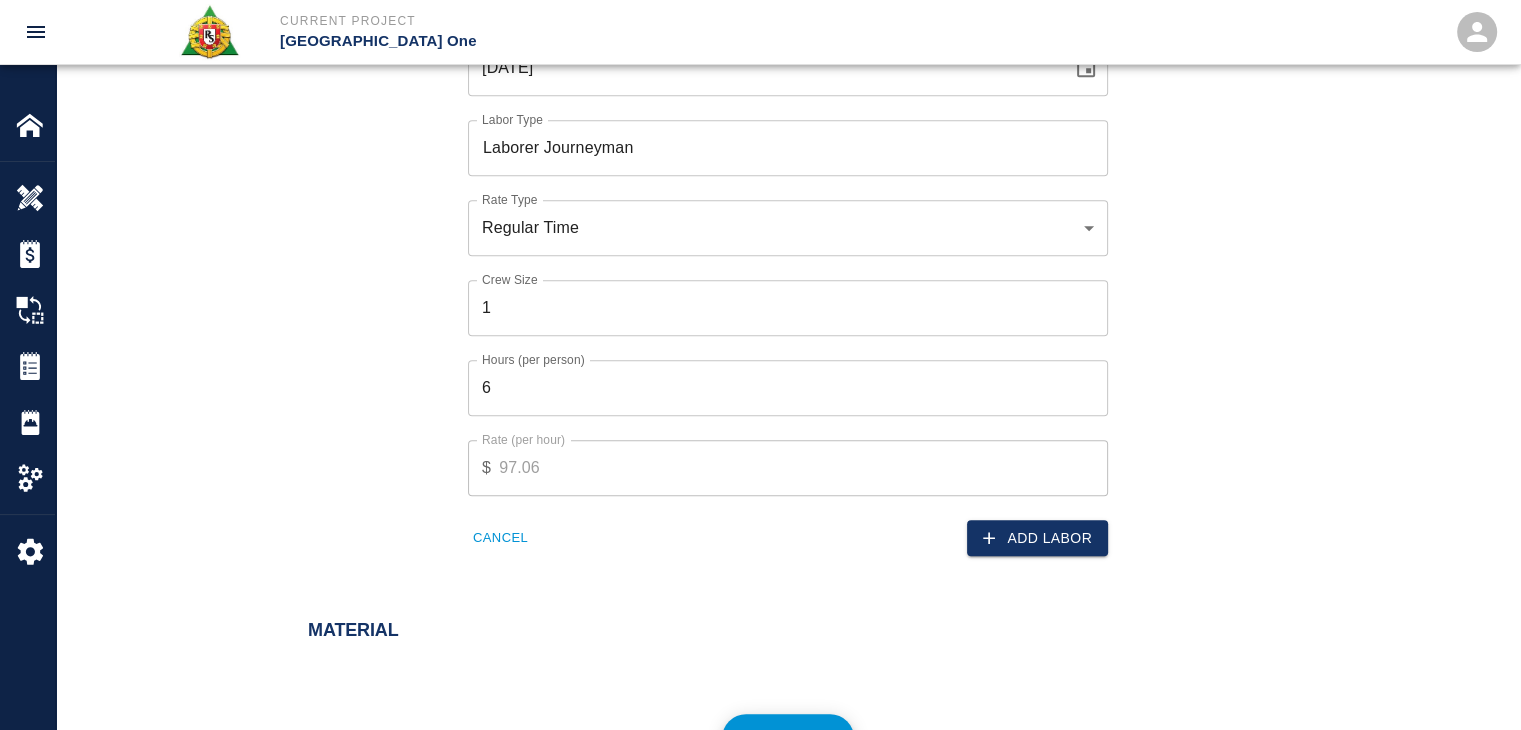 scroll, scrollTop: 1188, scrollLeft: 0, axis: vertical 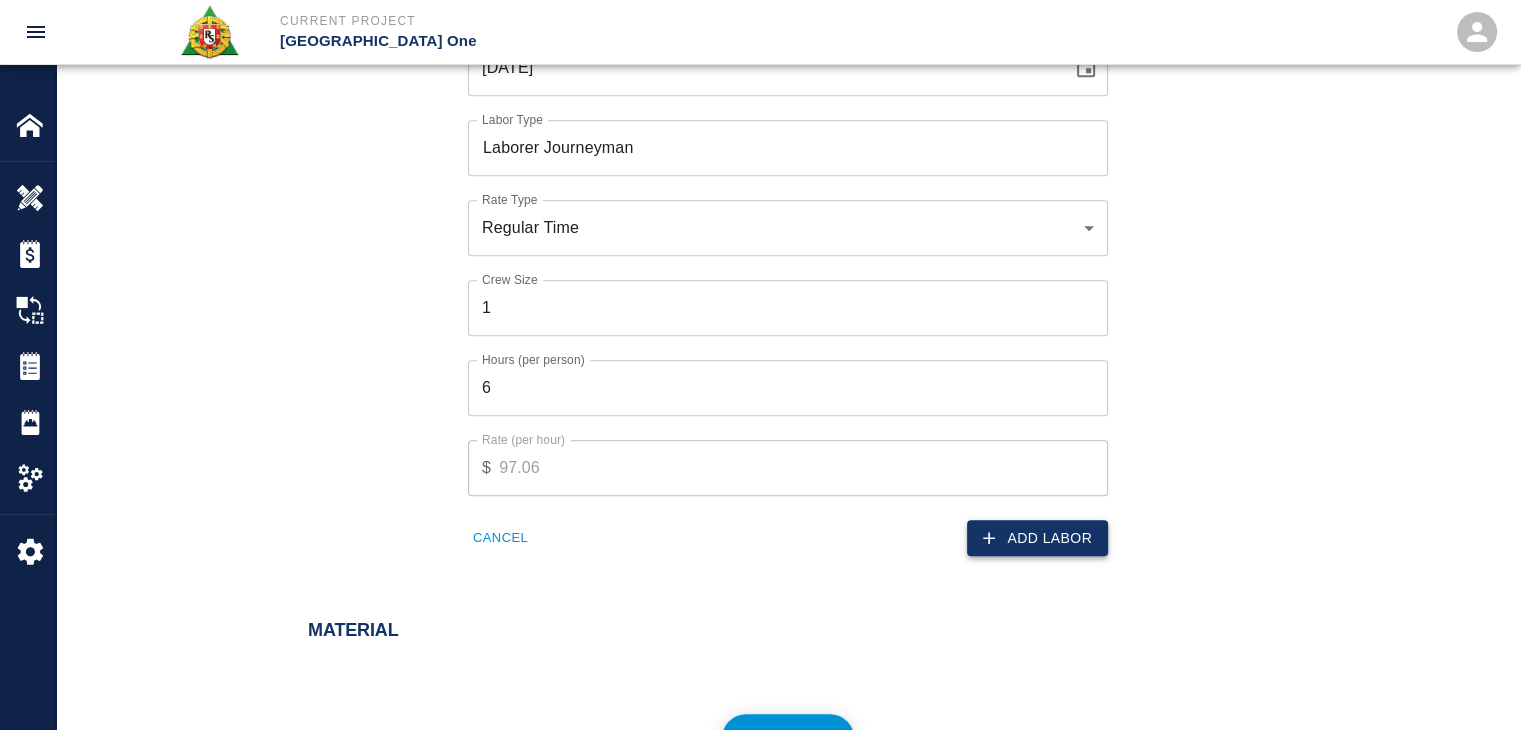 click on "Add Labor" at bounding box center (1037, 538) 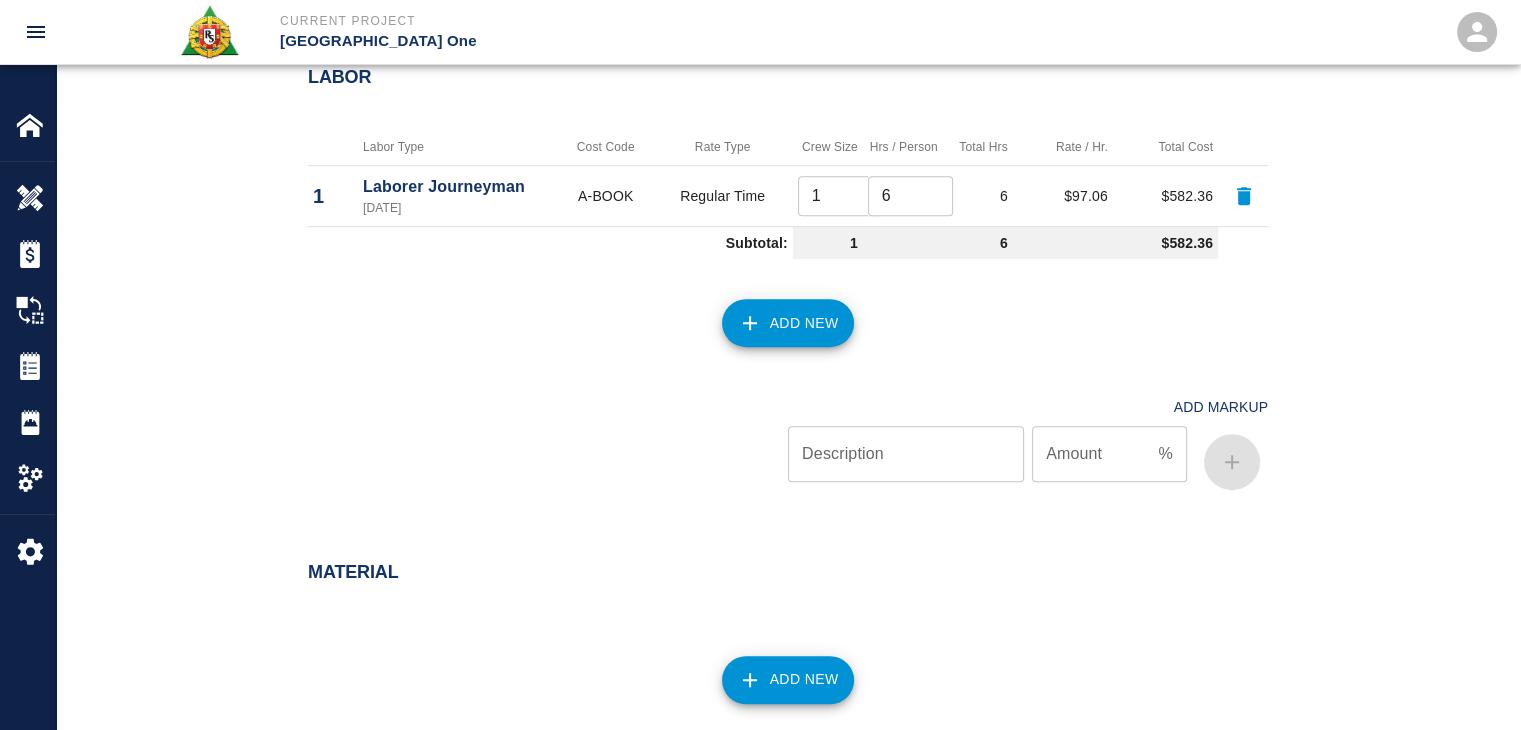 scroll, scrollTop: 1058, scrollLeft: 0, axis: vertical 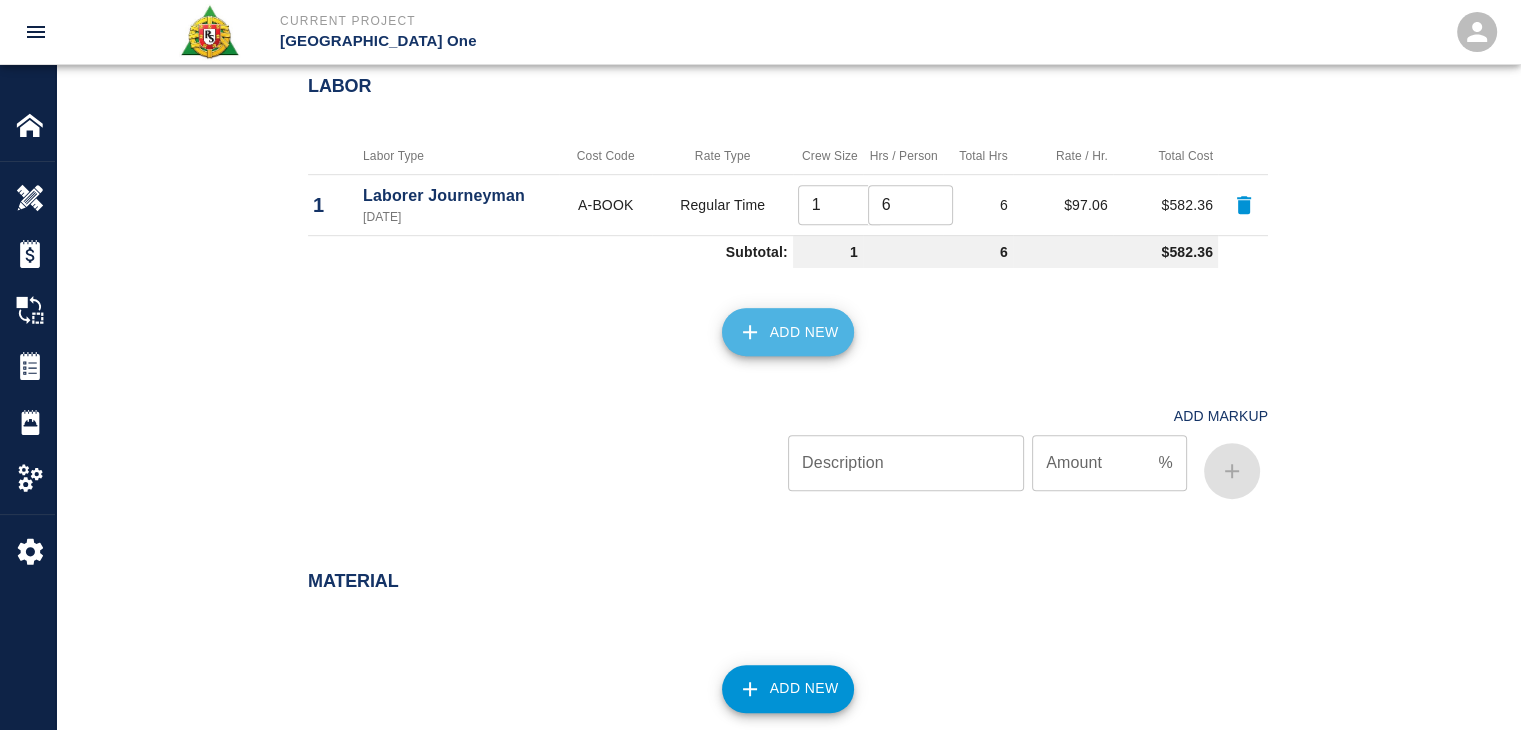 click on "Add New" at bounding box center [788, 332] 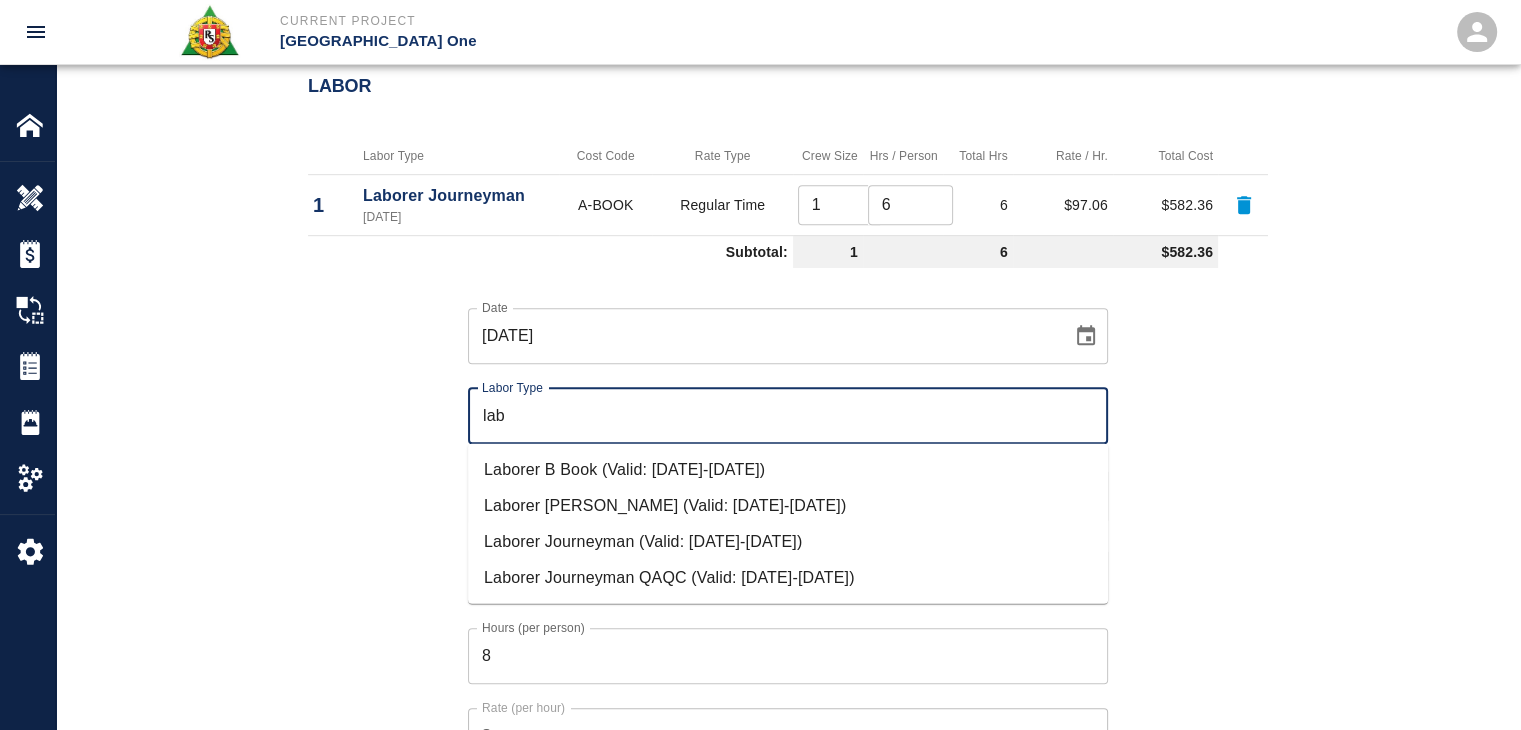 click on "Laborer Foreman  (Valid: 07/01/2024-08/31/2025)" at bounding box center [788, 506] 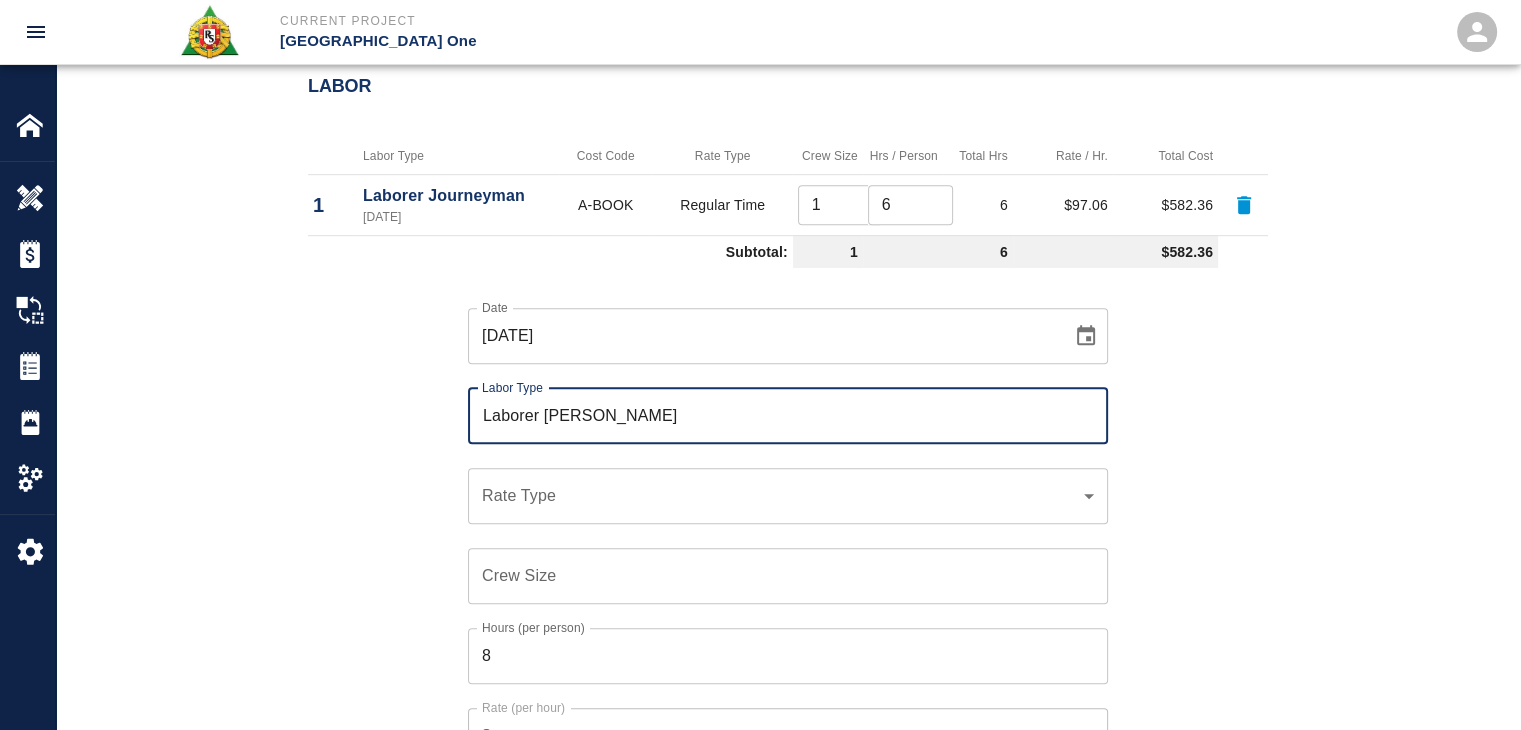 type on "Laborer Foreman" 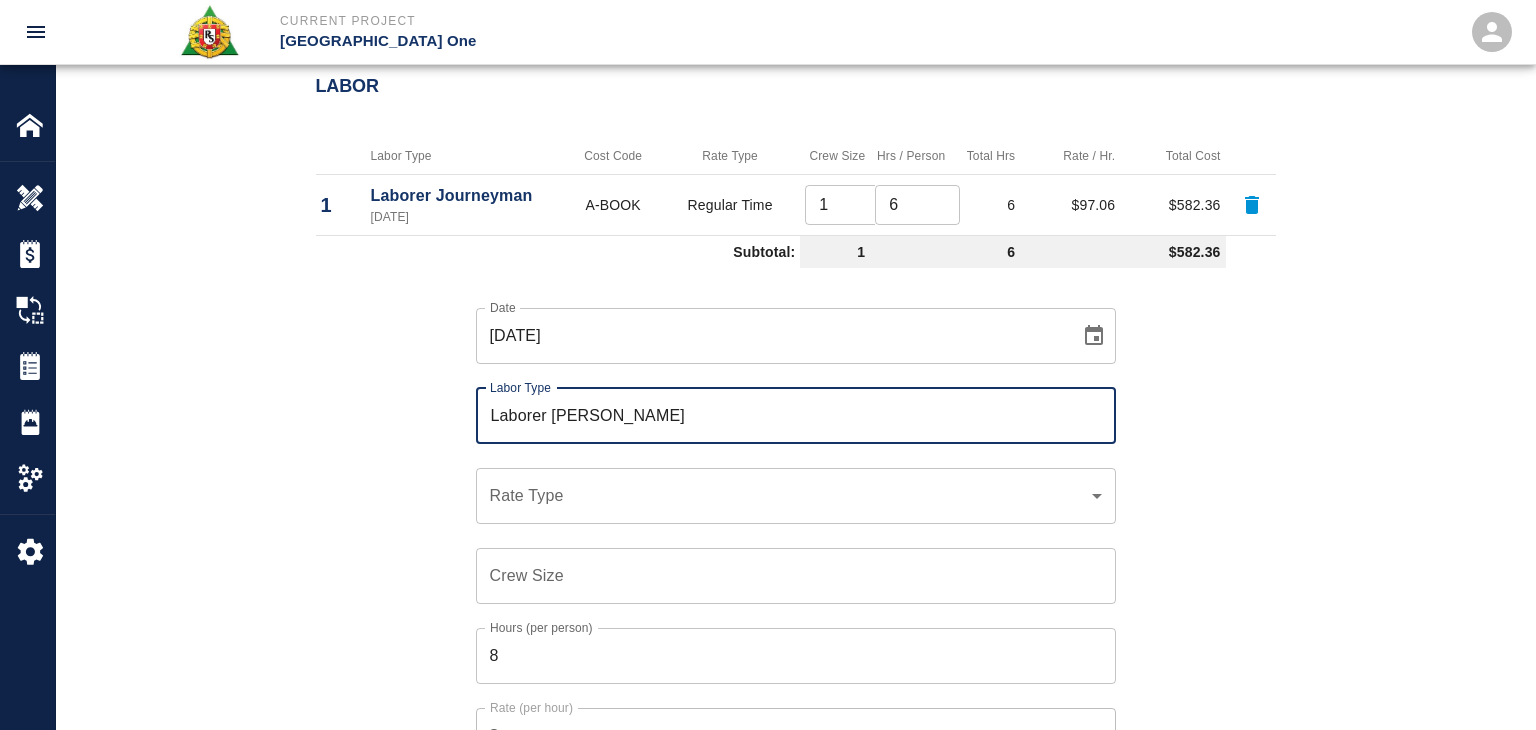 click on "Current Project JFK Terminal One Home JFK Terminal One Overview Estimates Change Orders Tickets Daily Reports Project Settings Settings Powered By Terms of Service  |  Privacy Policy Add Ticket Ticket Number 1191 Ticket Number PCO Number 1676 PCO Number Start Date  07/02/2025 Start Date  End Date End Date Work Description R&S worked on drilling both sides of booth for HHN1/L3- Ticket Booth#1 topping slab.
Breakdown:
1 Laborer 6hrs
1 Foeman 2hrs
1 drill bit/gun  x Work Description Notes x Notes Subject drilling both sides of booth for HHN1/L3- Ticket Booth#1 topping slab. Subject Invoice Number Invoice Number Invoice Date Invoice Date Upload Attachments (50MB limit) Choose file No file chosen Upload Another File Add Costs Switch to Lump Sum Labor Labor Type Cost Code Rate Type Crew Size Hrs / Person Total Hrs Rate / Hr. Total Cost 1 Laborer Journeyman 07/02/2025 A-BOOK Regular Time 1 ​ 6 ​ 6 $97.06 $582.36 Subtotal: 1 6 $582.36 Date 07/02/2025 Date Labor Type Laborer Foreman Labor Type Rate Type ​ 8 $ %" at bounding box center [768, -693] 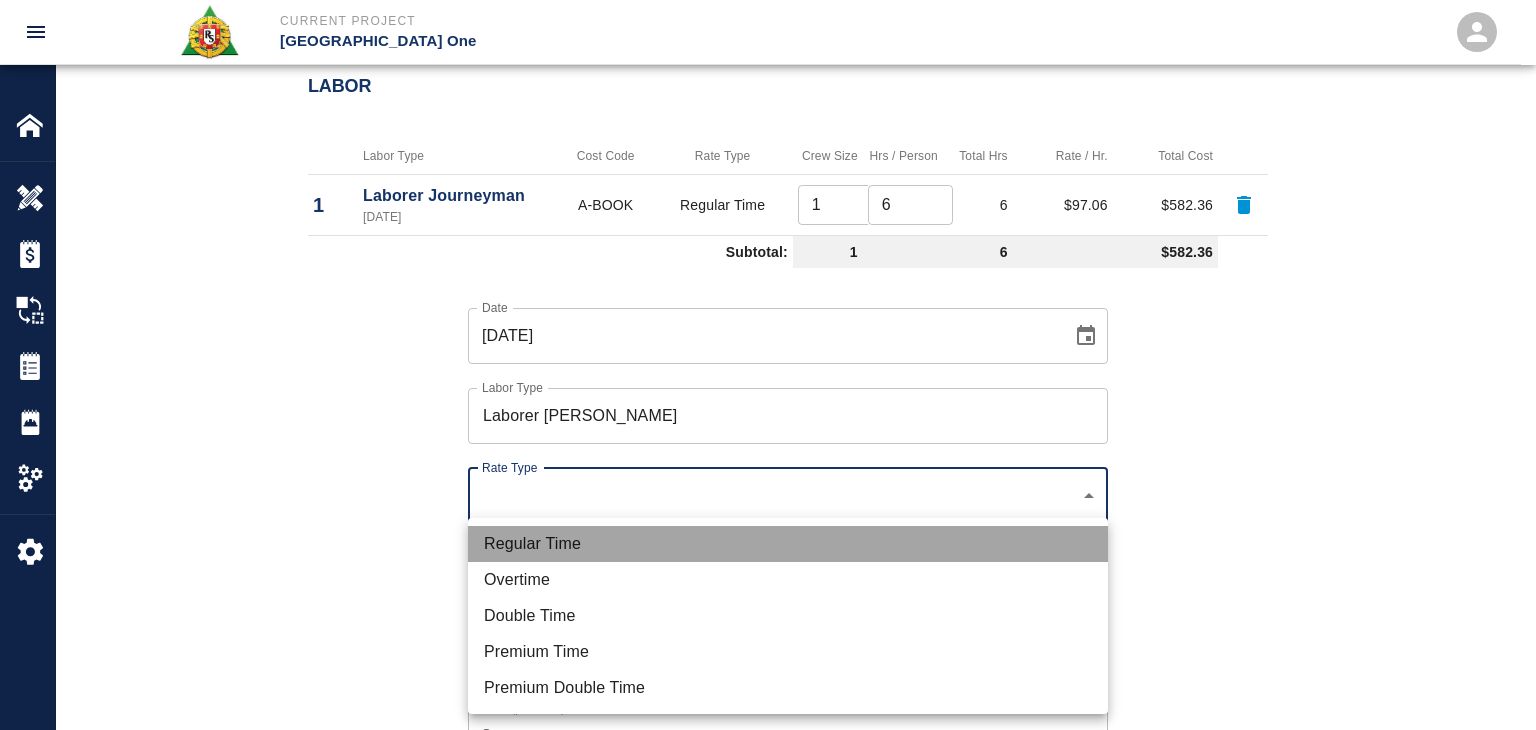 click on "Regular Time" at bounding box center [788, 544] 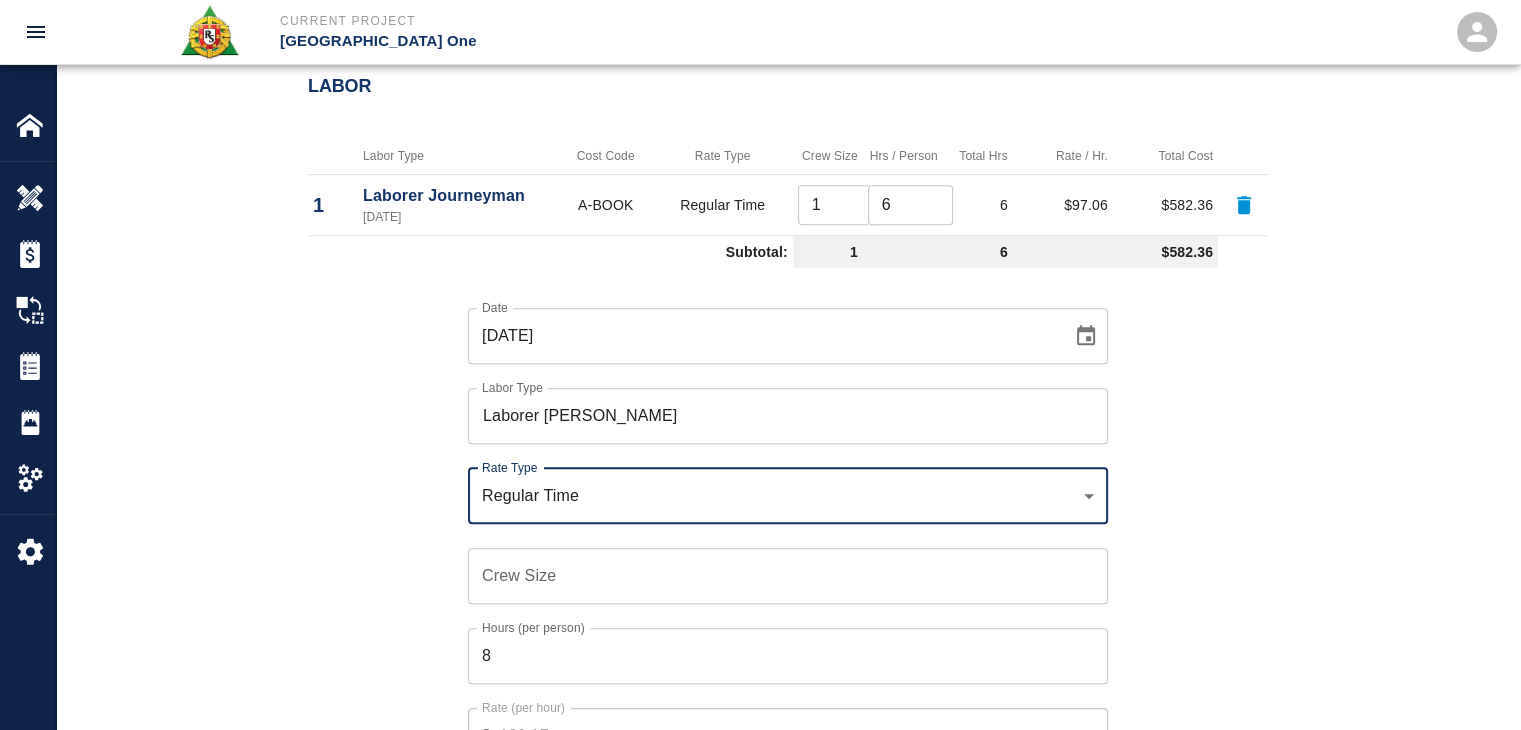 click on "Crew Size" at bounding box center [788, 576] 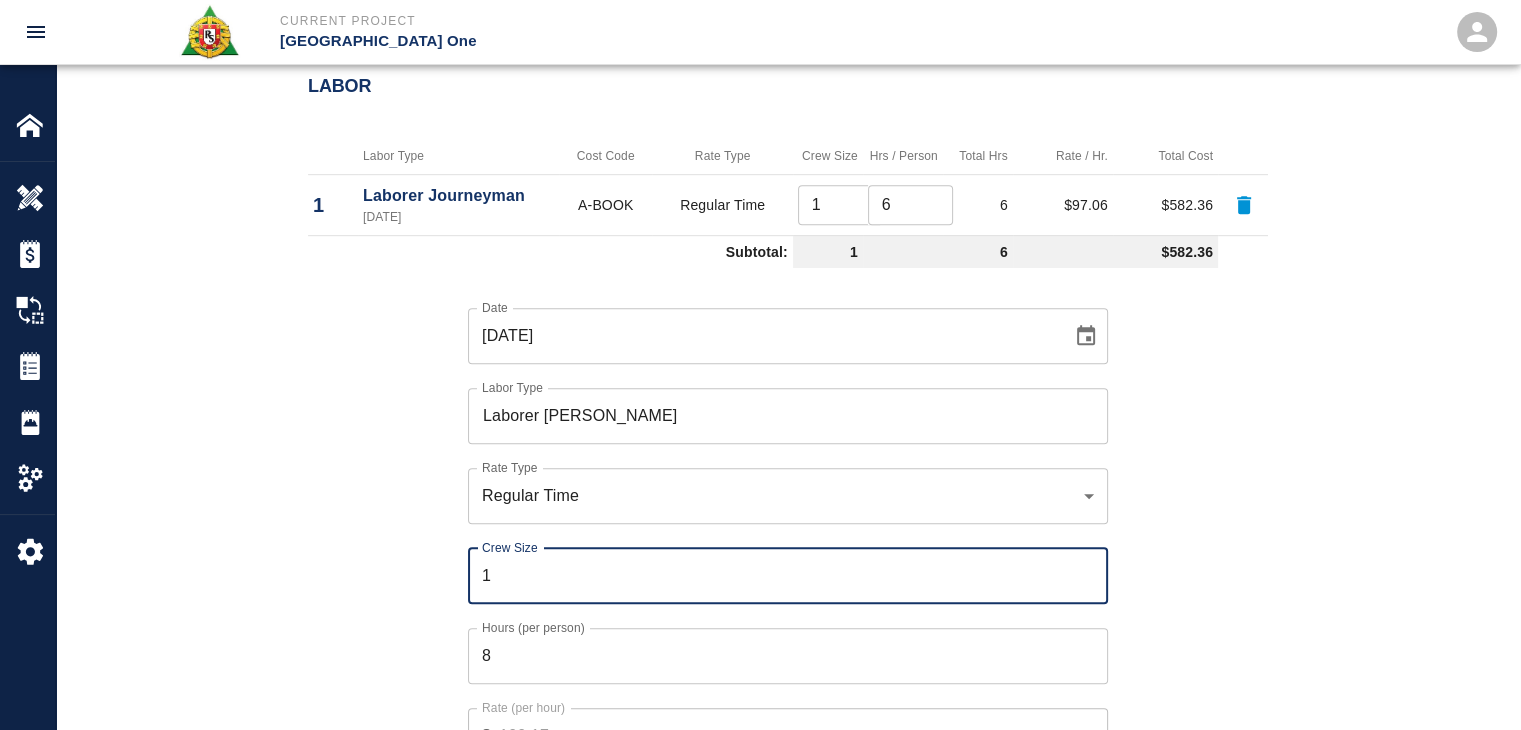type on "1" 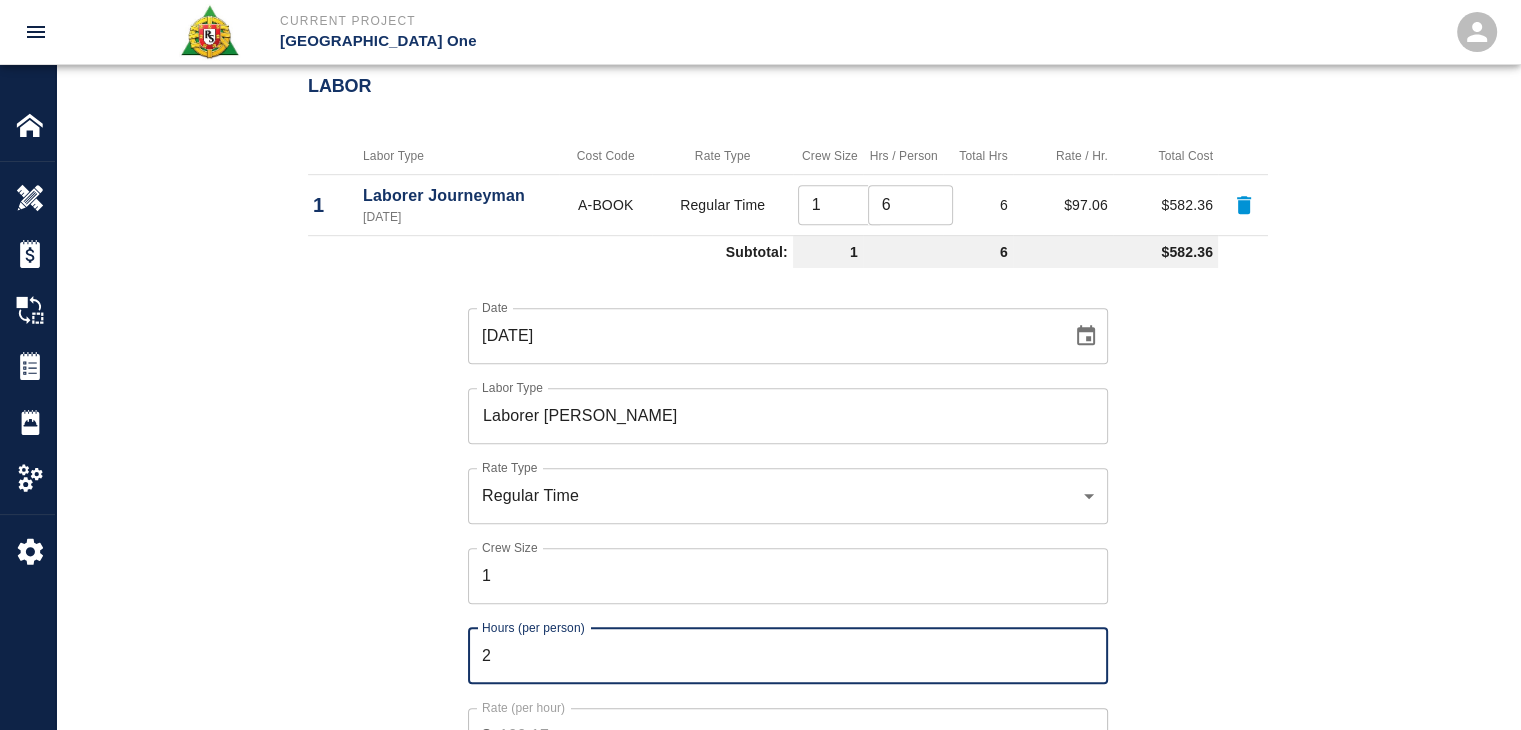 type on "2" 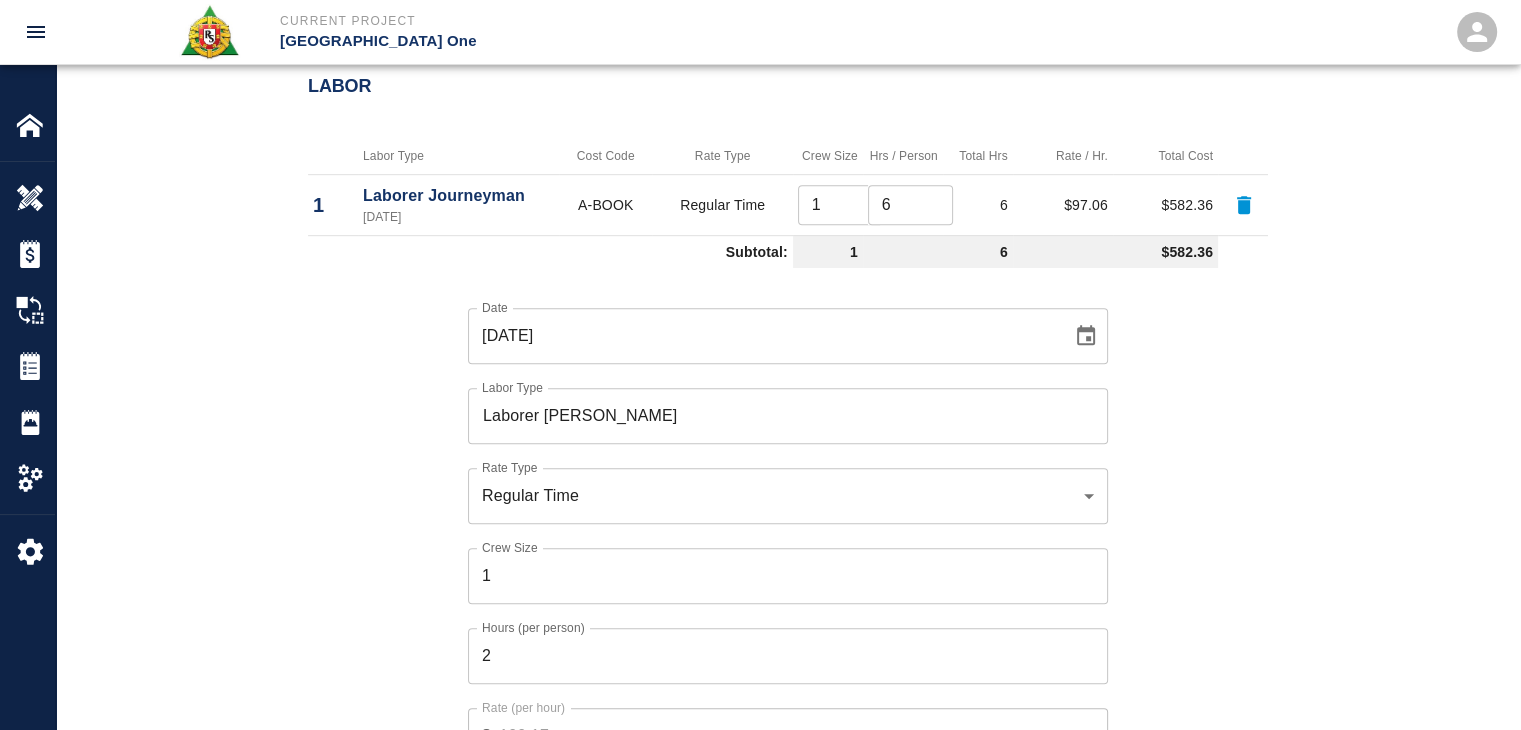 click on "Date 07/02/2025 Date Labor Type Laborer Foreman Labor Type Rate Type Regular Time rate_rt Rate Type Crew Size 1 Crew Size Hours (per person) 2 Hours (per person) Rate (per hour) $ 100.17 Rate (per hour) Cancel Add Labor" at bounding box center (776, 550) 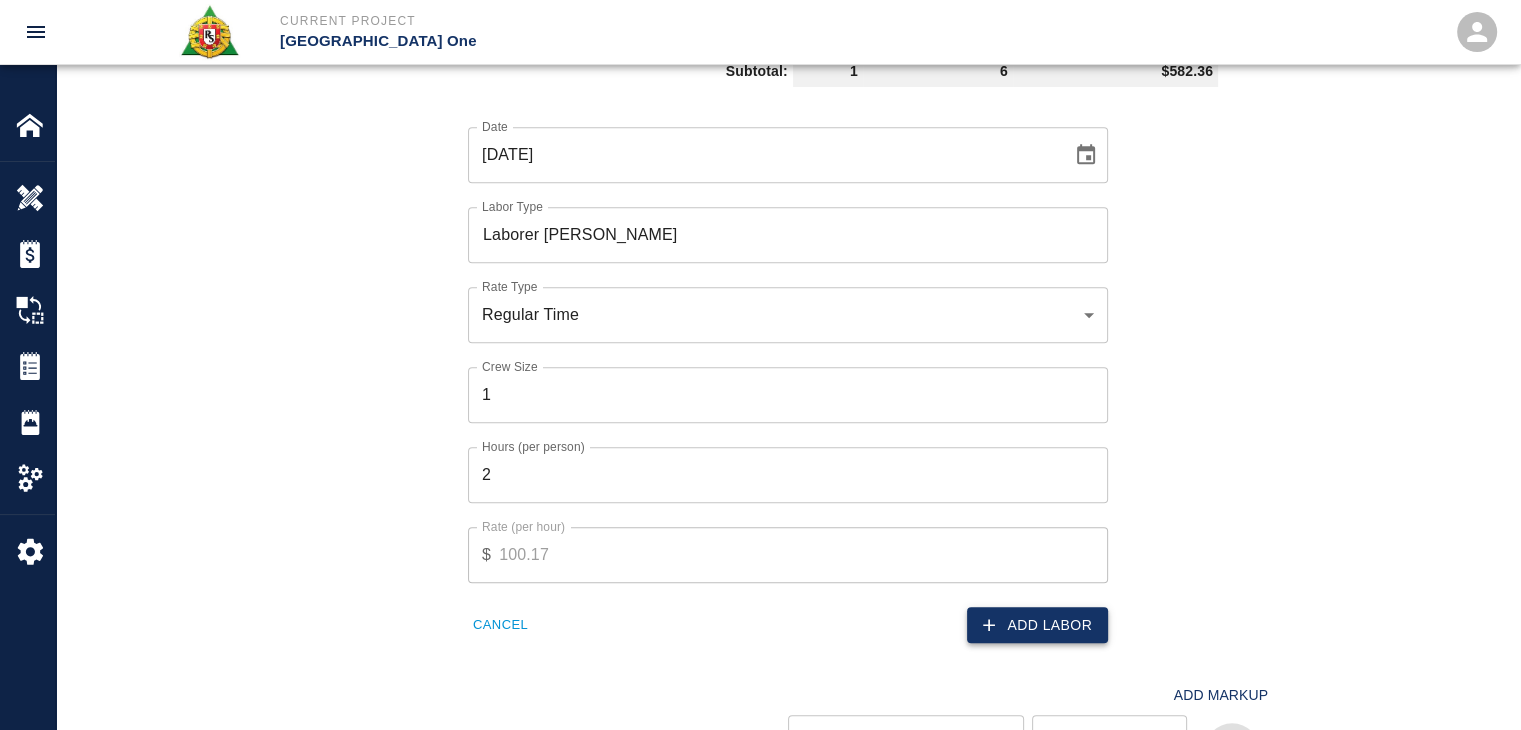 scroll, scrollTop: 1242, scrollLeft: 0, axis: vertical 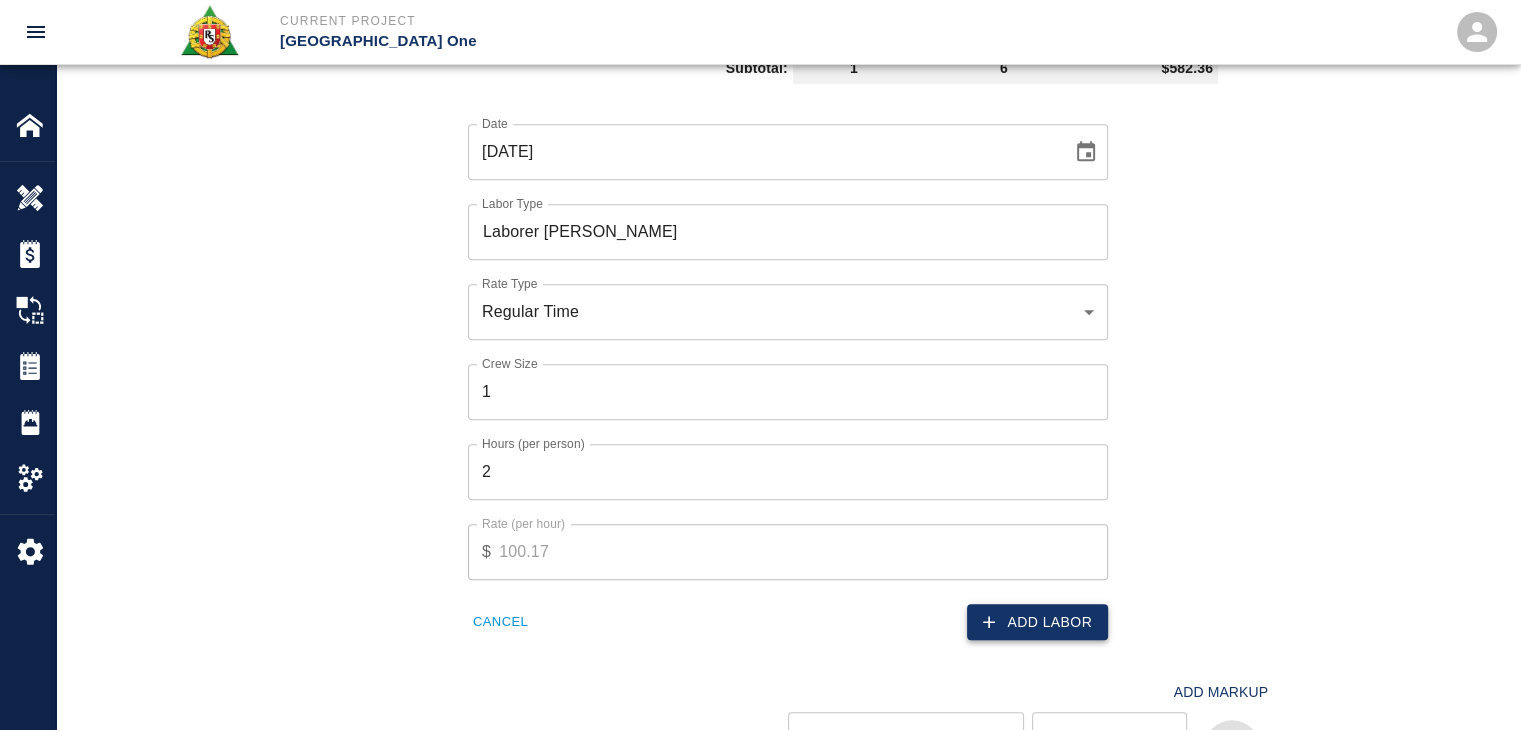click on "Add Labor" at bounding box center (1037, 622) 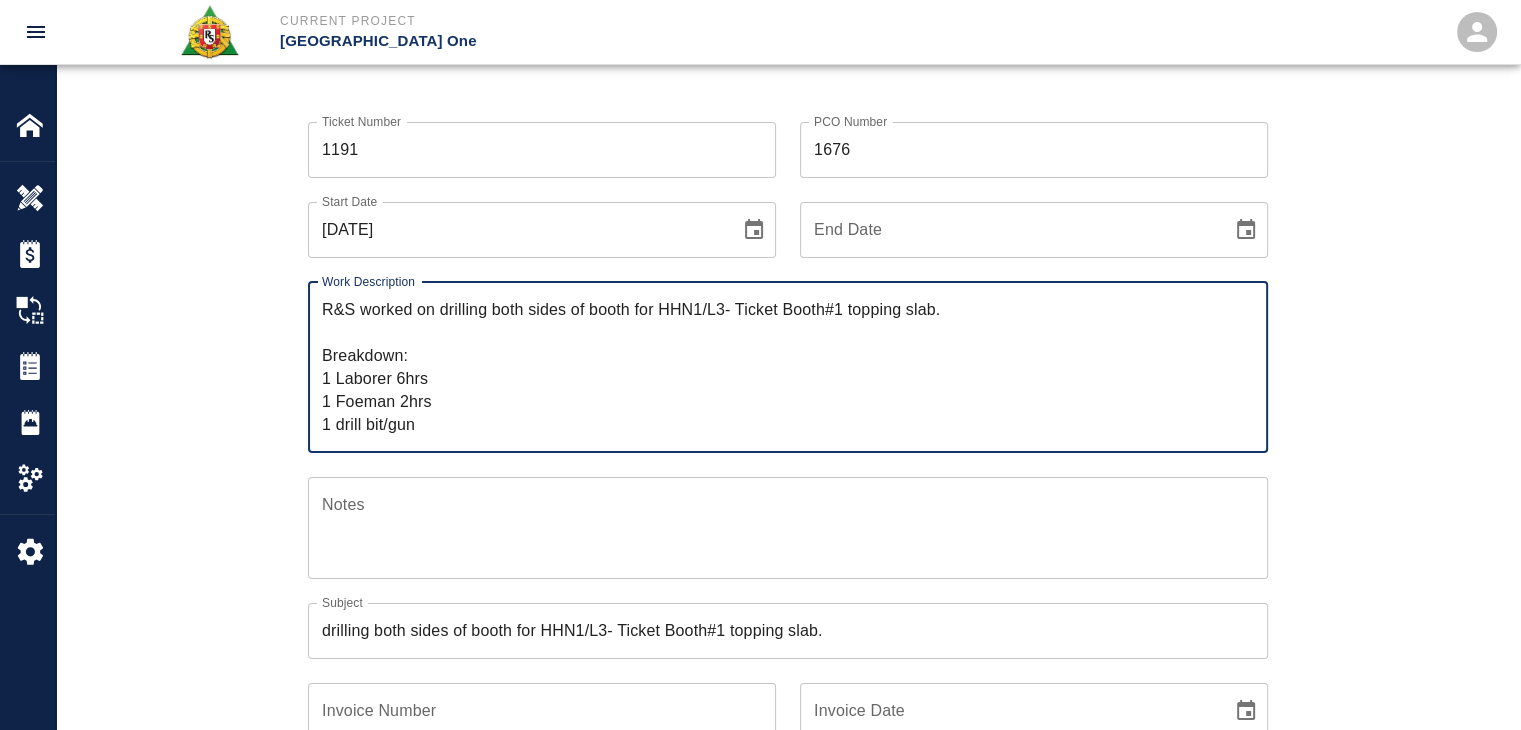 click on "R&S worked on drilling both sides of booth for HHN1/L3- Ticket Booth#1 topping slab.
Breakdown:
1 Laborer 6hrs
1 Foeman 2hrs
1 drill bit/gun" at bounding box center (788, 367) 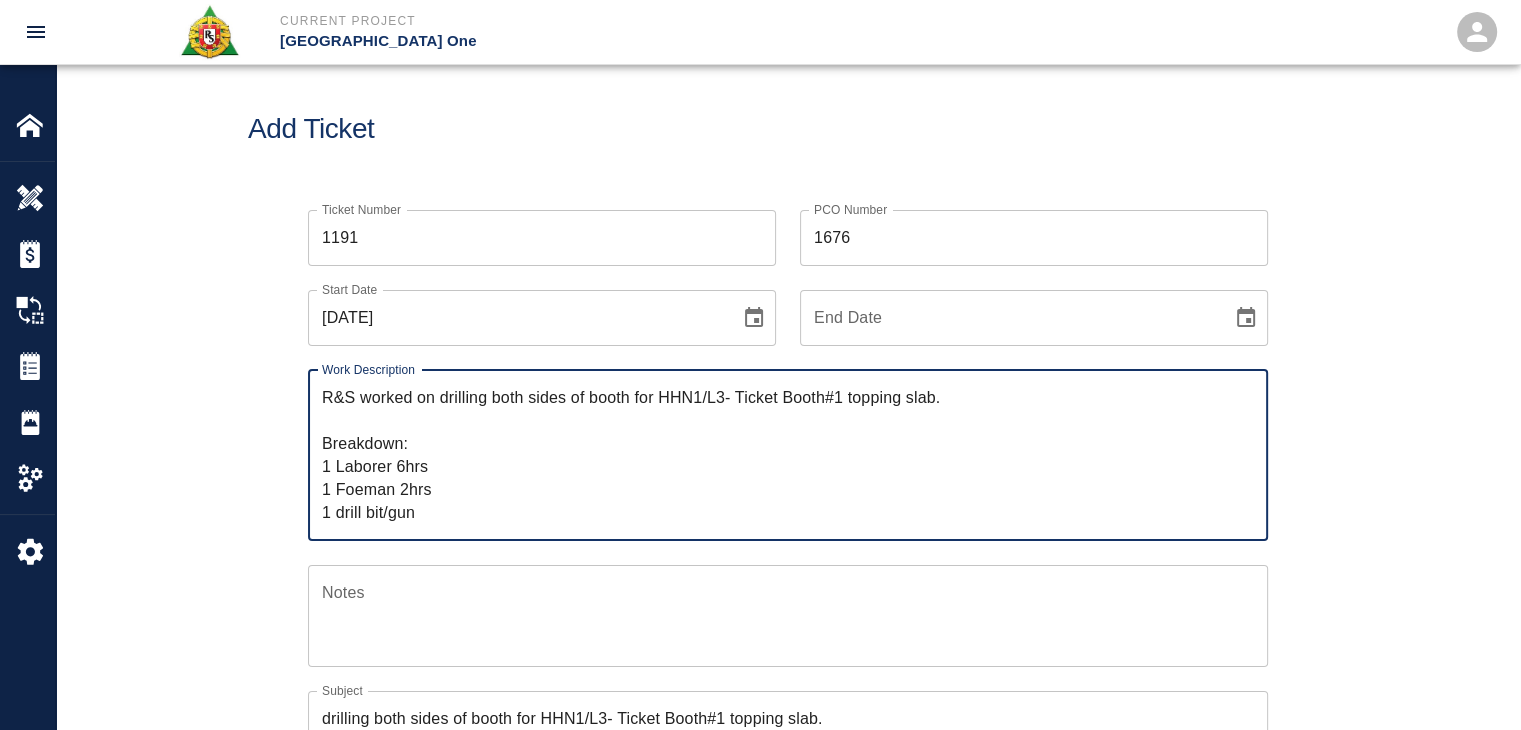 scroll, scrollTop: 0, scrollLeft: 0, axis: both 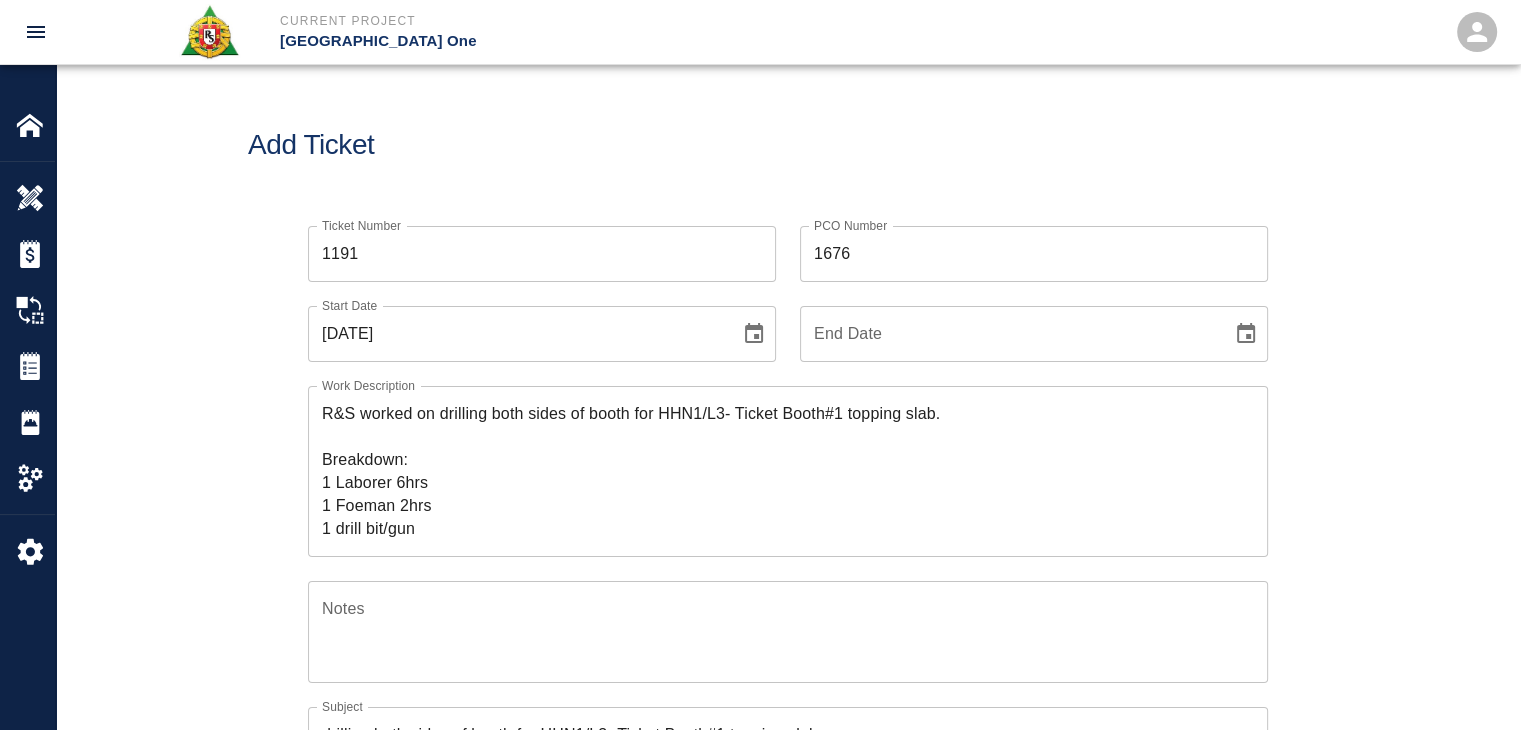 click on "R&S worked on drilling both sides of booth for HHN1/L3- Ticket Booth#1 topping slab.
Breakdown:
1 Laborer 6hrs
1 Foeman 2hrs
1 drill bit/gun  x Work Description" at bounding box center (788, 471) 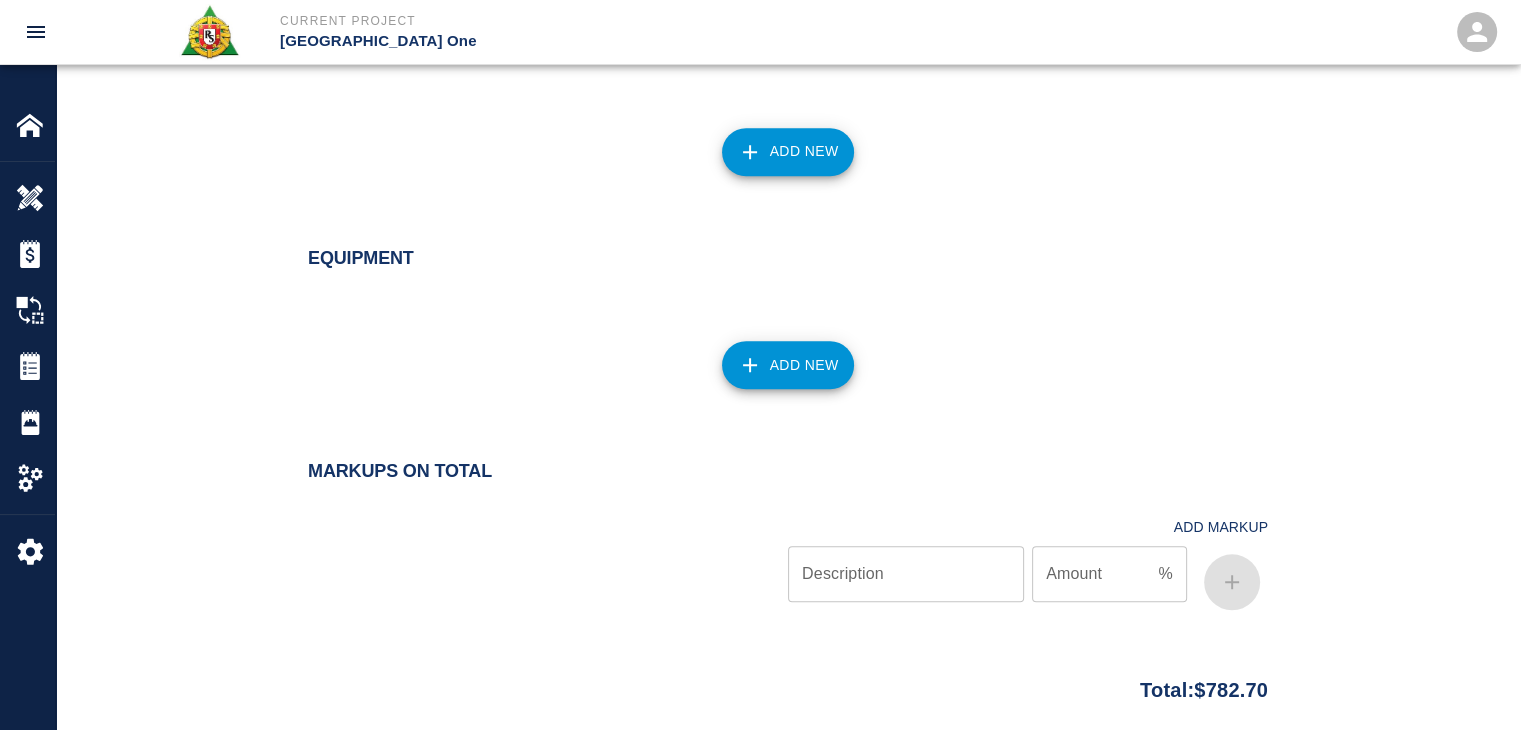 scroll, scrollTop: 1656, scrollLeft: 0, axis: vertical 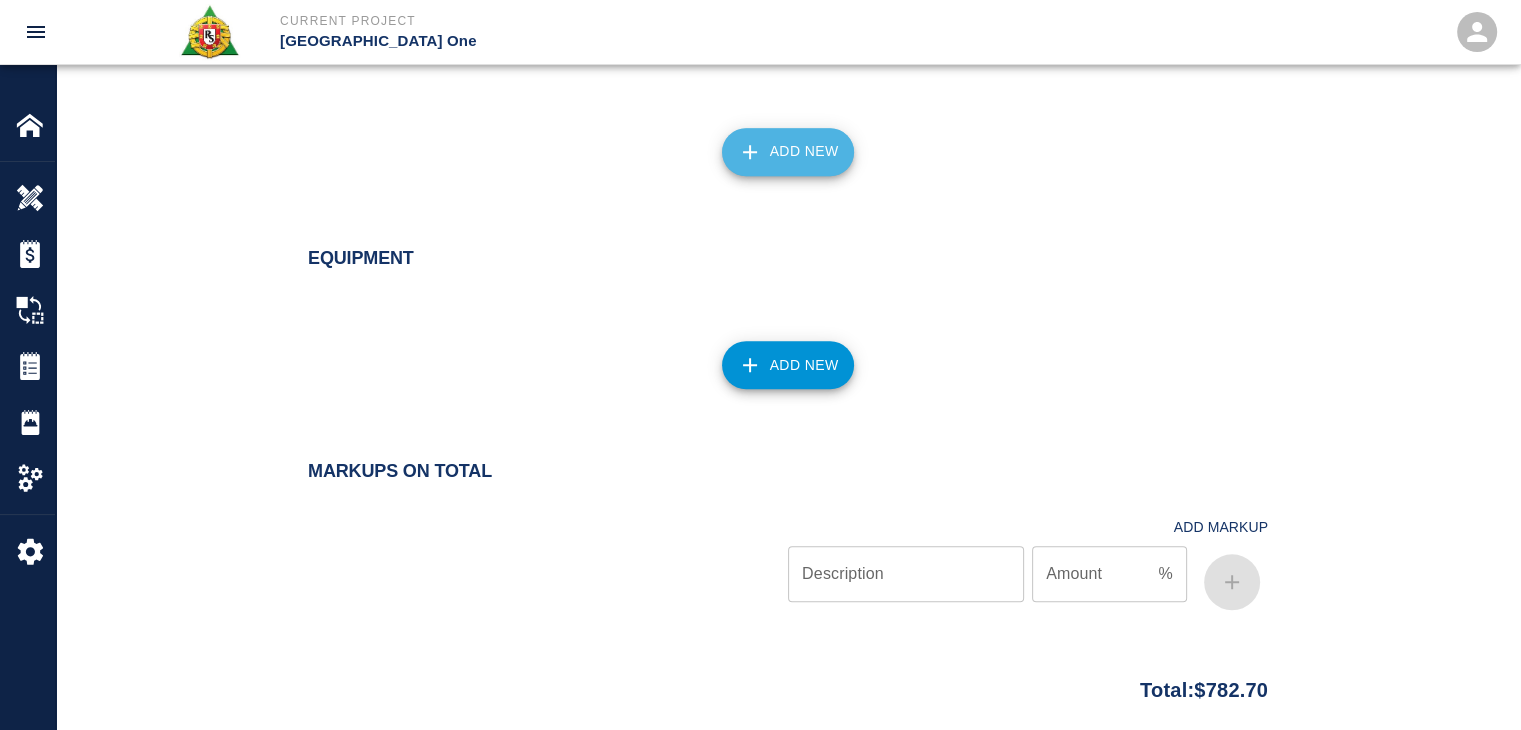 click on "Add New" at bounding box center (788, 152) 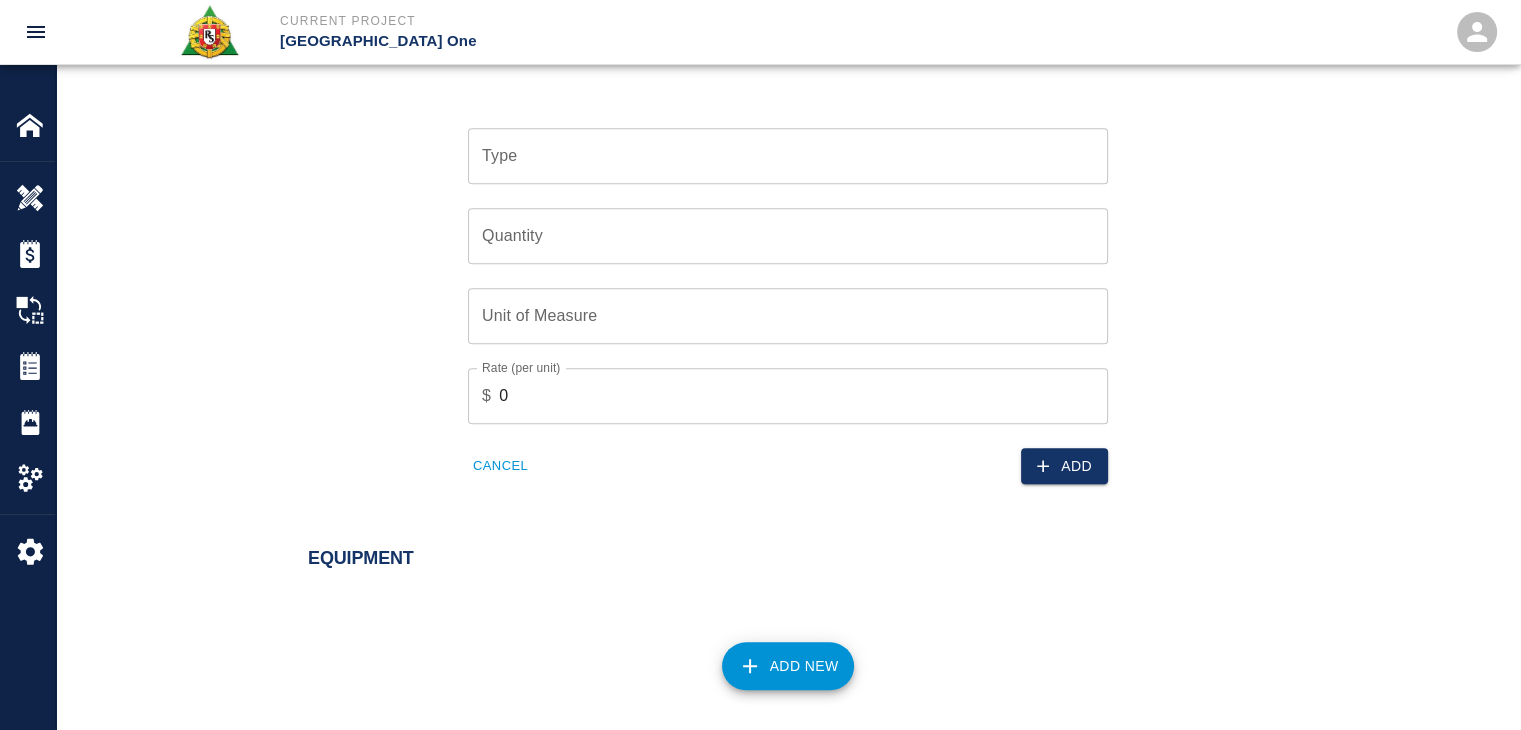 click on "Type" at bounding box center [788, 156] 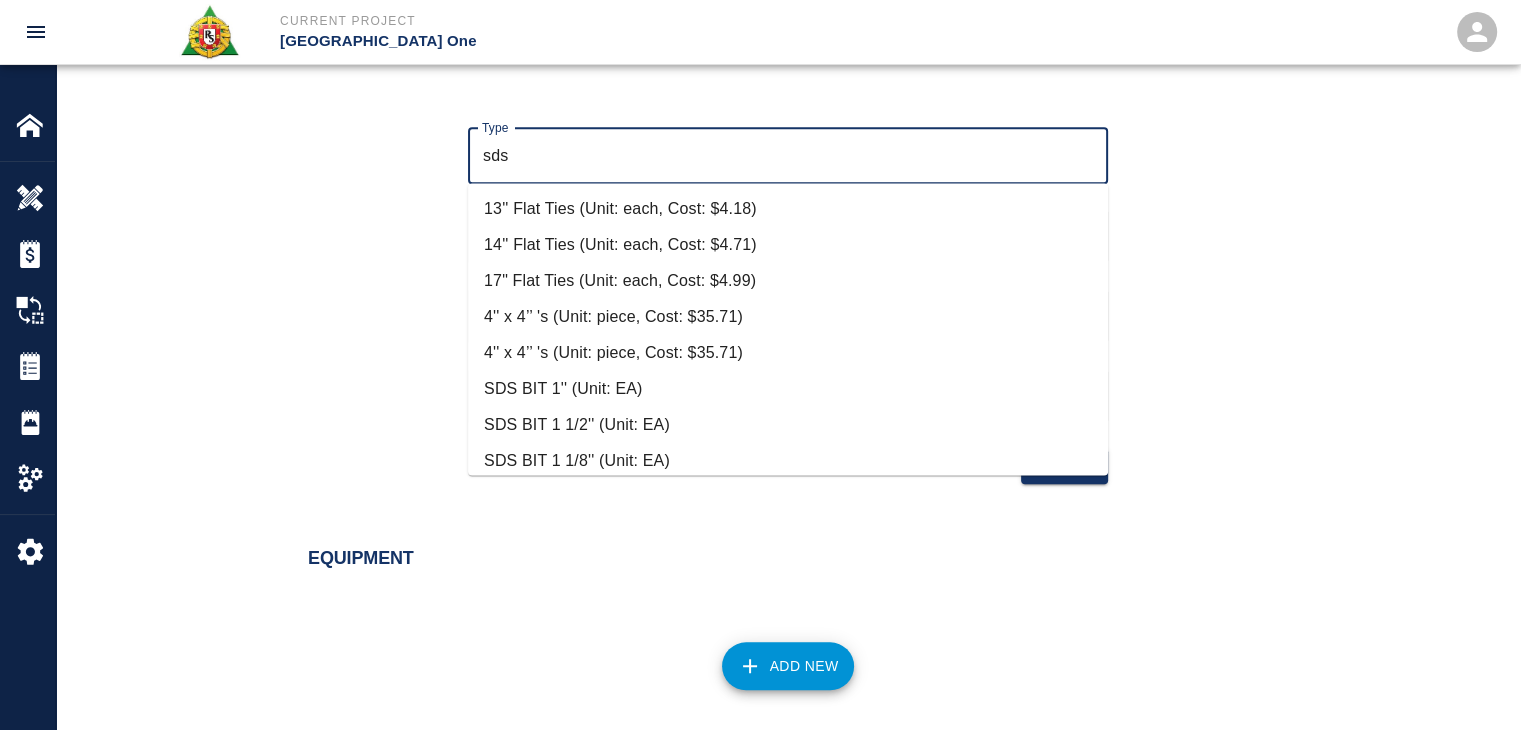 scroll, scrollTop: 300, scrollLeft: 0, axis: vertical 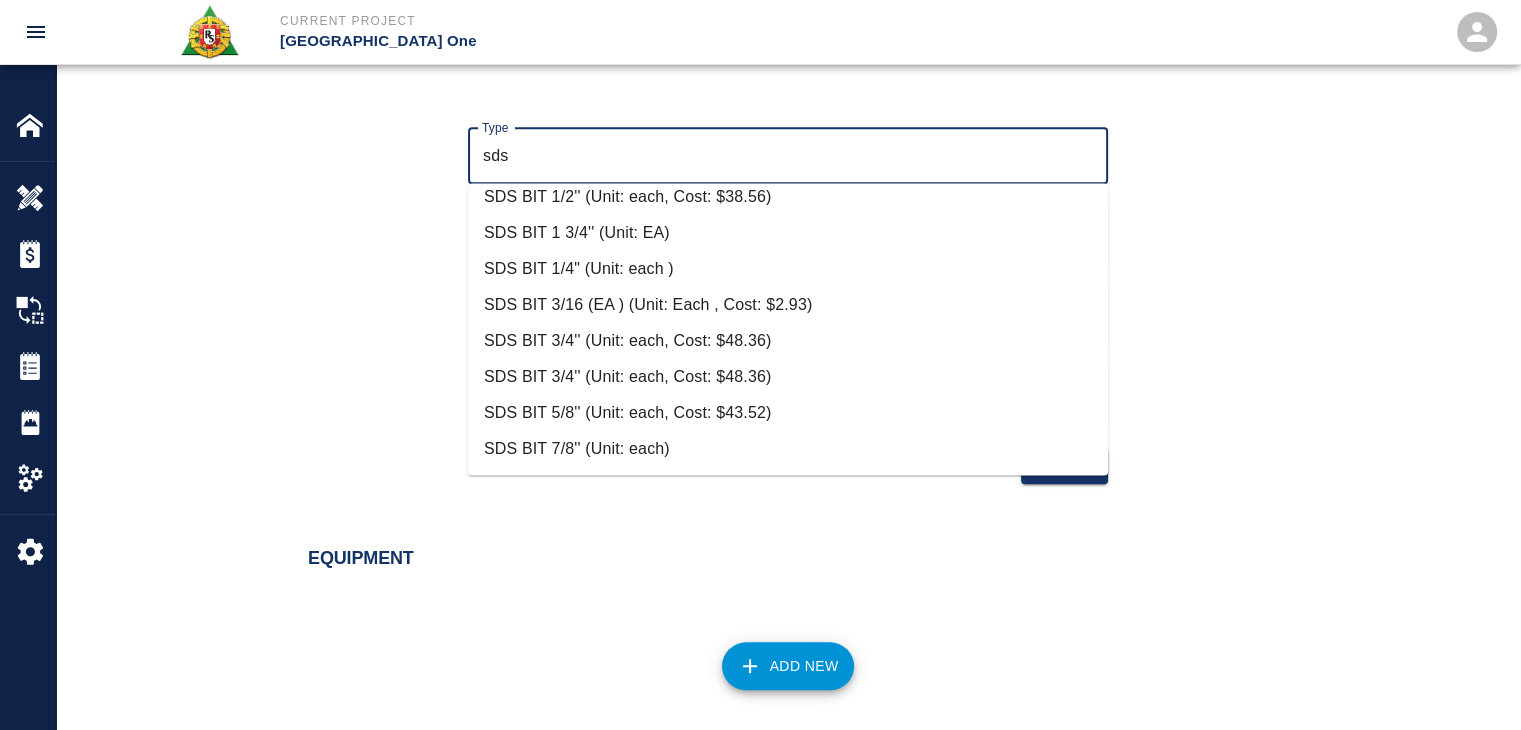 click on "SDS BIT 5/8'' (Unit: each, Cost: $43.52)" at bounding box center [788, 413] 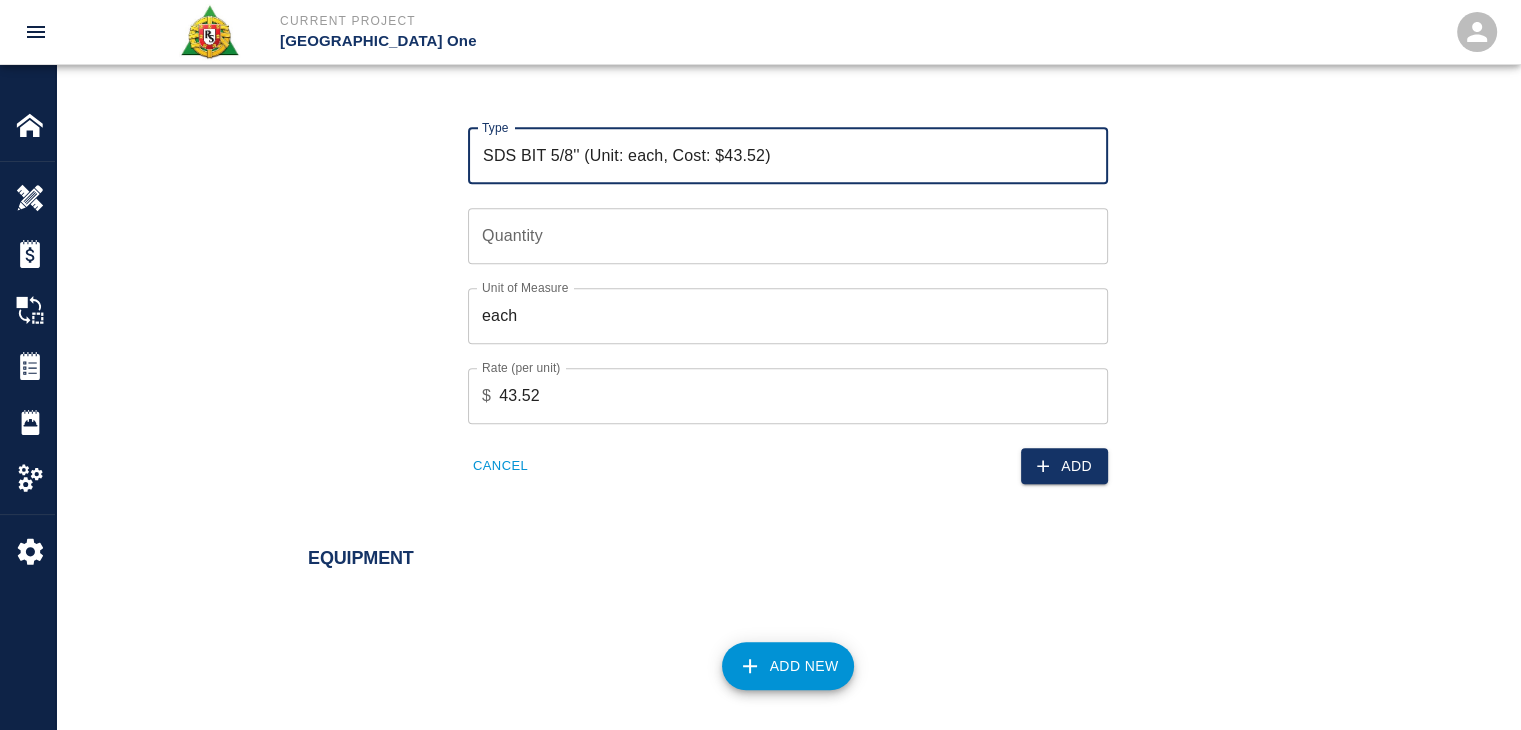 type on "SDS BIT 5/8'' (Unit: each, Cost: $43.52)" 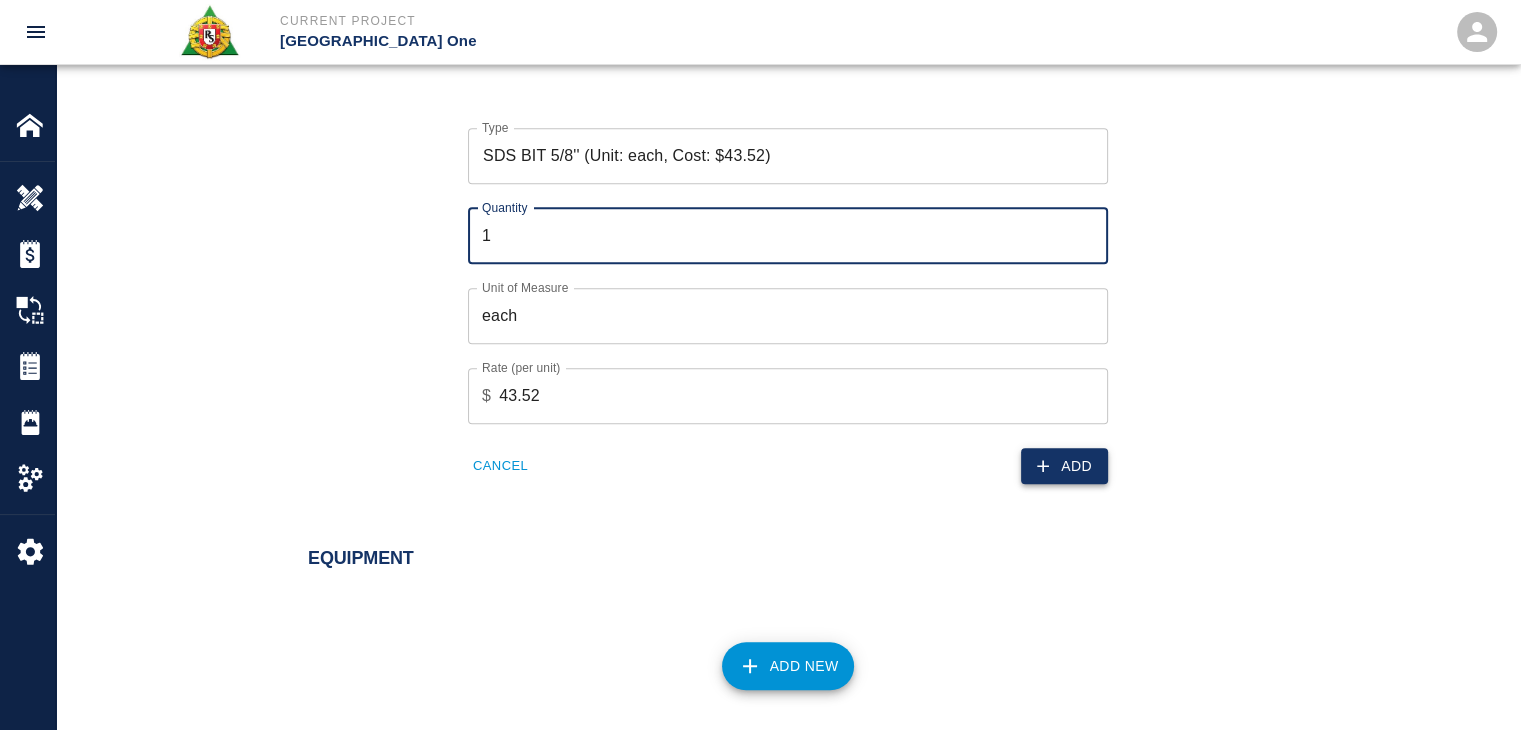 type on "1" 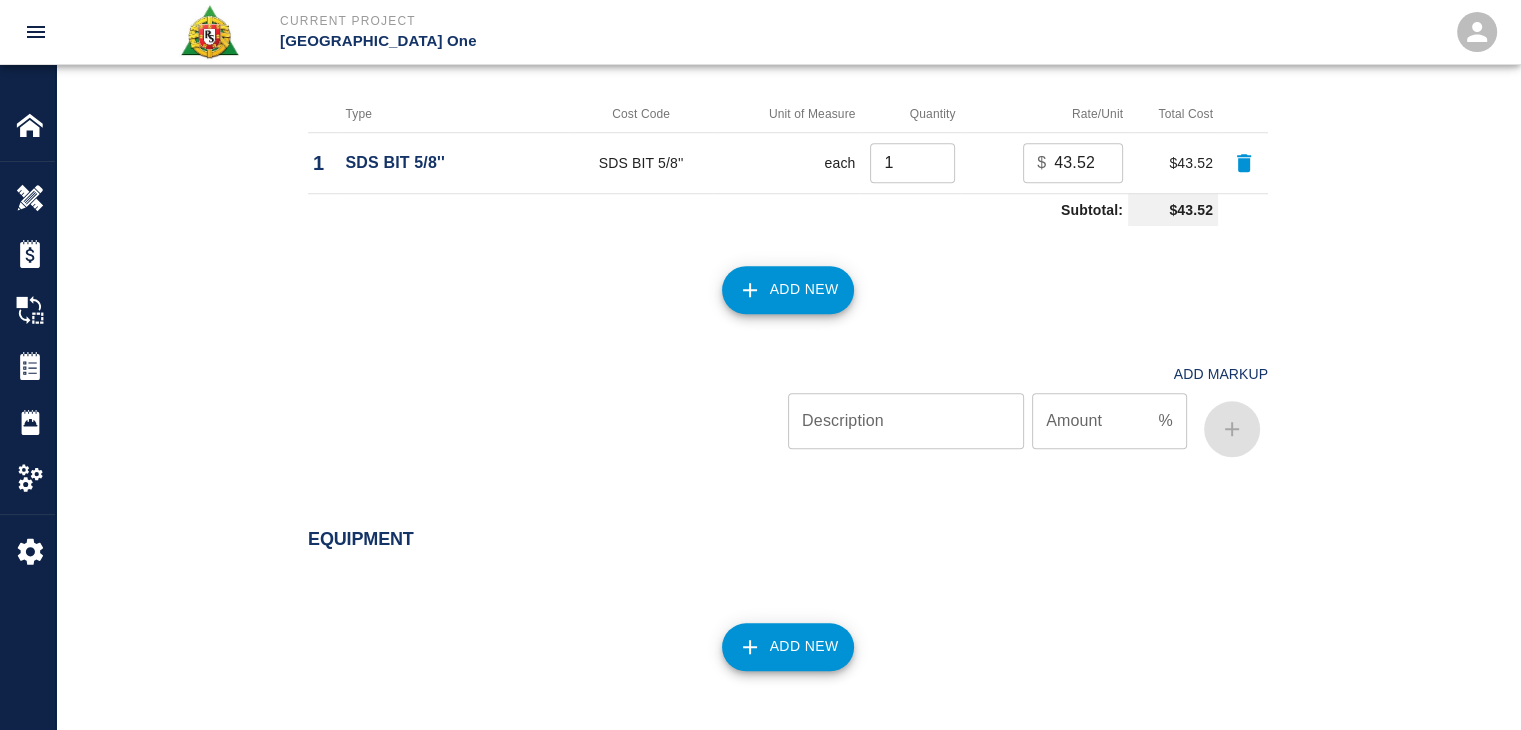 click on "Add New" at bounding box center (788, 290) 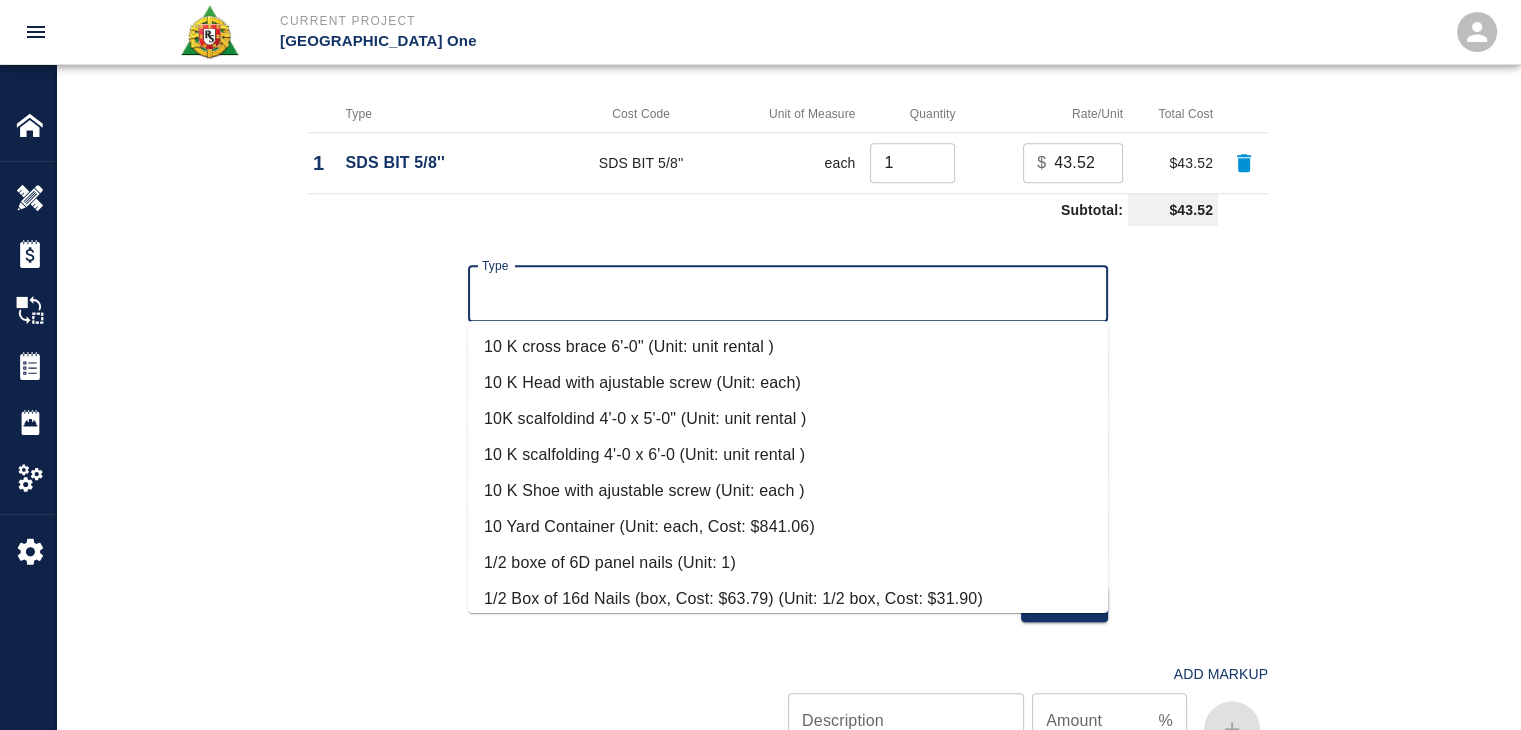 click on "Type" at bounding box center (788, 294) 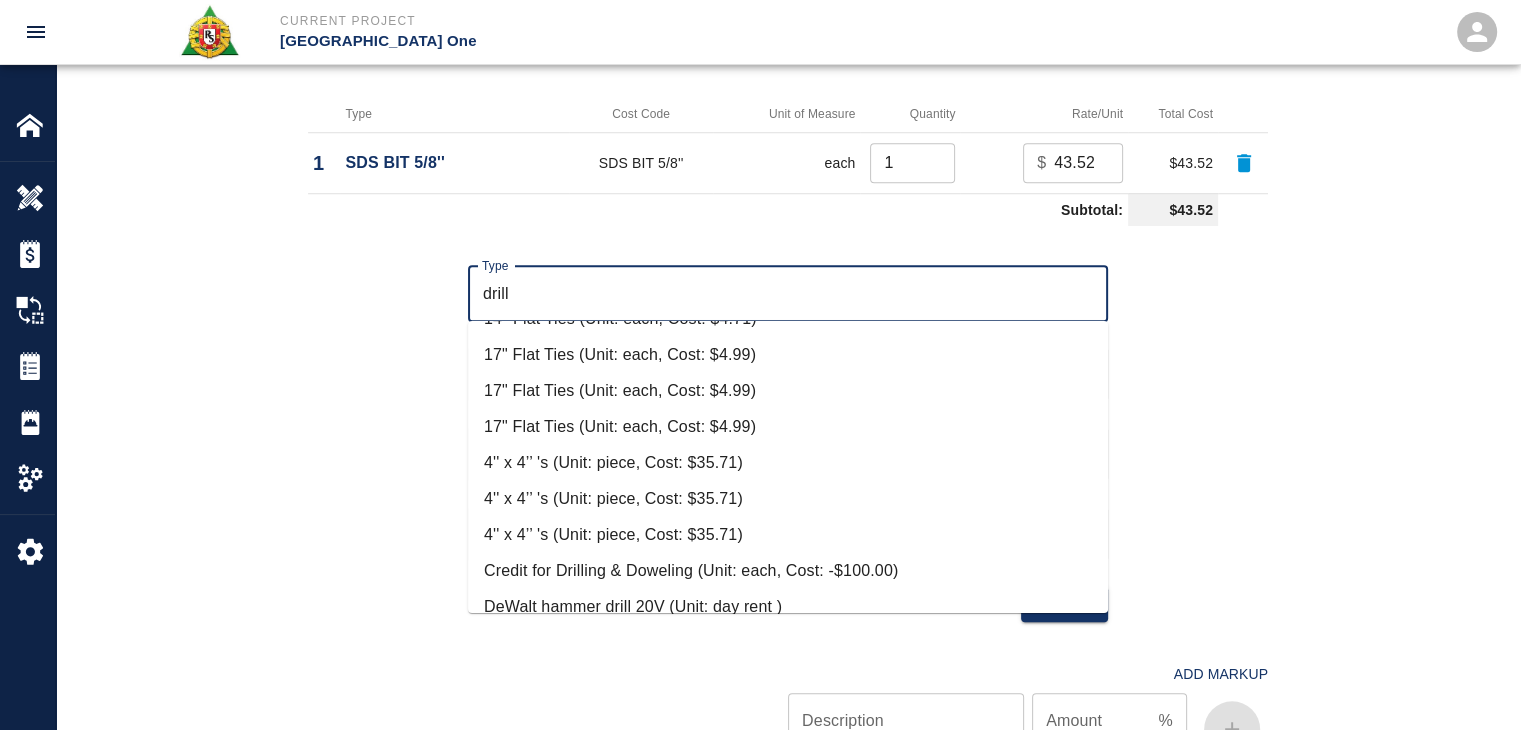 scroll, scrollTop: 336, scrollLeft: 0, axis: vertical 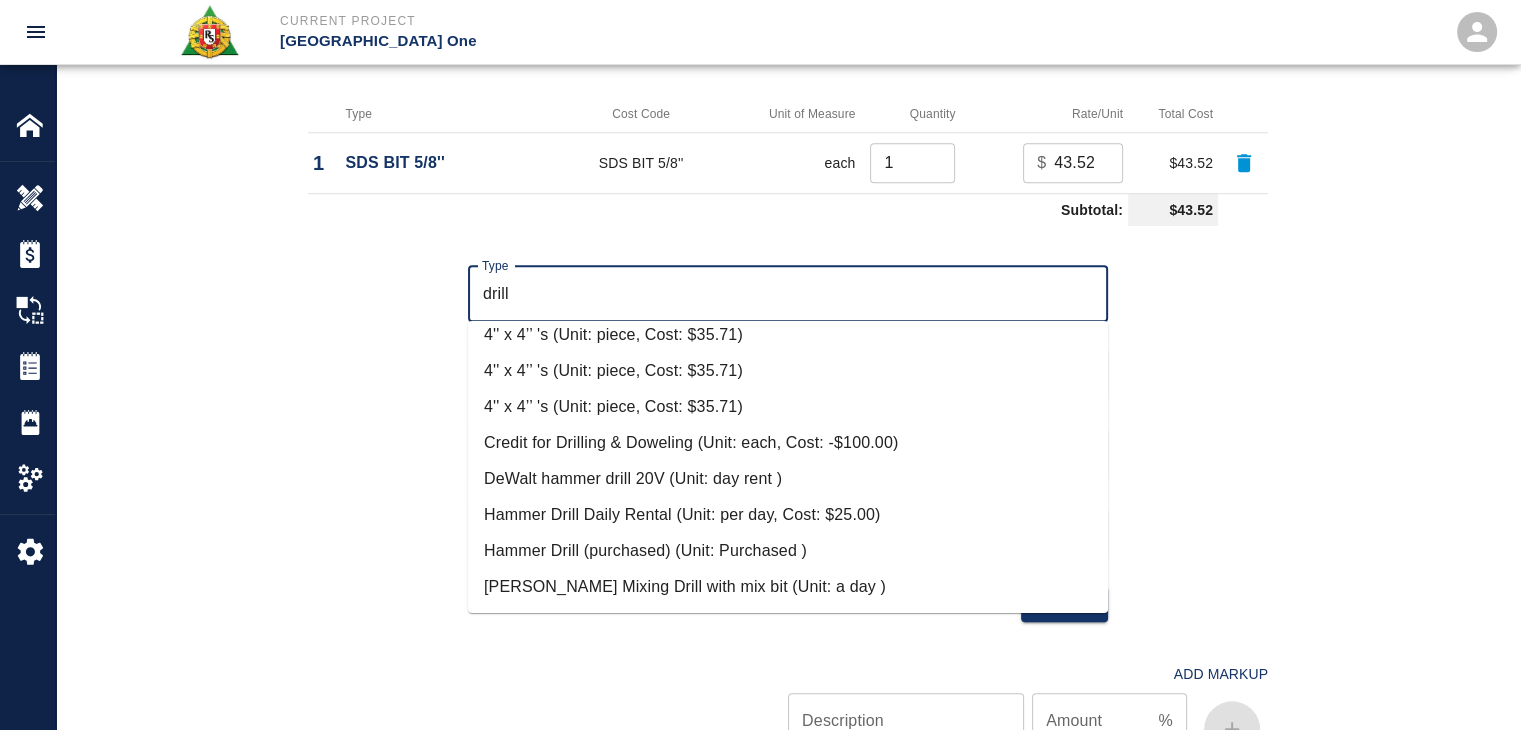 click on "Hammer Drill Daily Rental (Unit: per day, Cost: $25.00)" at bounding box center [788, 515] 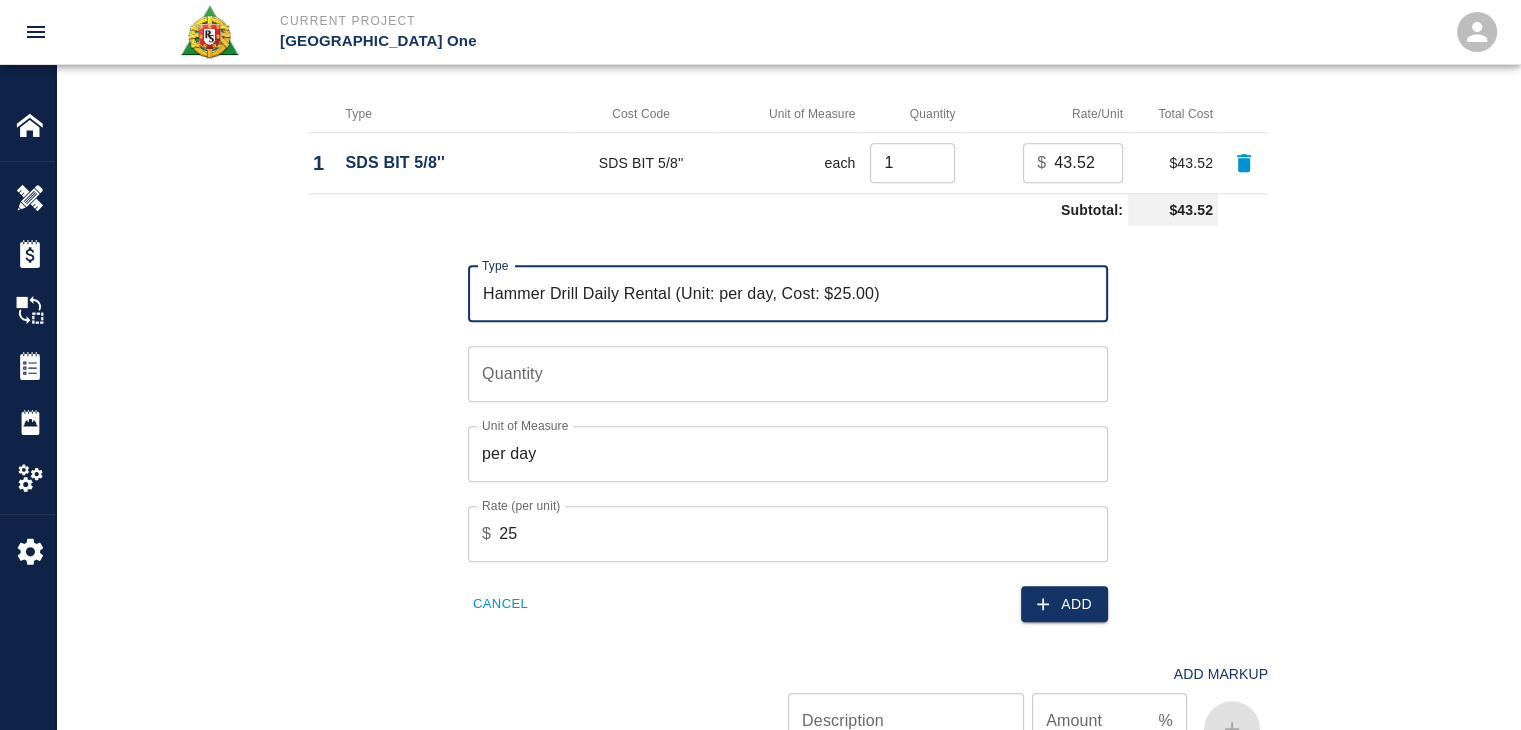 type on "Hammer Drill Daily Rental (Unit: per day, Cost: $25.00)" 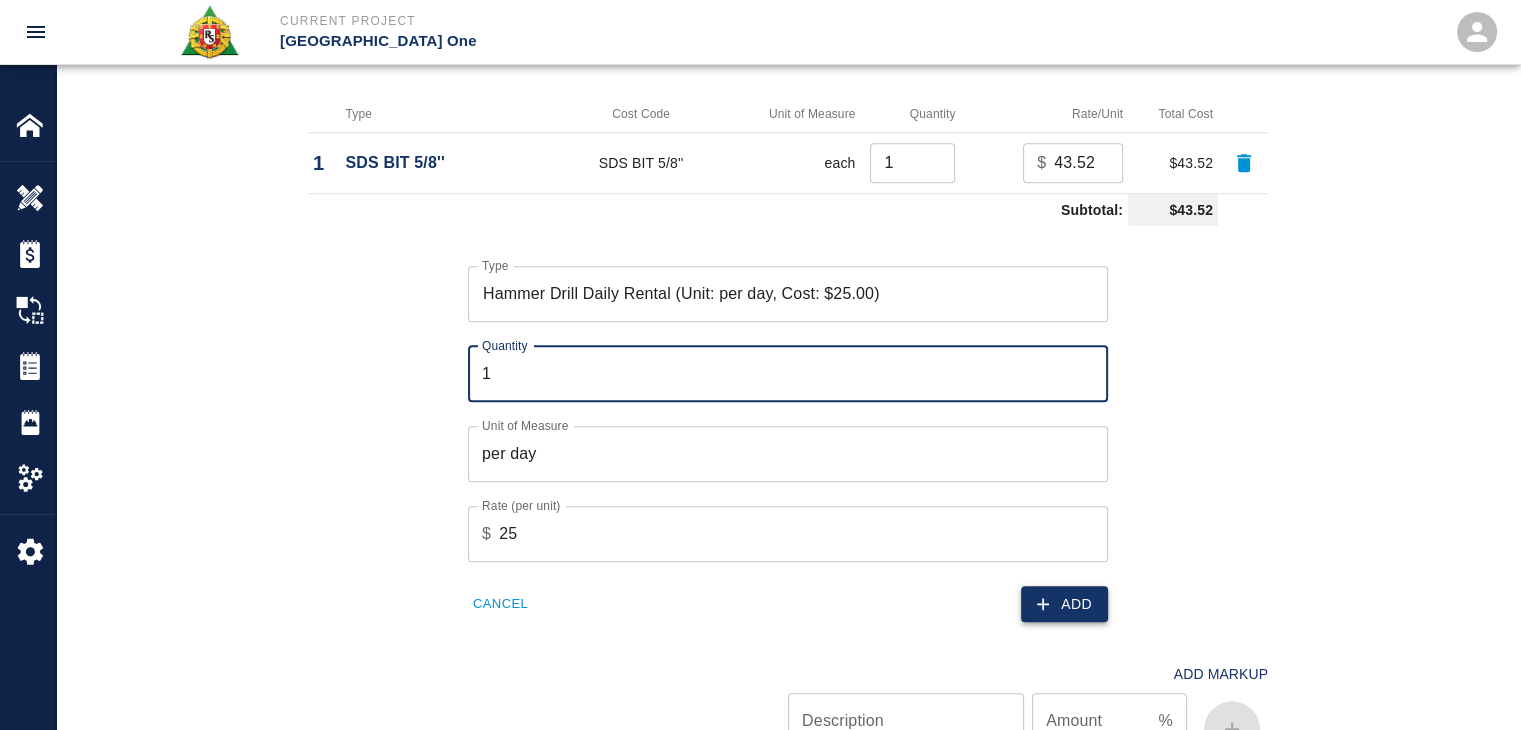 type on "1" 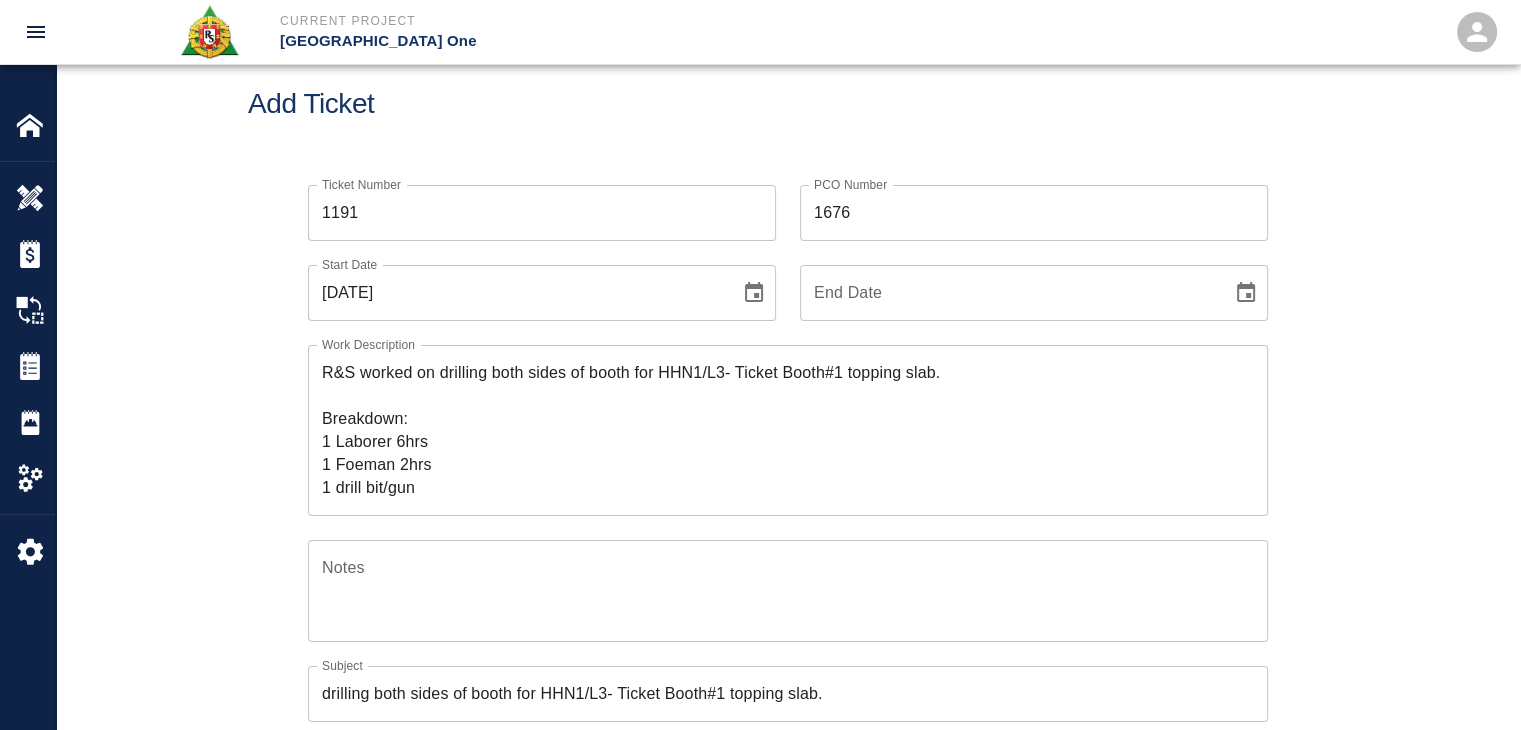 scroll, scrollTop: 0, scrollLeft: 0, axis: both 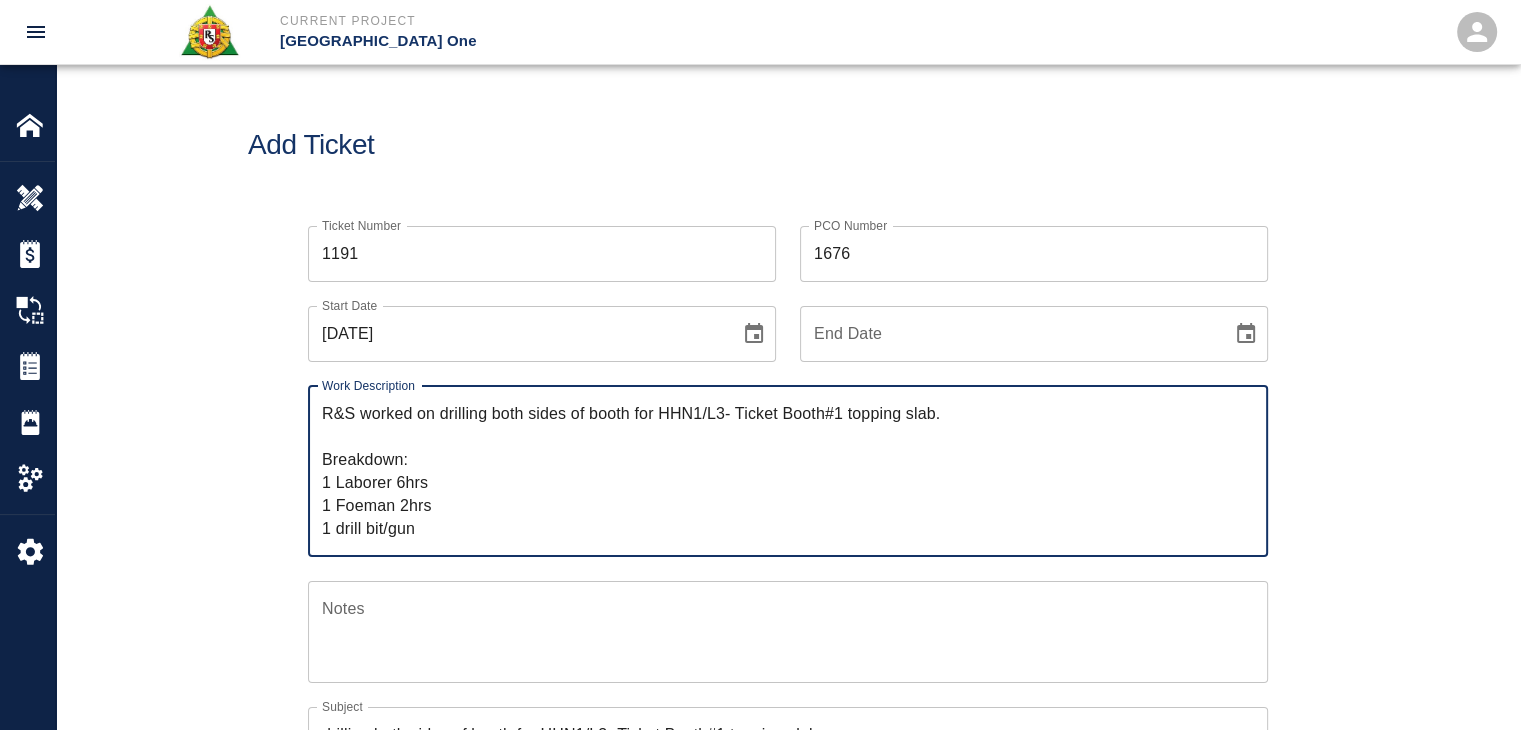 drag, startPoint x: 436, startPoint y: 529, endPoint x: 303, endPoint y: 389, distance: 193.10359 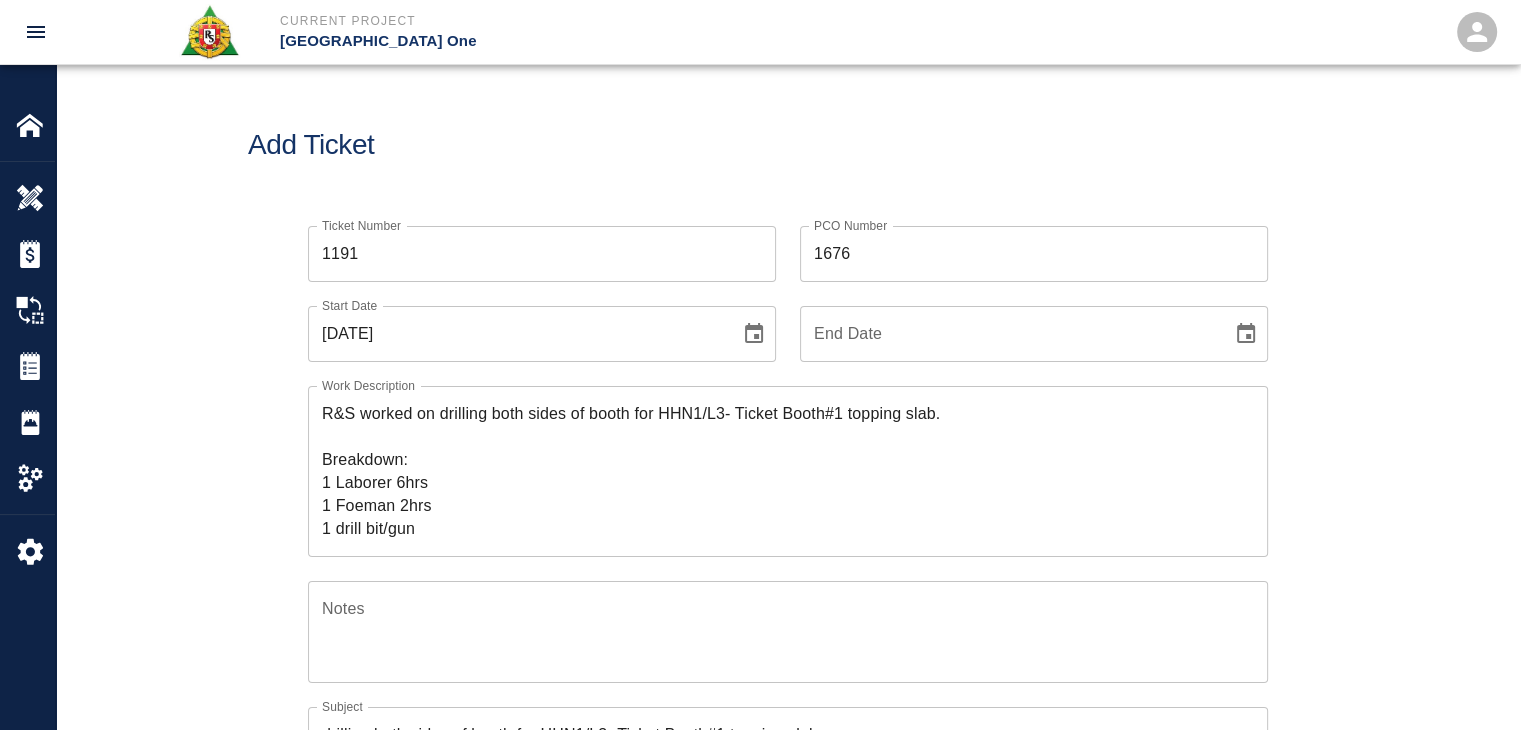 click on "Add Ticket" at bounding box center [788, 145] 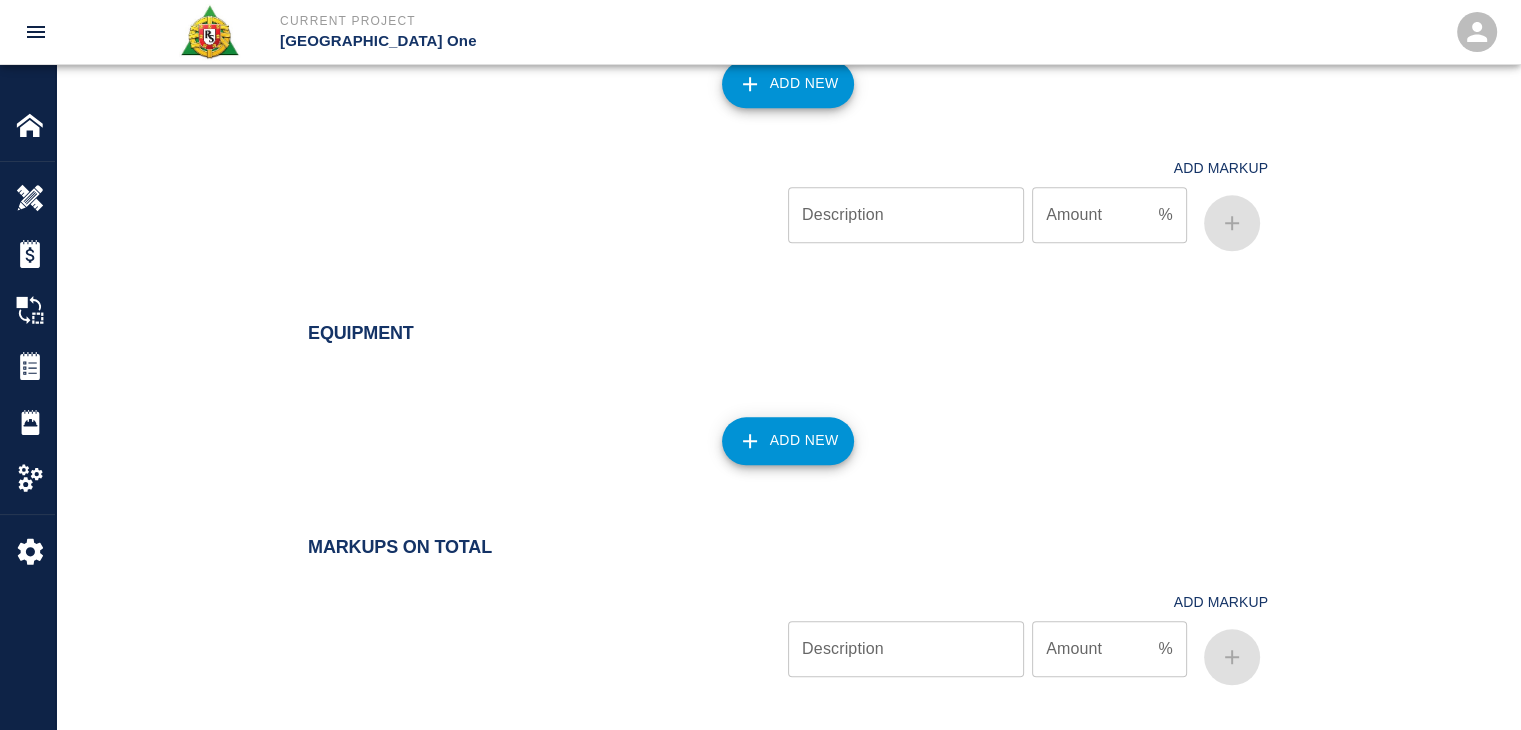 scroll, scrollTop: 2138, scrollLeft: 0, axis: vertical 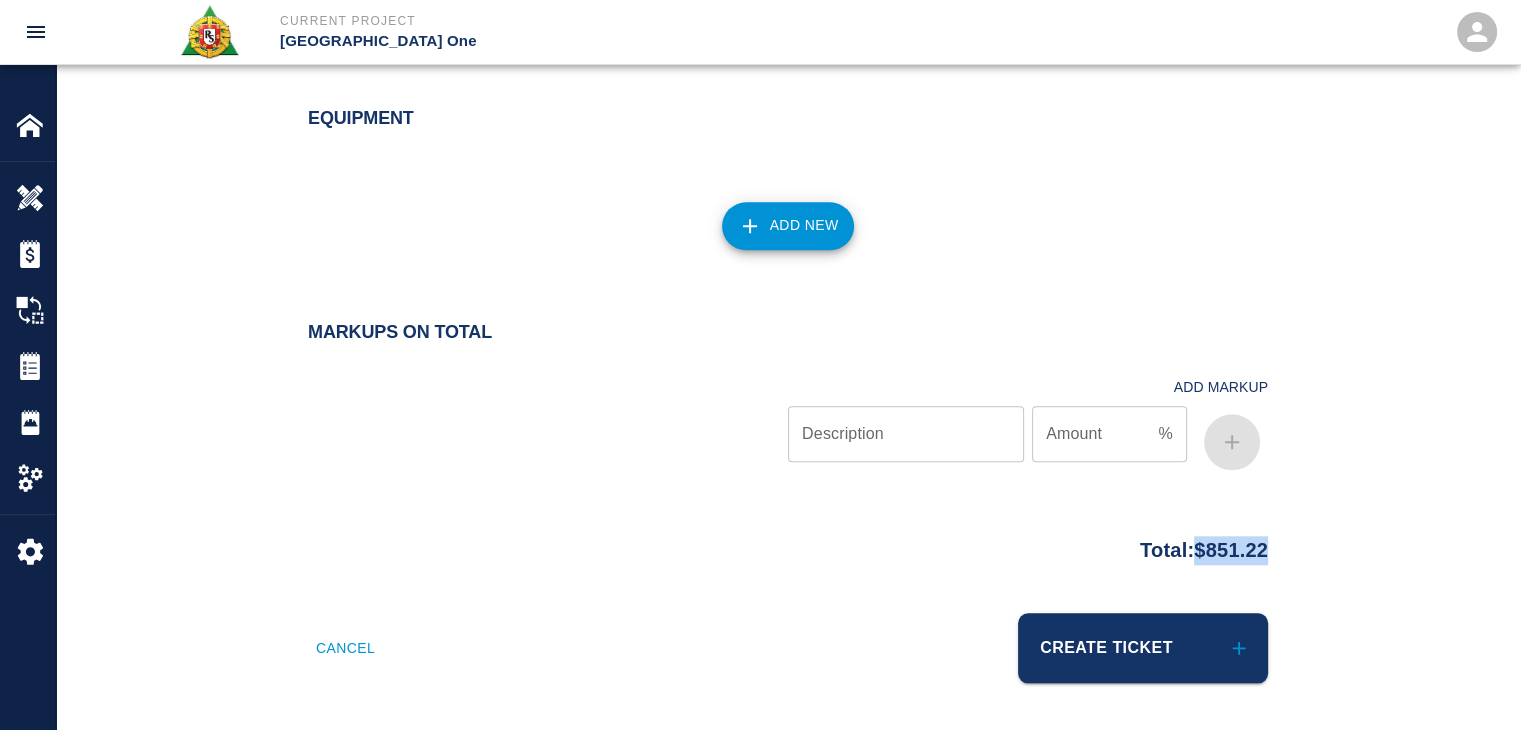 drag, startPoint x: 1308, startPoint y: 542, endPoint x: 1183, endPoint y: 550, distance: 125.25574 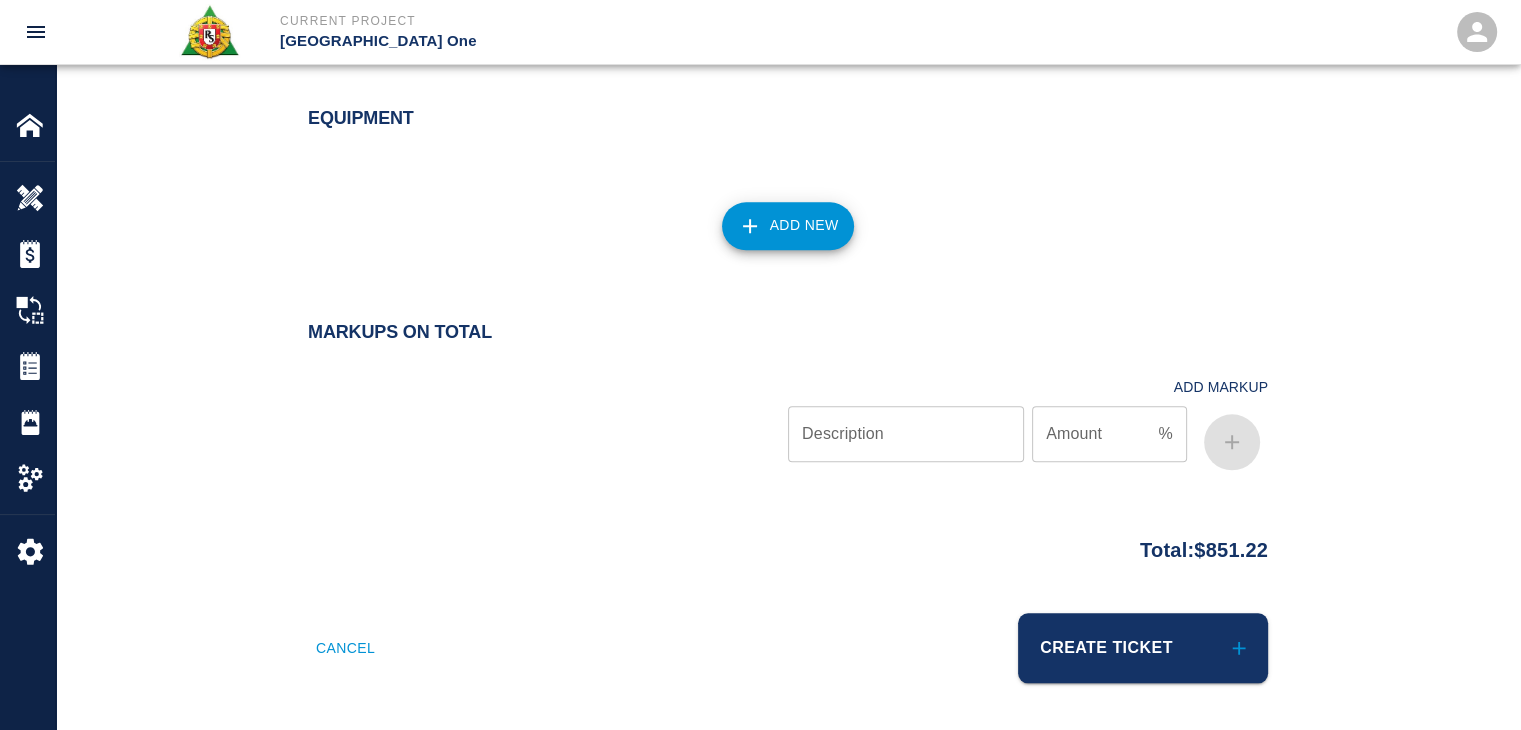 click on "Markups on Total Add Markup Description Description Amount % Amount" at bounding box center (788, 424) 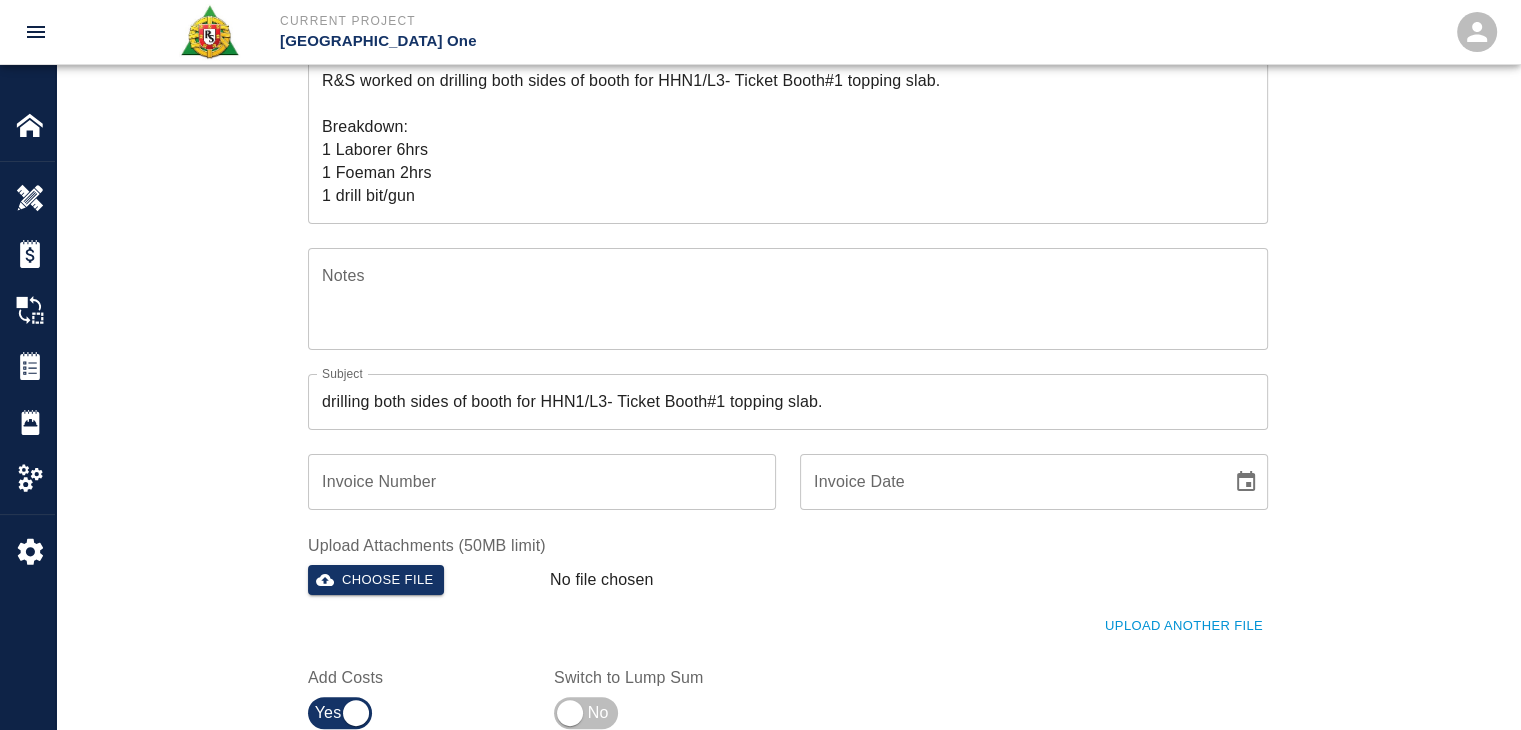 scroll, scrollTop: 0, scrollLeft: 0, axis: both 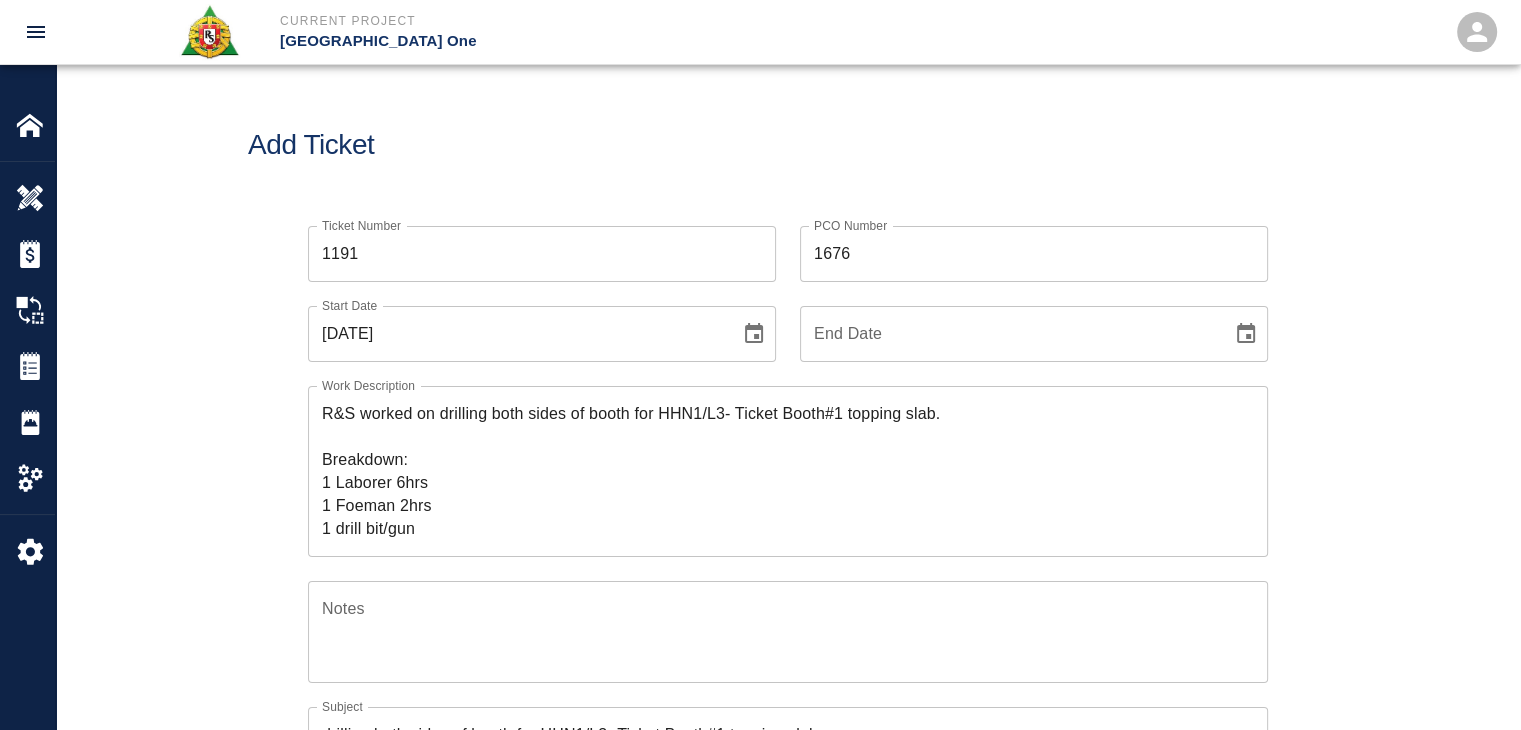 click on "Add Ticket" at bounding box center (788, 145) 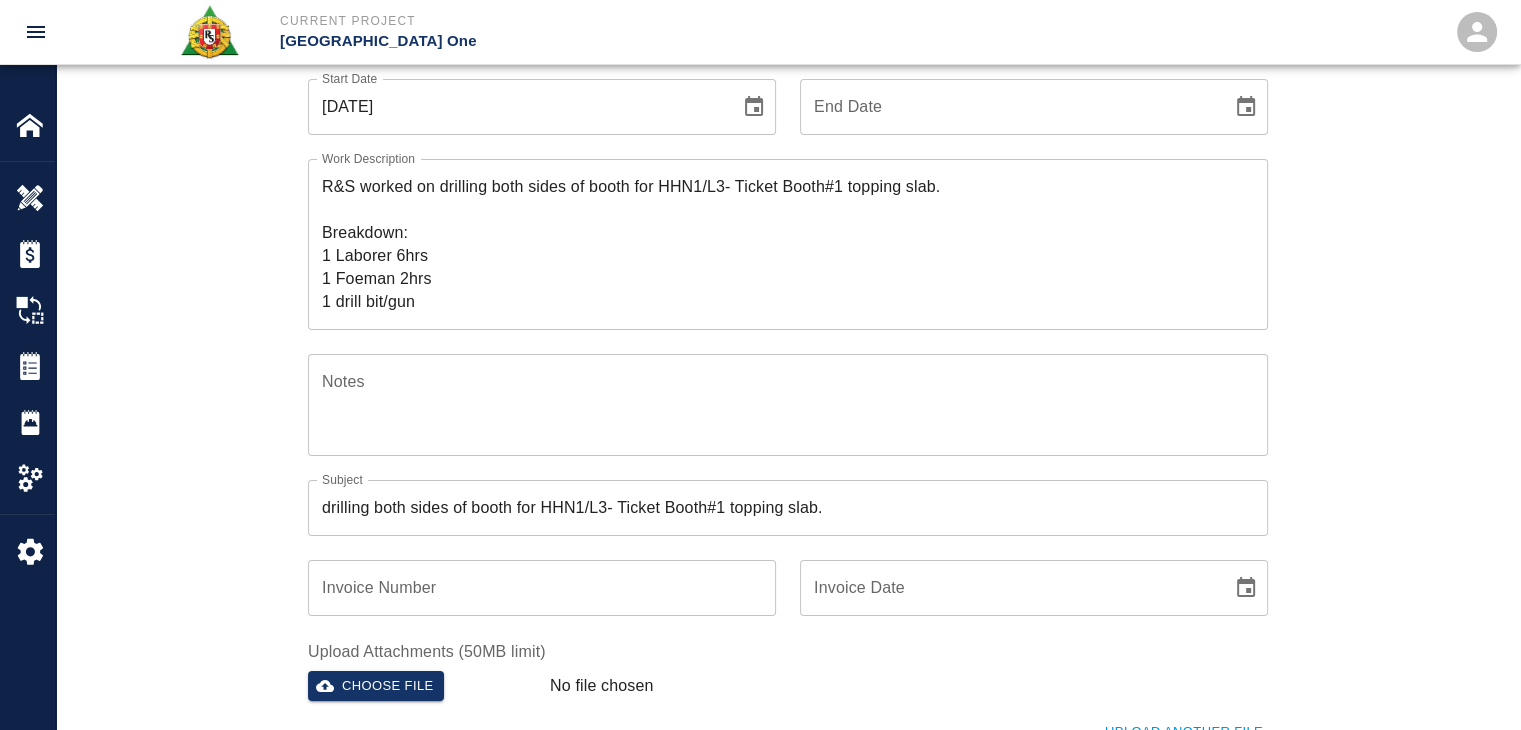scroll, scrollTop: 228, scrollLeft: 0, axis: vertical 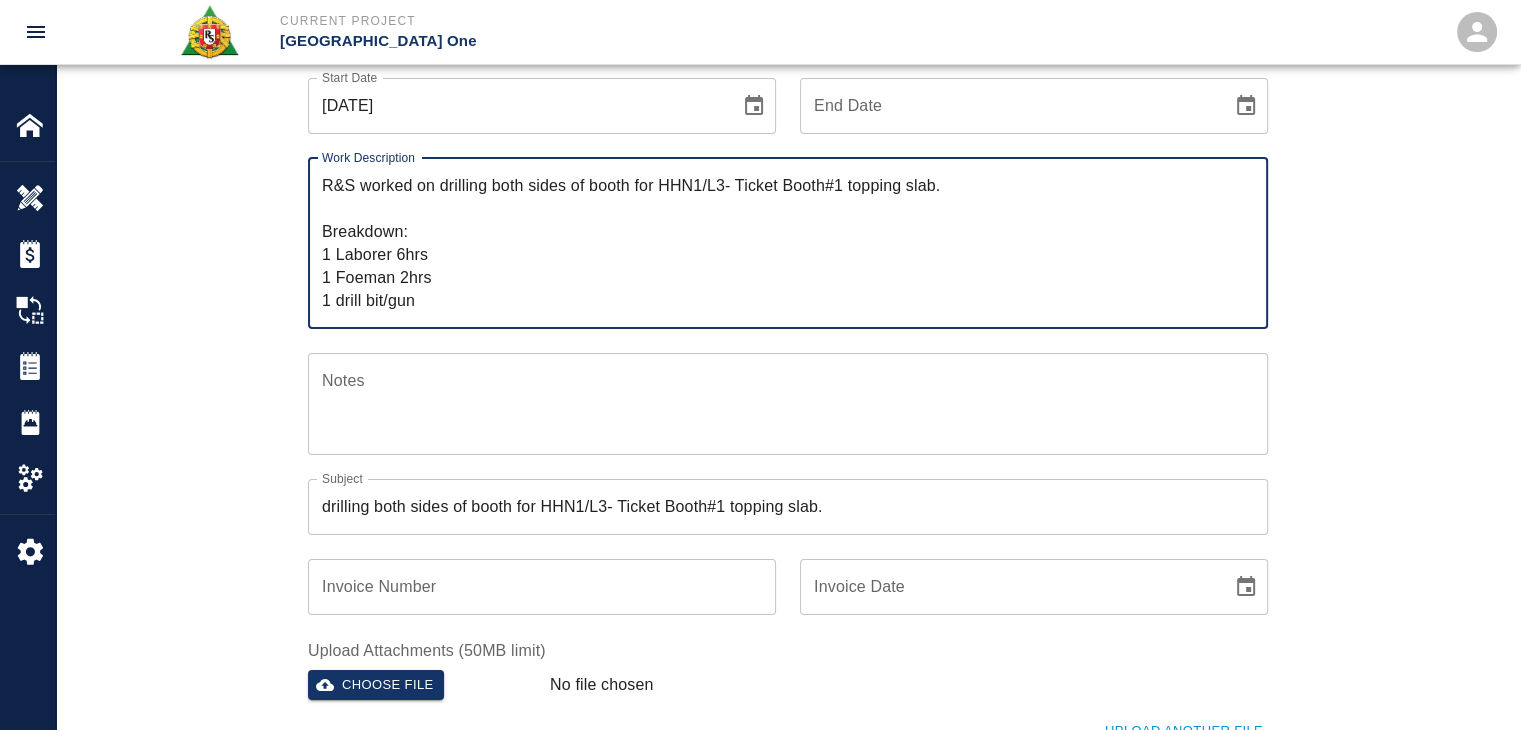 click on "R&S worked on drilling both sides of booth for HHN1/L3- Ticket Booth#1 topping slab.
Breakdown:
1 Laborer 6hrs
1 Foeman 2hrs
1 drill bit/gun" at bounding box center [788, 243] 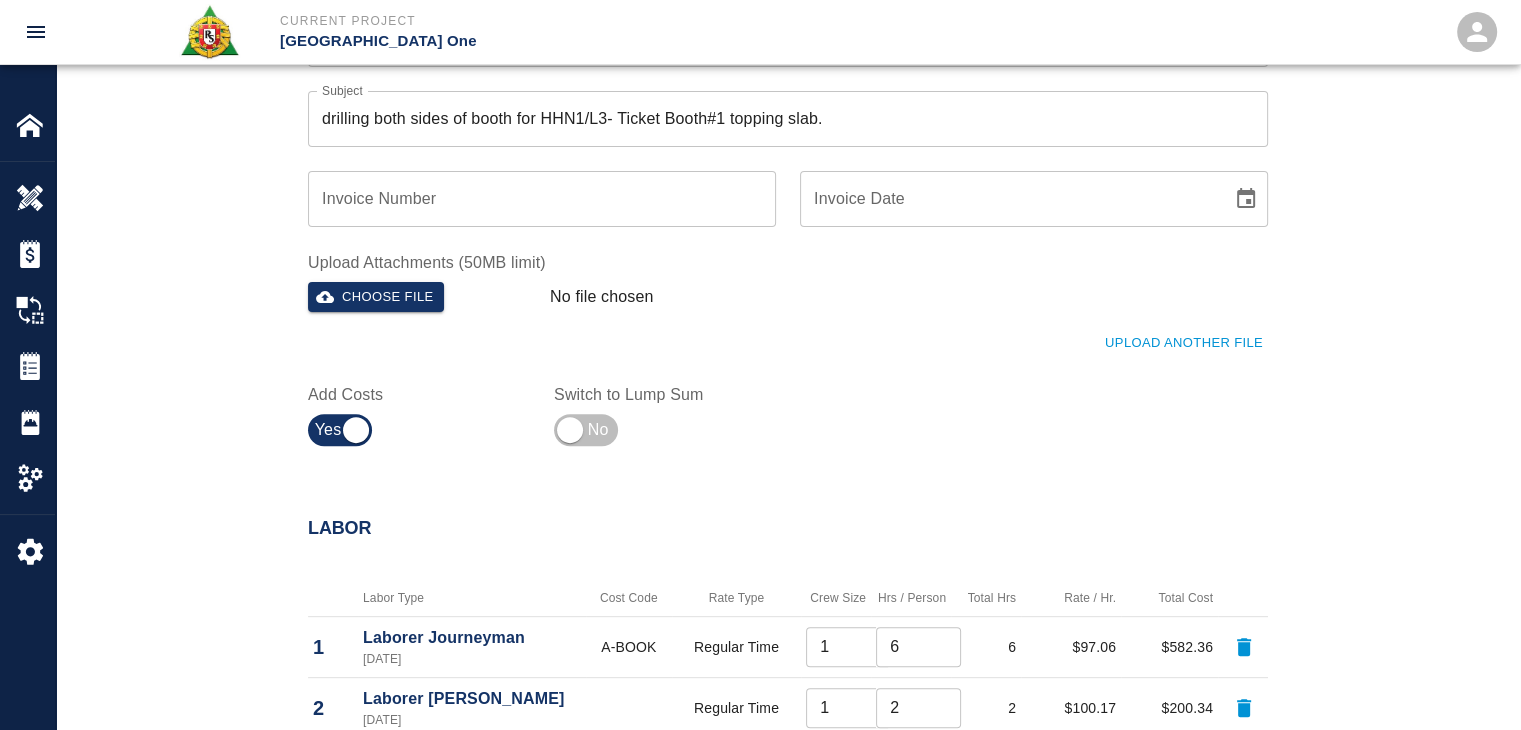 scroll, scrollTop: 612, scrollLeft: 0, axis: vertical 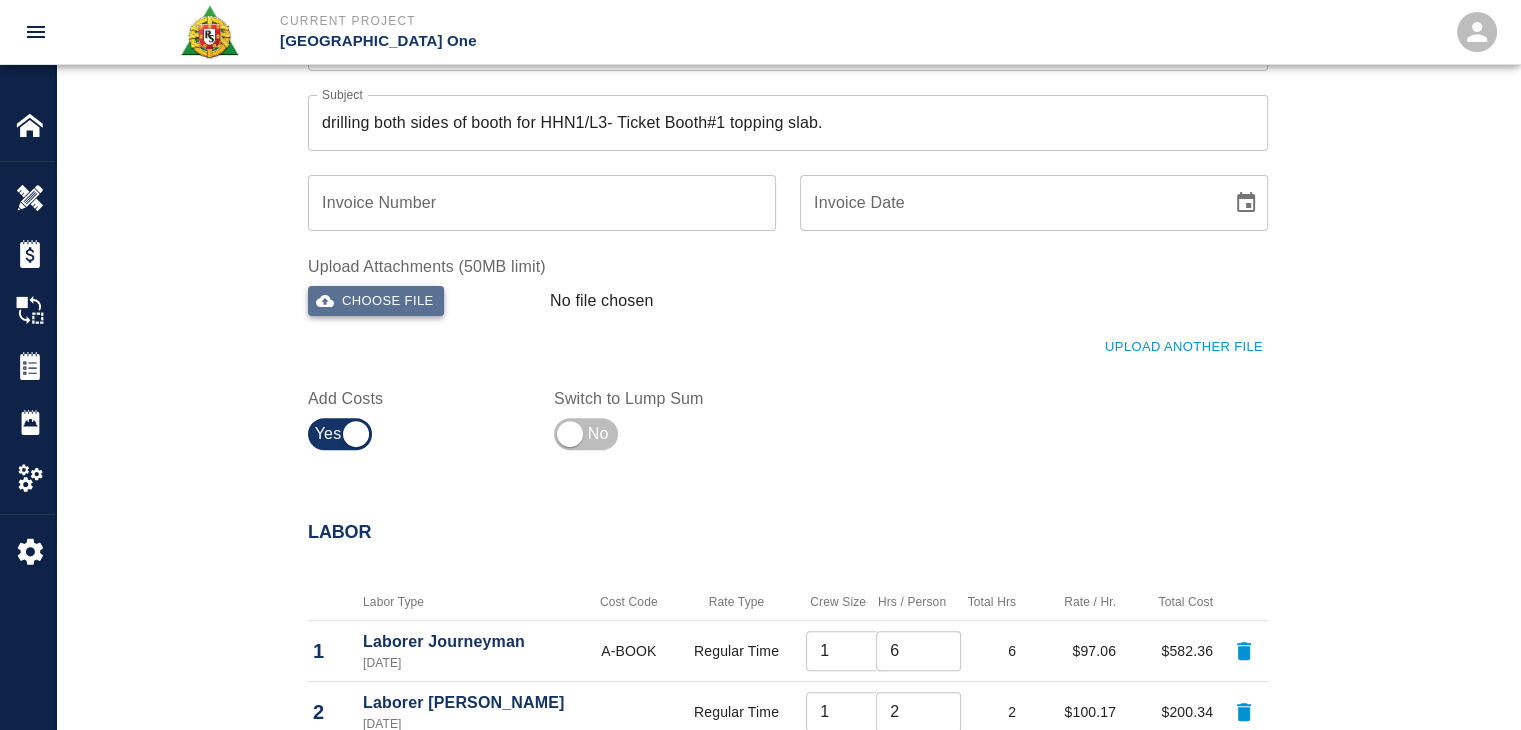 click on "Choose file" at bounding box center [376, 301] 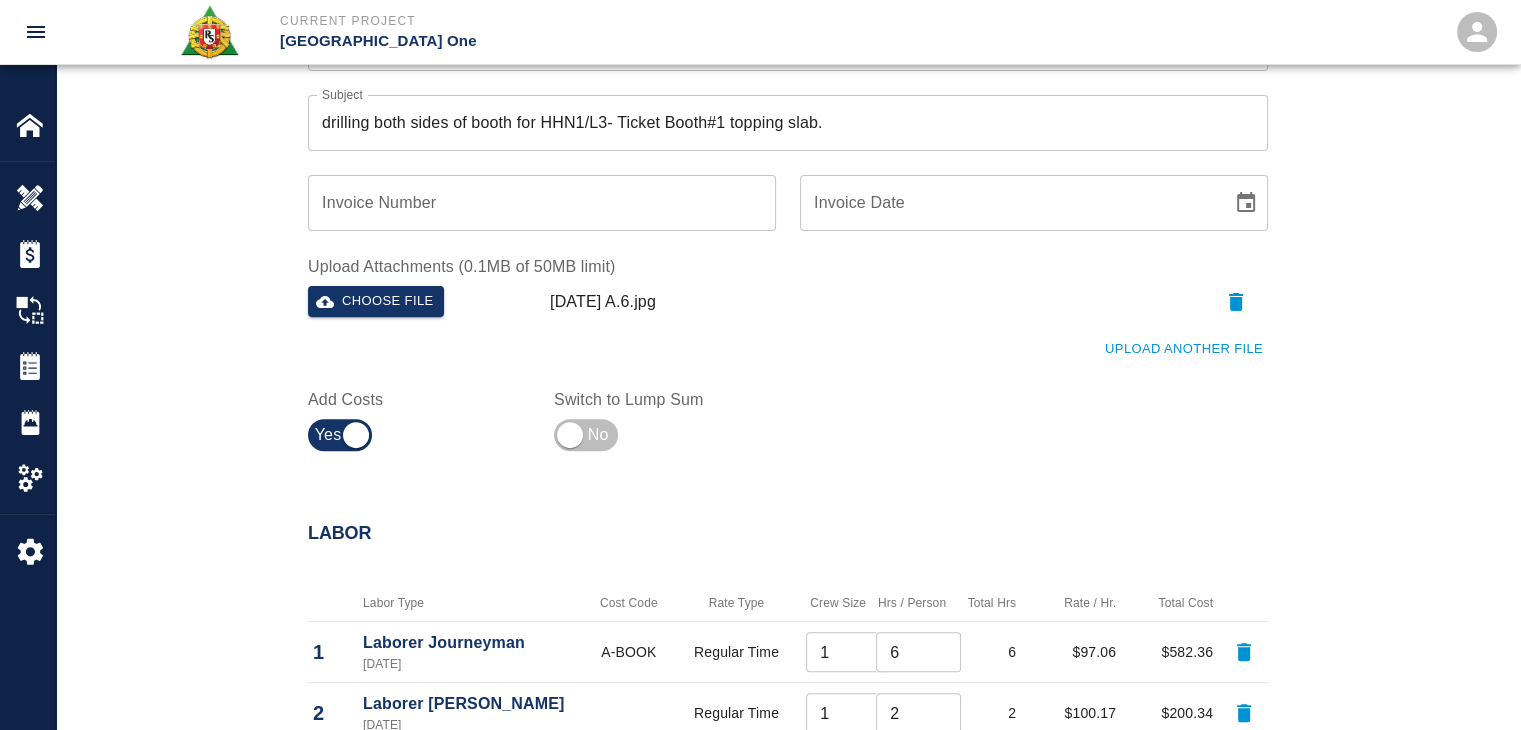 click on "Upload Another File" at bounding box center [1184, 349] 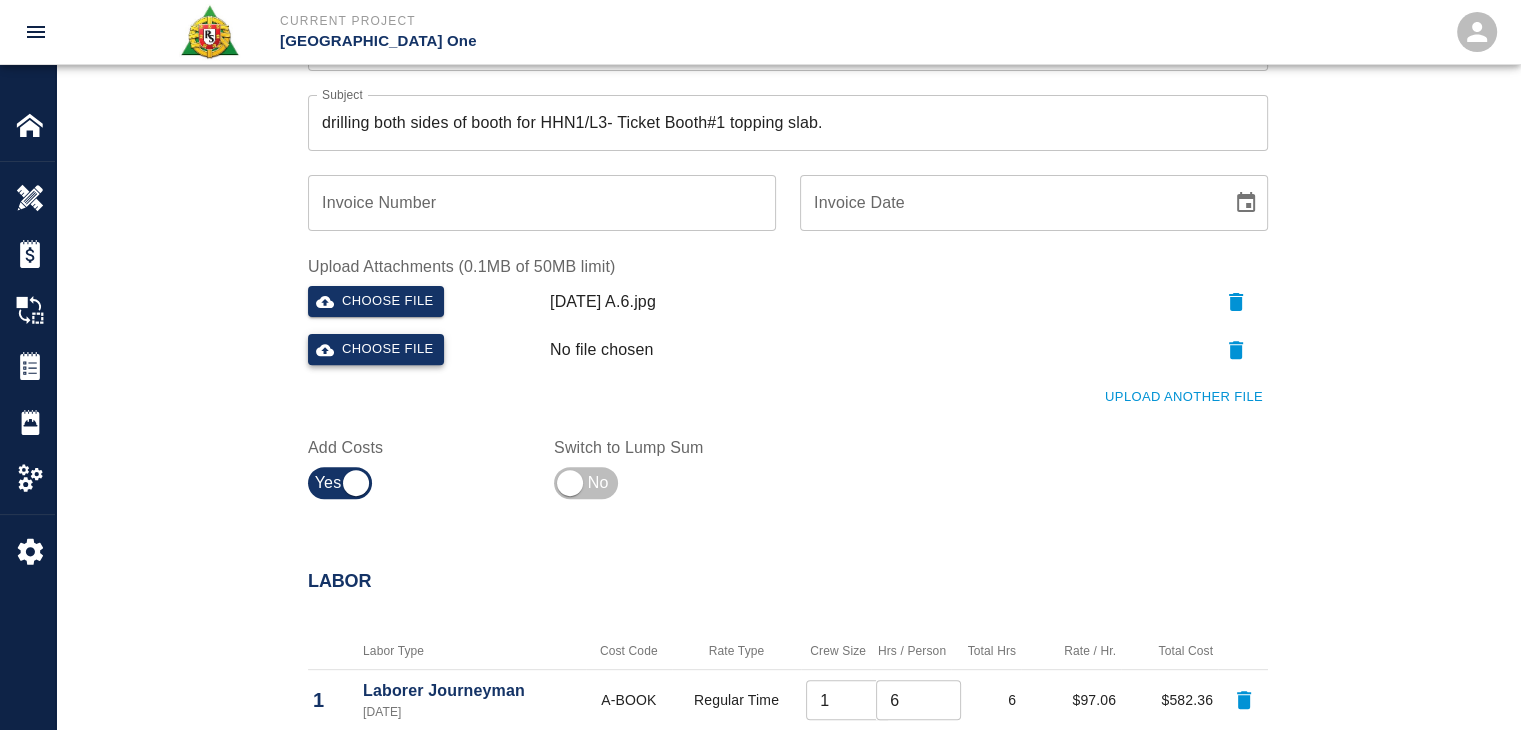 click on "Choose file" at bounding box center [376, 349] 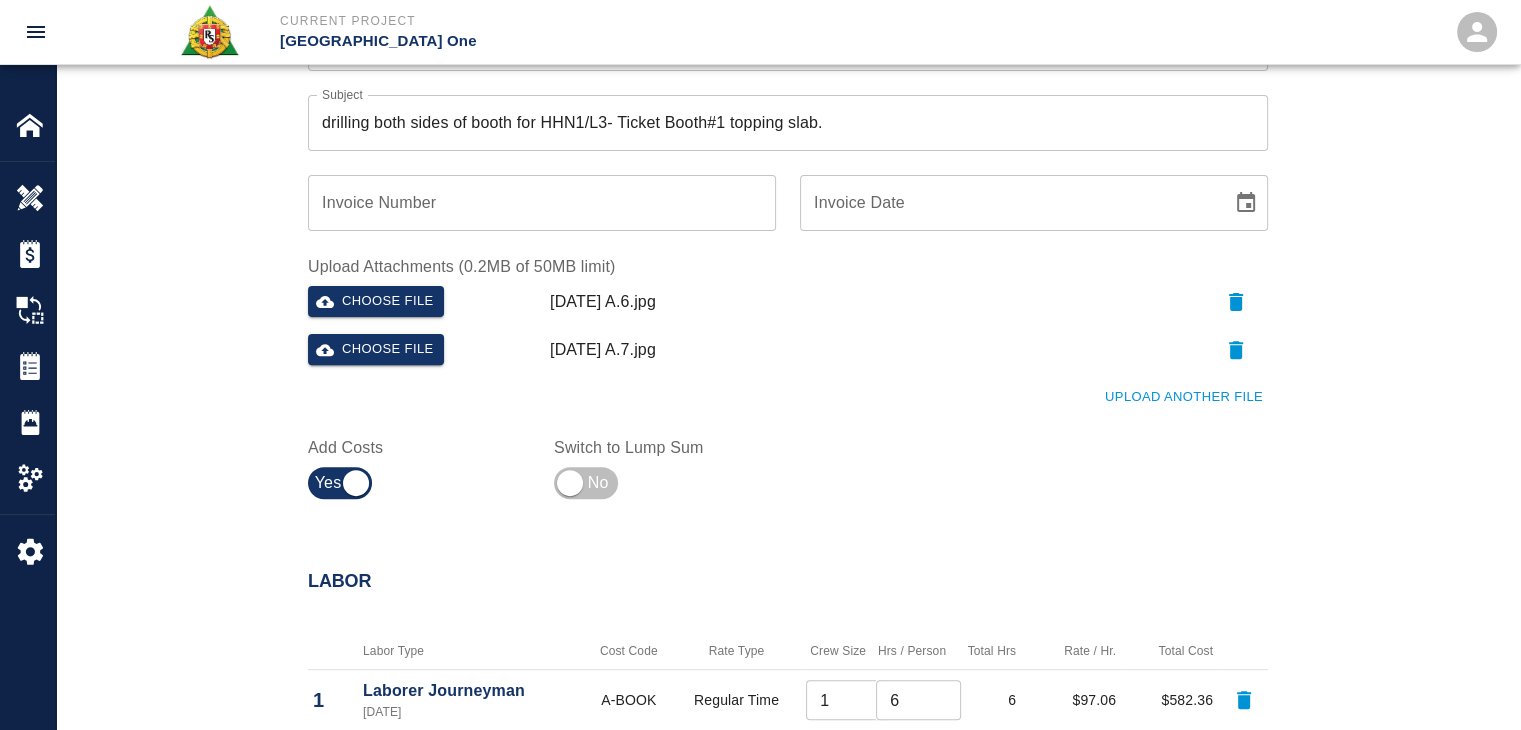 click on "Upload Another File" at bounding box center [776, 385] 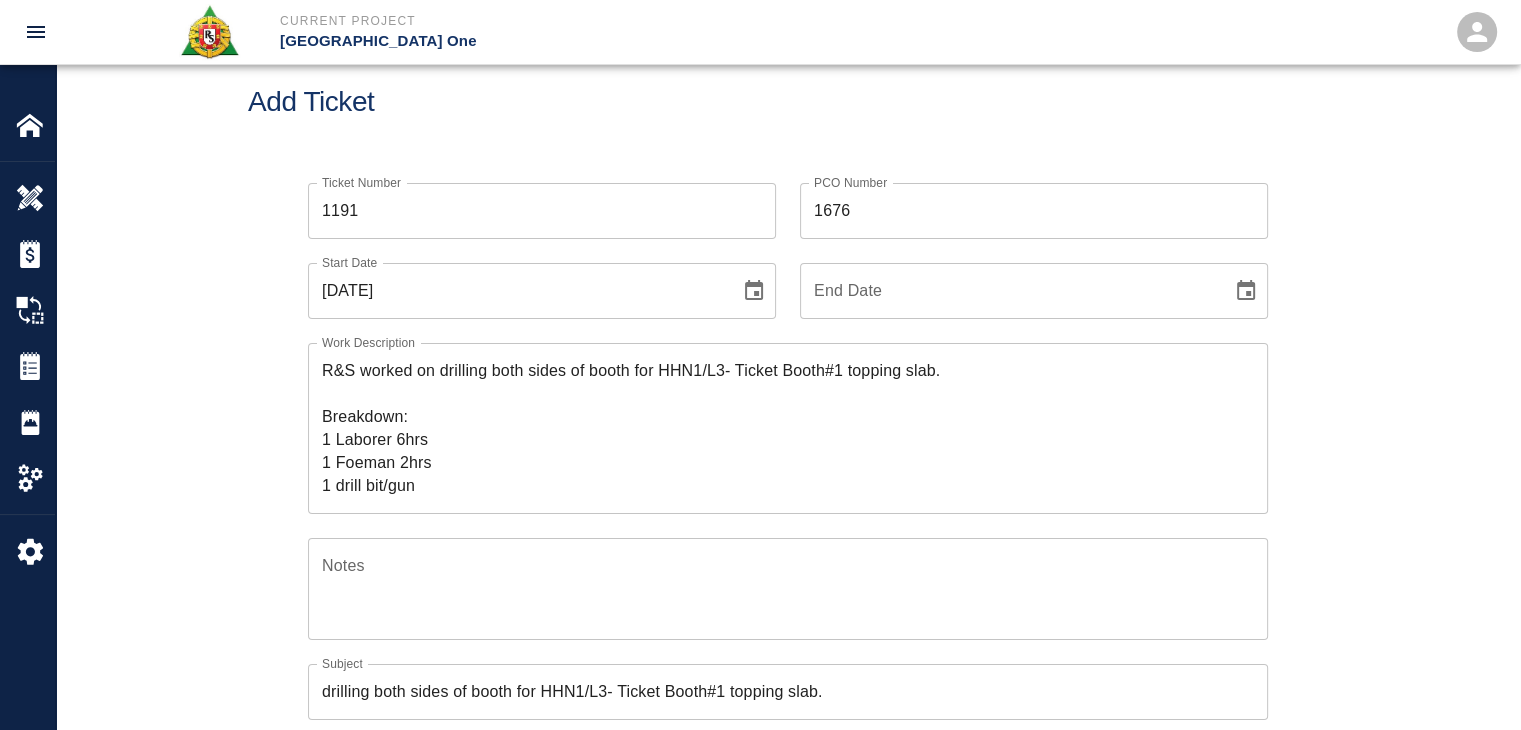 scroll, scrollTop: 0, scrollLeft: 0, axis: both 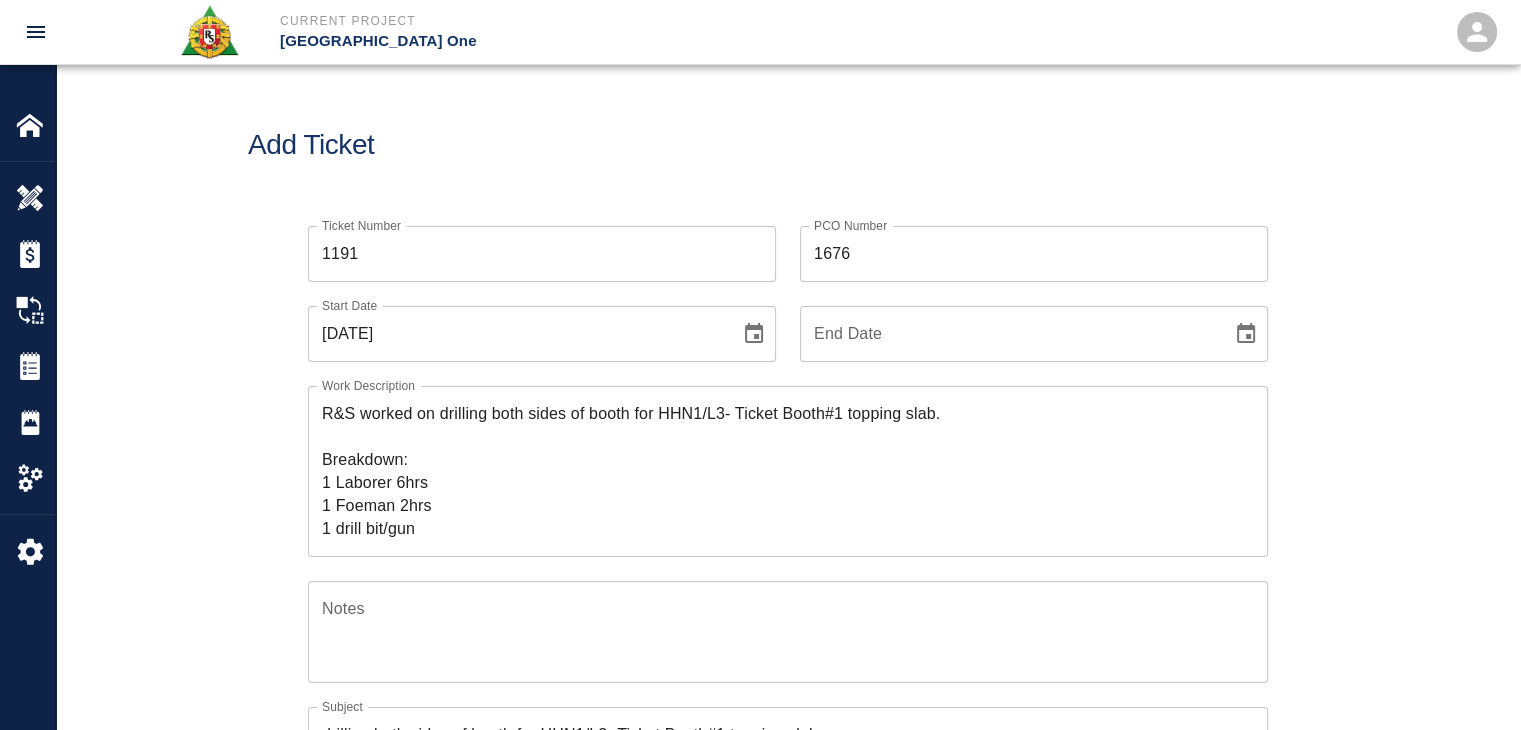 click on "Add Ticket" at bounding box center (788, 145) 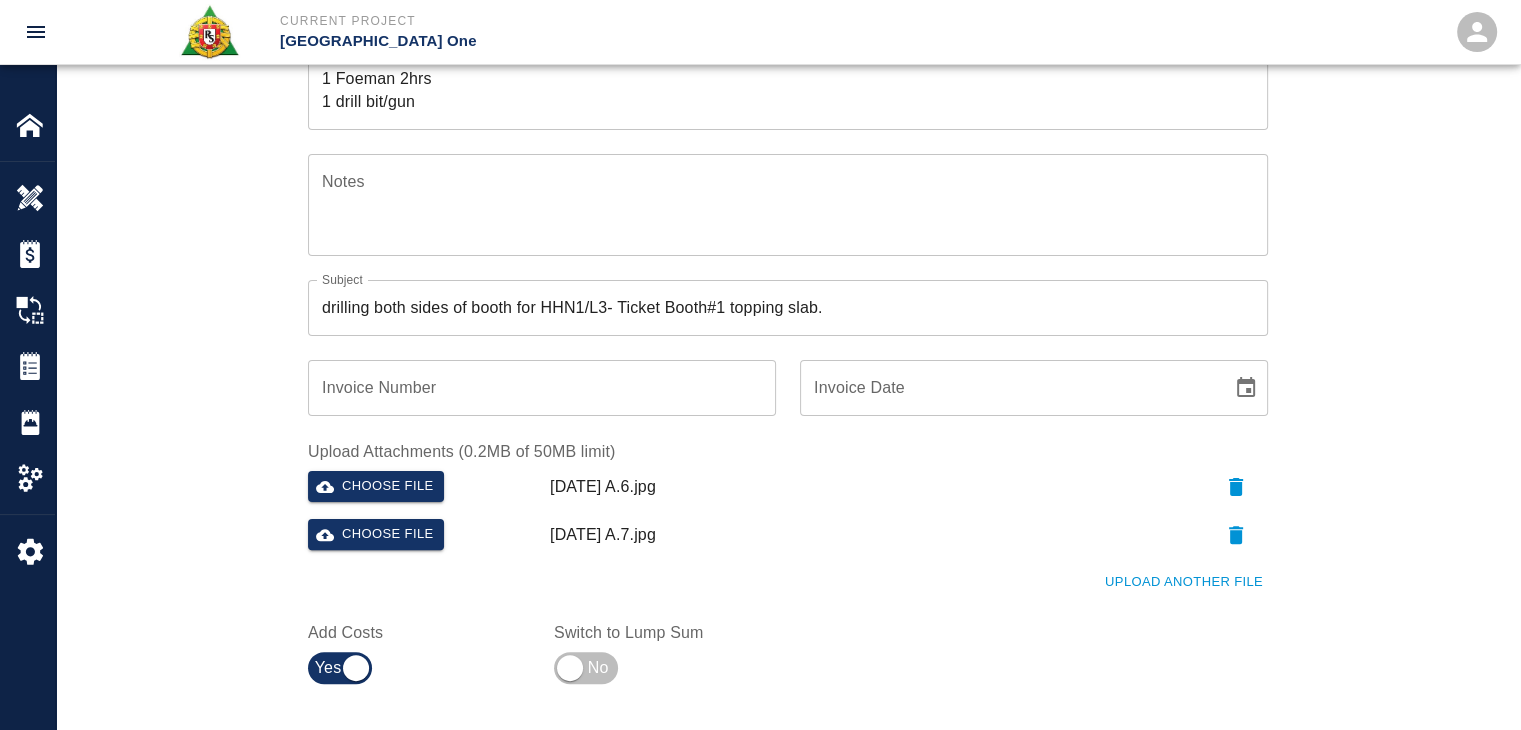 scroll, scrollTop: 0, scrollLeft: 0, axis: both 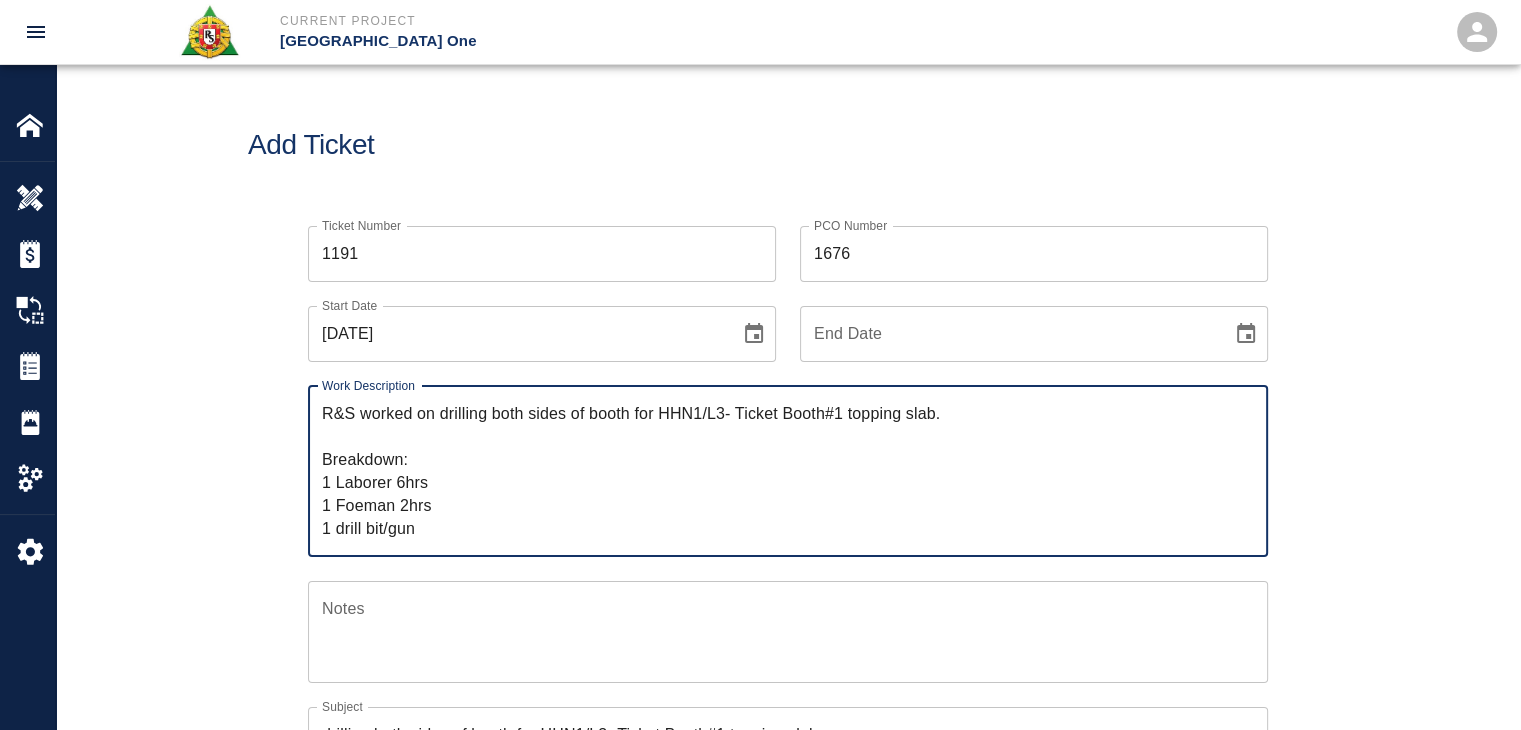 drag, startPoint x: 433, startPoint y: 422, endPoint x: 191, endPoint y: 419, distance: 242.0186 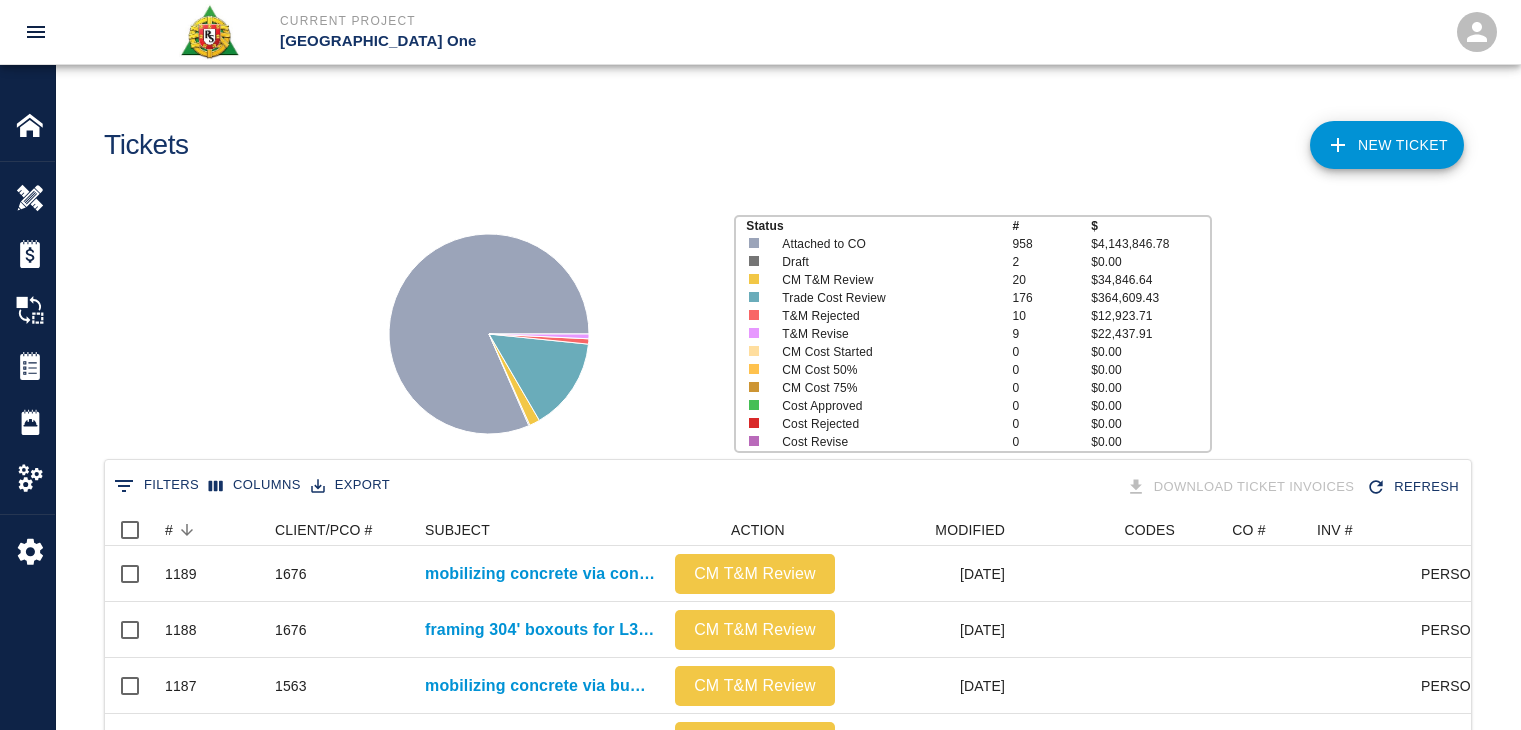 scroll, scrollTop: 0, scrollLeft: 0, axis: both 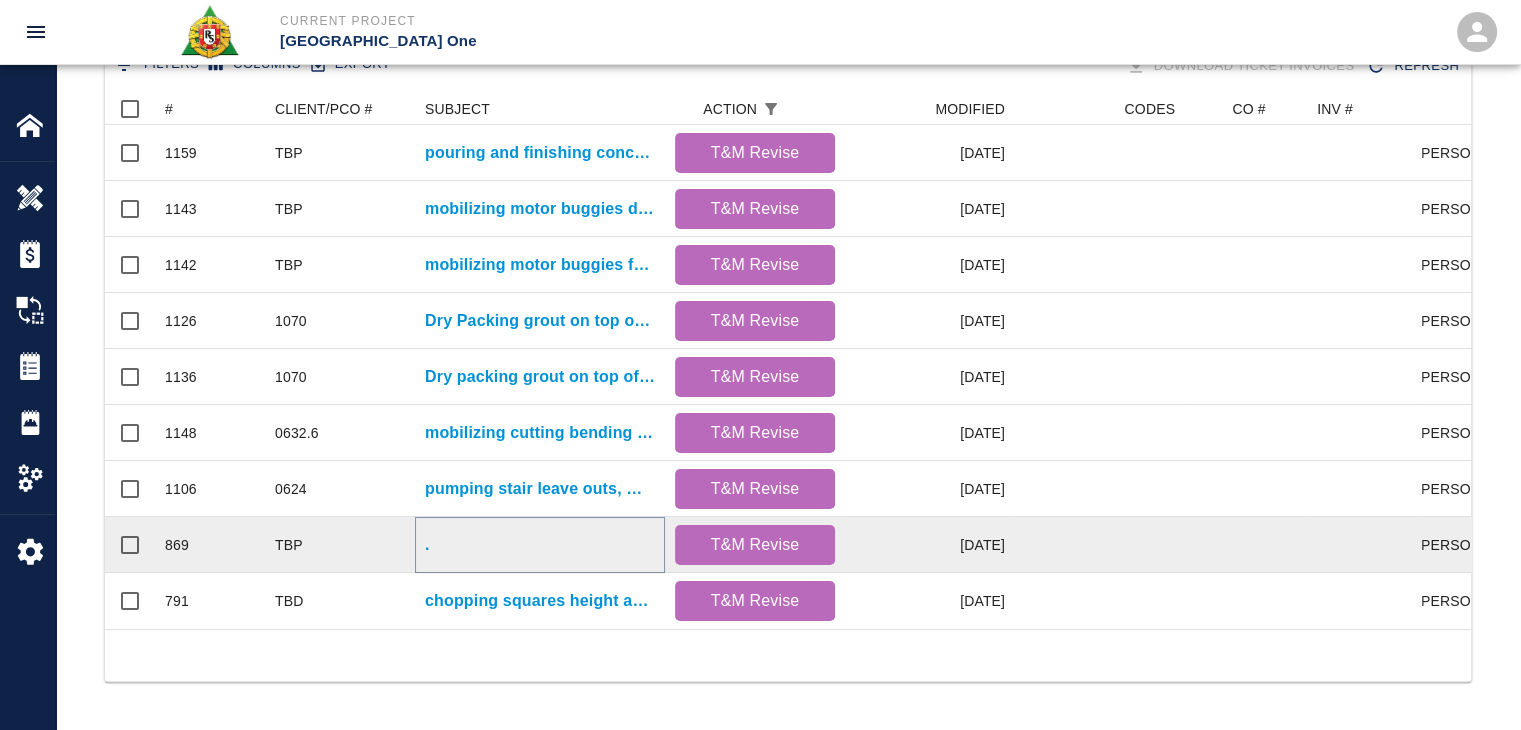 click on "." at bounding box center (427, 545) 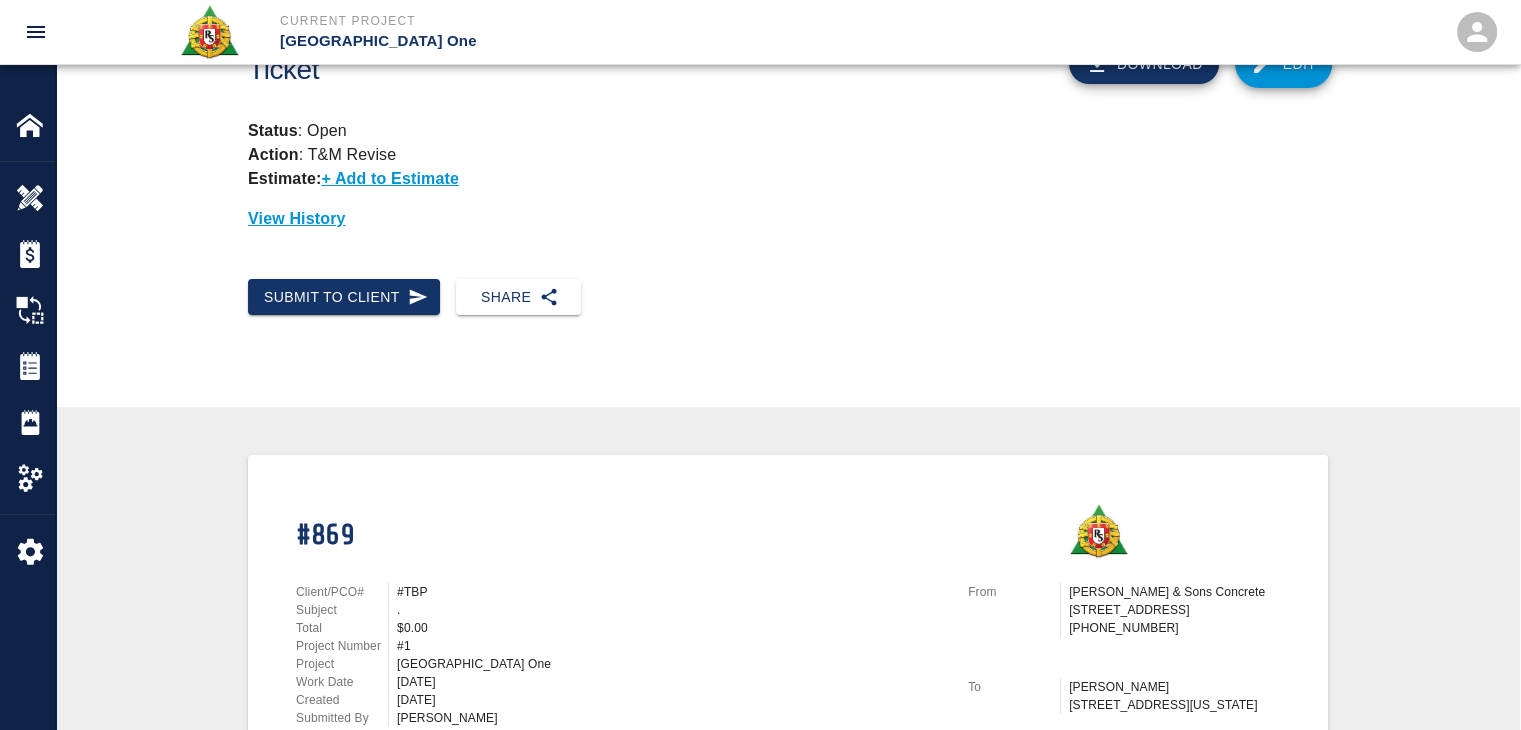 scroll, scrollTop: 0, scrollLeft: 0, axis: both 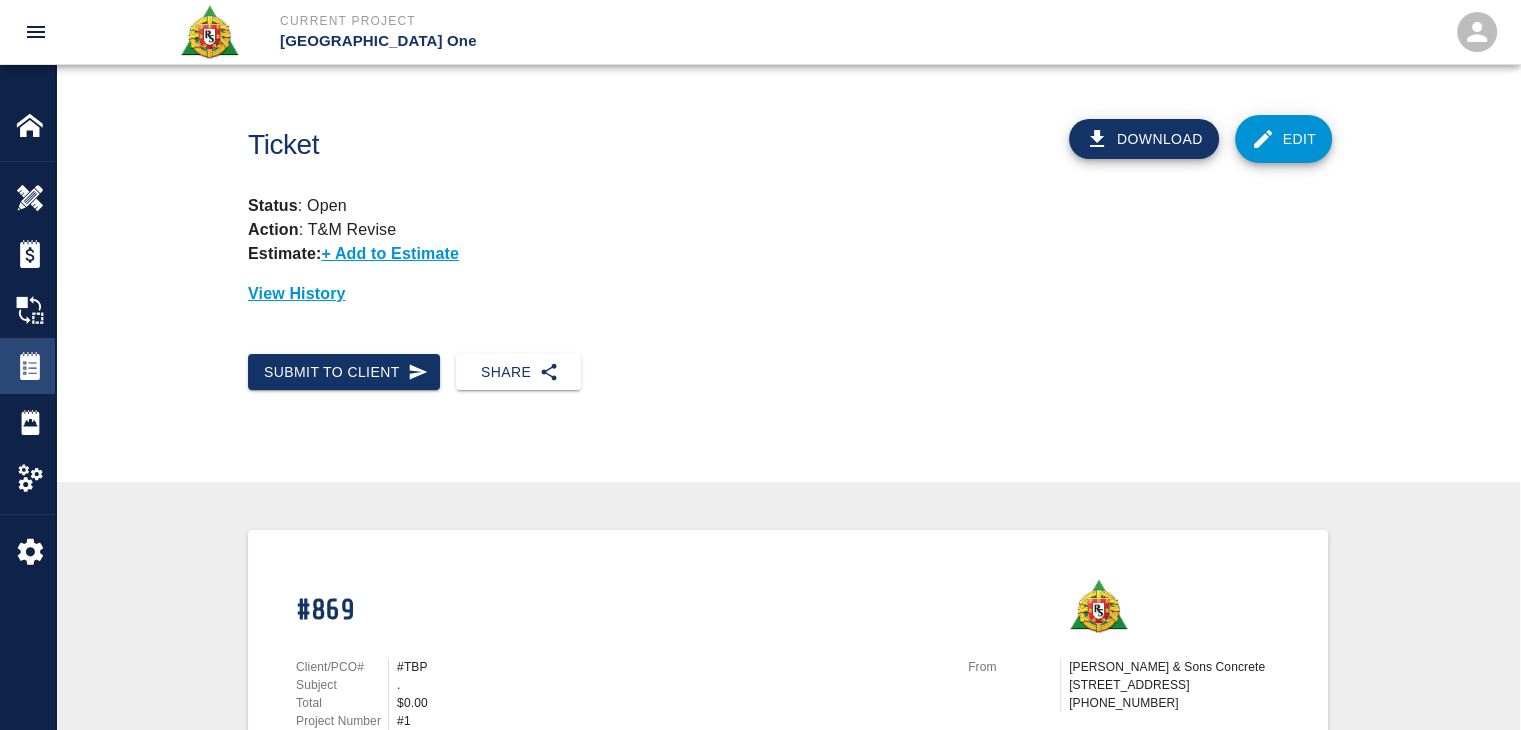 click on "Tickets" at bounding box center (27, 366) 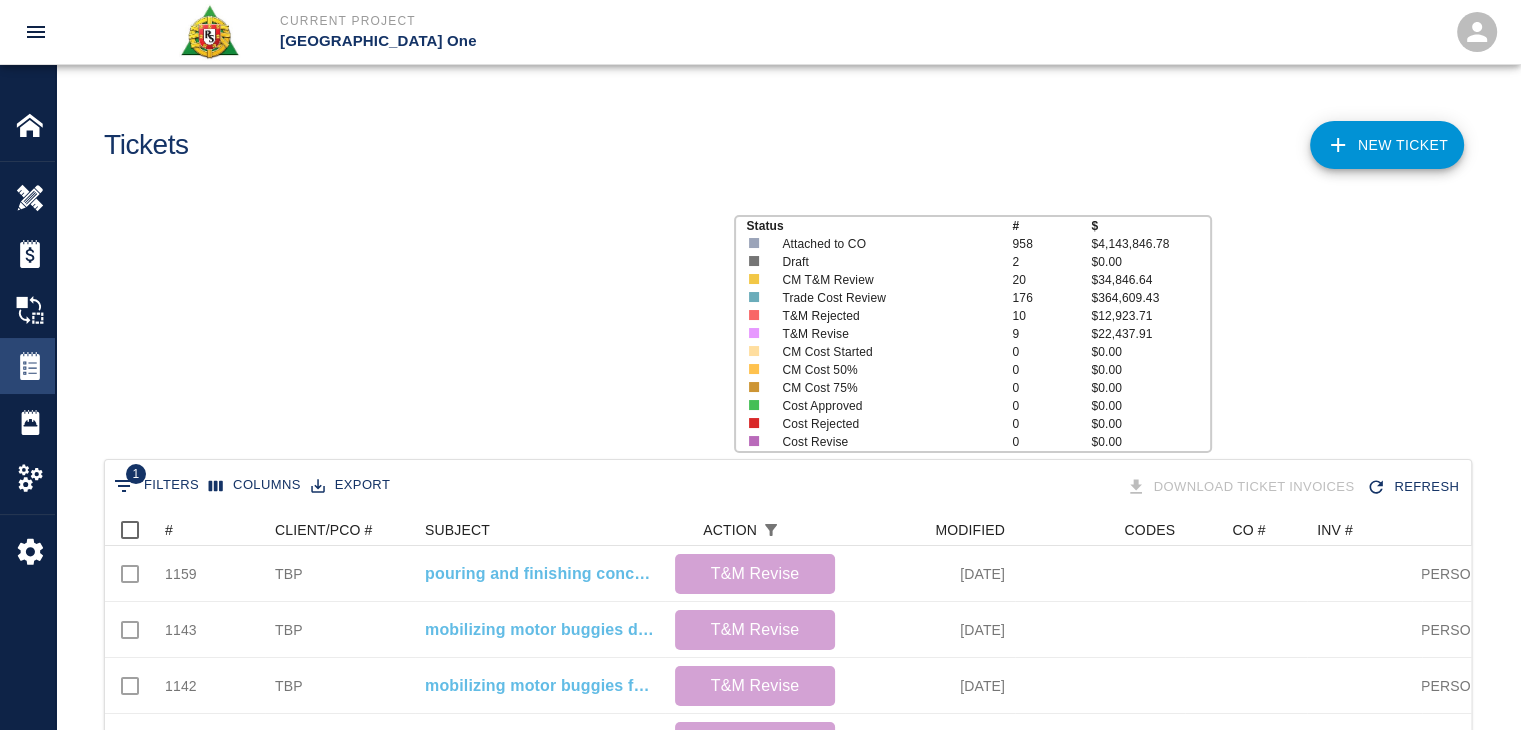 scroll, scrollTop: 16, scrollLeft: 16, axis: both 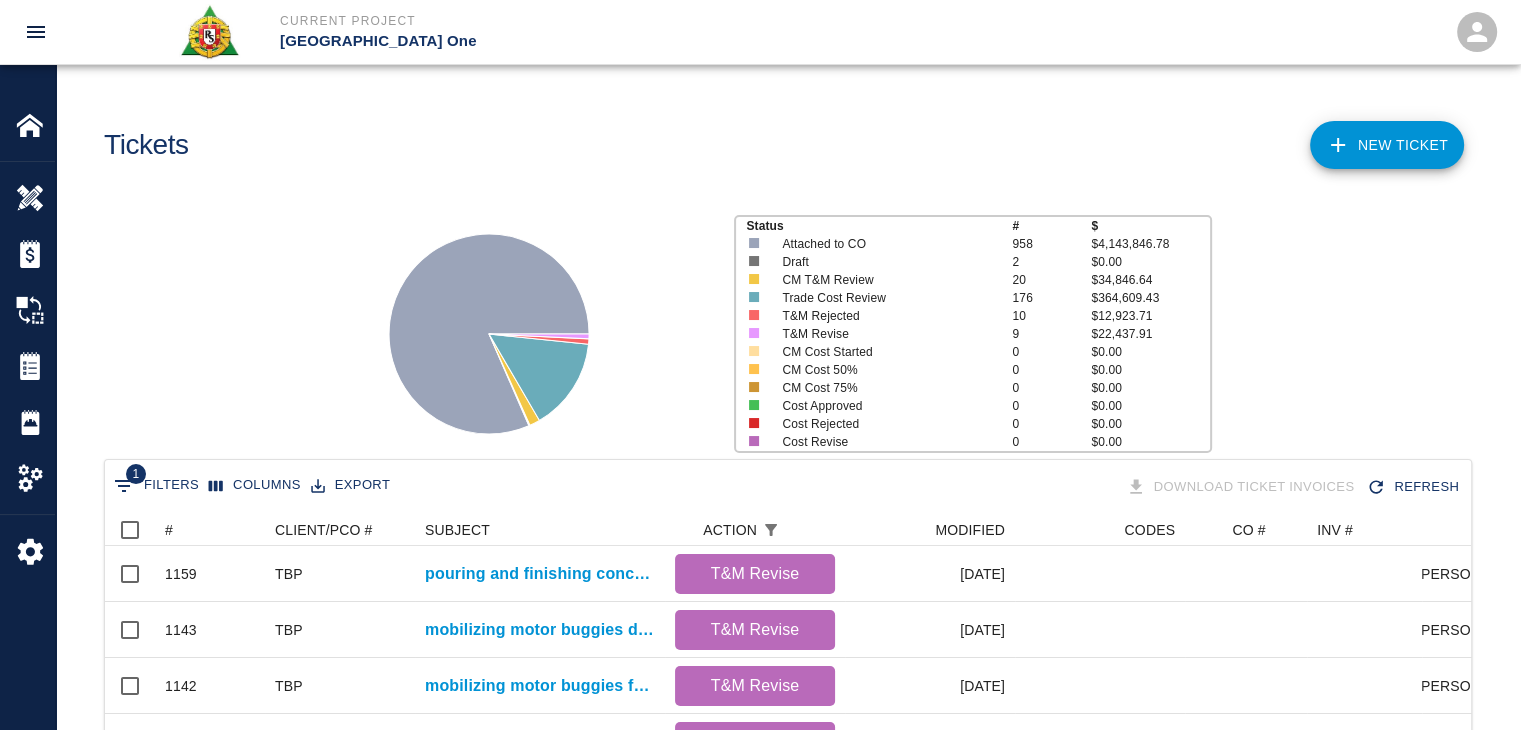 click 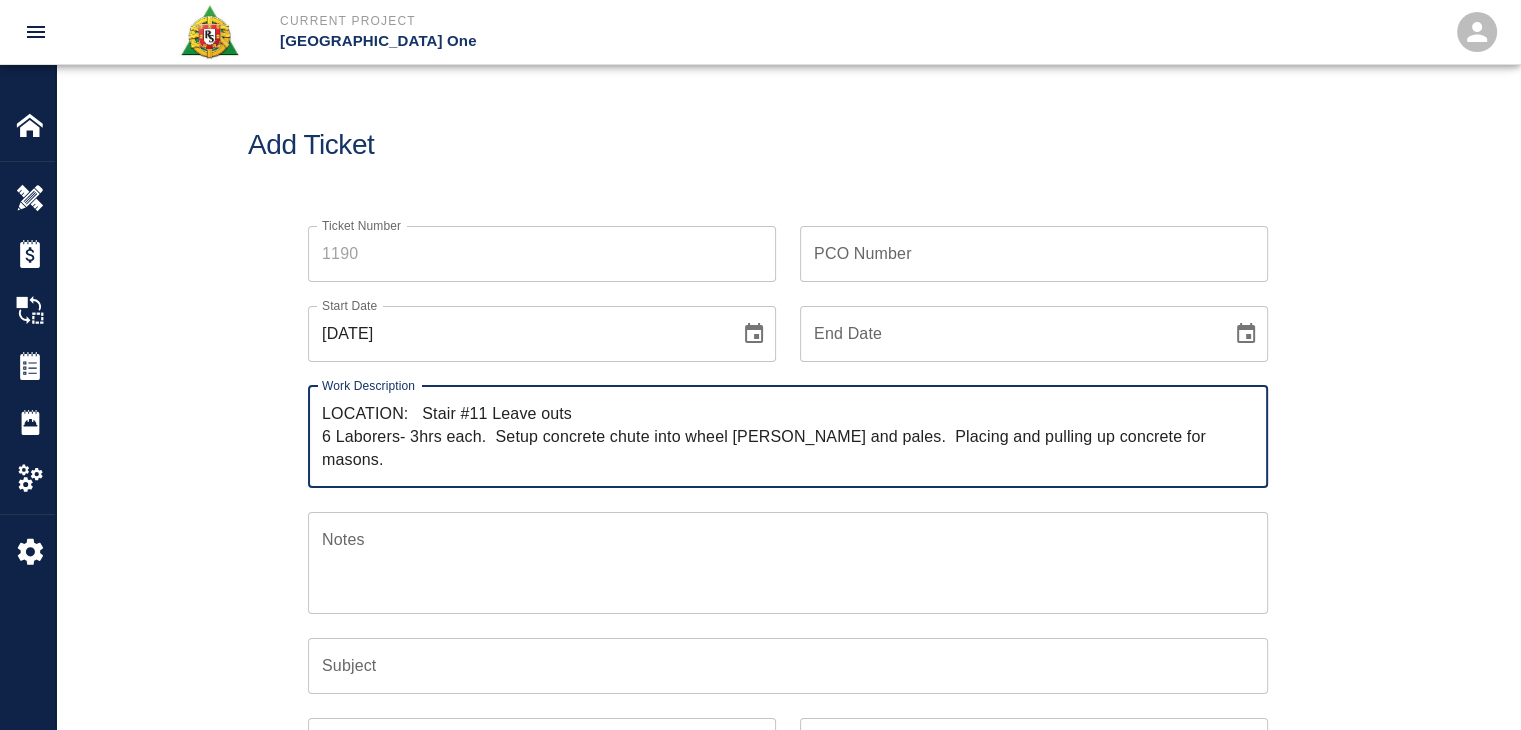 type on "LOCATION:   Stair #11 Leave outs
6 Laborers- 3hrs each.  Setup concrete chute into wheel barrows and pales.  Placing and pulling up concrete for masons." 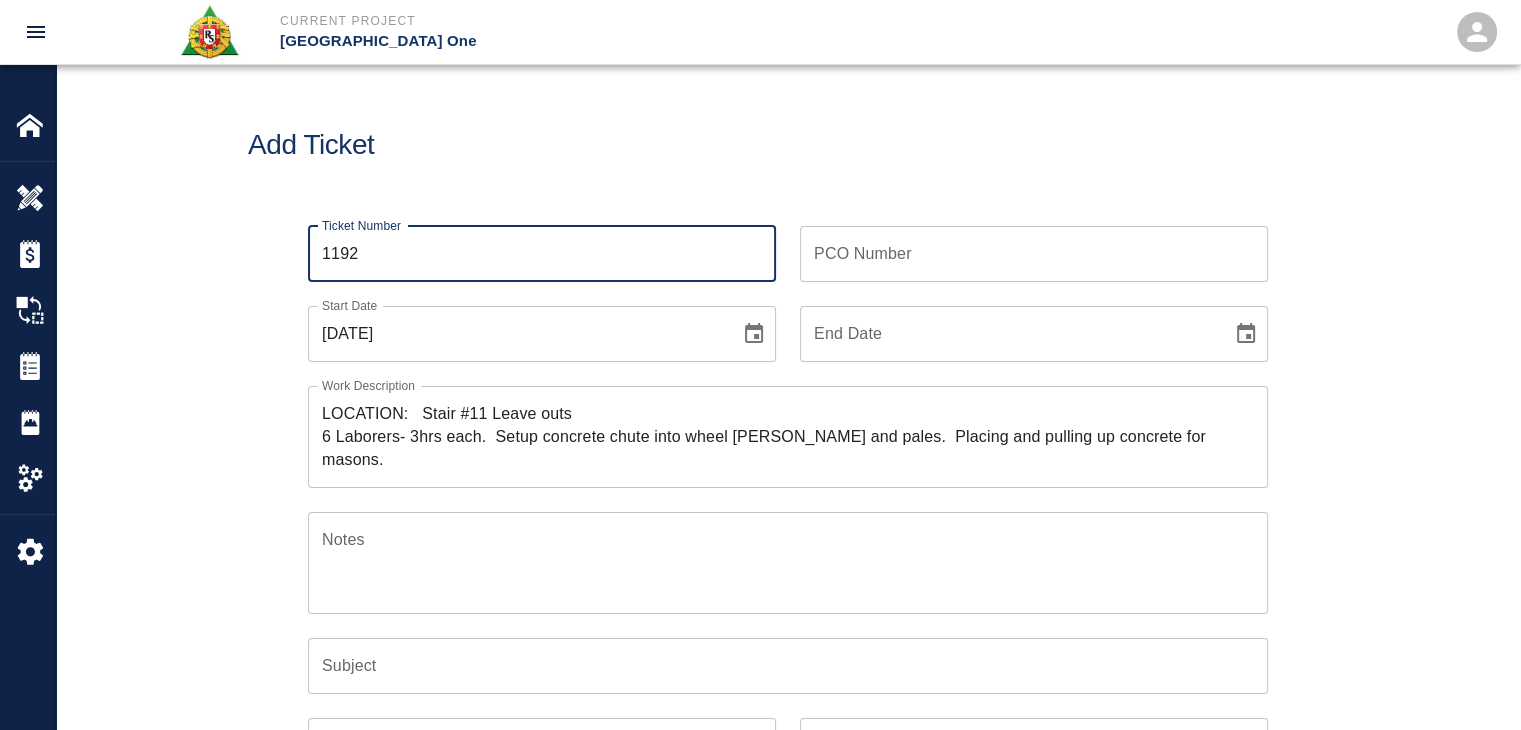 type on "1192" 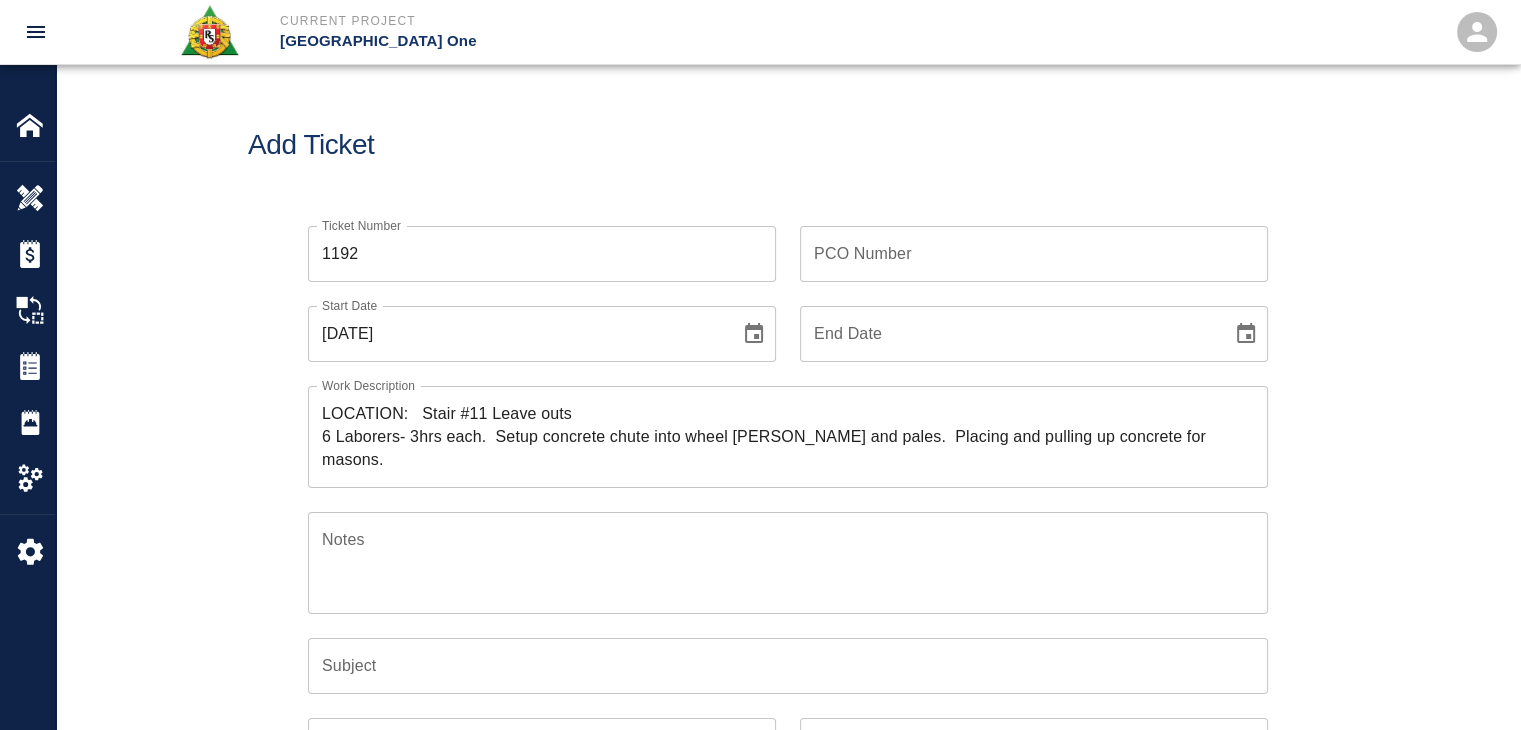 click on "Add Ticket" at bounding box center (788, 145) 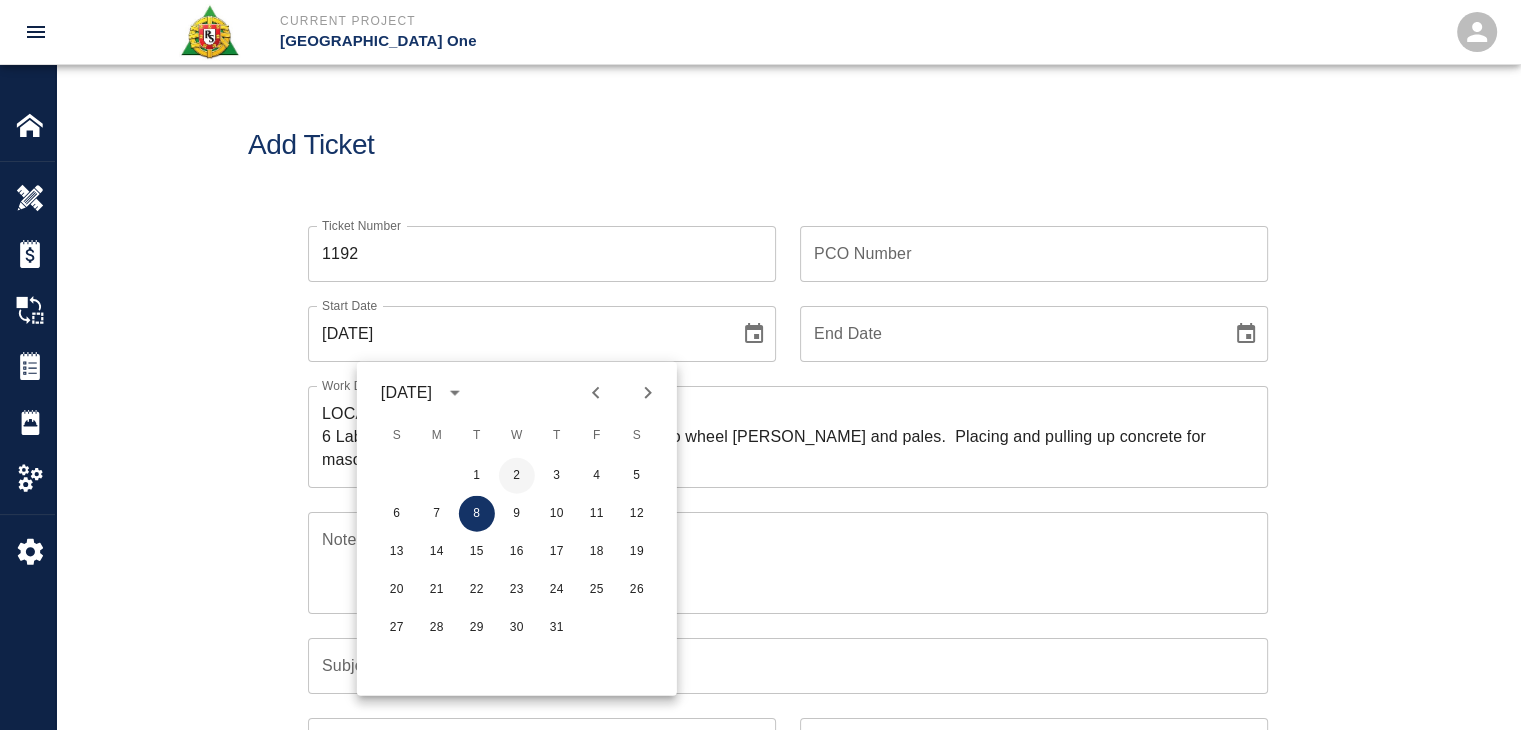 click on "2" at bounding box center [517, 476] 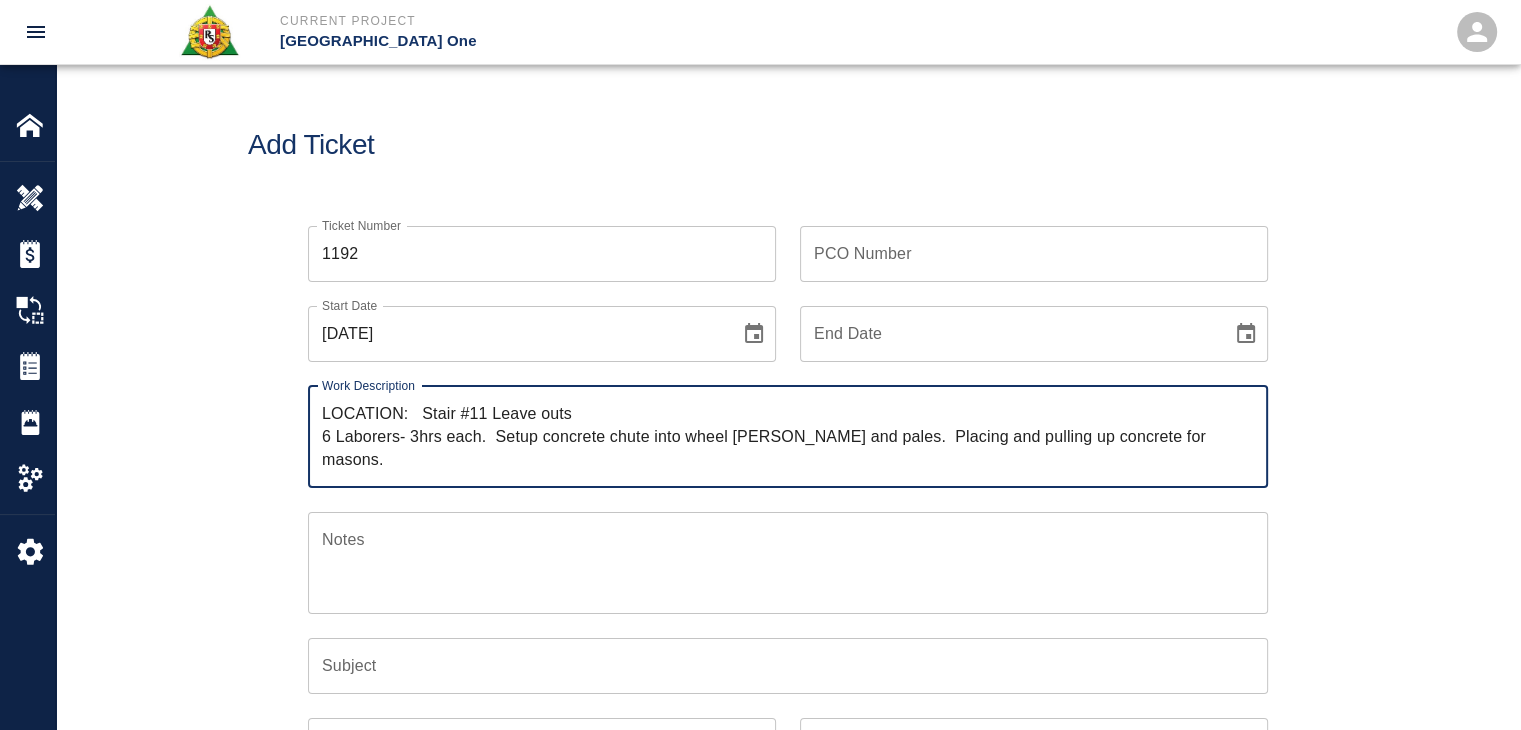 drag, startPoint x: 420, startPoint y: 409, endPoint x: 216, endPoint y: 424, distance: 204.55072 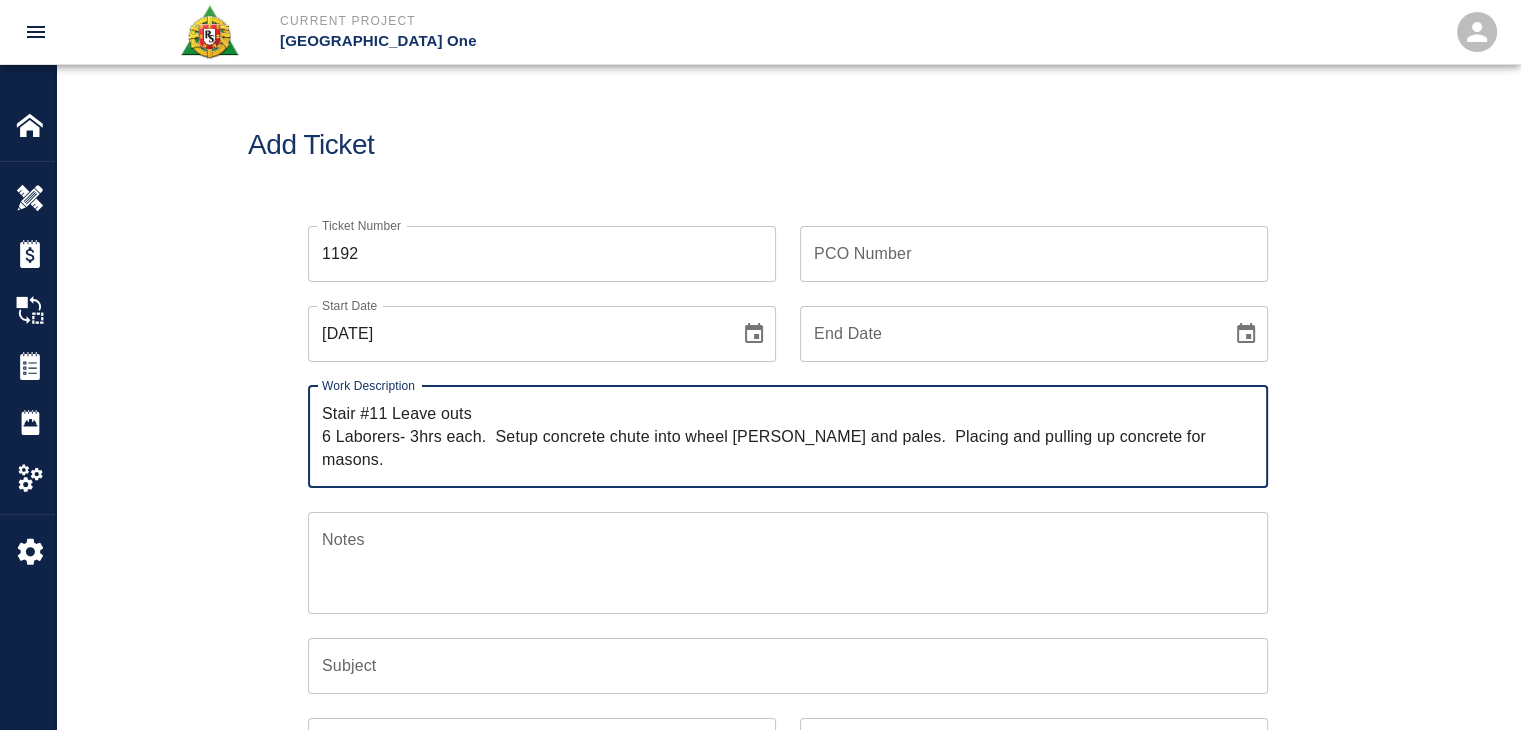 paste on "R&S worked on" 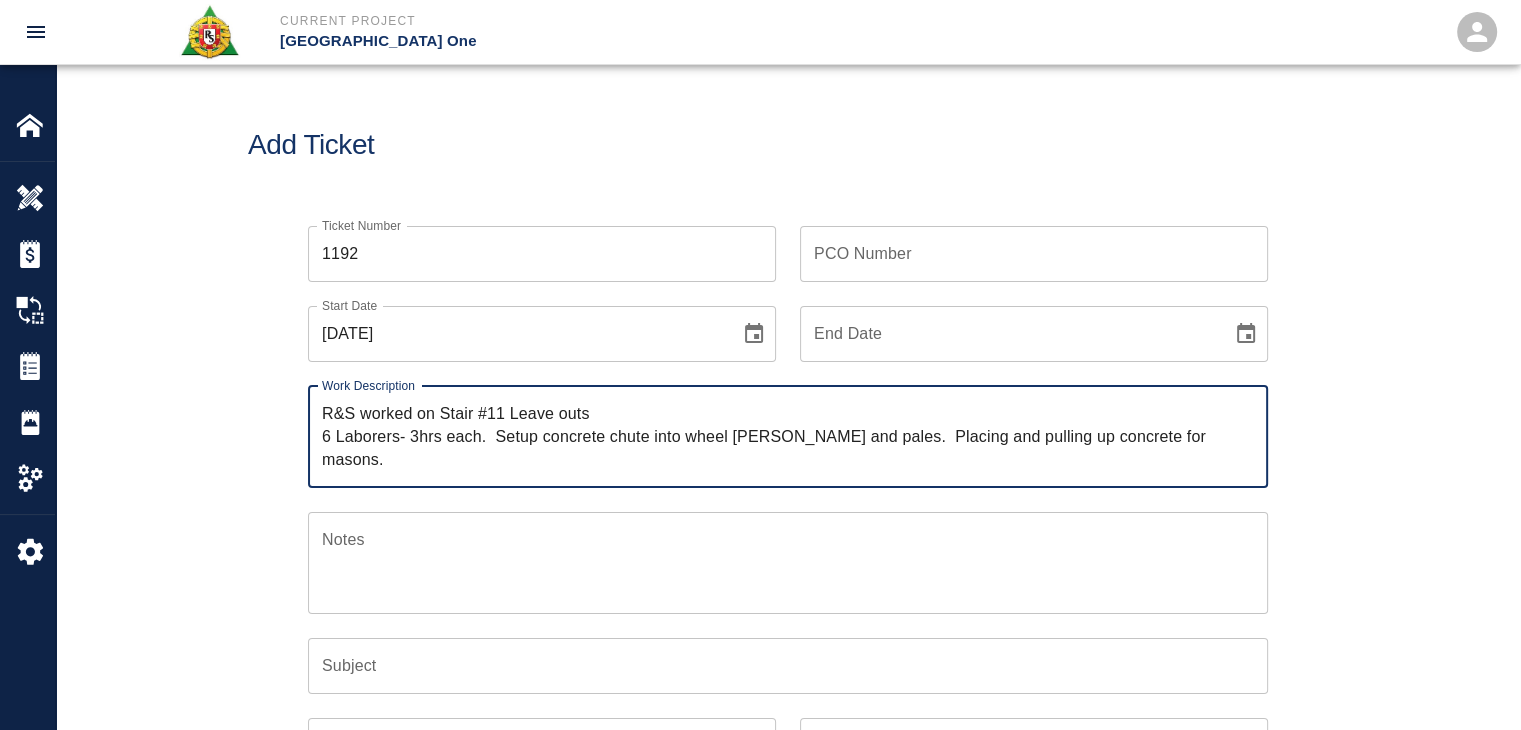 drag, startPoint x: 1228, startPoint y: 433, endPoint x: 494, endPoint y: 455, distance: 734.32965 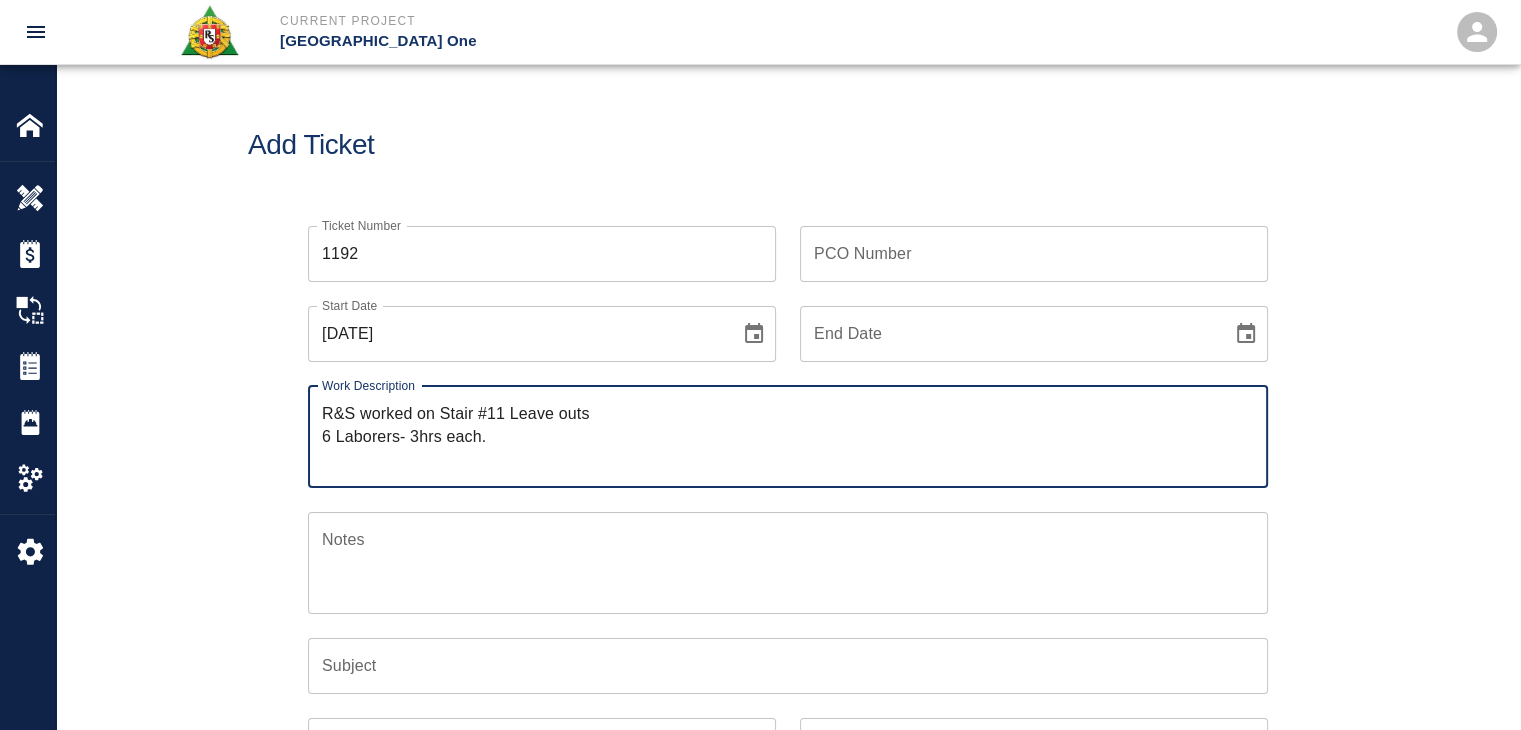click on "R&S worked on Stair #11 Leave outs
6 Laborers- 3hrs each." at bounding box center (788, 436) 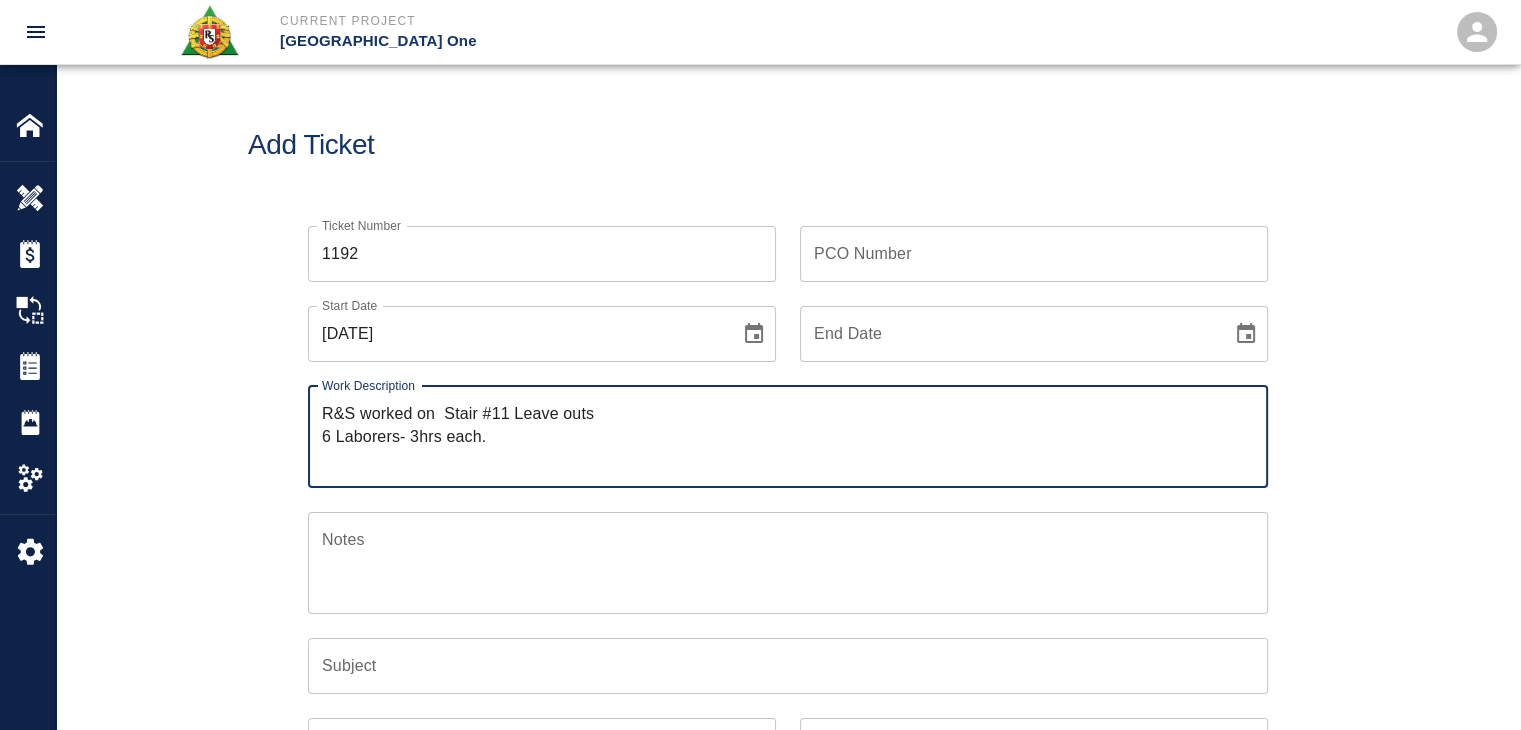 paste on "Setup concrete chute into wheel barrows and pales.  Placing and pulling up concrete for masons." 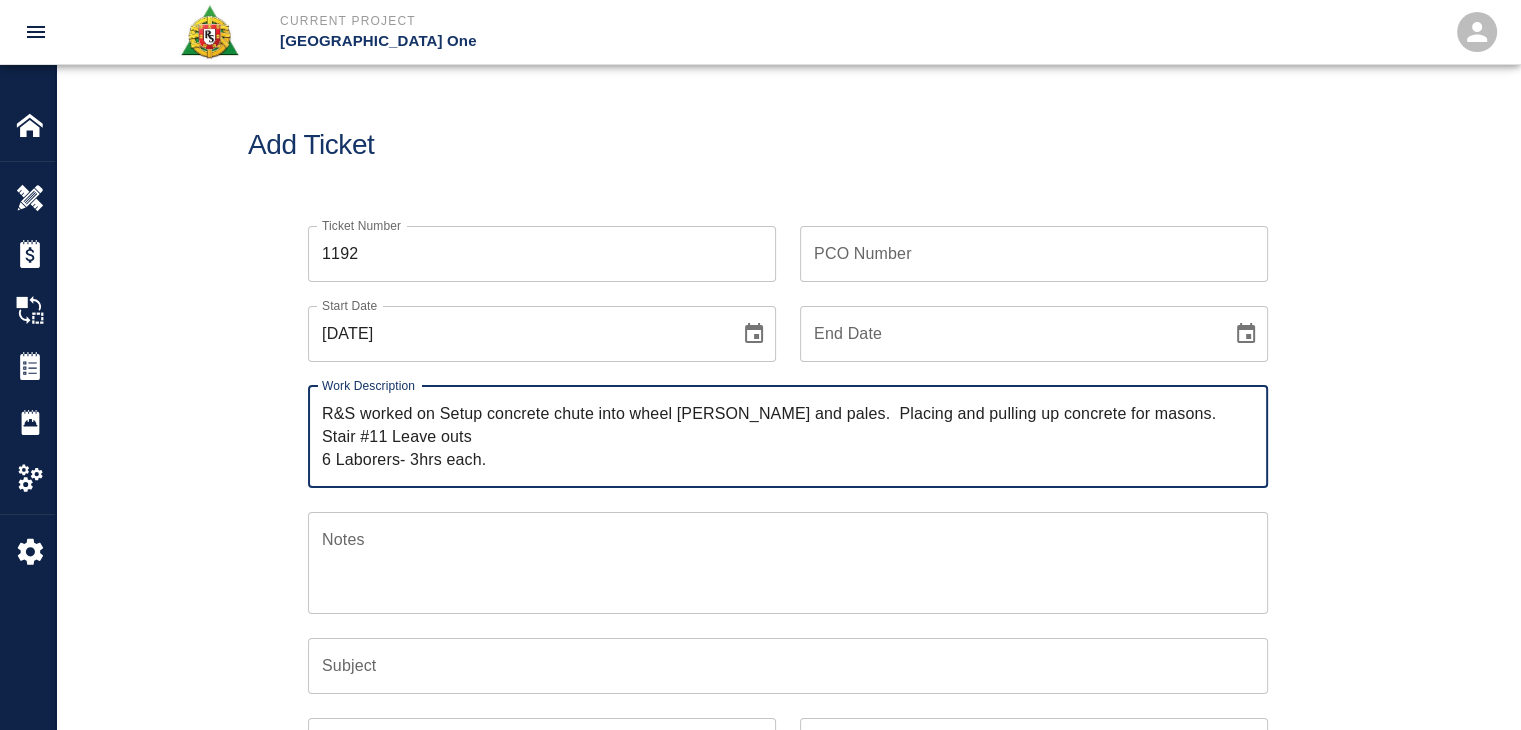 click on "R&S worked on Setup concrete chute into wheel barrows and pales.  Placing and pulling up concrete for masons. Stair #11 Leave outs
6 Laborers- 3hrs each." at bounding box center [788, 436] 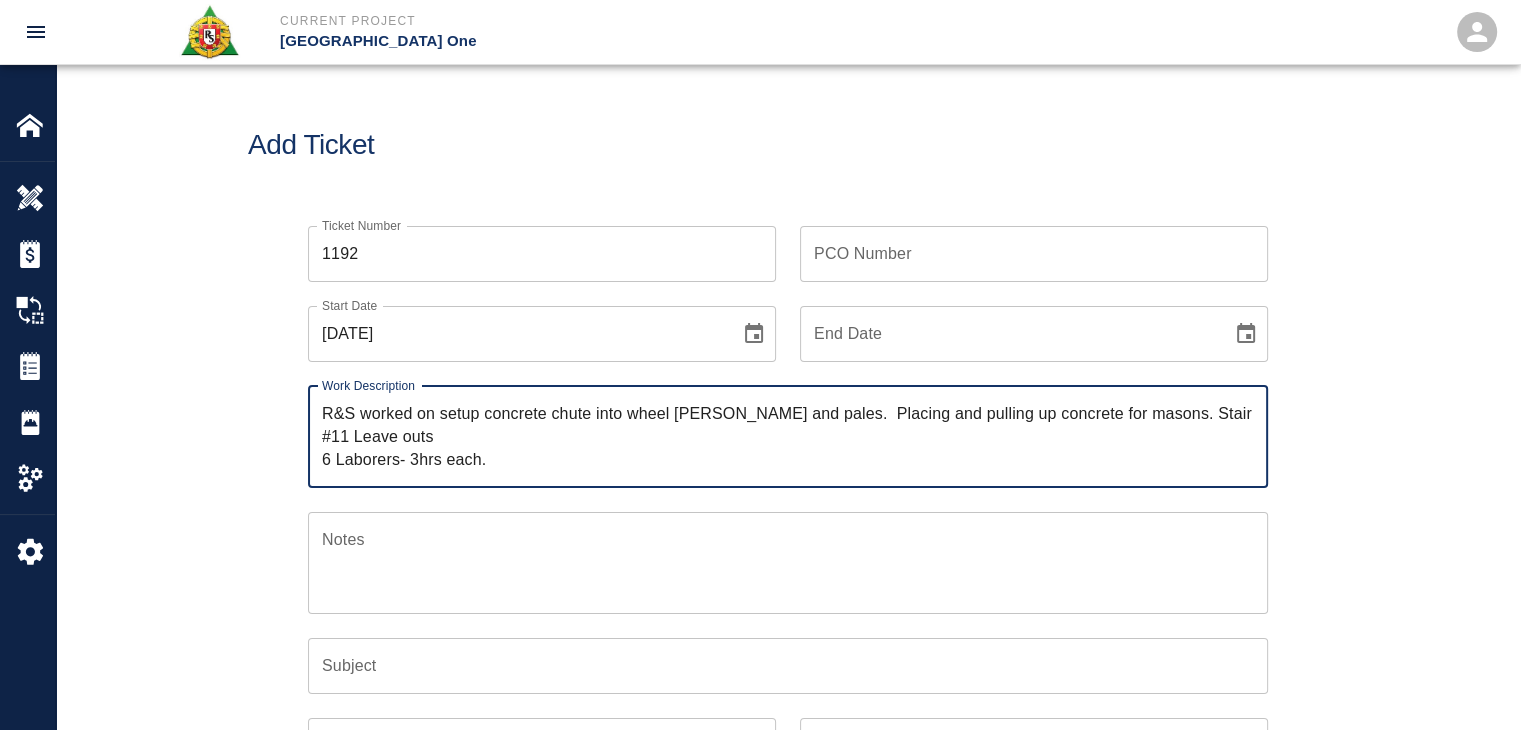 click on "R&S worked on setup concrete chute into wheel barrows and pales.  Placing and pulling up concrete for masons. Stair #11 Leave outs
6 Laborers- 3hrs each." at bounding box center [788, 436] 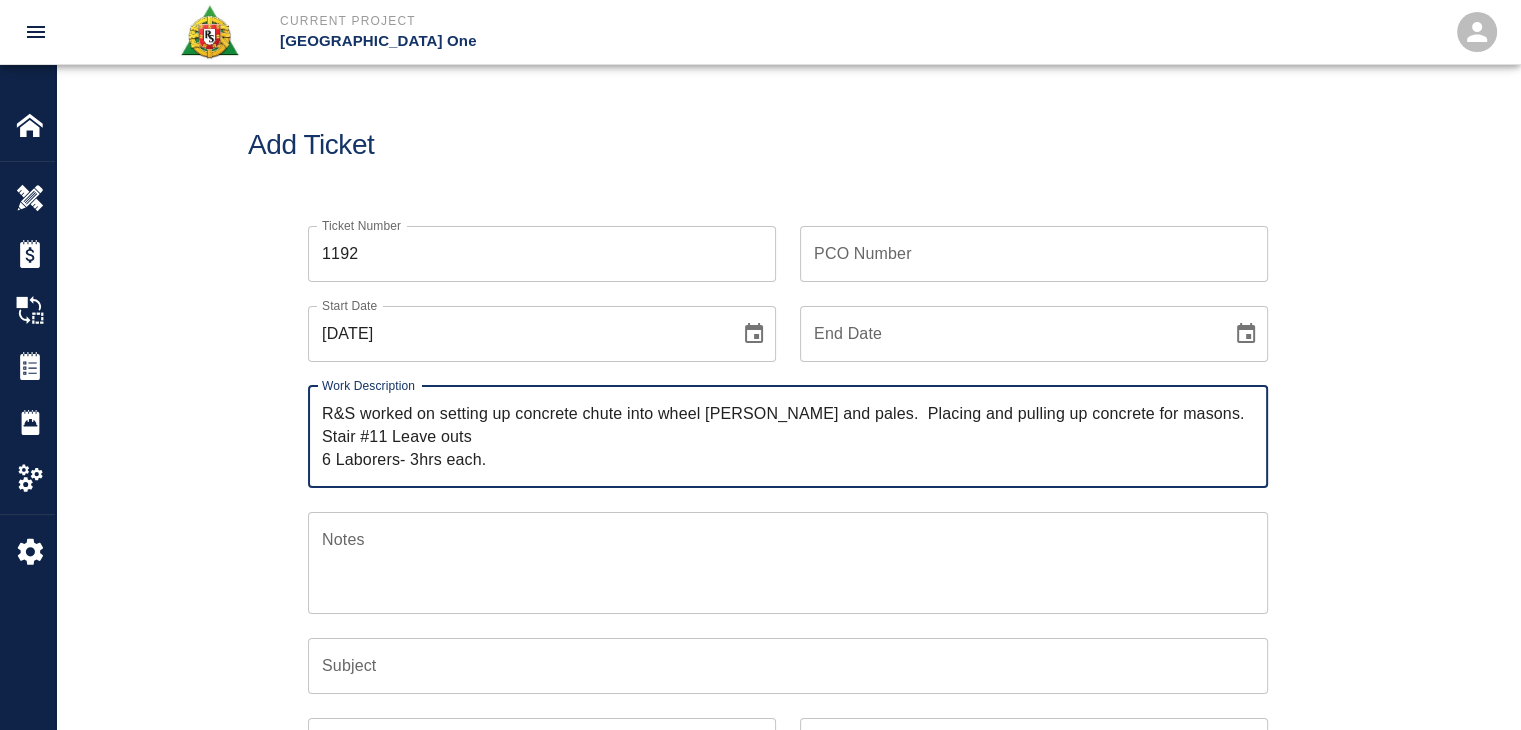 click on "R&S worked on setting up concrete chute into wheel barrows and pales.  Placing and pulling up concrete for masons. Stair #11 Leave outs
6 Laborers- 3hrs each." at bounding box center [788, 436] 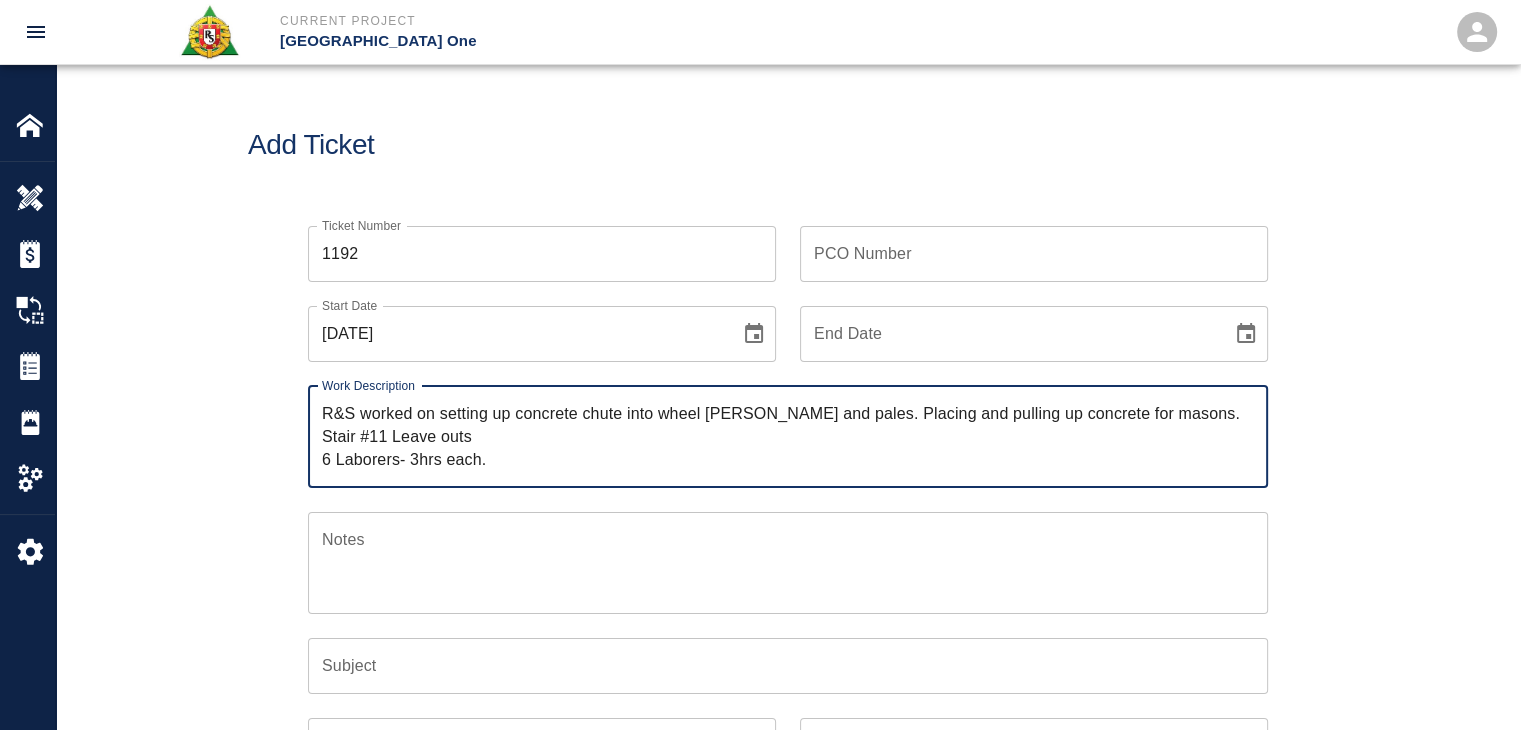 click on "R&S worked on setting up concrete chute into wheel barrows and pales. Placing and pulling up concrete for masons. Stair #11 Leave outs
6 Laborers- 3hrs each." at bounding box center (788, 436) 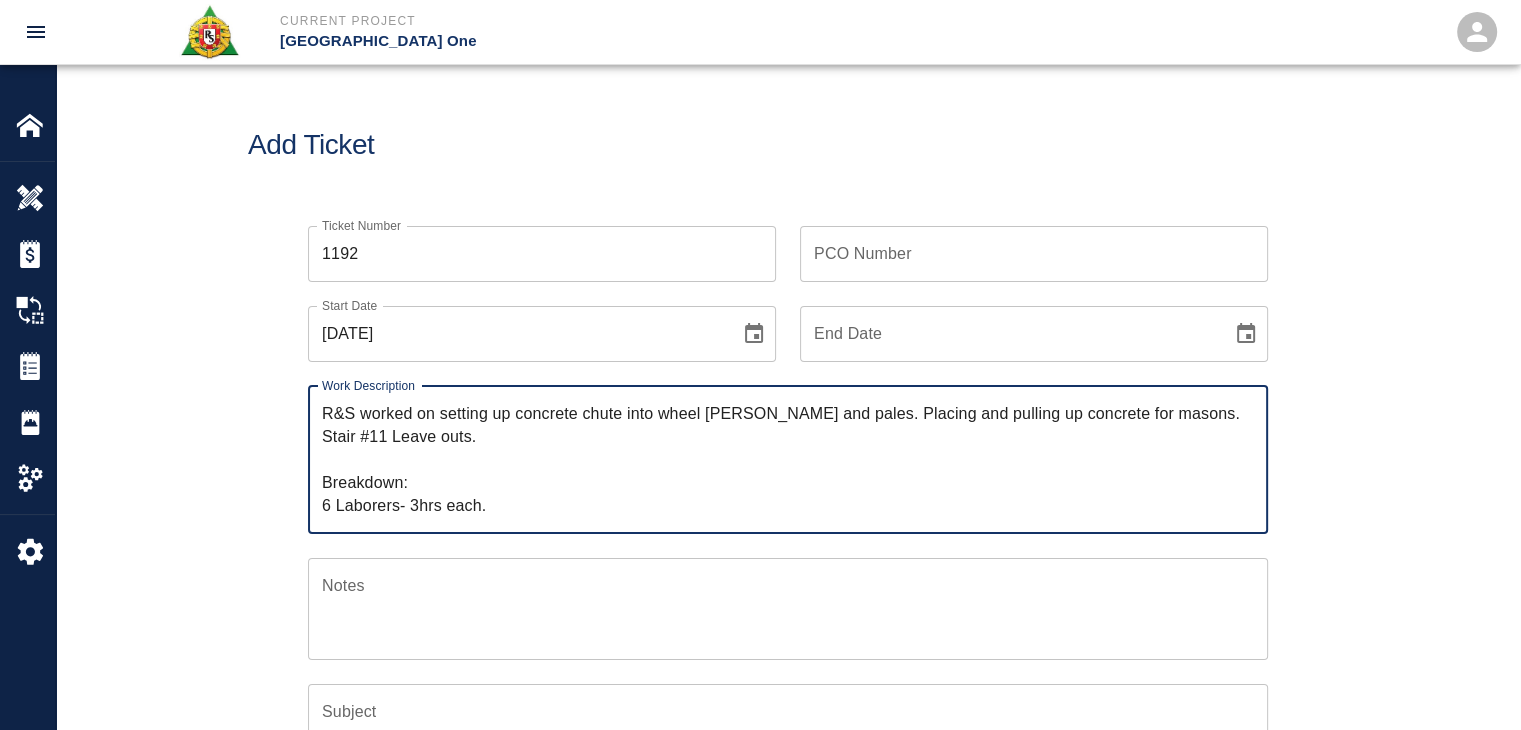 click on "R&S worked on setting up concrete chute into wheel barrows and pales. Placing and pulling up concrete for masons. Stair #11 Leave outs.
Breakdown:
6 Laborers- 3hrs each." at bounding box center [788, 459] 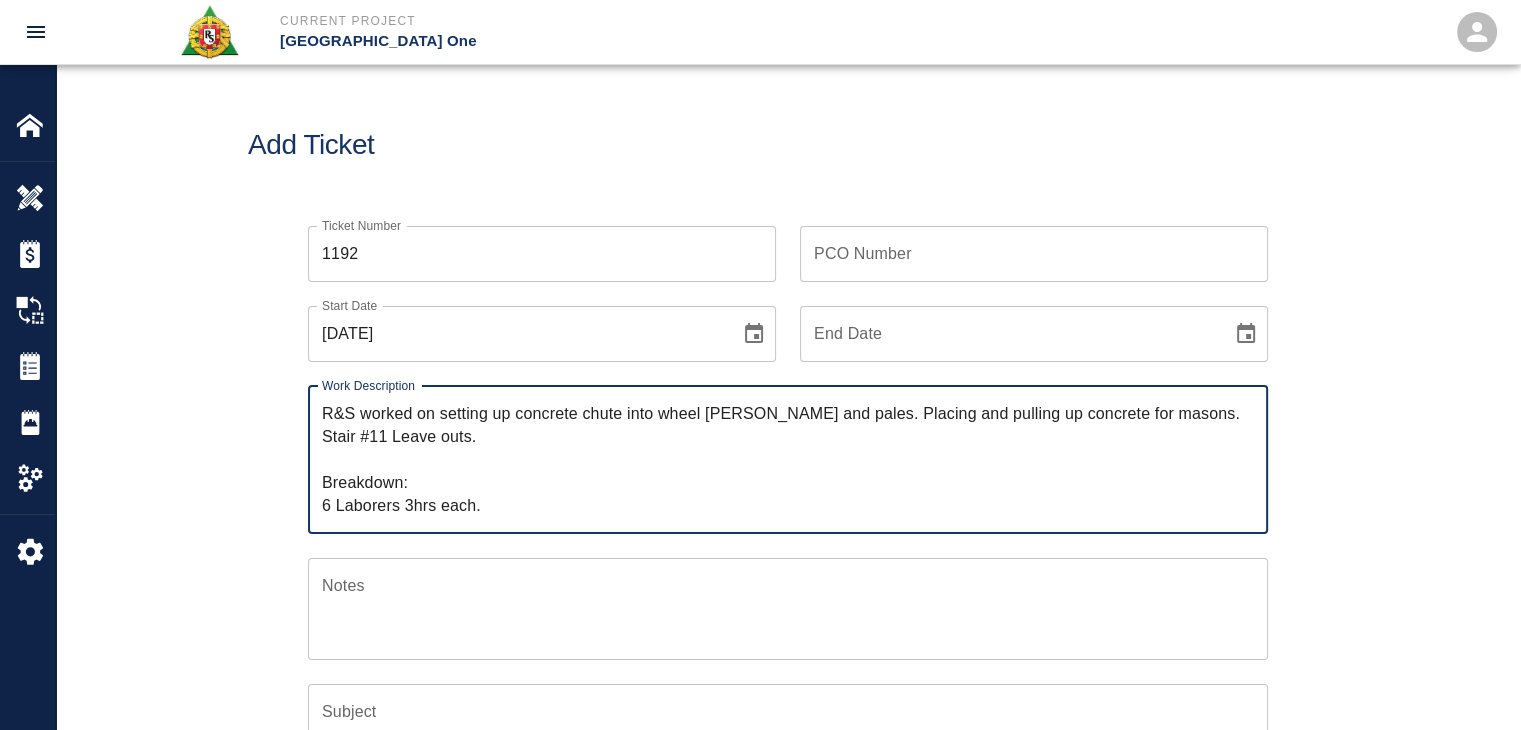 click on "R&S worked on setting up concrete chute into wheel barrows and pales. Placing and pulling up concrete for masons. Stair #11 Leave outs.
Breakdown:
6 Laborers 3hrs each.   x Work Description" at bounding box center [788, 460] 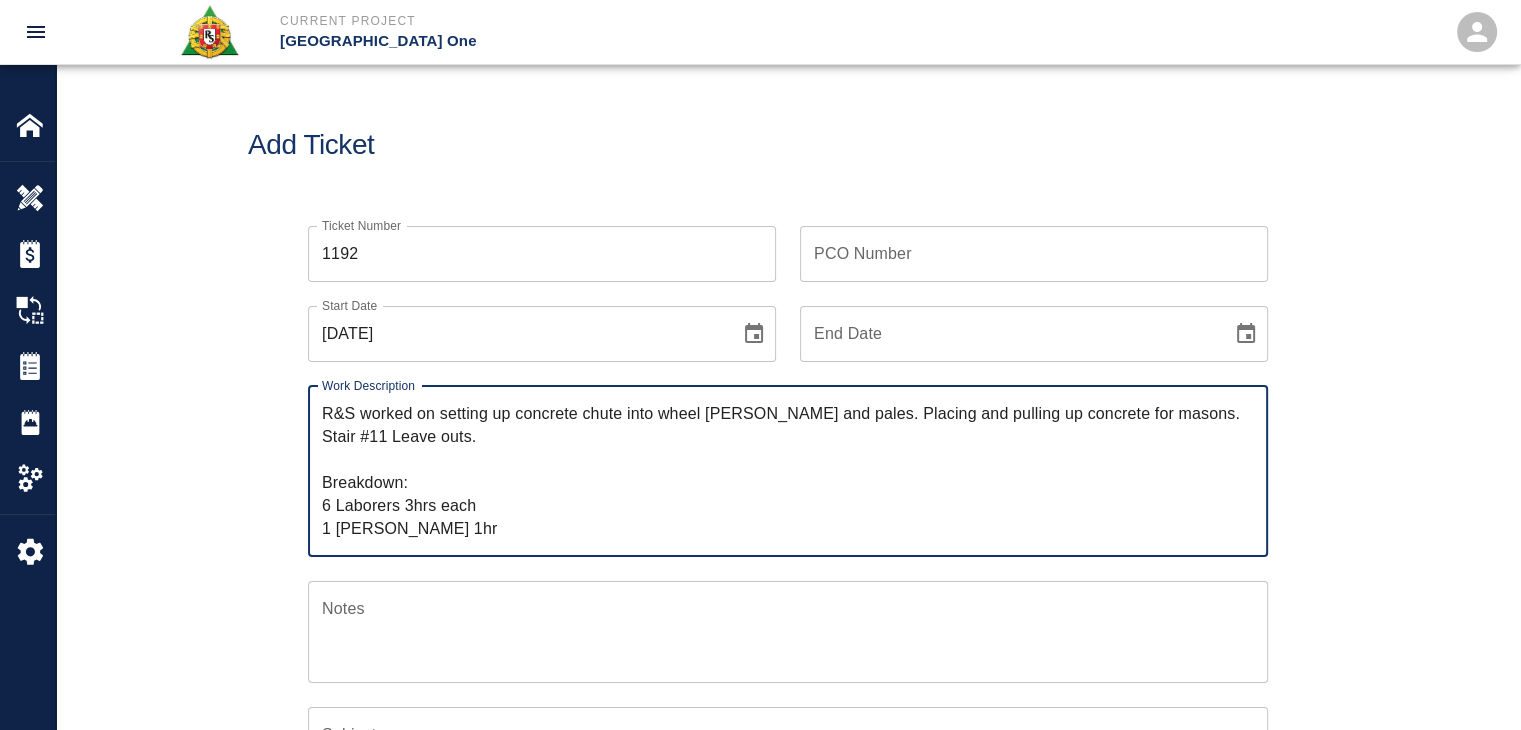 click on "R&S worked on setting up concrete chute into wheel barrows and pales. Placing and pulling up concrete for masons. Stair #11 Leave outs.
Breakdown:
6 Laborers 3hrs each
1 Foreman 1hr" at bounding box center (788, 471) 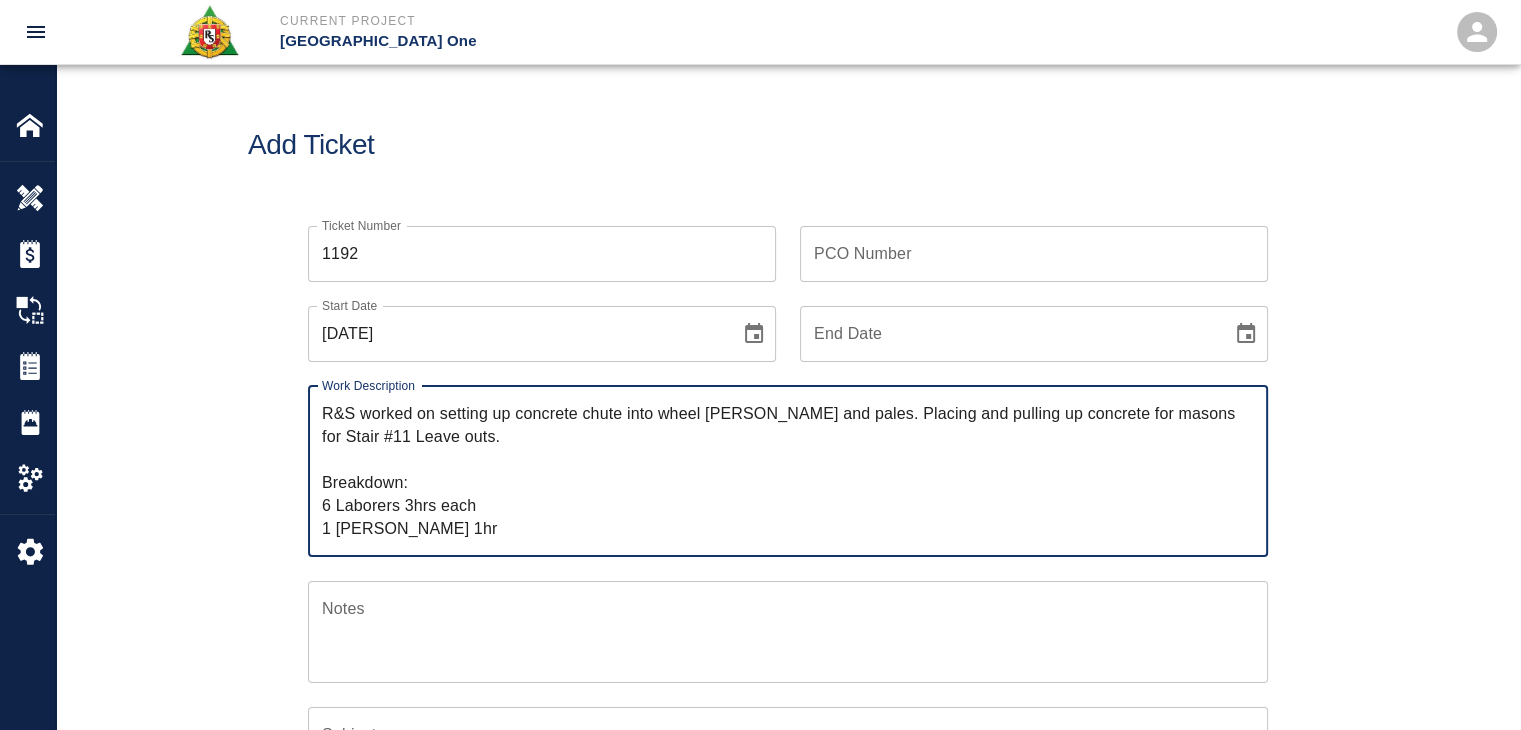 click on "R&S worked on setting up concrete chute into wheel barrows and pales. Placing and pulling up concrete for masons for Stair #11 Leave outs.
Breakdown:
6 Laborers 3hrs each
1 Foreman 1hr" at bounding box center (788, 471) 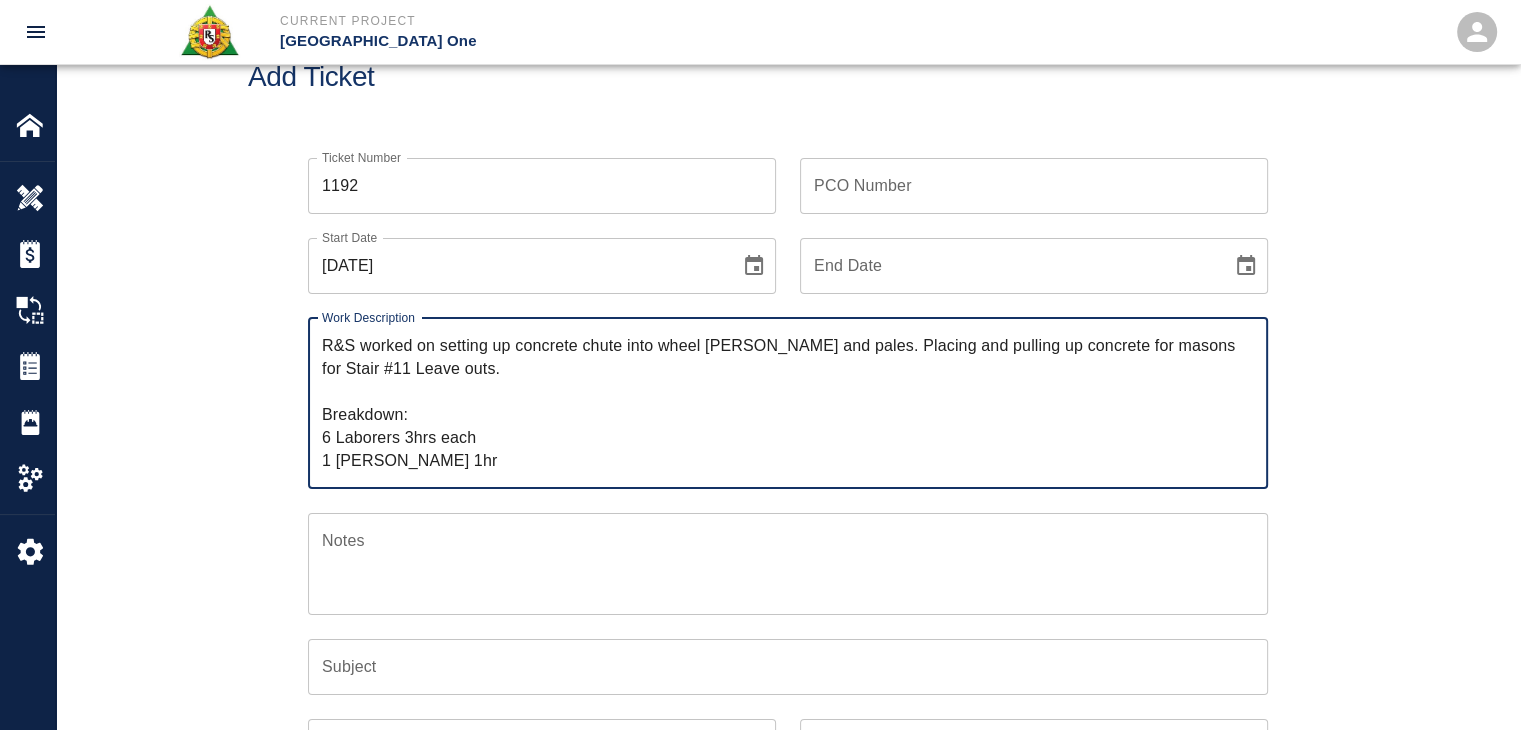 scroll, scrollTop: 71, scrollLeft: 0, axis: vertical 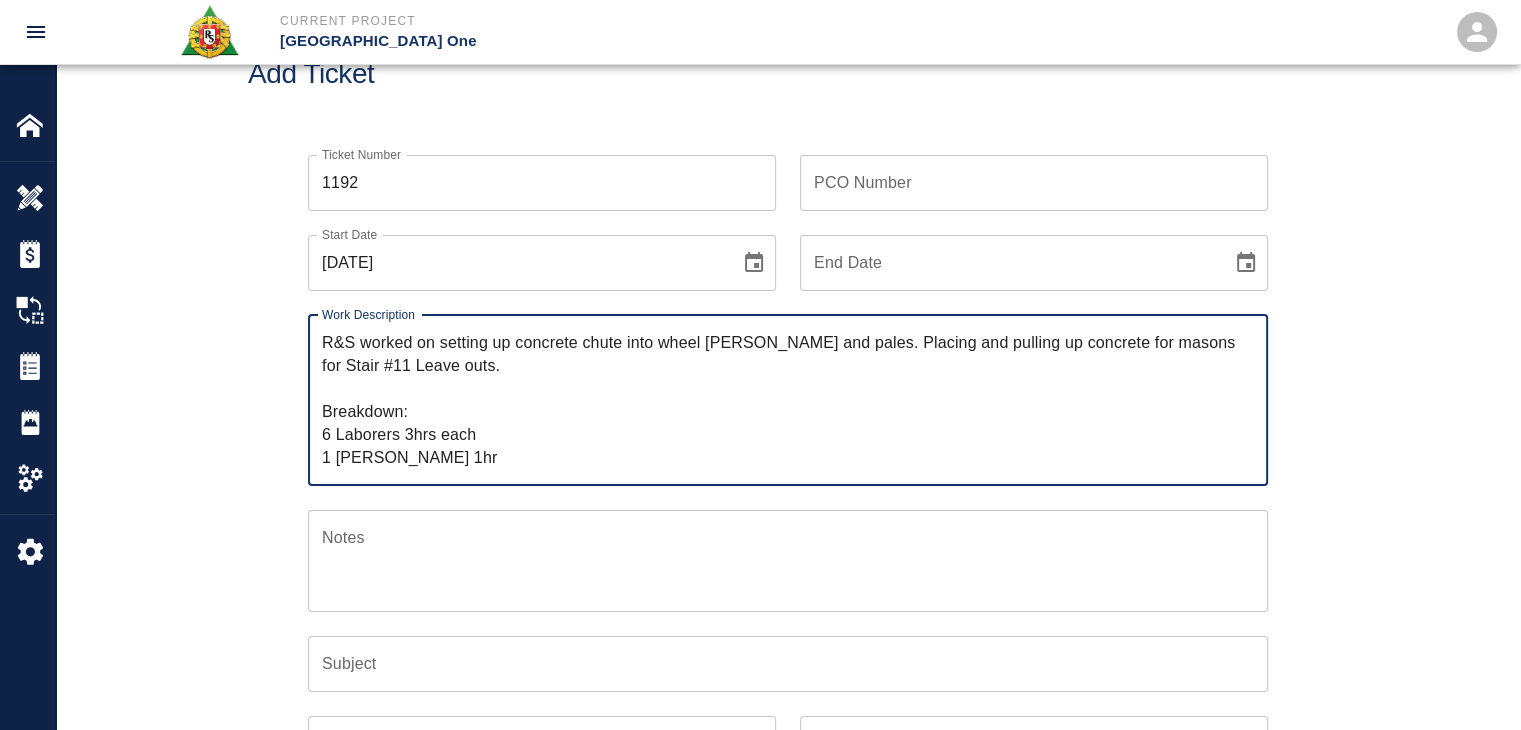 click on "R&S worked on setting up concrete chute into wheel barrows and pales. Placing and pulling up concrete for masons for Stair #11 Leave outs.
Breakdown:
6 Laborers 3hrs each
1 Foreman 1hr" at bounding box center (788, 400) 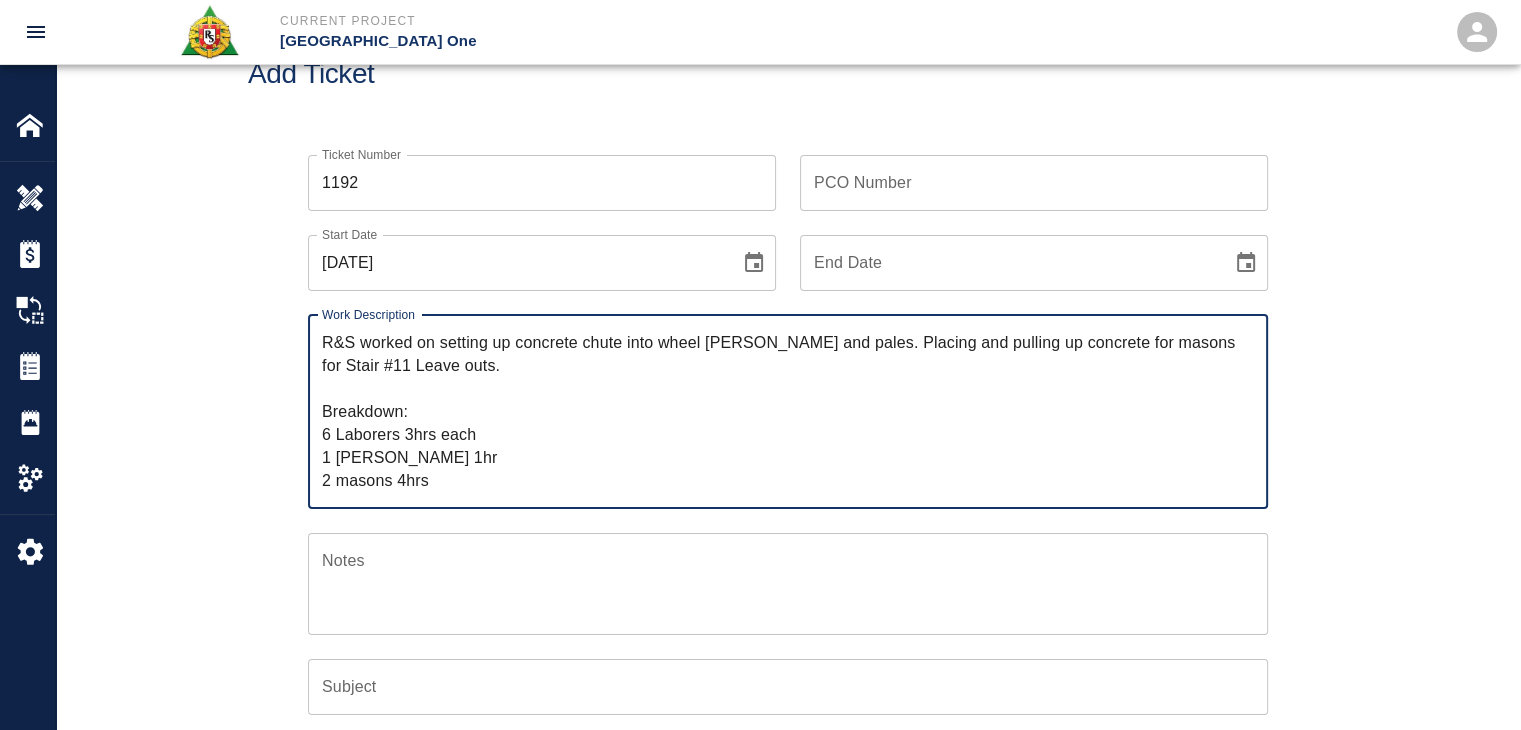 type on "R&S worked on setting up concrete chute into wheel barrows and pales. Placing and pulling up concrete for masons for Stair #11 Leave outs.
Breakdown:
6 Laborers 3hrs each
1 Foreman 1hr
2 masons 4hrs" 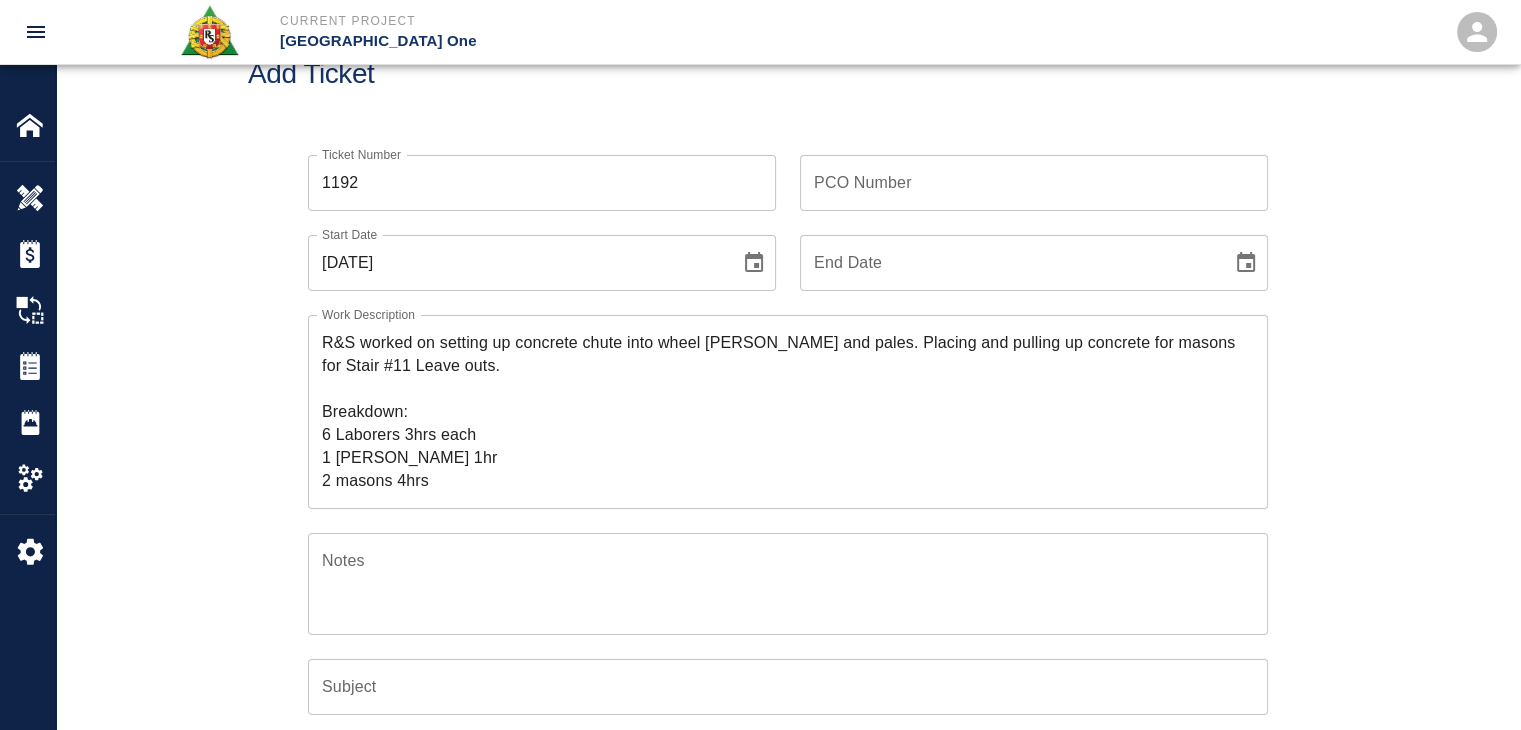 click on "Subject Subject" at bounding box center (788, 687) 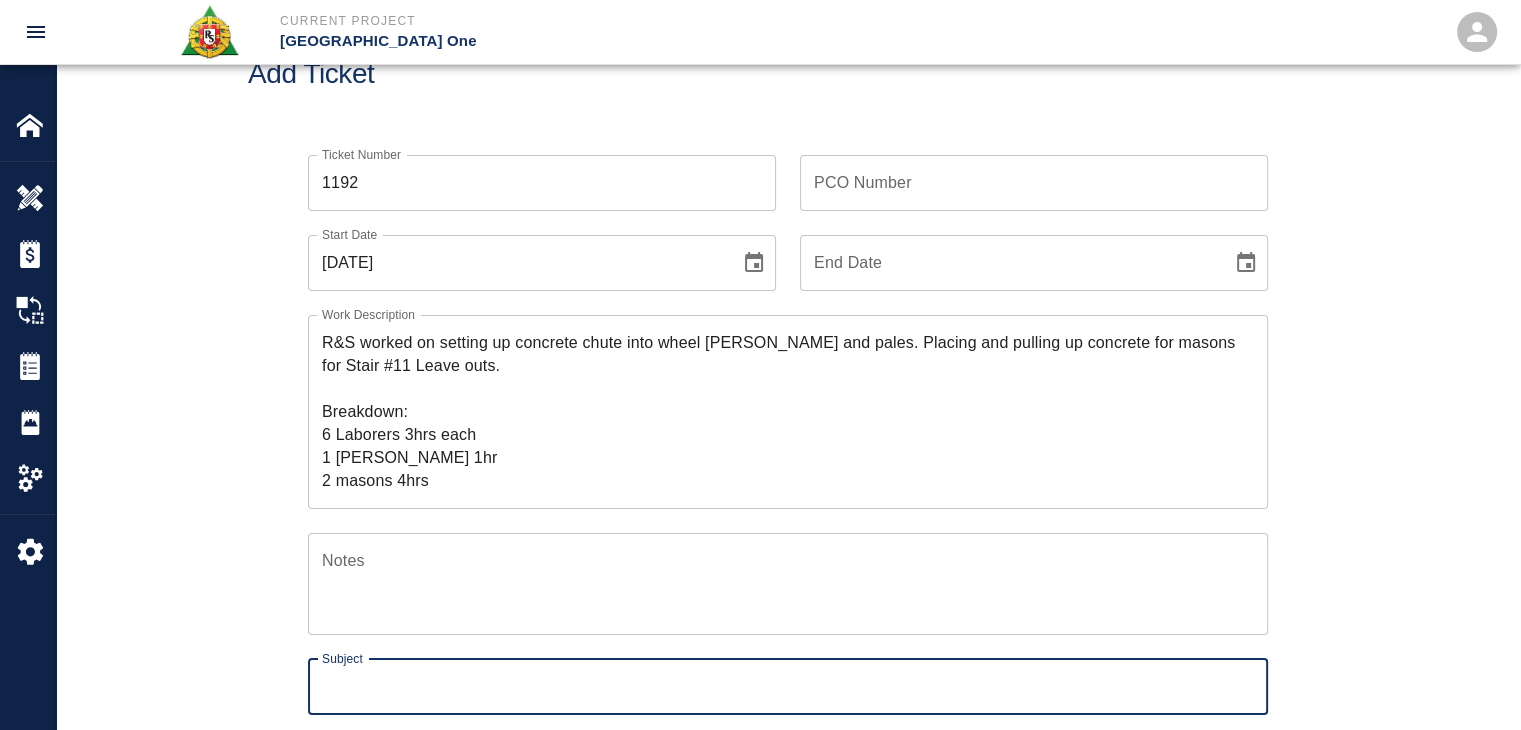 paste on "setting up concrete chute into wheel barrows and pales. Placing and pulling up concrete for masons for Stair #11 Leave outs." 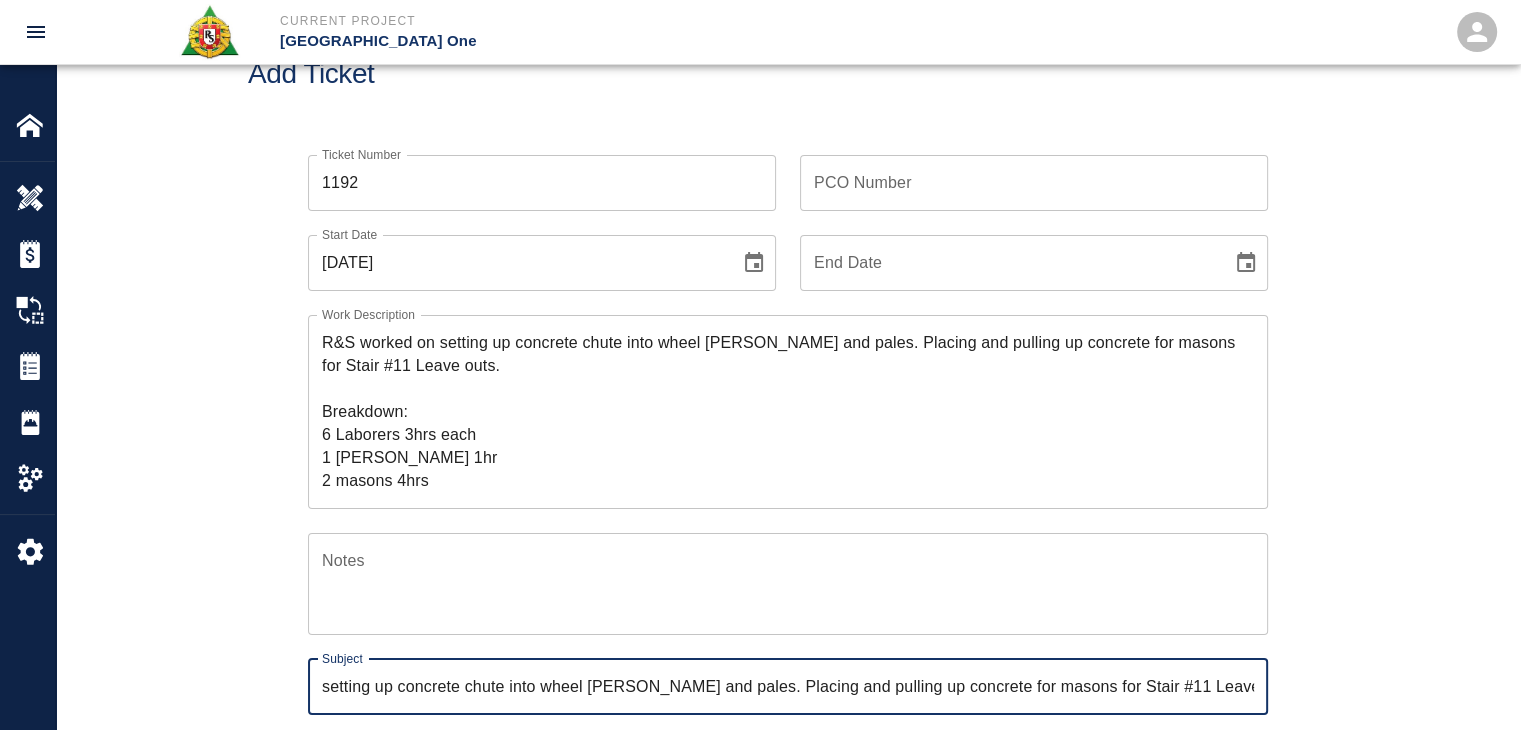type on "setting up concrete chute into wheel barrows and pales. Placing and pulling up concrete for masons for Stair #11 Leave outs." 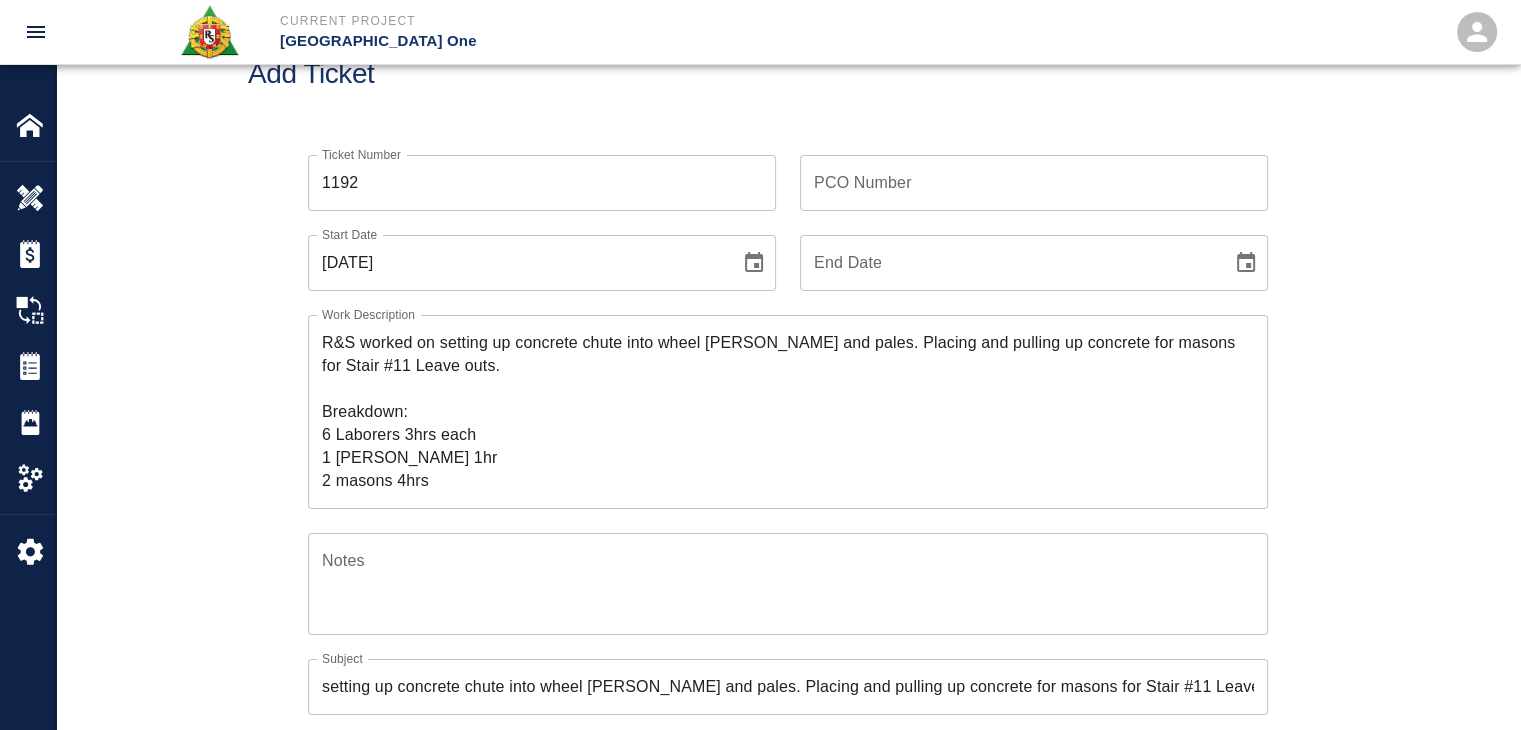 scroll, scrollTop: 0, scrollLeft: 0, axis: both 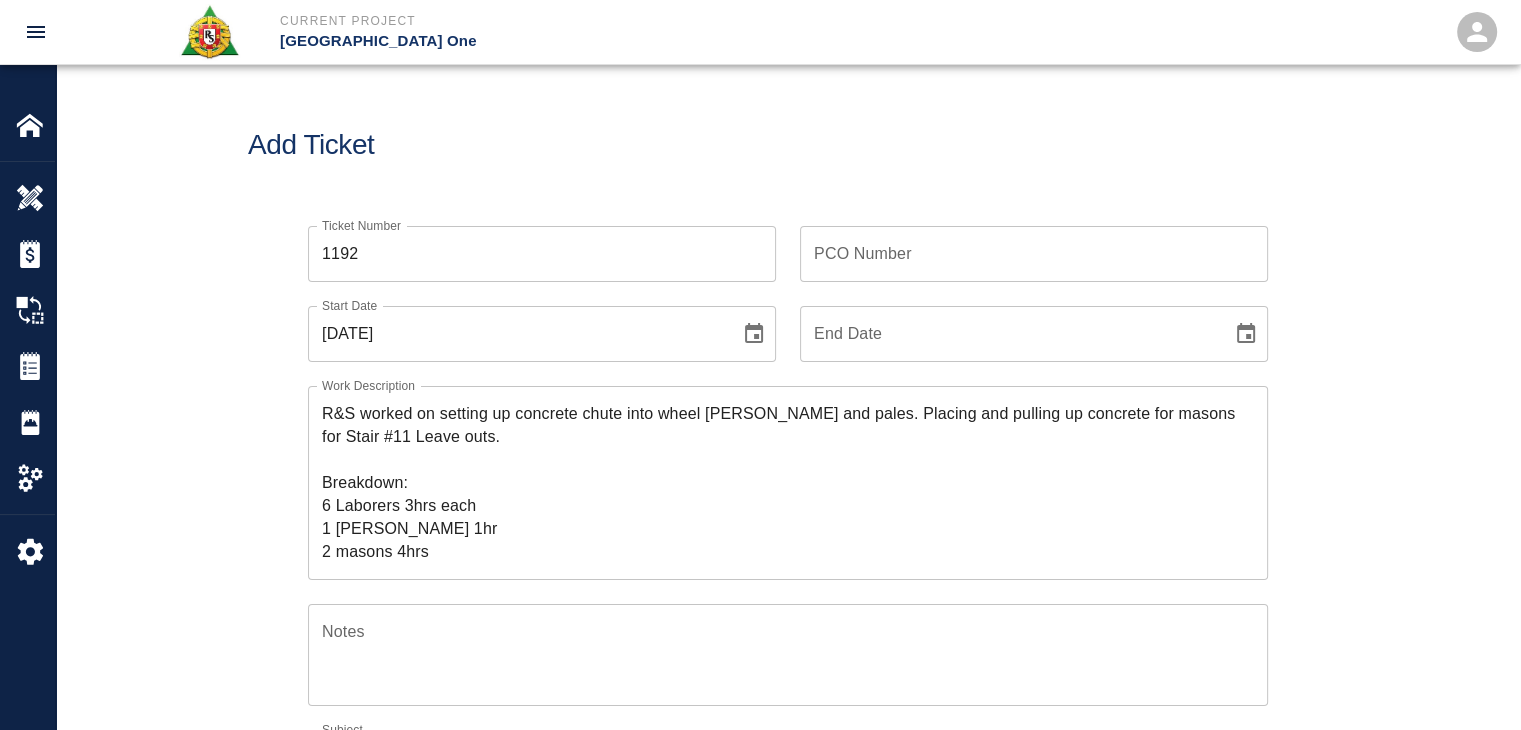 click on "PCO Number" at bounding box center [1034, 254] 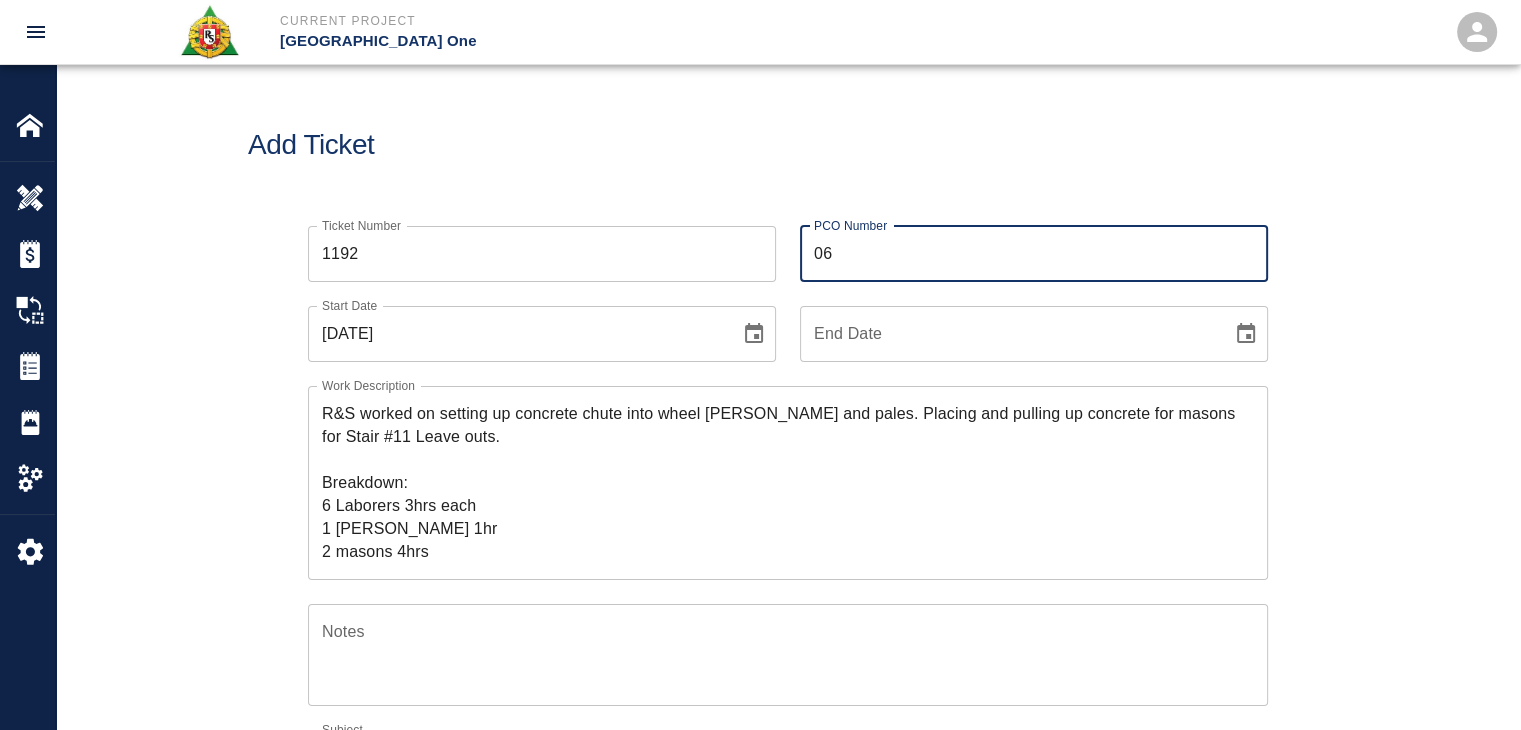 type on "0624" 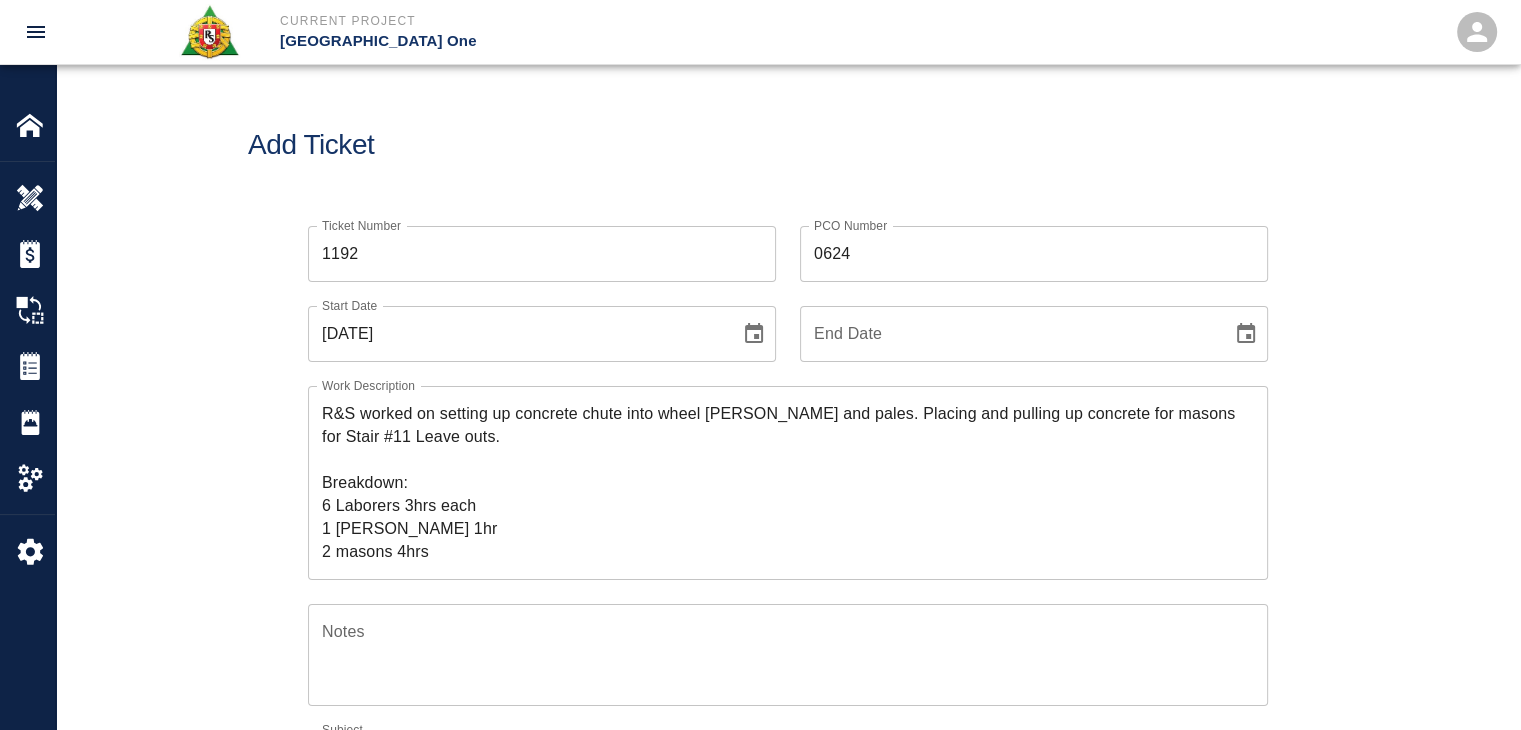 click on "Add Ticket" at bounding box center (788, 145) 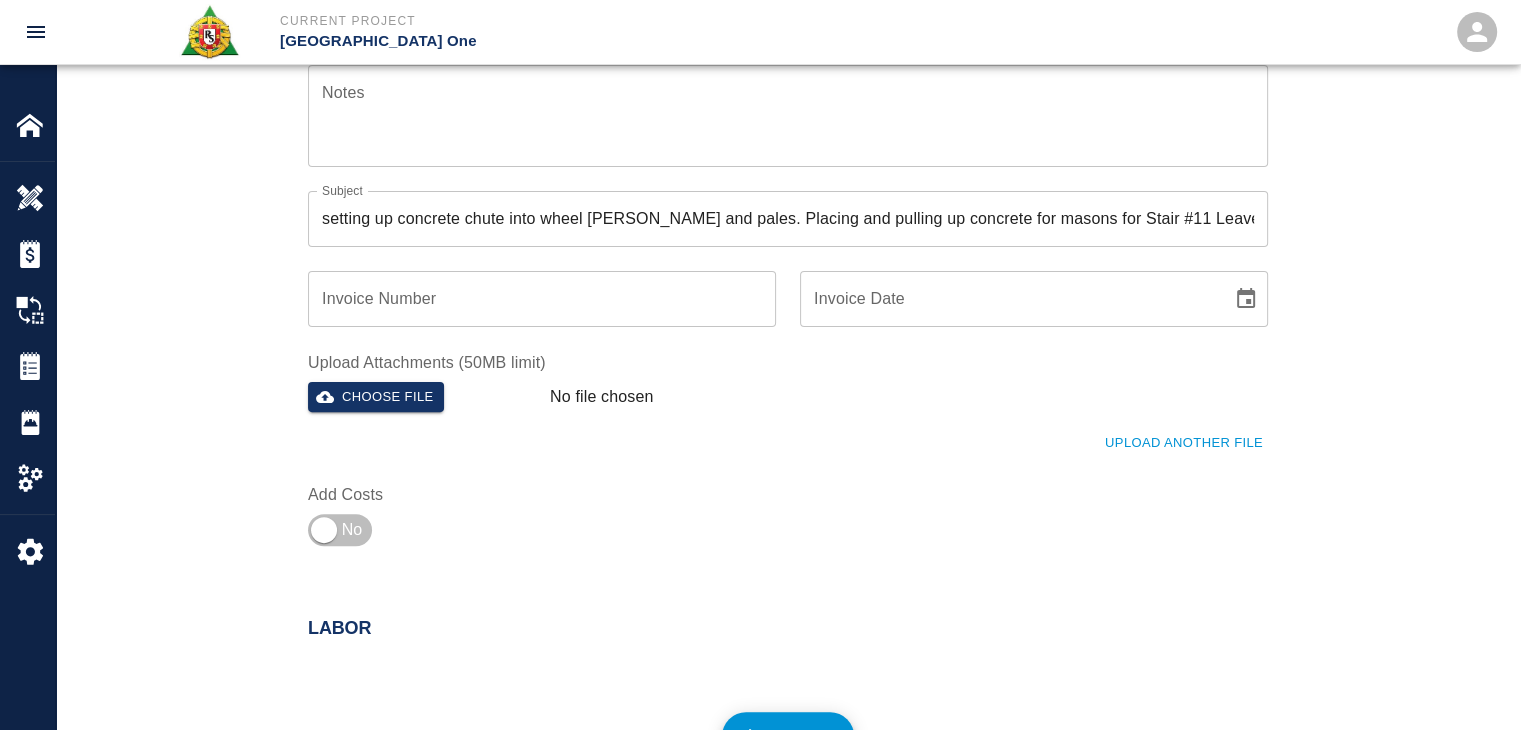 scroll, scrollTop: 540, scrollLeft: 0, axis: vertical 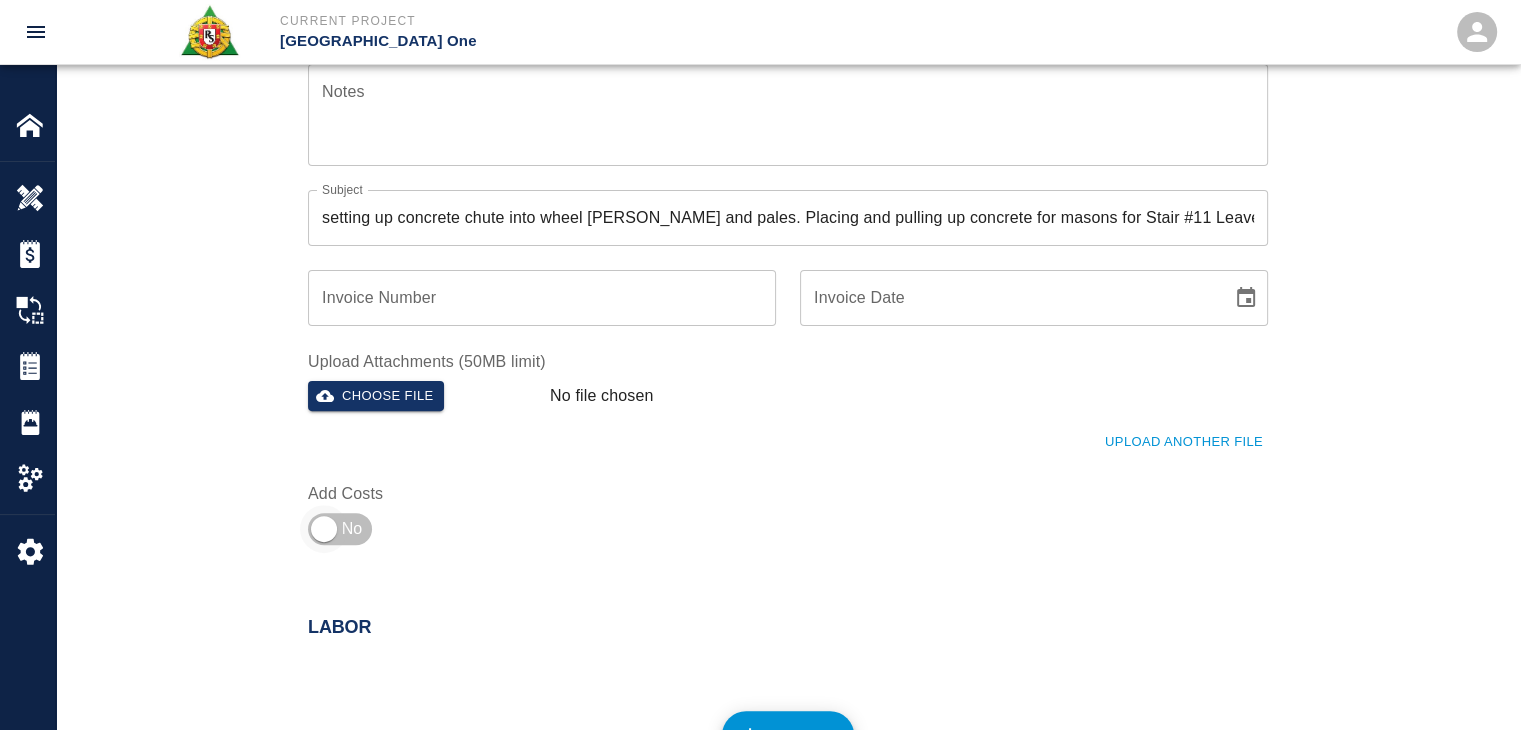 click at bounding box center (324, 529) 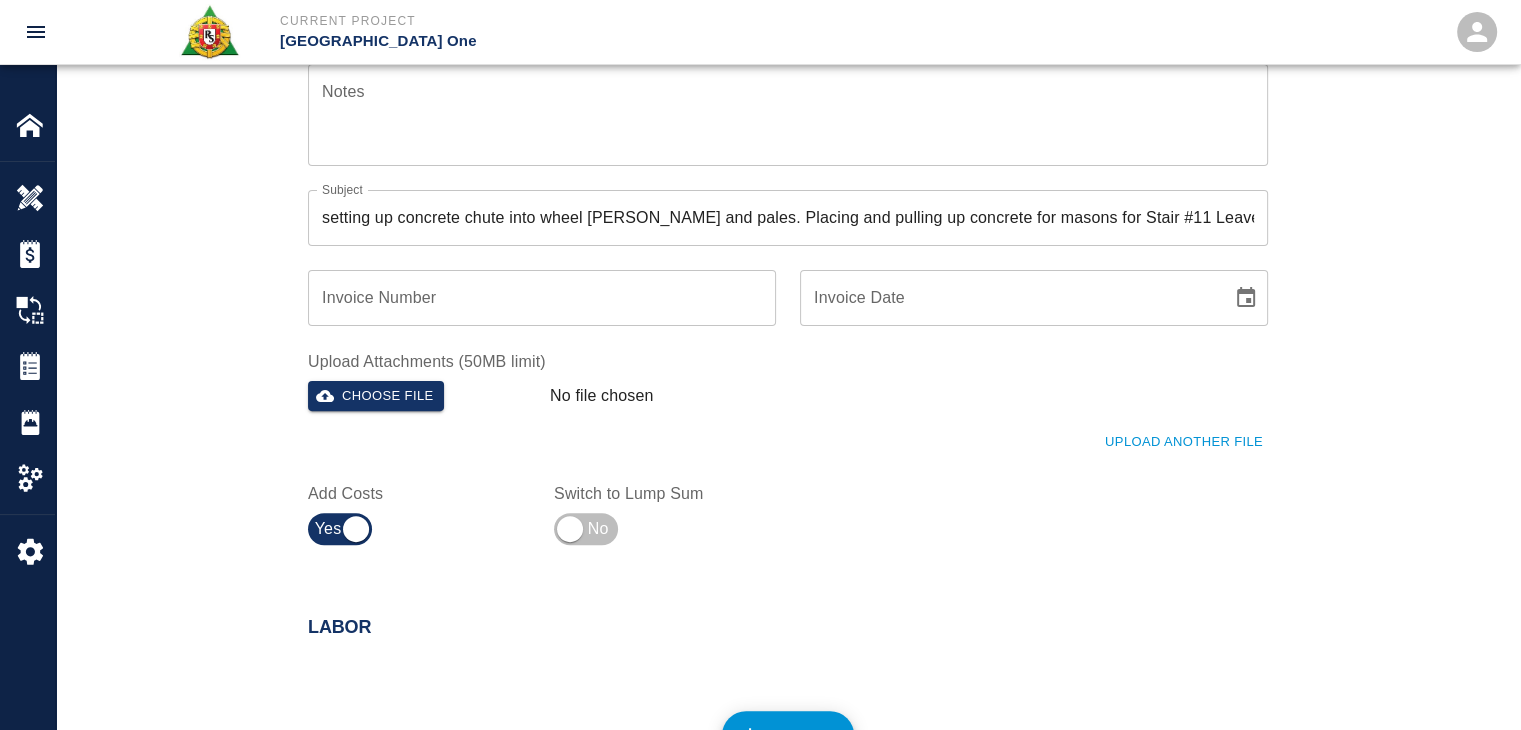 scroll, scrollTop: 0, scrollLeft: 0, axis: both 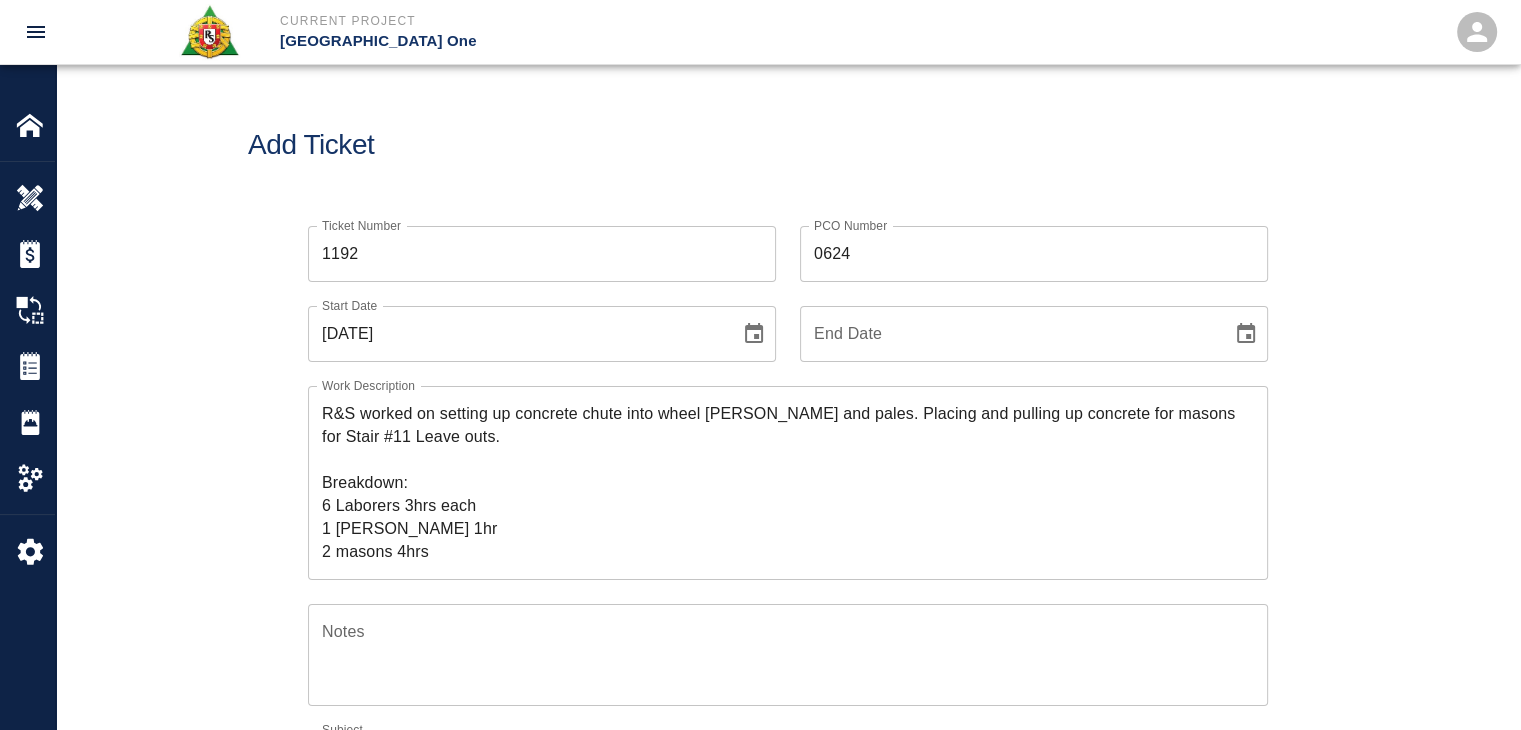 click on "R&S worked on setting up concrete chute into wheel barrows and pales. Placing and pulling up concrete for masons for Stair #11 Leave outs.
Breakdown:
6 Laborers 3hrs each
1 Foreman 1hr
2 masons 4hrs x Work Description" at bounding box center (788, 483) 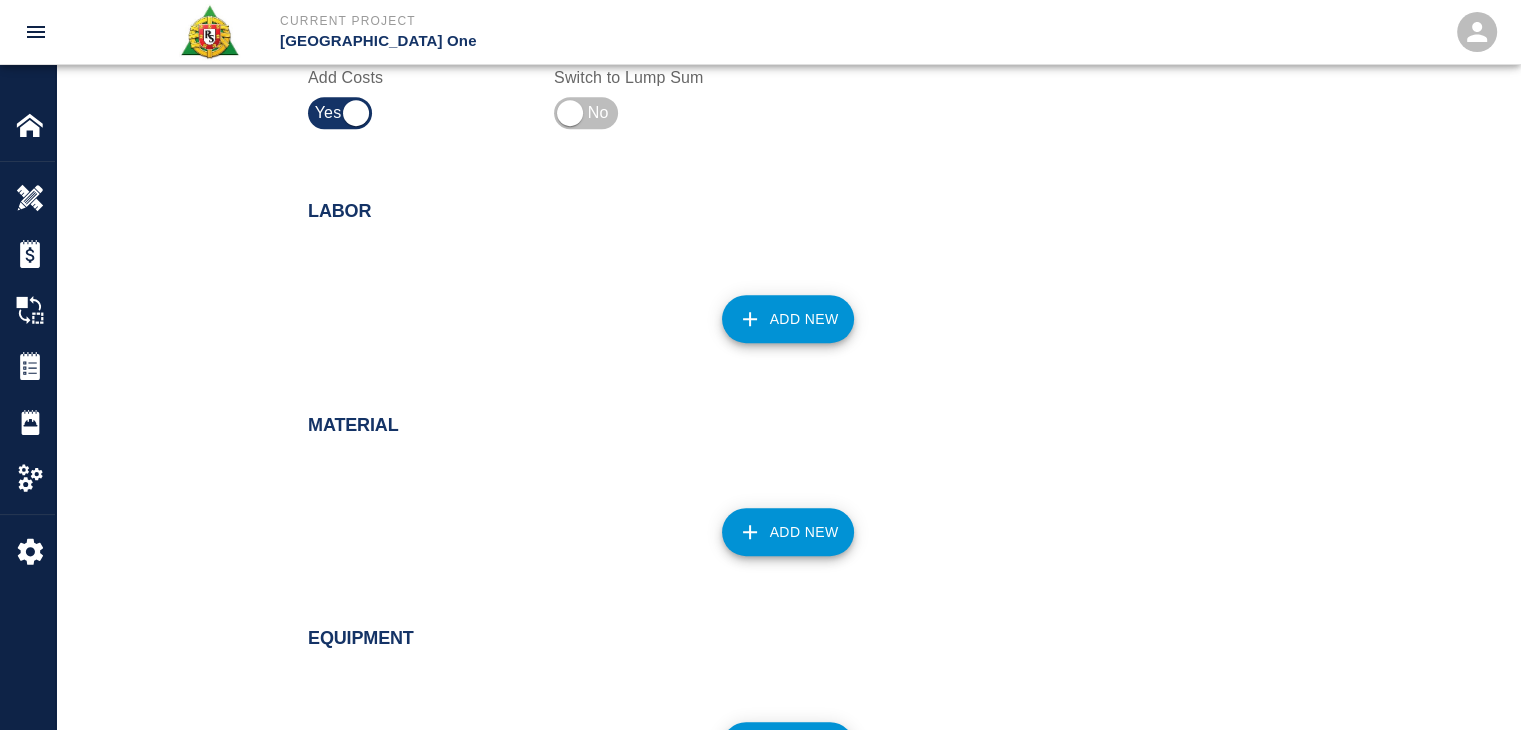 click on "Labor Add New" at bounding box center [788, 280] 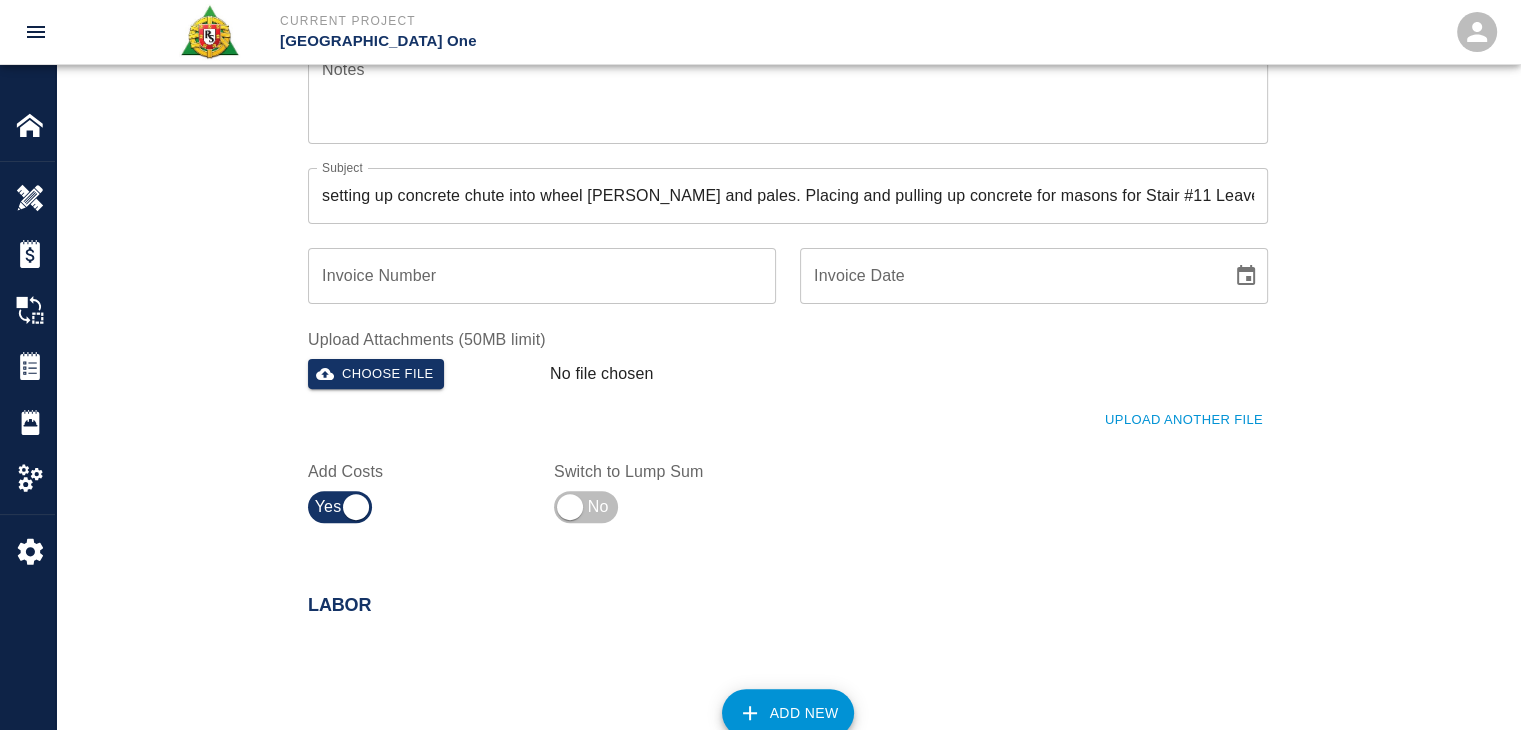 scroll, scrollTop: 564, scrollLeft: 0, axis: vertical 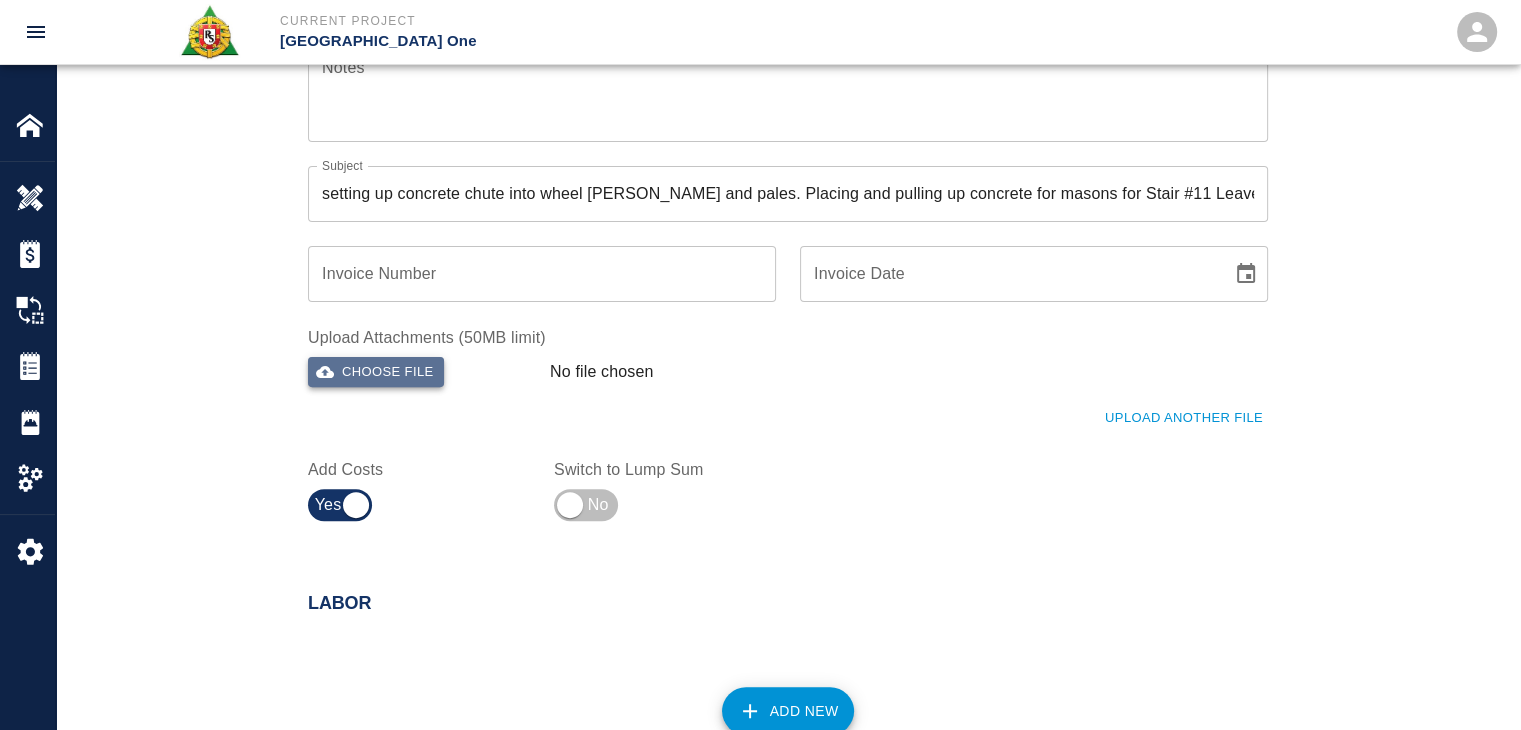 click on "Choose file" at bounding box center [376, 372] 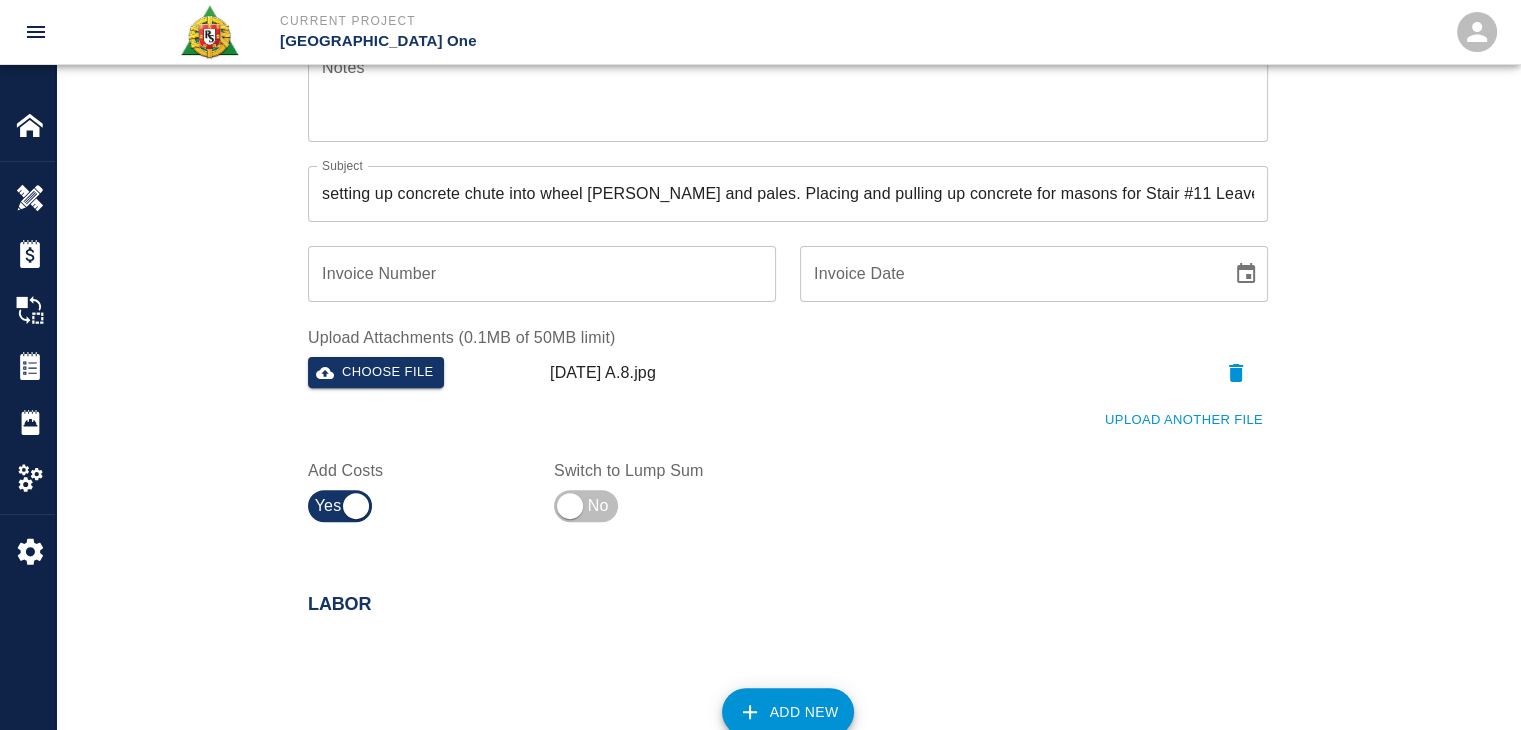 click on "Upload Another File" at bounding box center [776, 408] 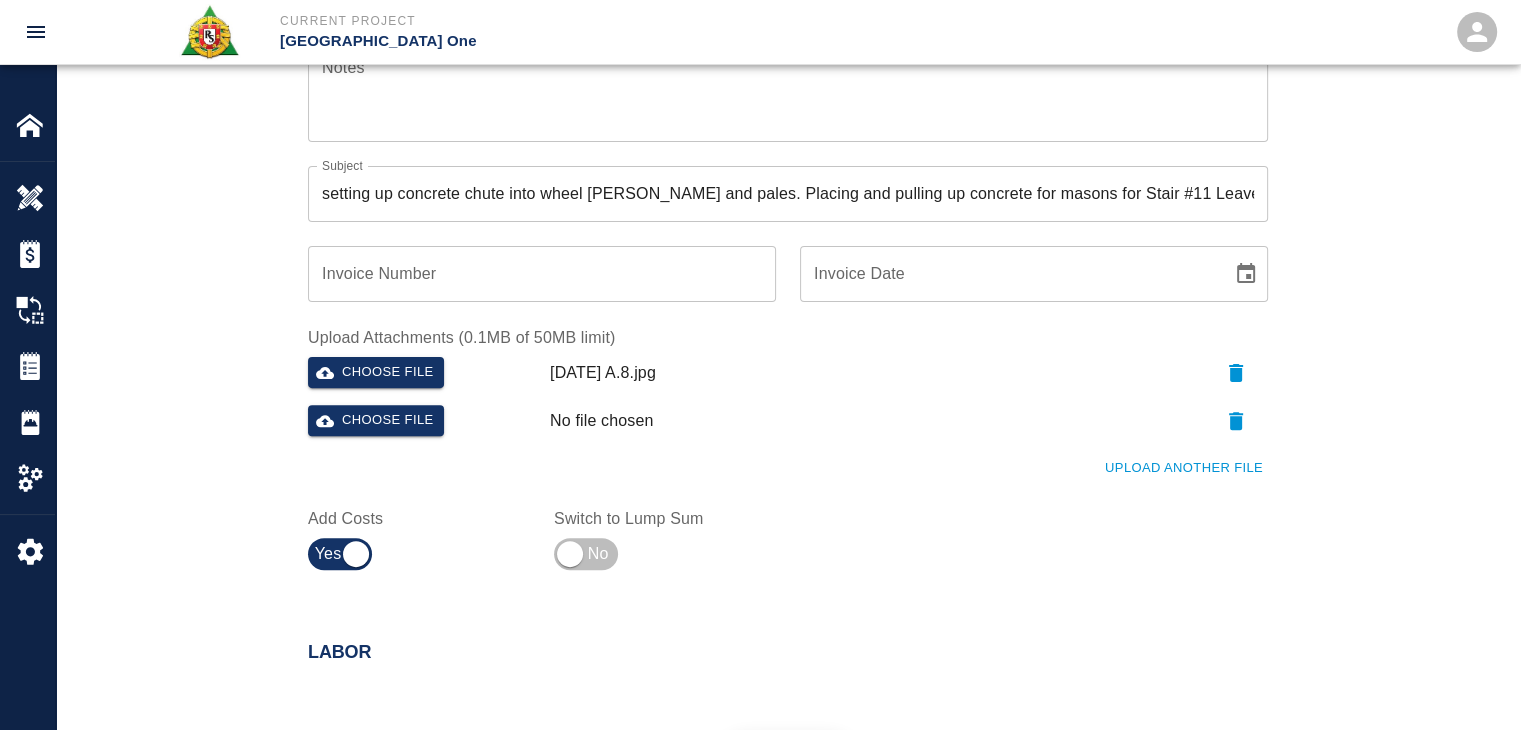 click on "Upload Another File" at bounding box center (1184, 468) 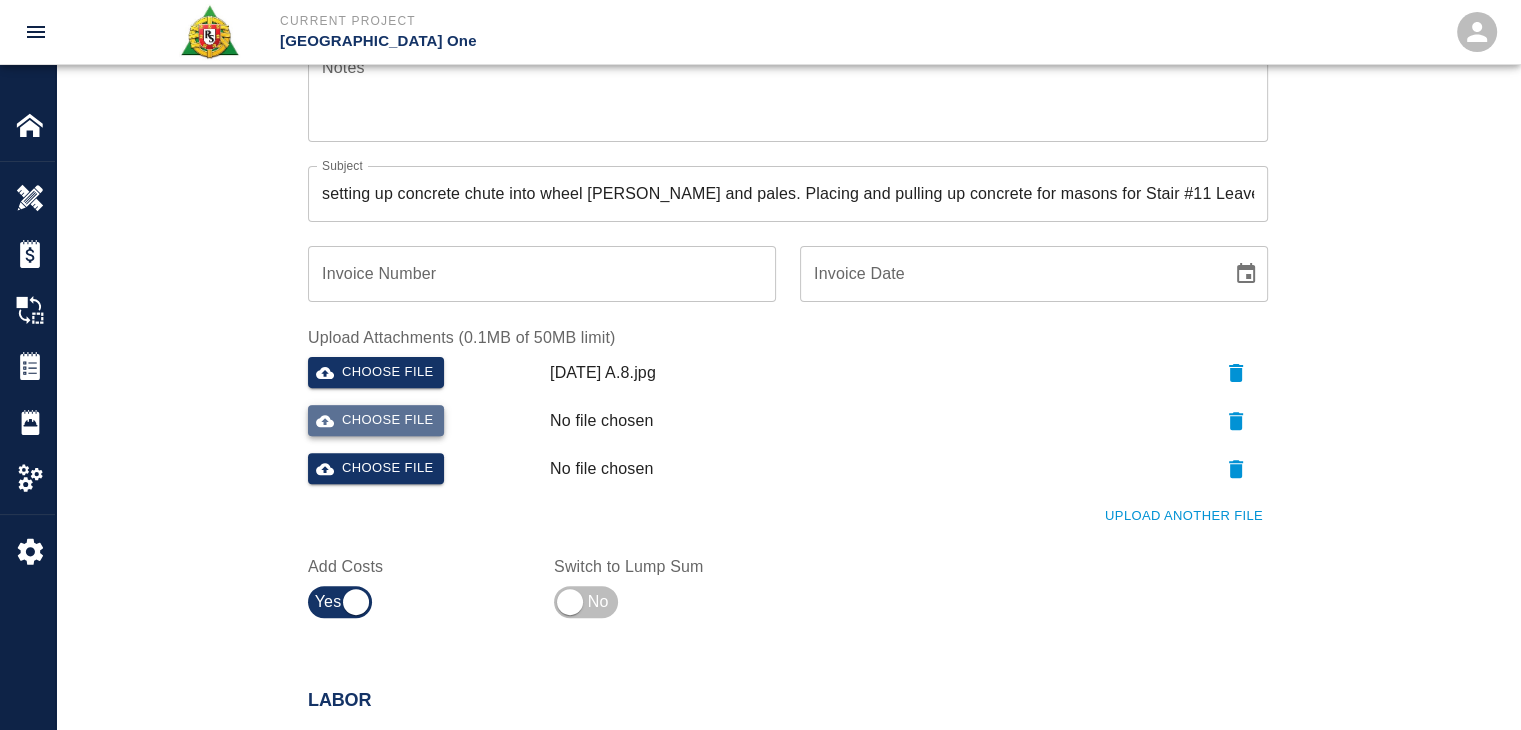 click on "Choose file" at bounding box center [376, 420] 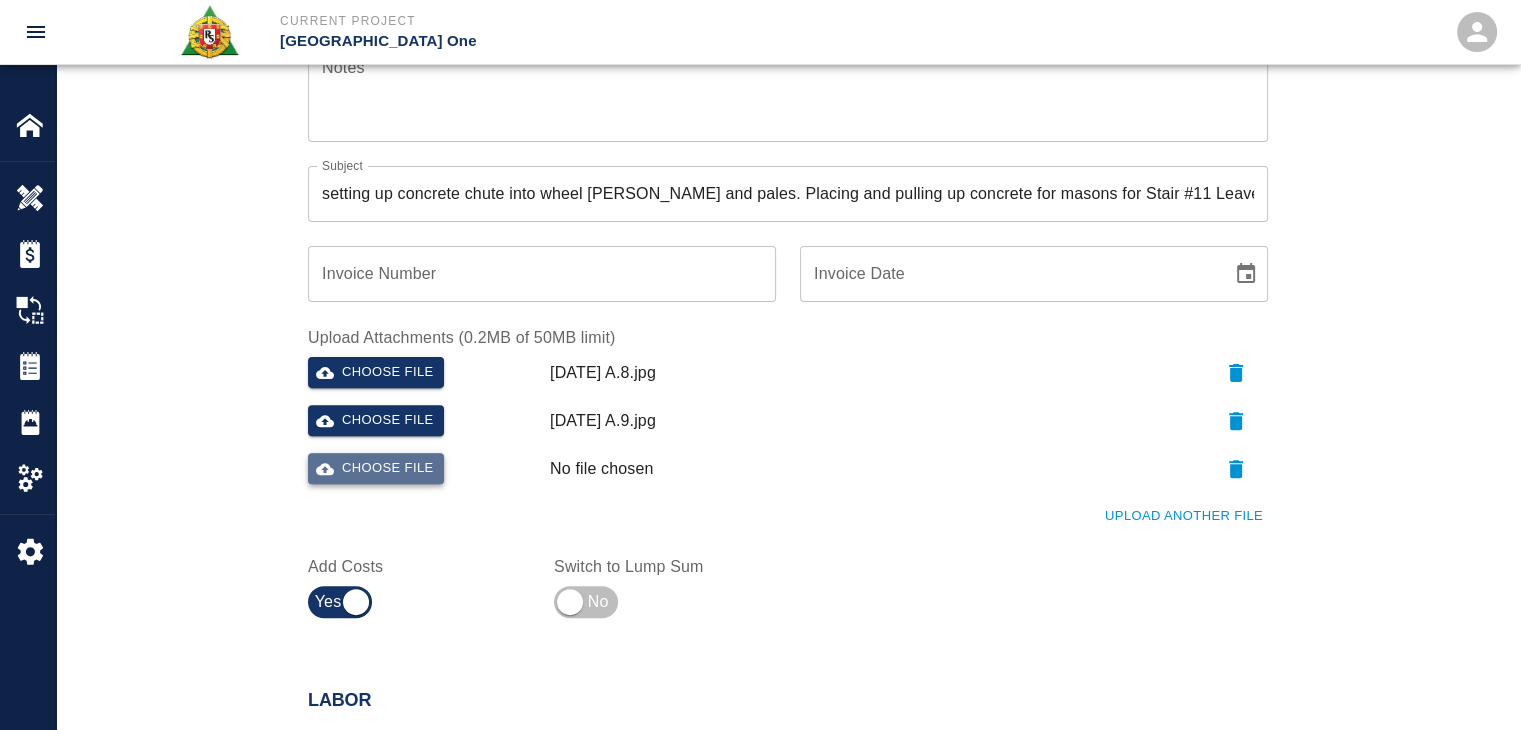 click on "Choose file" at bounding box center [376, 468] 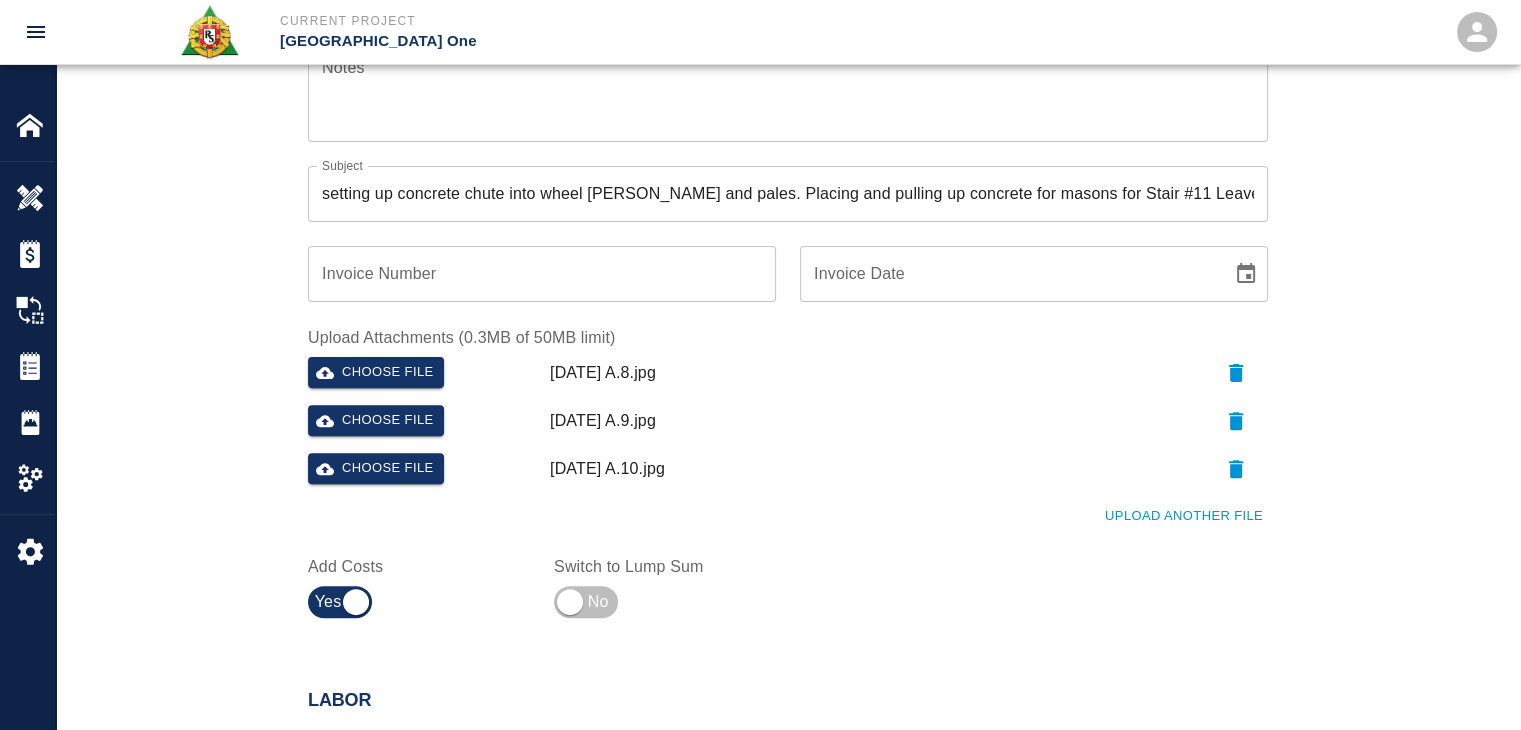 click on "Upload Another File" at bounding box center (776, 504) 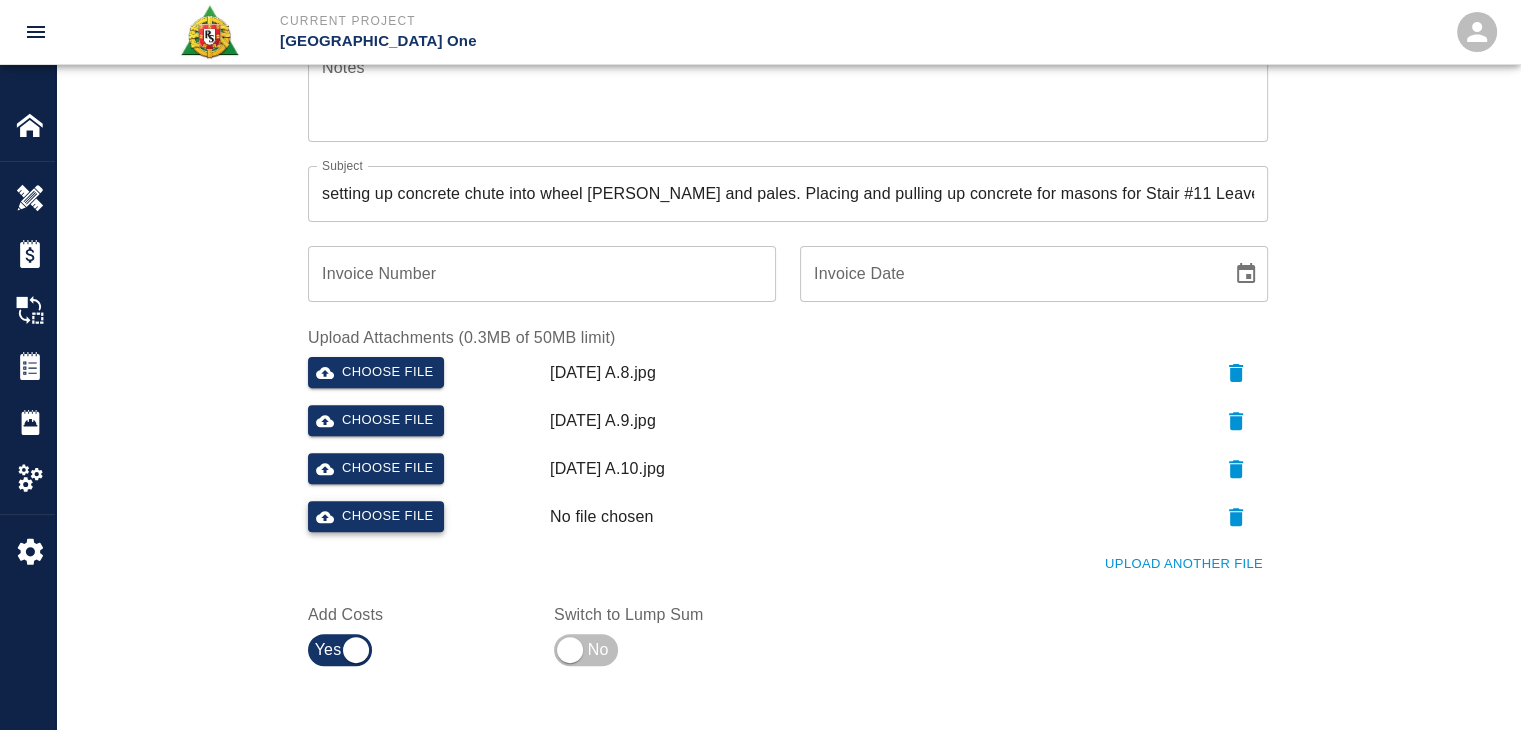 click on "Choose file" at bounding box center (376, 516) 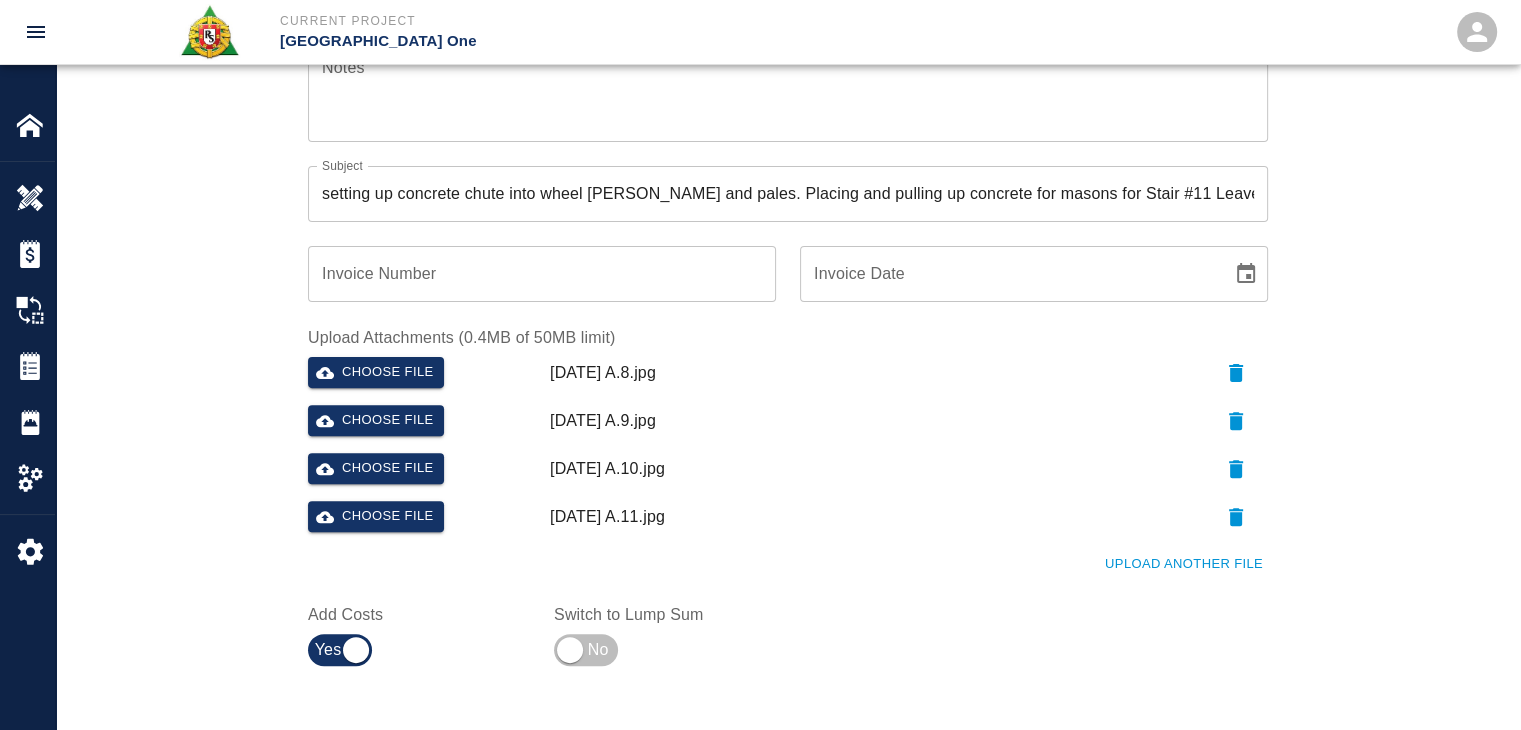 click on "Ticket Number 1192 Ticket Number PCO Number 0624 PCO Number Start Date  07/02/2025 Start Date  End Date End Date Work Description R&S worked on setting up concrete chute into wheel barrows and pales. Placing and pulling up concrete for masons for Stair #11 Leave outs.
Breakdown:
6 Laborers 3hrs each
1 Foreman 1hr
2 masons 4hrs x Work Description Notes x Notes Subject setting up concrete chute into wheel barrows and pales. Placing and pulling up concrete for masons for Stair #11 Leave outs. Subject Invoice Number Invoice Number Invoice Date Invoice Date Upload Attachments (0.4MB of 50MB limit) Choose file 07-02-25 A.8.jpg Choose file 07-02-25 A.9.jpg Choose file 07-02-25 A.10.jpg Choose file 07-02-25 A.11.jpg Upload Another File Add Costs Switch to Lump Sum" at bounding box center [788, 180] 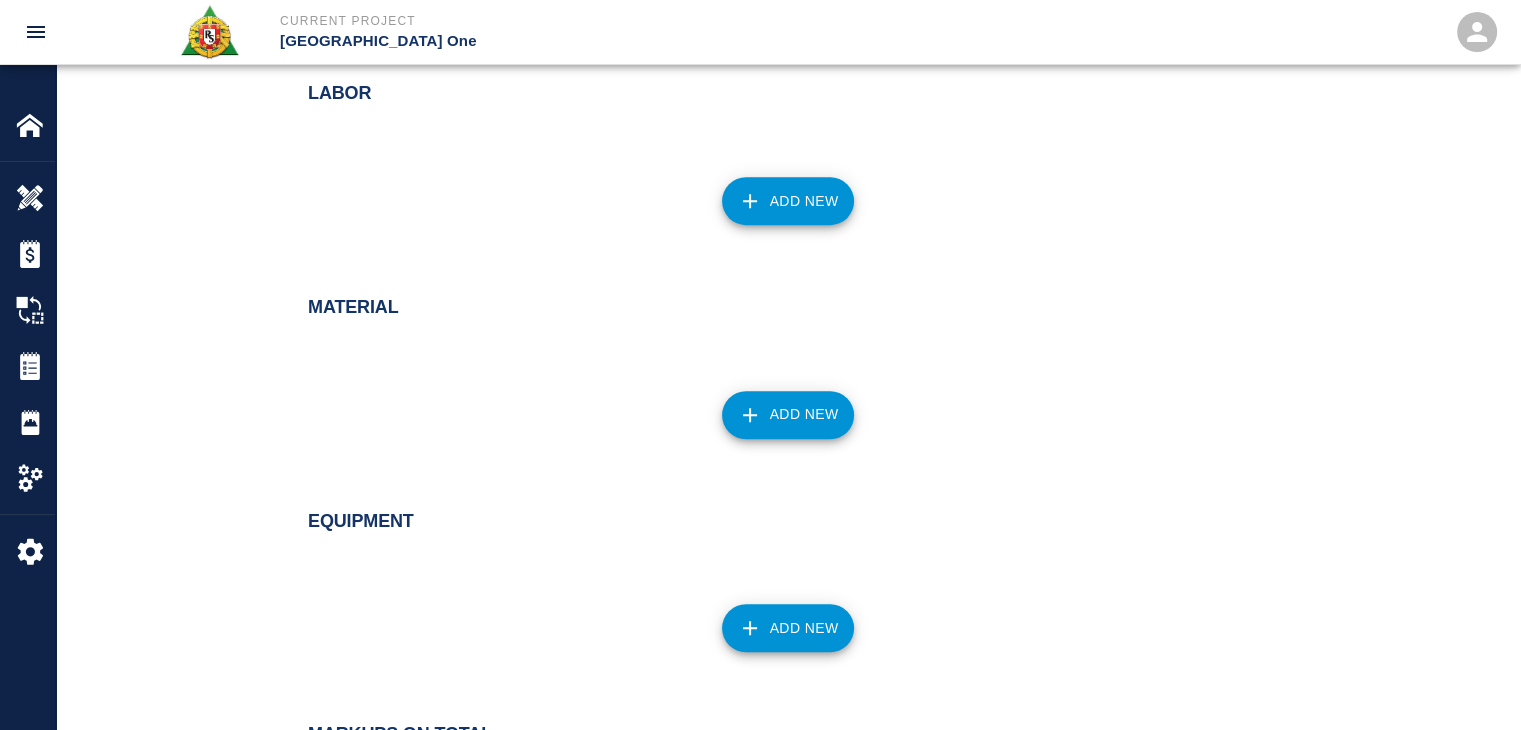 scroll, scrollTop: 1296, scrollLeft: 0, axis: vertical 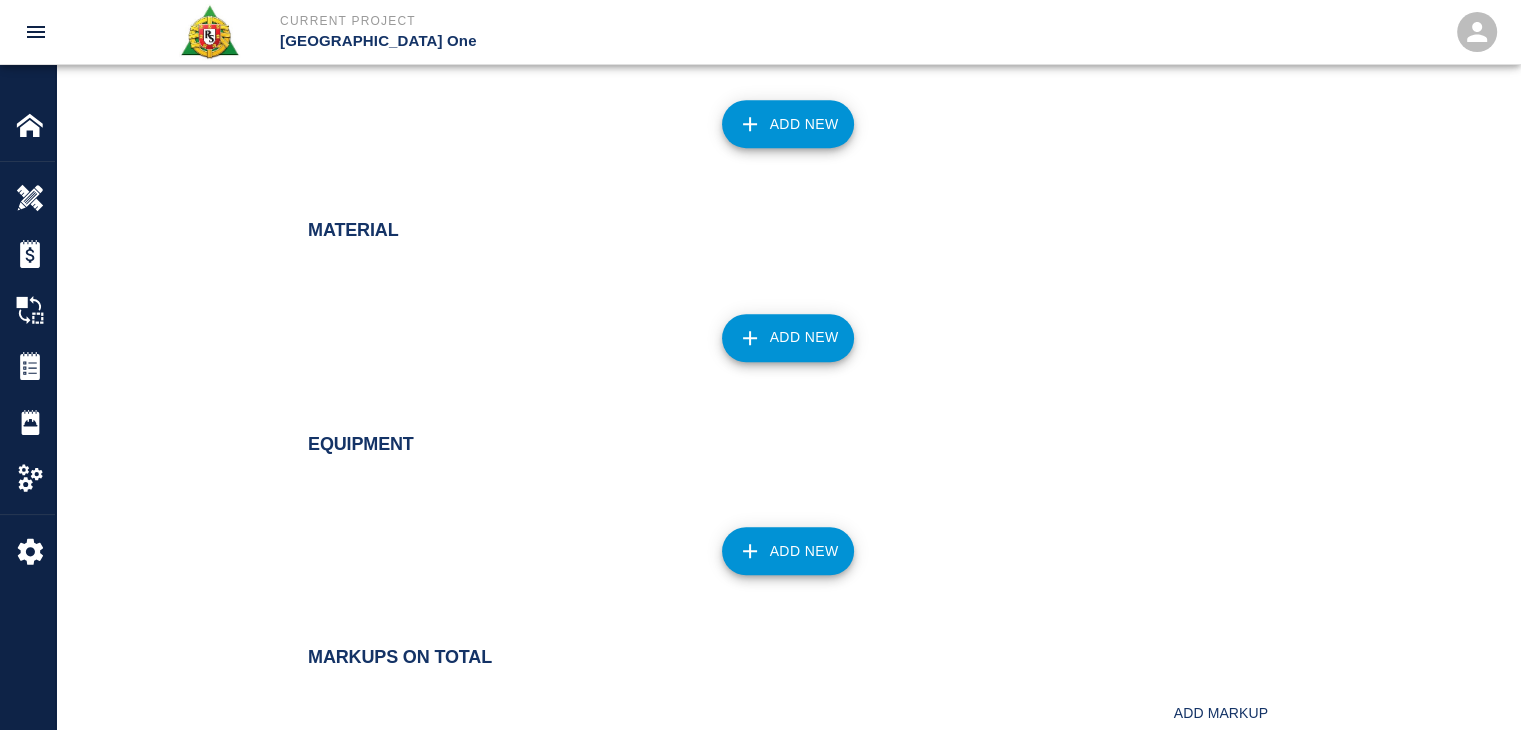 click on "Add New" at bounding box center (788, 124) 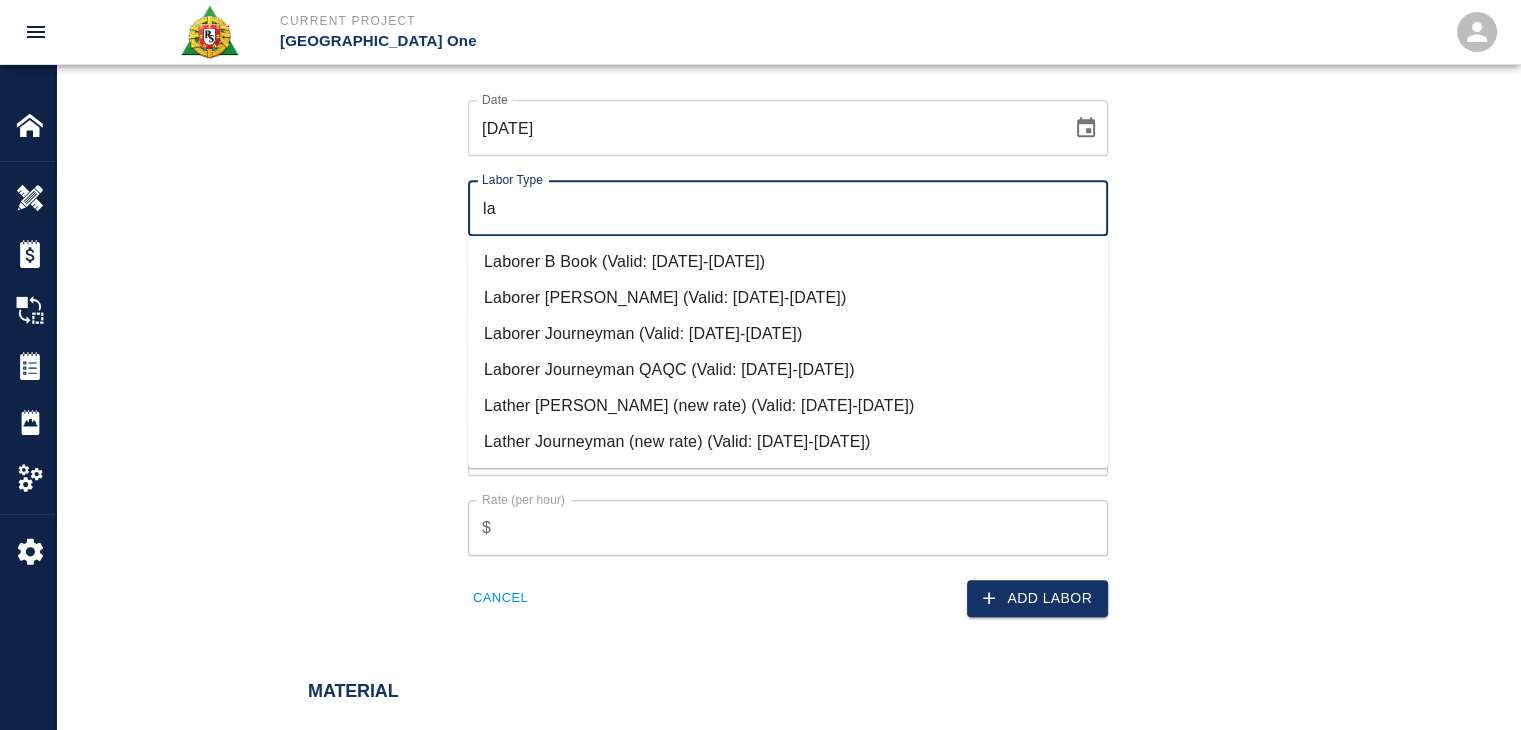 click on "Laborer Journeyman (Valid: 07/01/2024-08/31/2025)" at bounding box center (788, 334) 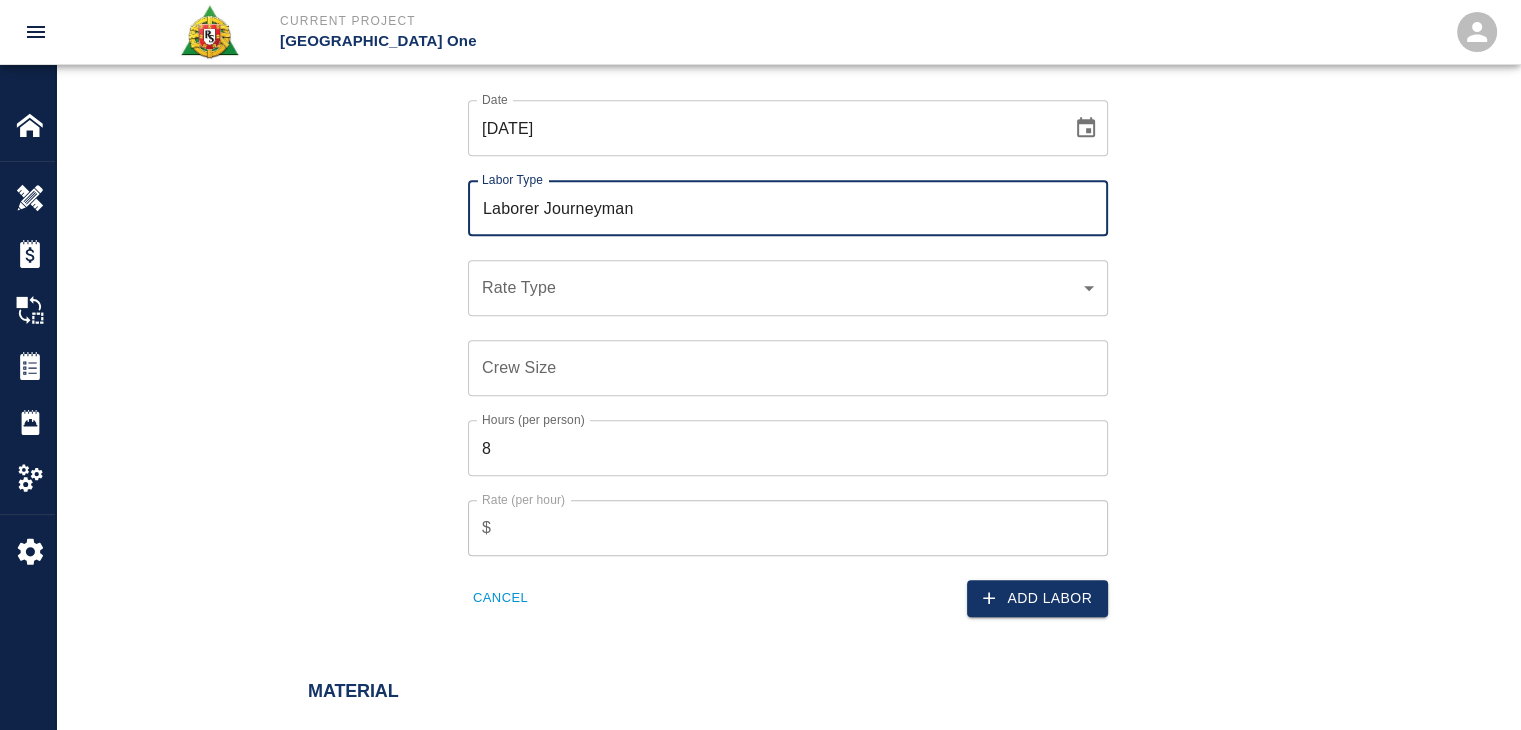type on "Laborer Journeyman" 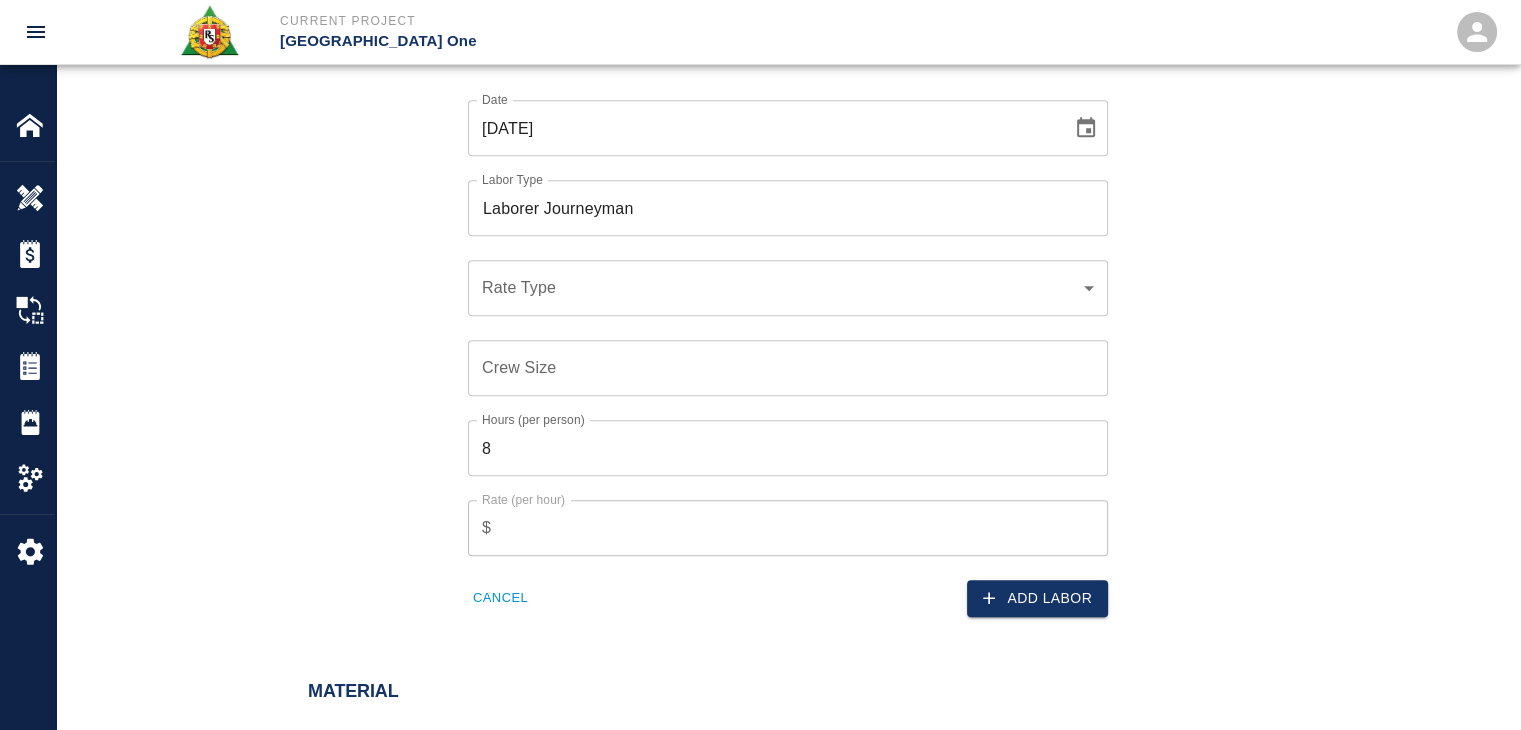 click on "​ Rate Type" at bounding box center (788, 288) 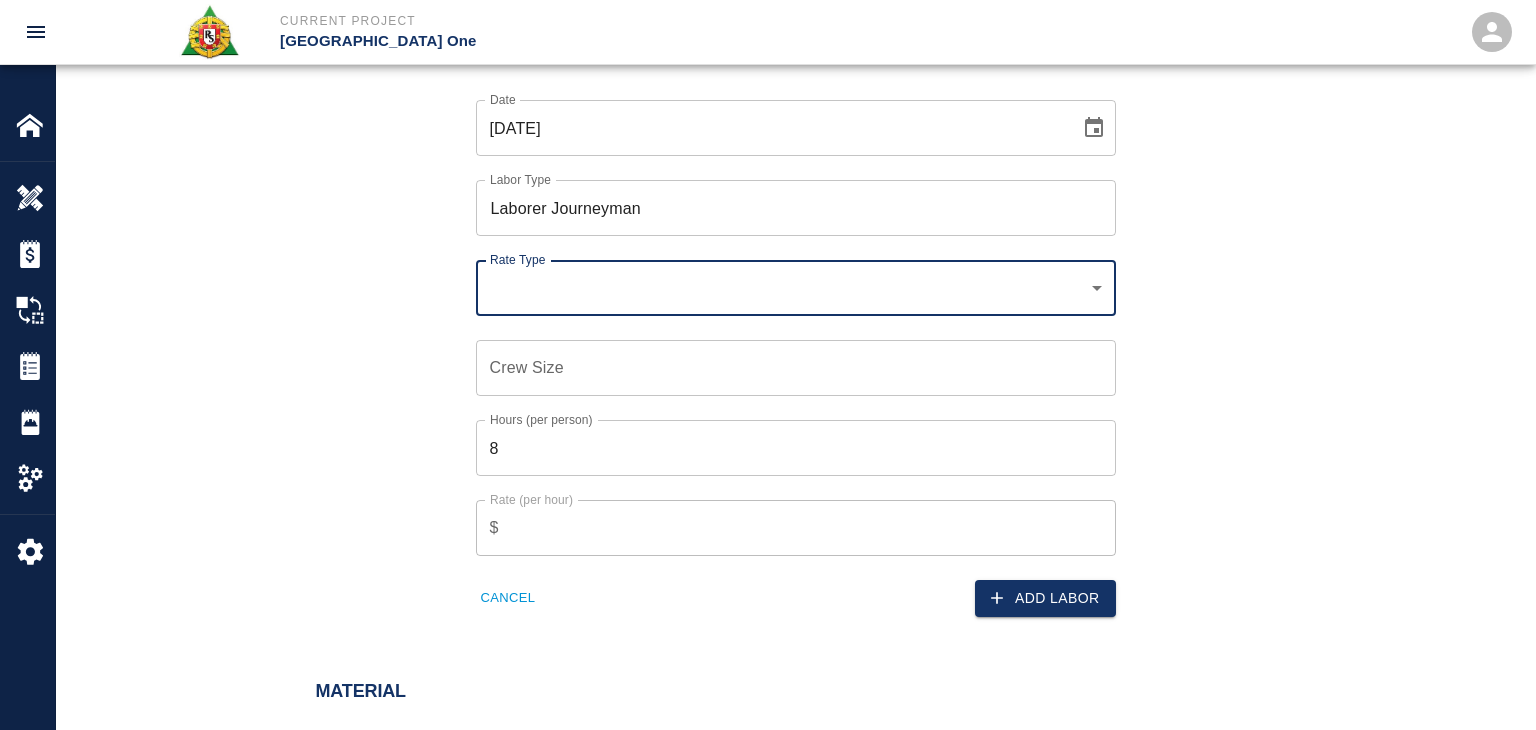 click on "Current Project JFK Terminal One Home JFK Terminal One Overview Estimates Change Orders Tickets Daily Reports Project Settings Settings Powered By Terms of Service  |  Privacy Policy Add Ticket Ticket Number 1192 Ticket Number PCO Number 0624 PCO Number Start Date  07/02/2025 Start Date  End Date End Date Work Description R&S worked on setting up concrete chute into wheel barrows and pales. Placing and pulling up concrete for masons for Stair #11 Leave outs.
Breakdown:
6 Laborers 3hrs each
1 Foreman 1hr
2 masons 4hrs x Work Description Notes x Notes Subject setting up concrete chute into wheel barrows and pales. Placing and pulling up concrete for masons for Stair #11 Leave outs. Subject Invoice Number Invoice Number Invoice Date Invoice Date Upload Attachments (0.4MB of 50MB limit) Choose file 07-02-25 A.8.jpg Choose file 07-02-25 A.9.jpg Choose file 07-02-25 A.10.jpg Choose file 07-02-25 A.11.jpg Upload Another File Add Costs Switch to Lump Sum Labor Date 07/02/2025 Date Labor Type Laborer Journeyman ​ 8" at bounding box center (768, -931) 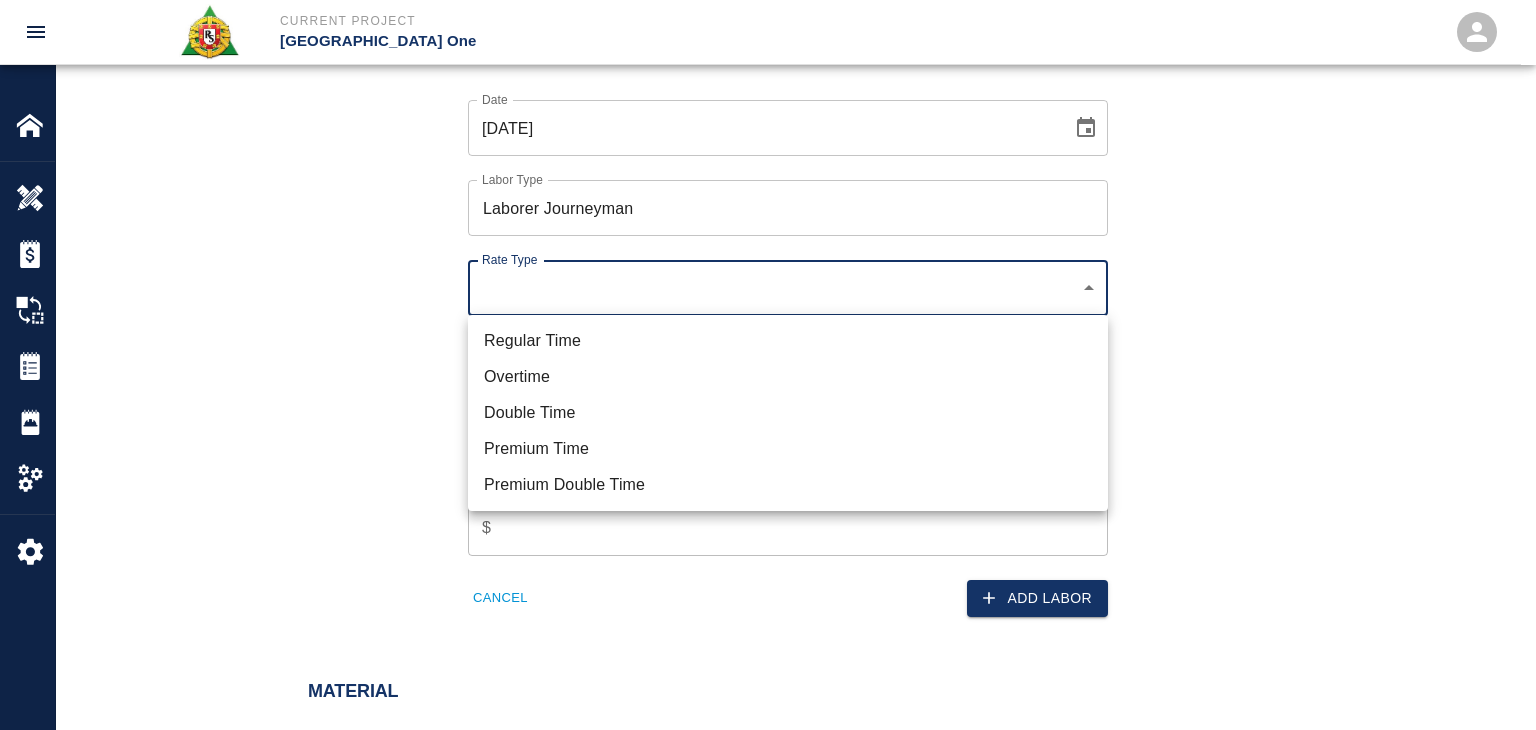 click on "Regular Time" at bounding box center [788, 341] 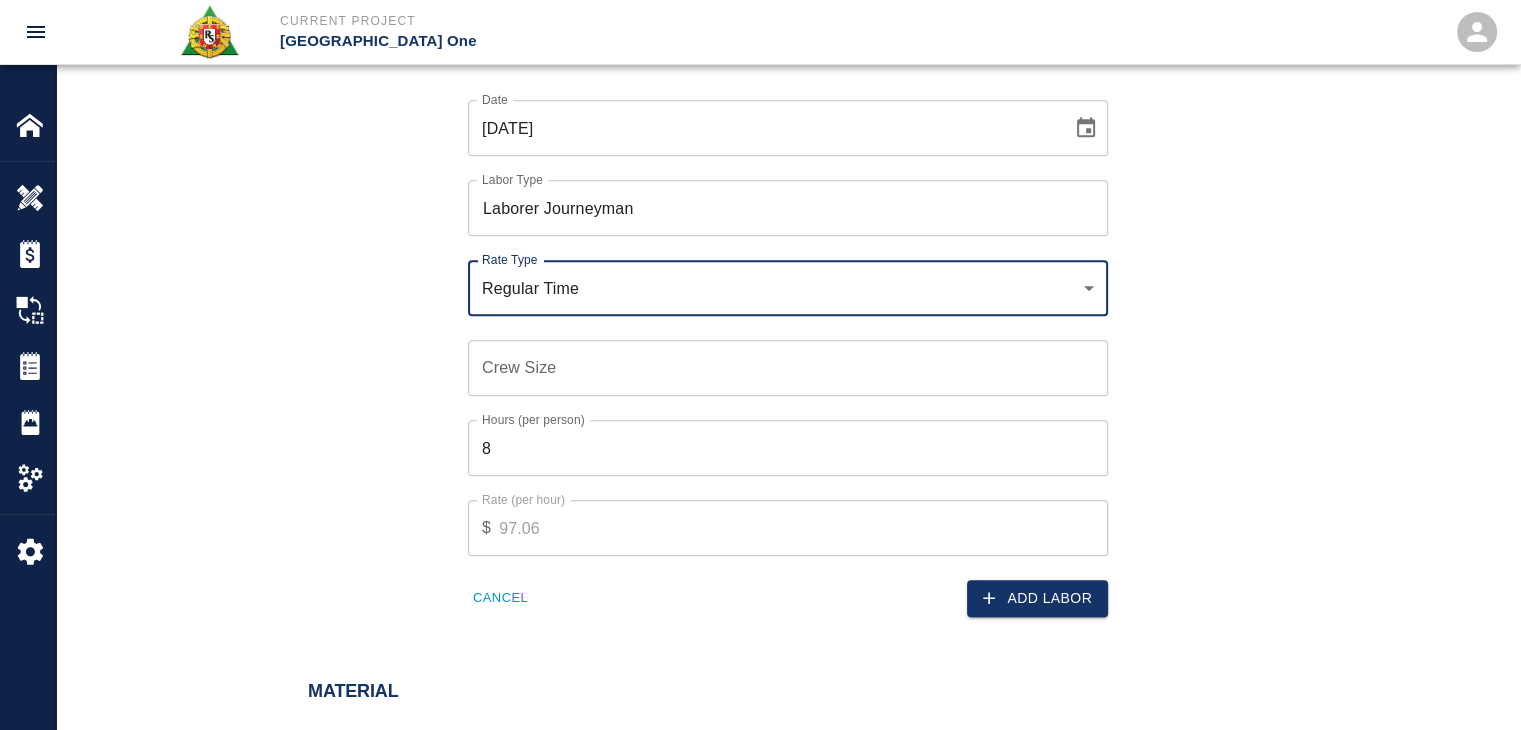 click on "Crew Size" at bounding box center [788, 368] 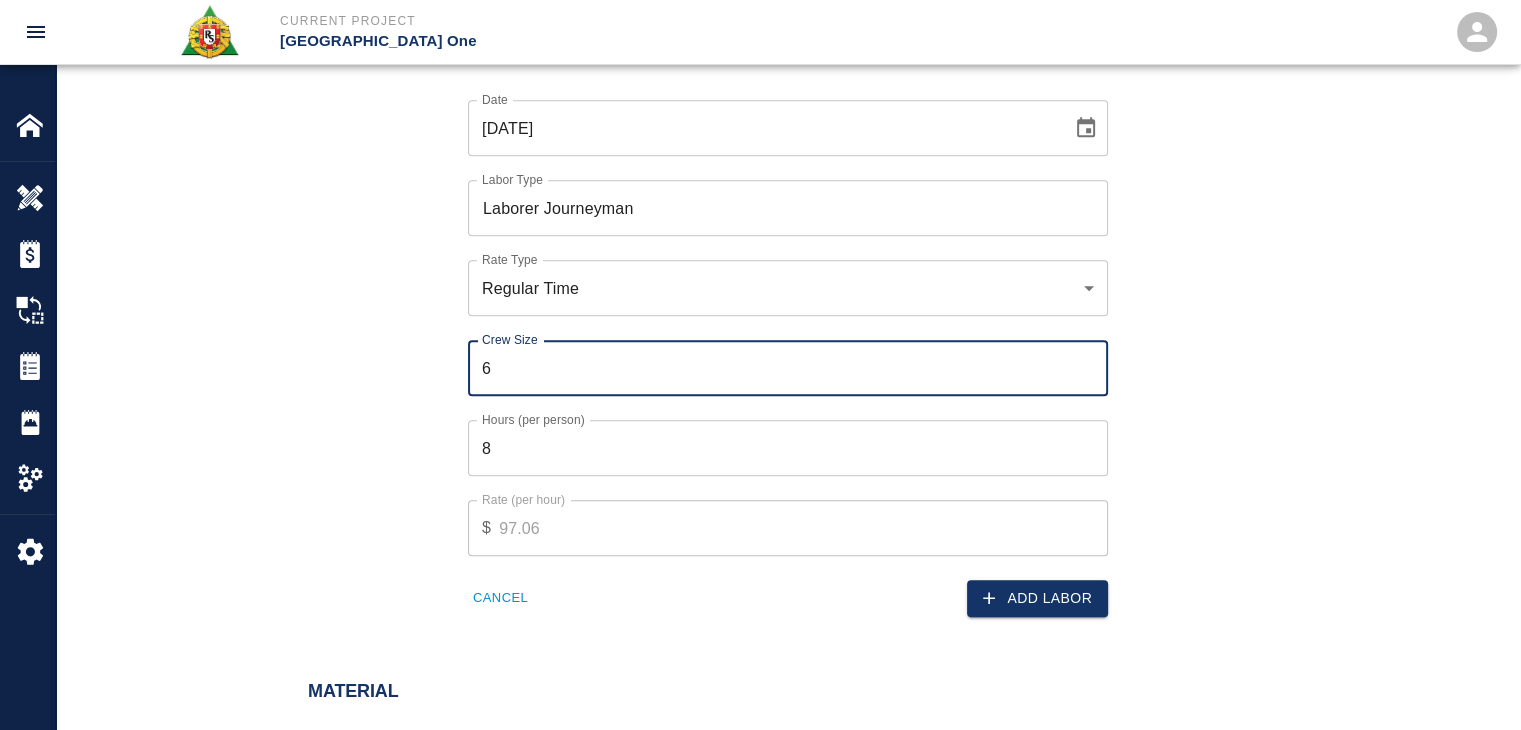 type on "6" 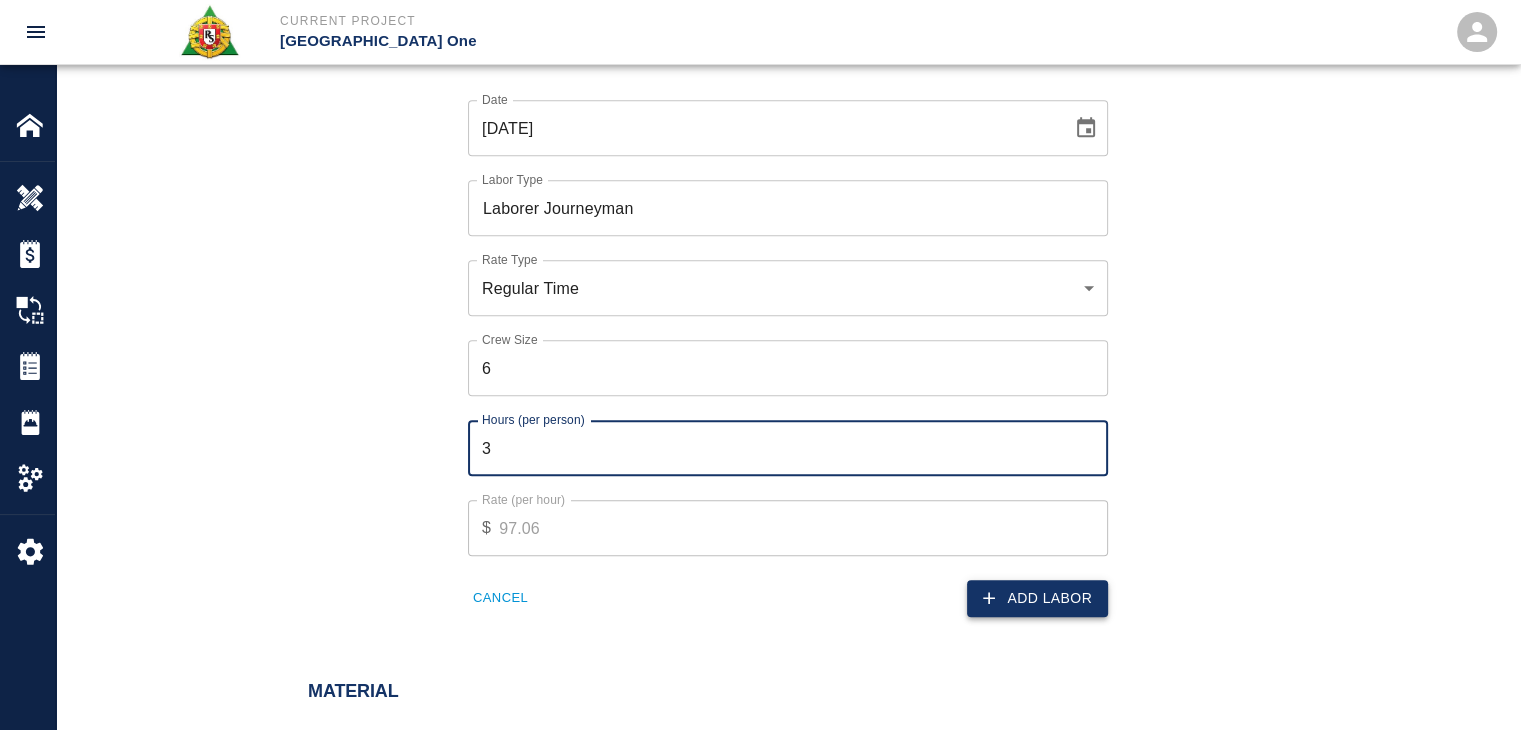type on "3" 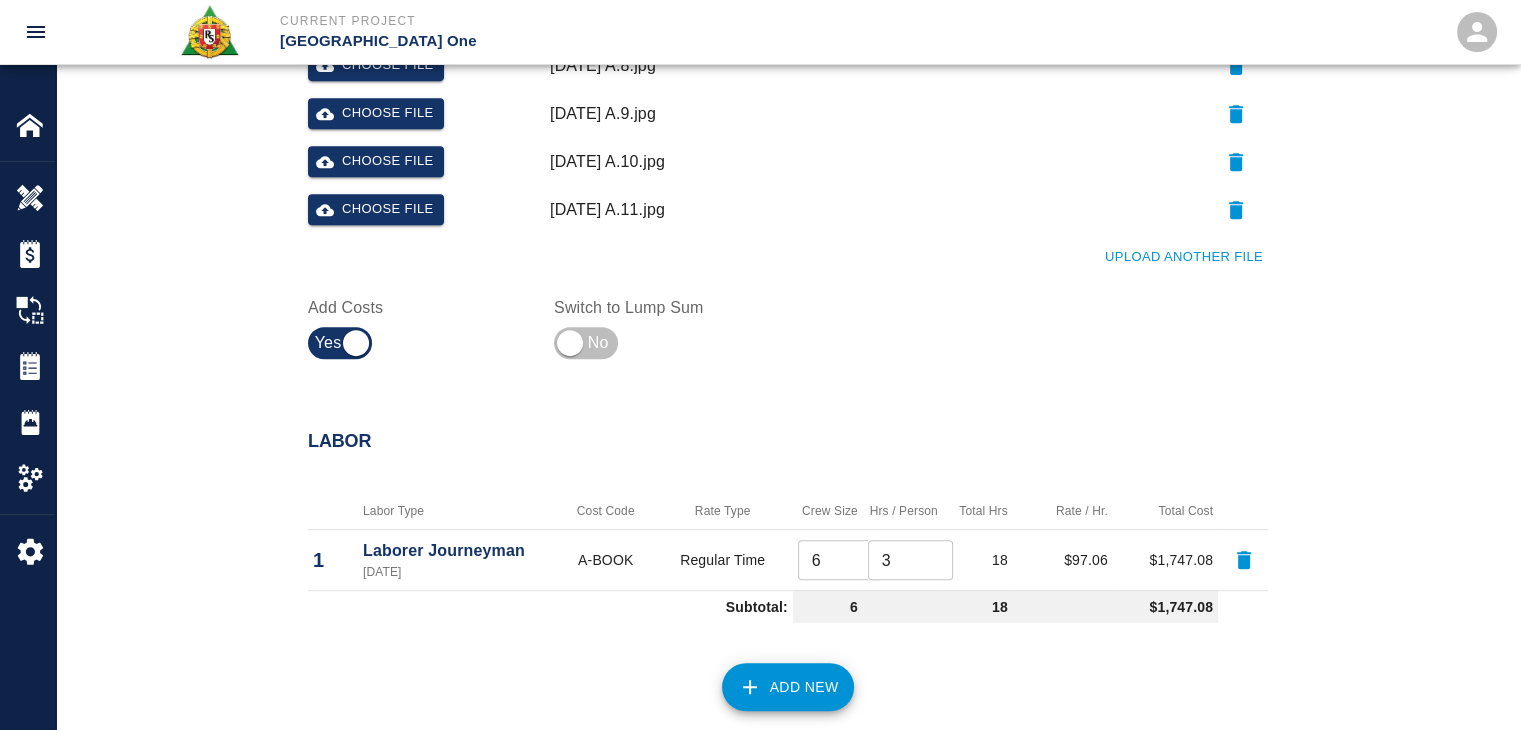 scroll, scrollTop: 1172, scrollLeft: 0, axis: vertical 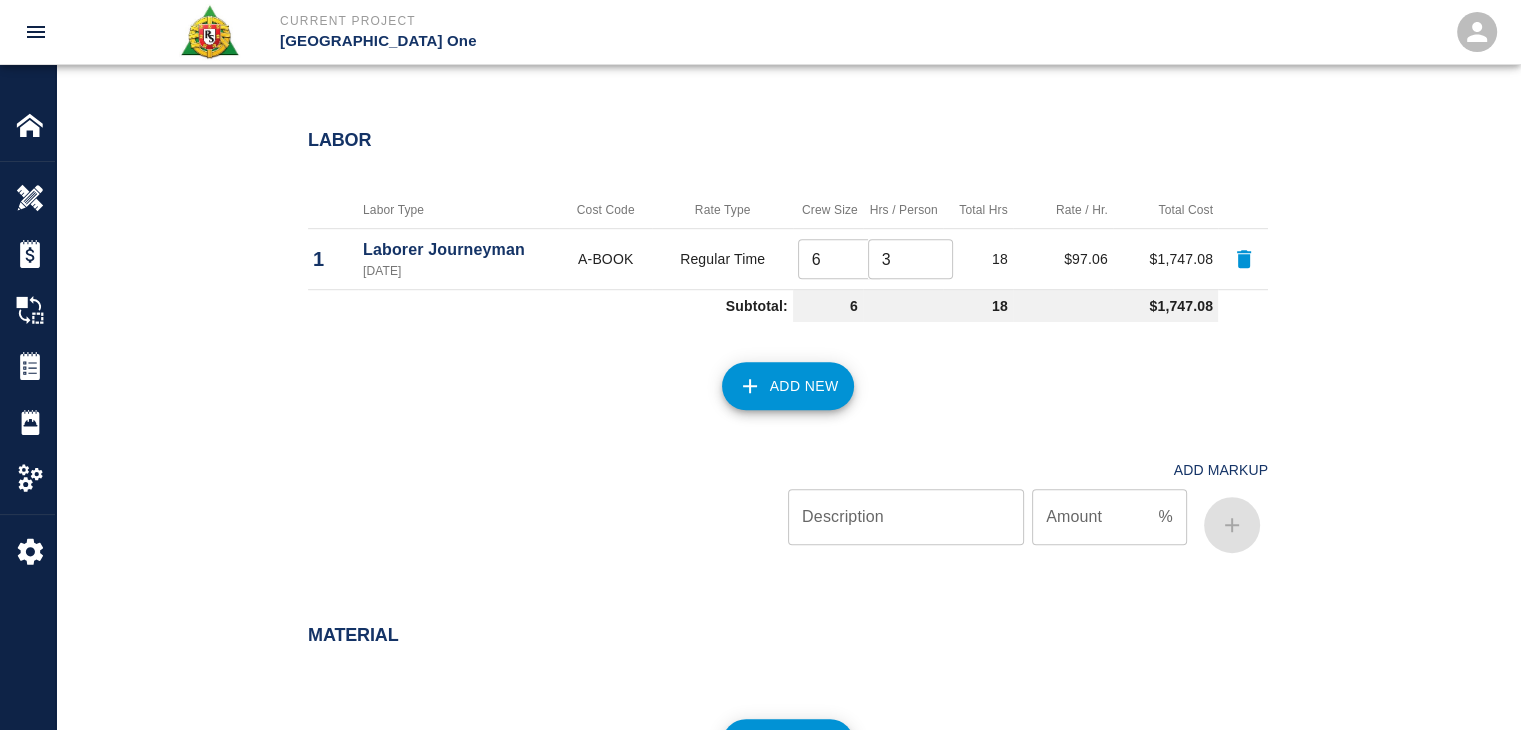 click on "Add New" at bounding box center (788, 386) 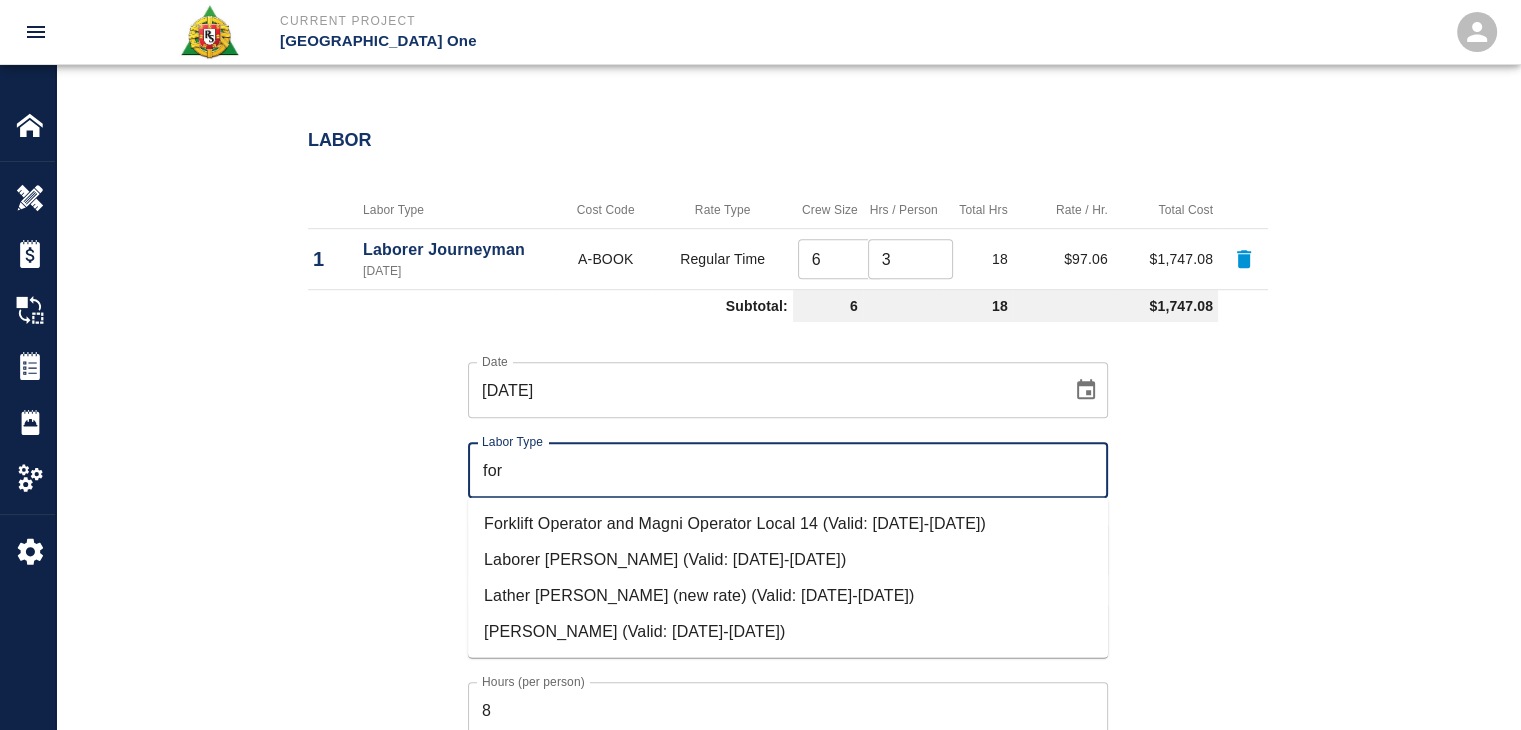 click on "Laborer Foreman  (Valid: 07/01/2024-08/31/2025)" at bounding box center [788, 560] 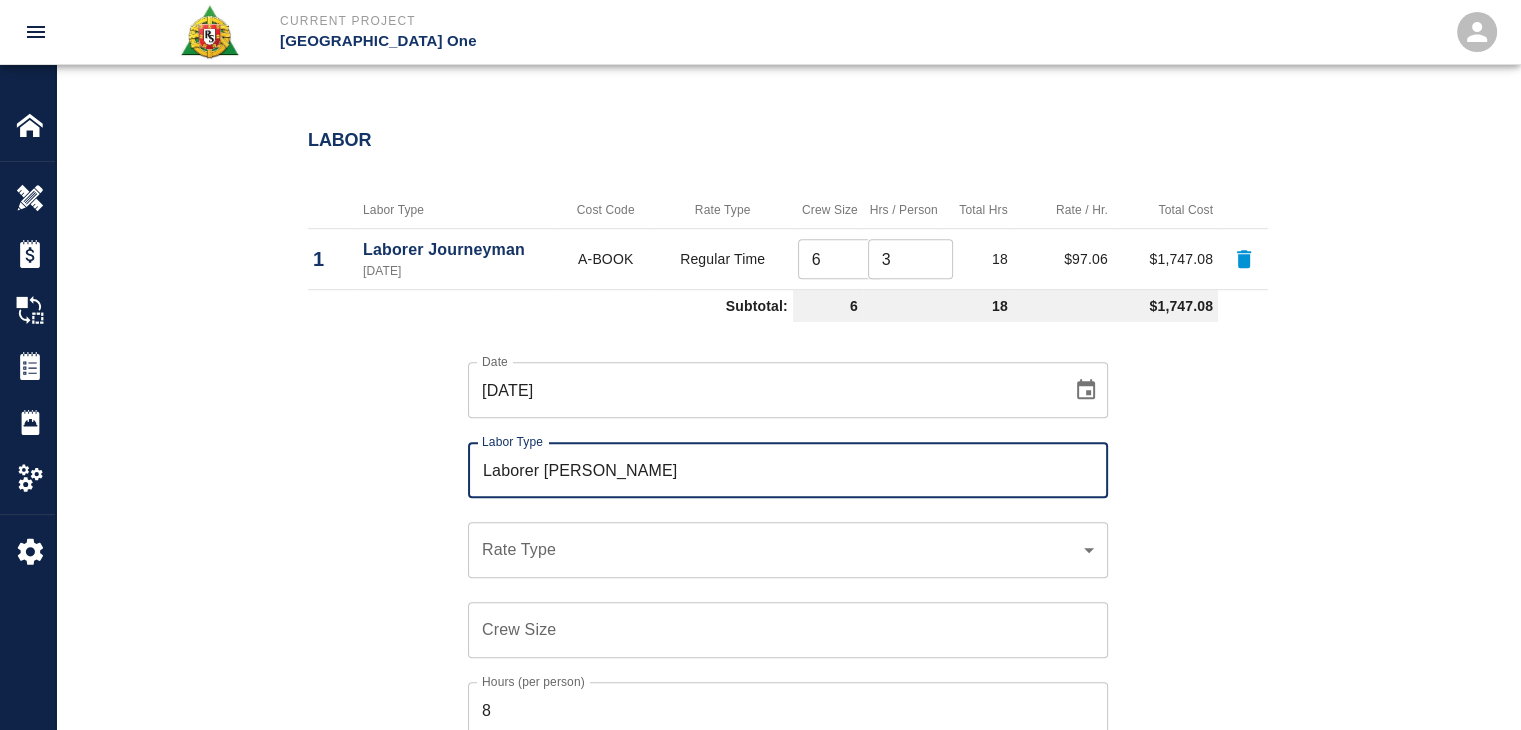 type on "Laborer Foreman" 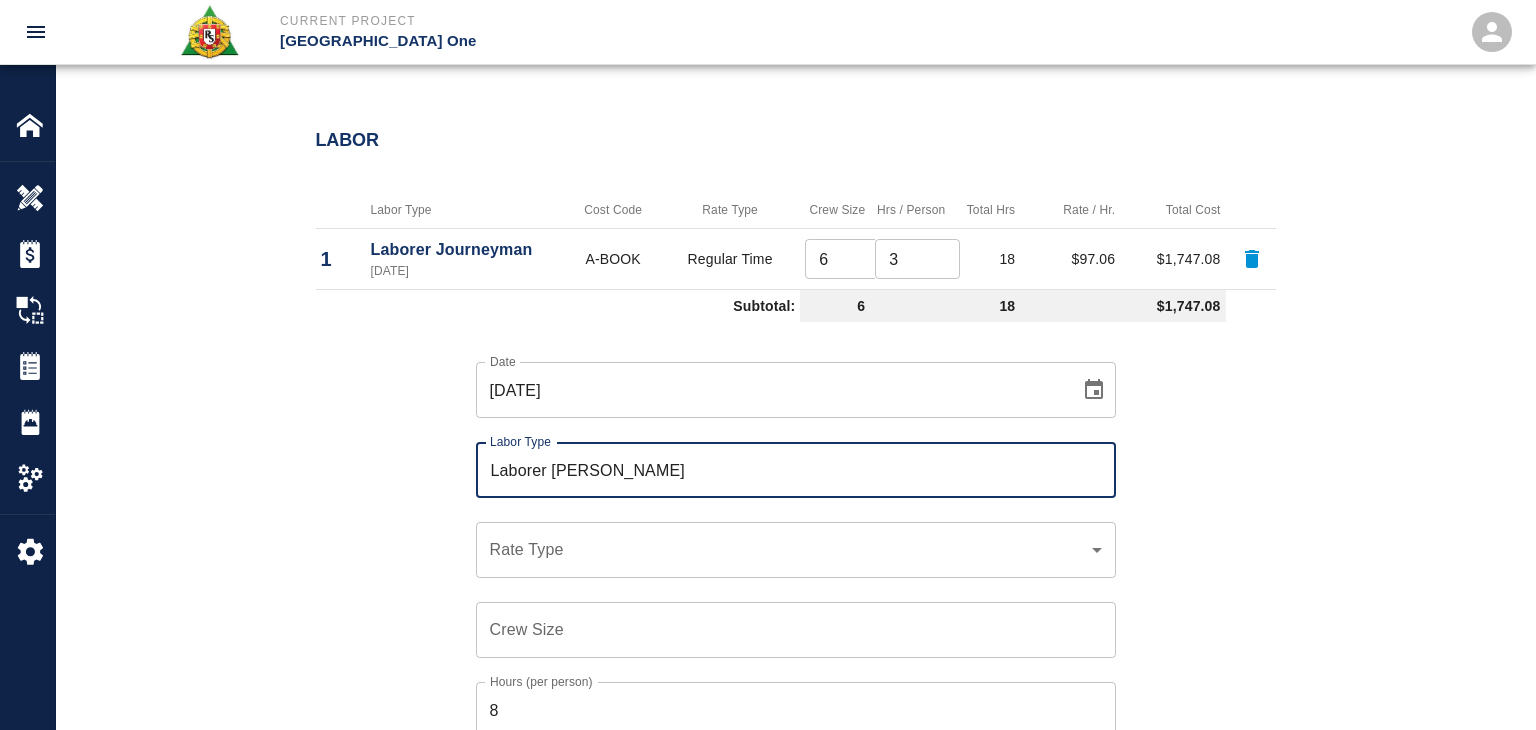 click on "Current Project JFK Terminal One Home JFK Terminal One Overview Estimates Change Orders Tickets Daily Reports Project Settings Settings Powered By Terms of Service  |  Privacy Policy Add Ticket Ticket Number 1192 Ticket Number PCO Number 0624 PCO Number Start Date  07/02/2025 Start Date  End Date End Date Work Description R&S worked on setting up concrete chute into wheel barrows and pales. Placing and pulling up concrete for masons for Stair #11 Leave outs.
Breakdown:
6 Laborers 3hrs each
1 Foreman 1hr
2 masons 4hrs x Work Description Notes x Notes Subject setting up concrete chute into wheel barrows and pales. Placing and pulling up concrete for masons for Stair #11 Leave outs. Subject Invoice Number Invoice Number Invoice Date Invoice Date Upload Attachments (0.4MB of 50MB limit) Choose file 07-02-25 A.8.jpg Choose file 07-02-25 A.9.jpg Choose file 07-02-25 A.10.jpg Choose file 07-02-25 A.11.jpg Upload Another File Add Costs Switch to Lump Sum Labor Labor Type Cost Code Rate Type Crew Size Hrs / Person 1" at bounding box center (768, -807) 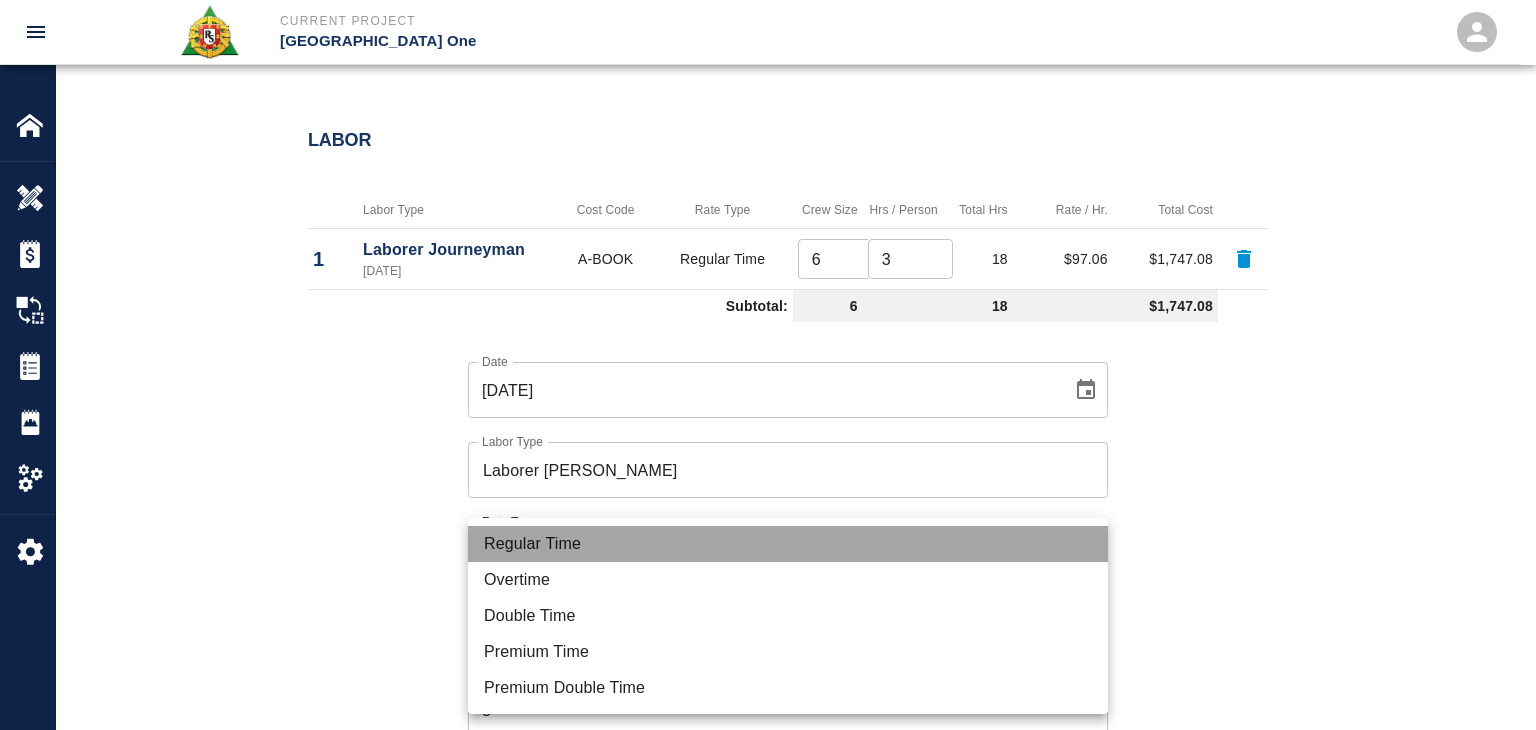 click on "Regular Time" at bounding box center (788, 544) 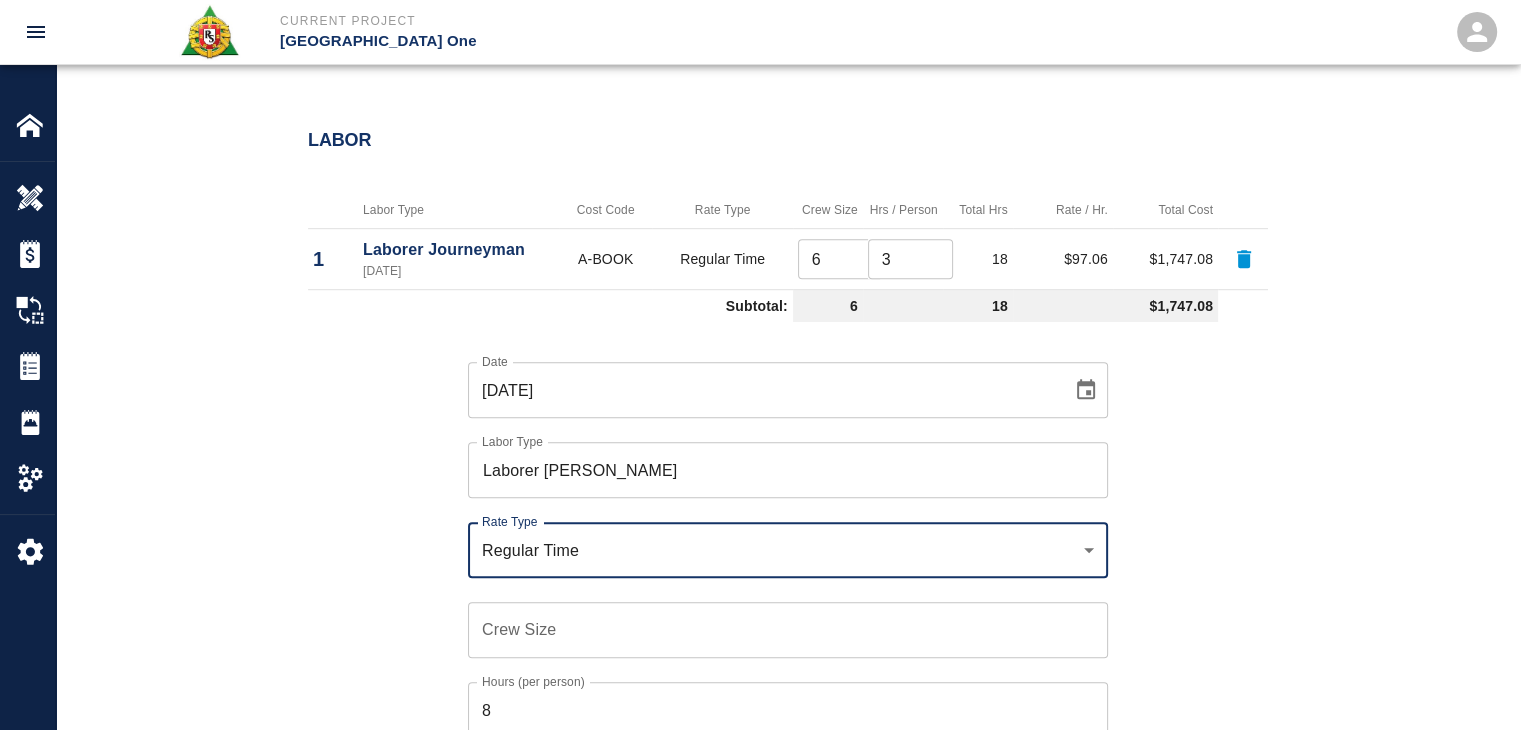 scroll, scrollTop: 1272, scrollLeft: 0, axis: vertical 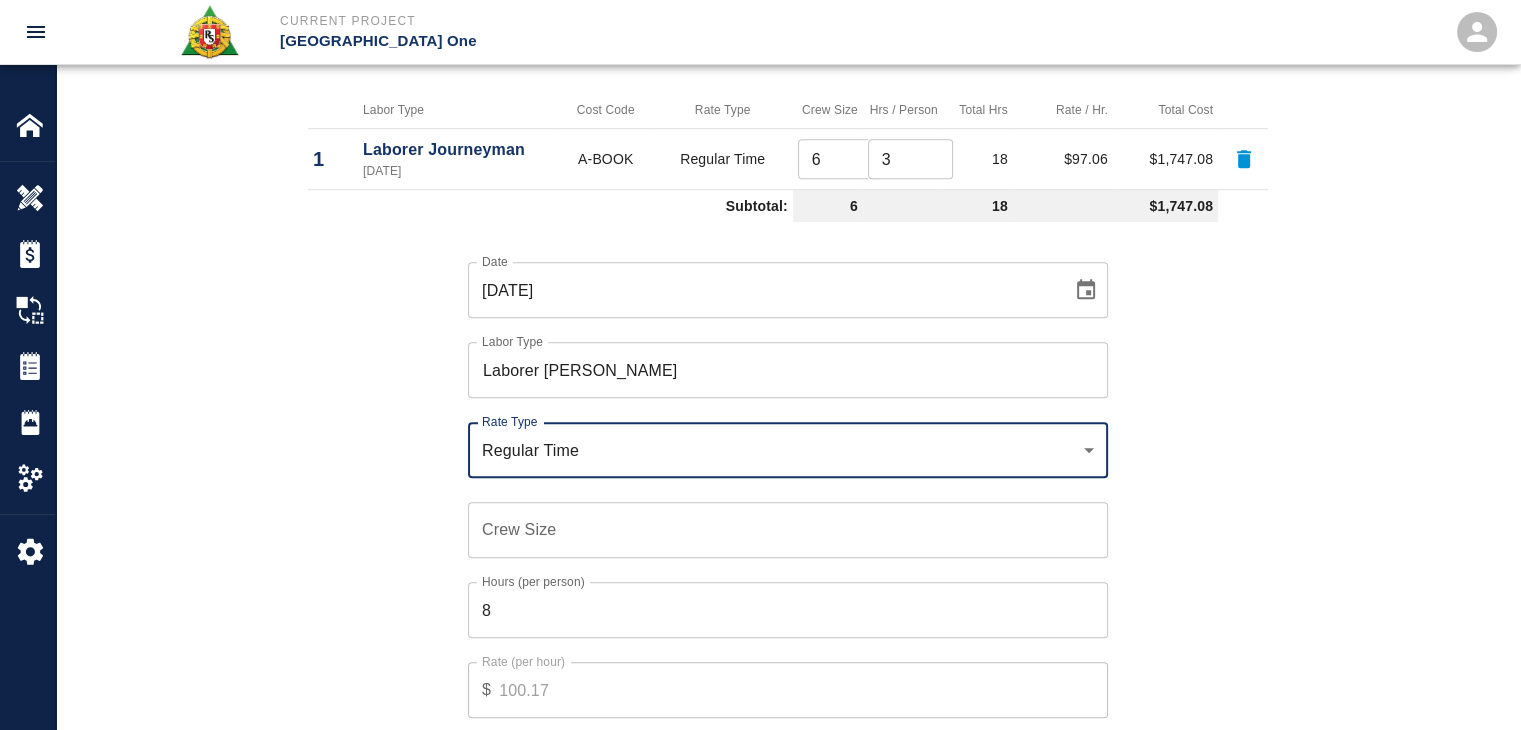 click on "Crew Size" at bounding box center (788, 530) 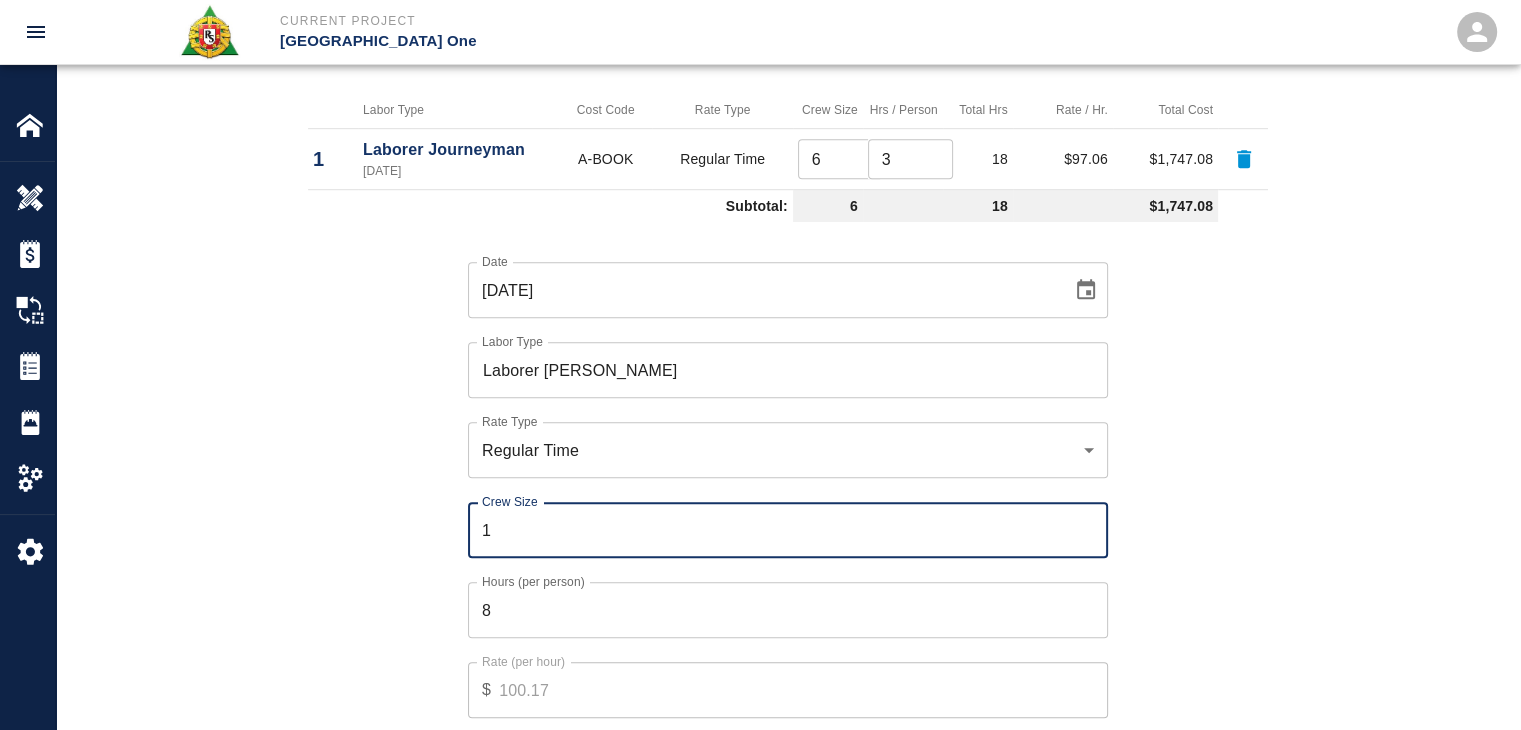 type on "1" 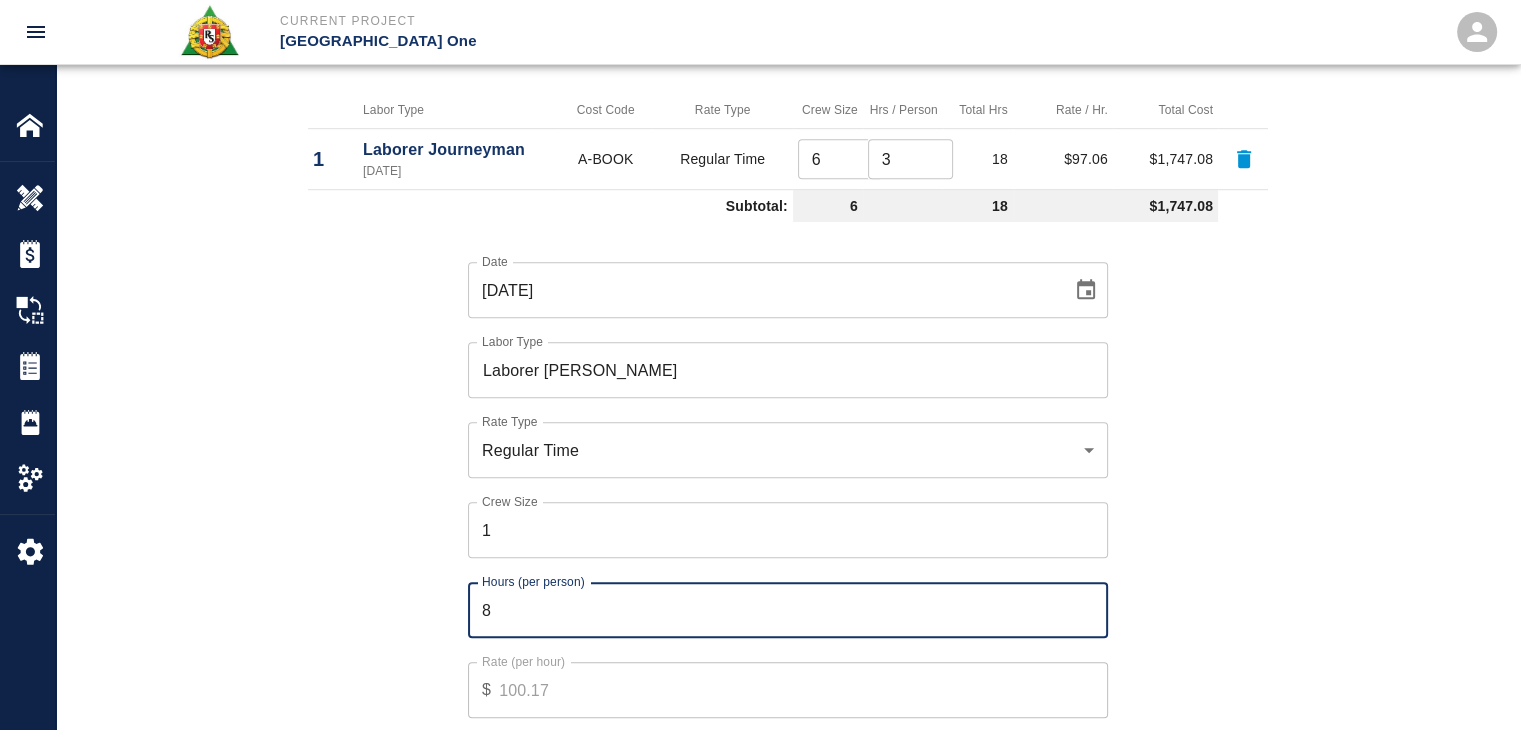 click on "8" at bounding box center [788, 610] 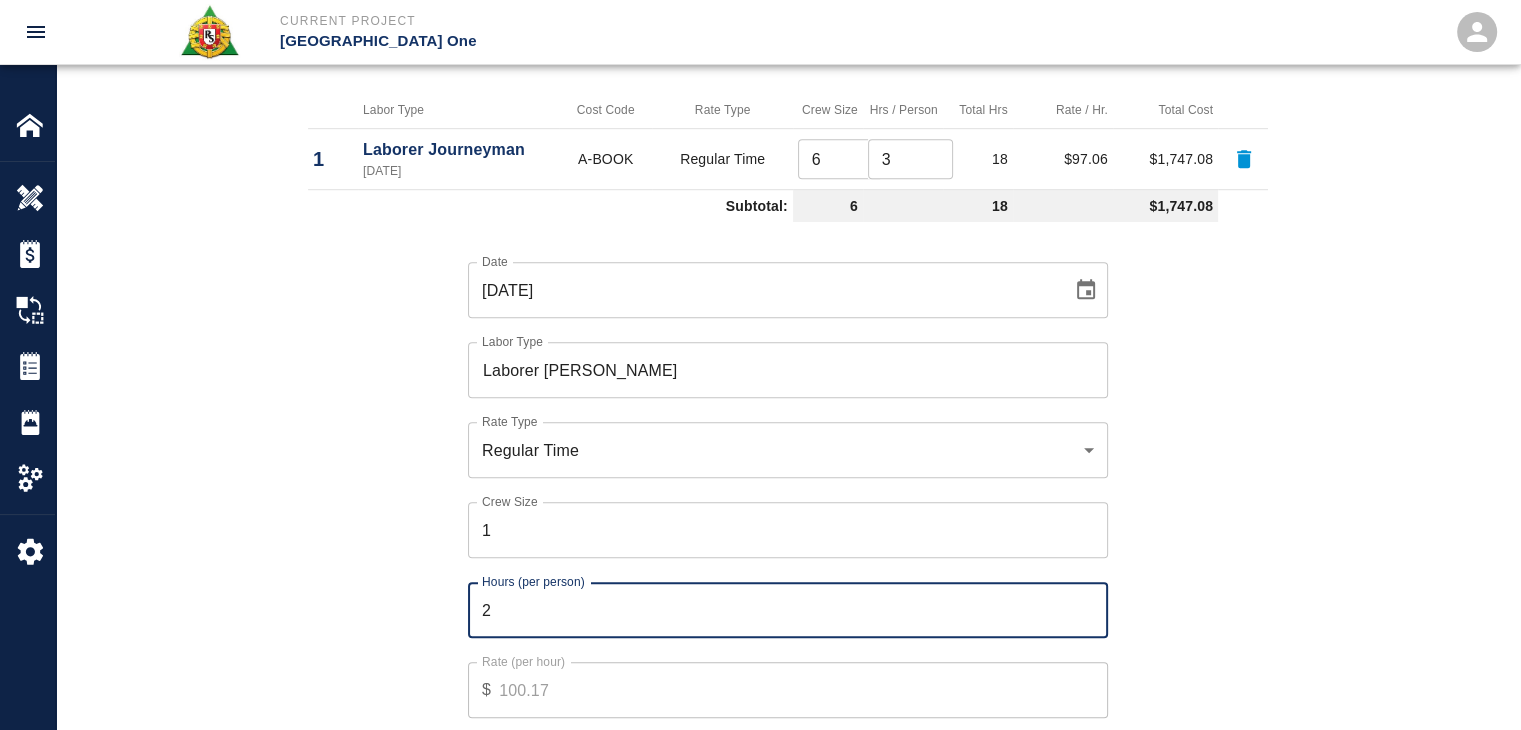 type on "2" 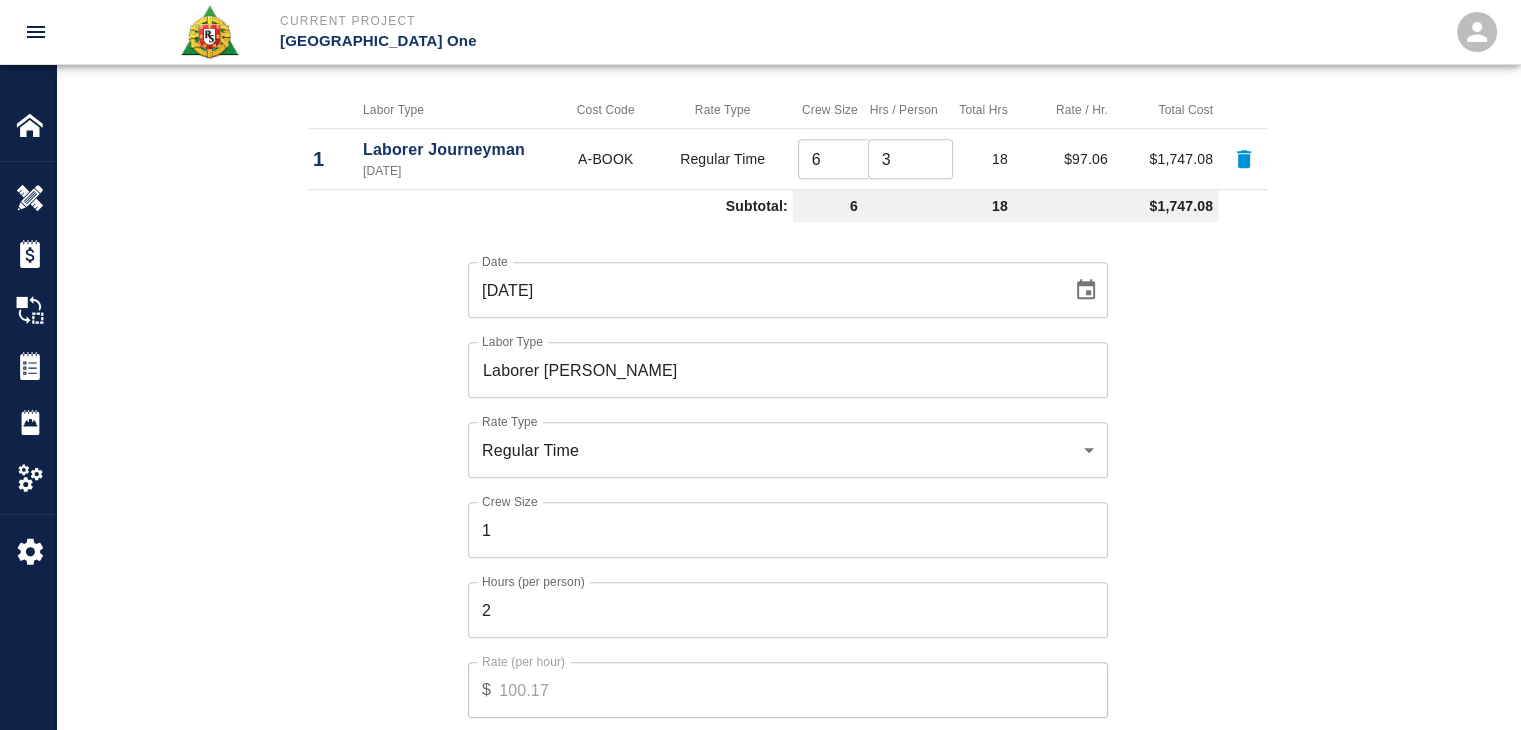 click on "Hours (per person) 2 Hours (per person)" at bounding box center [776, 598] 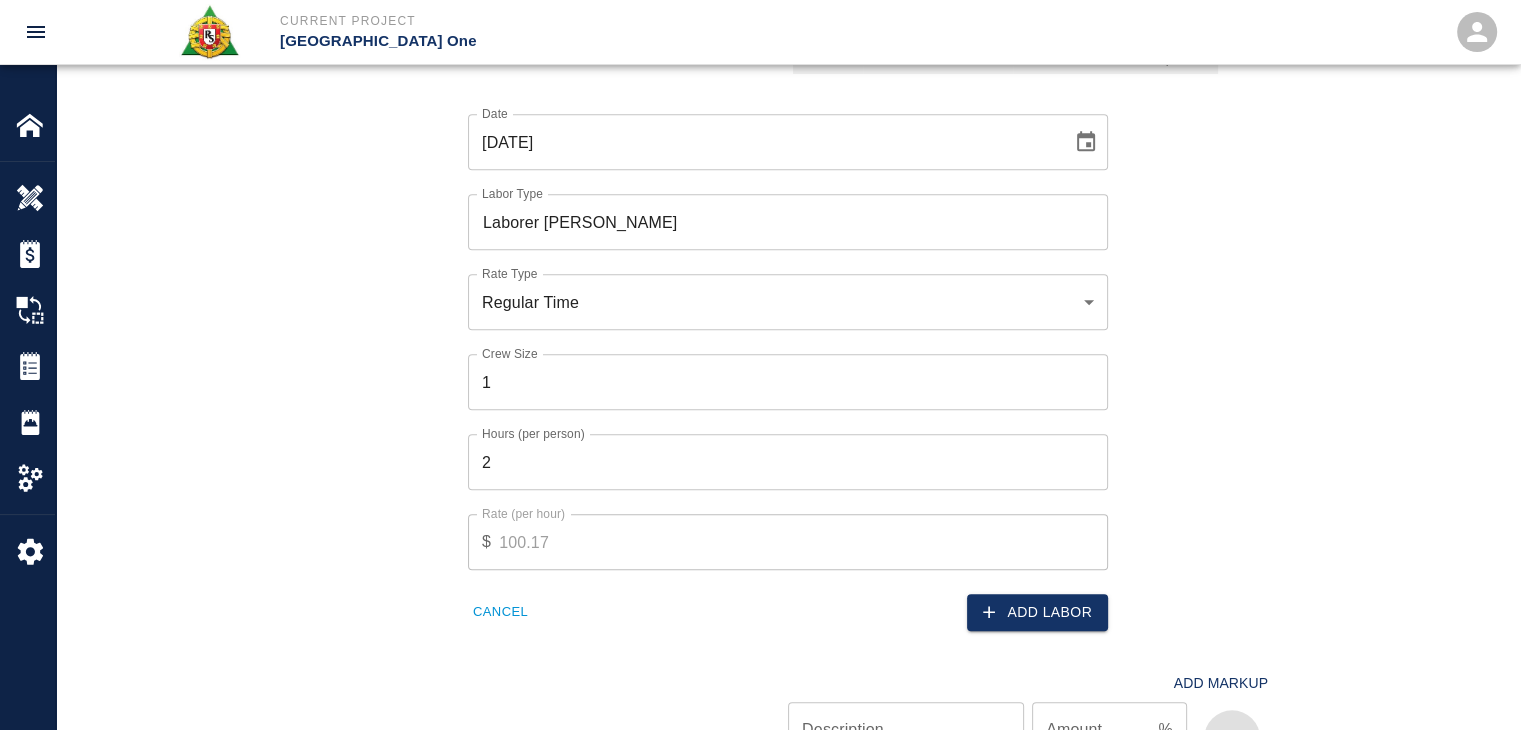 click on "Add Markup Description Description Amount % Amount" at bounding box center (776, 702) 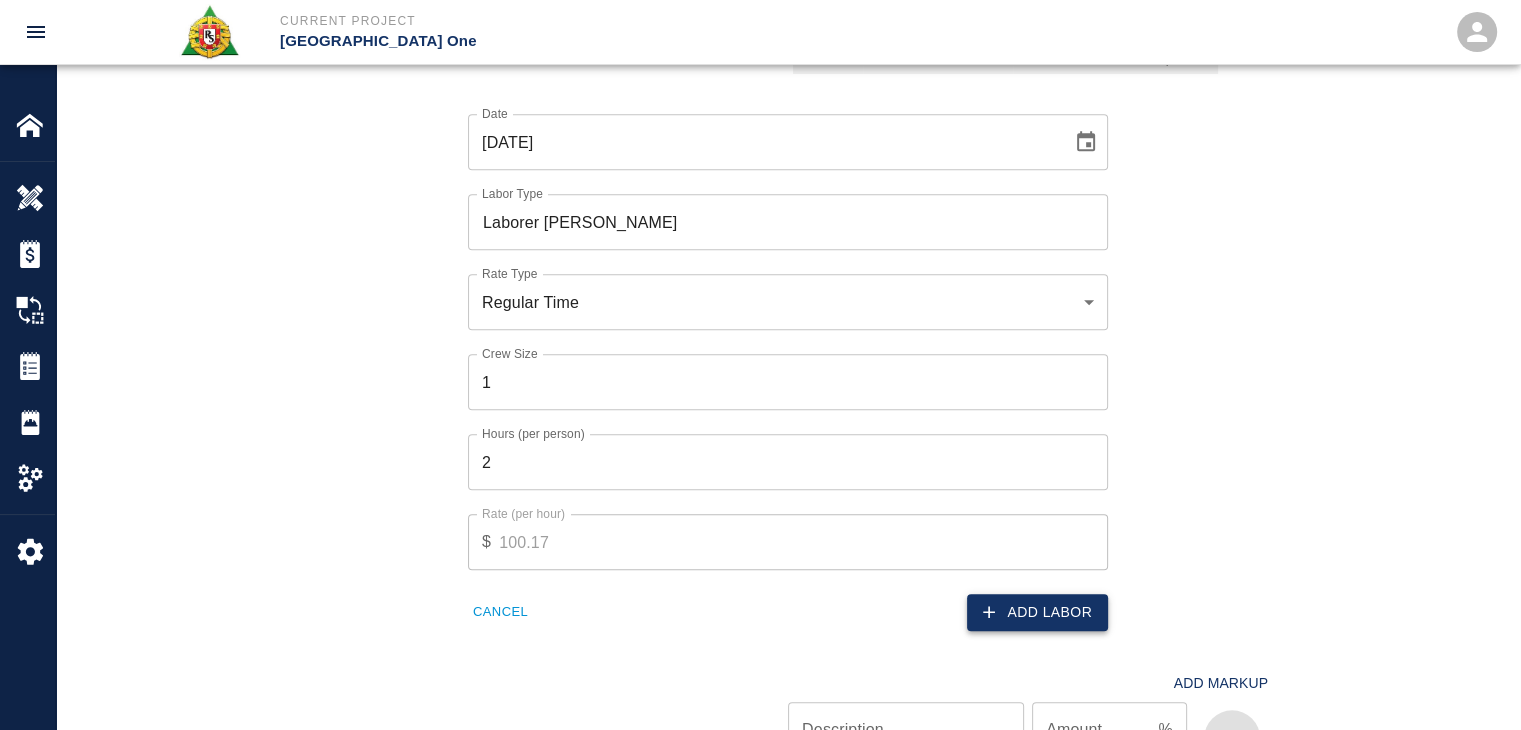 click on "Add Labor" at bounding box center (1037, 612) 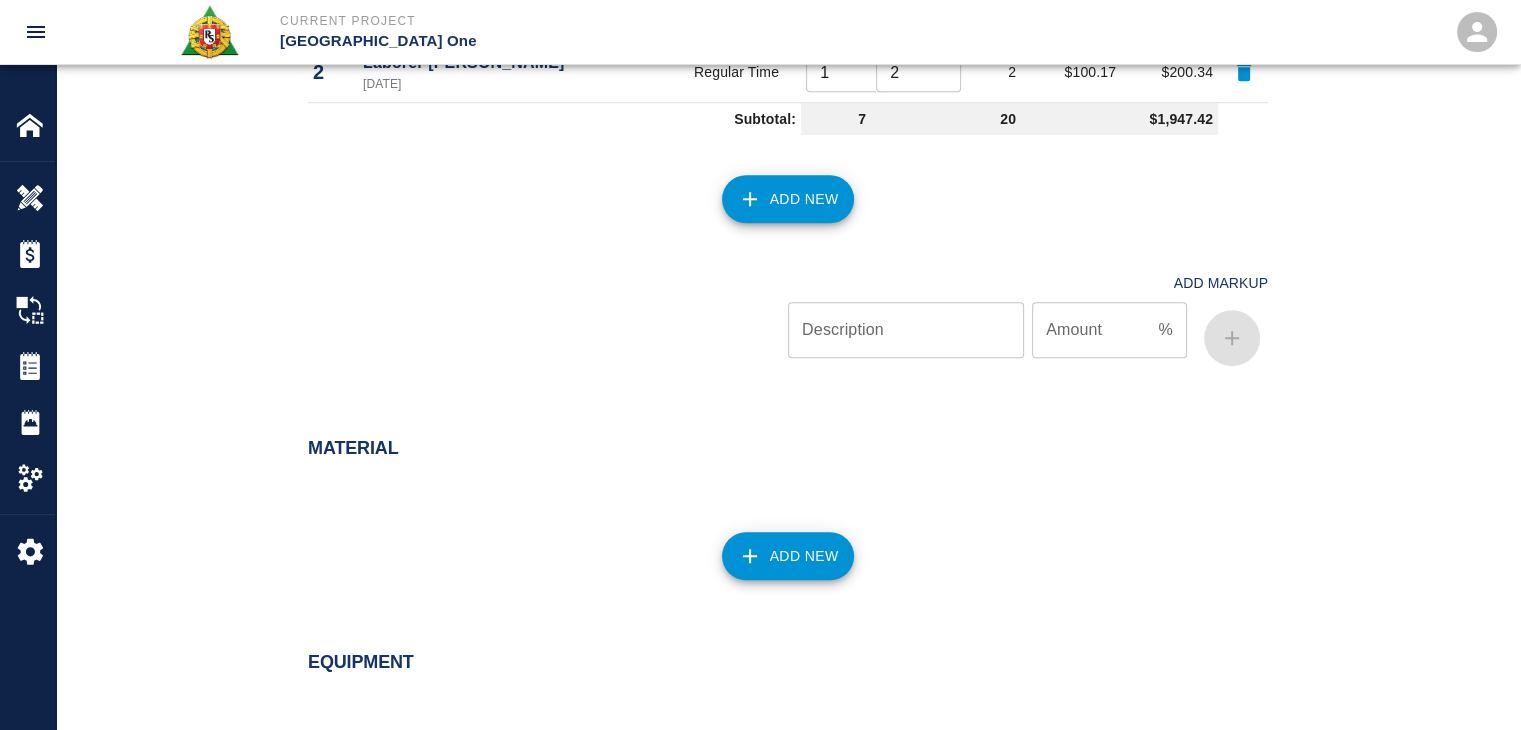 click on "Add New" at bounding box center (776, 187) 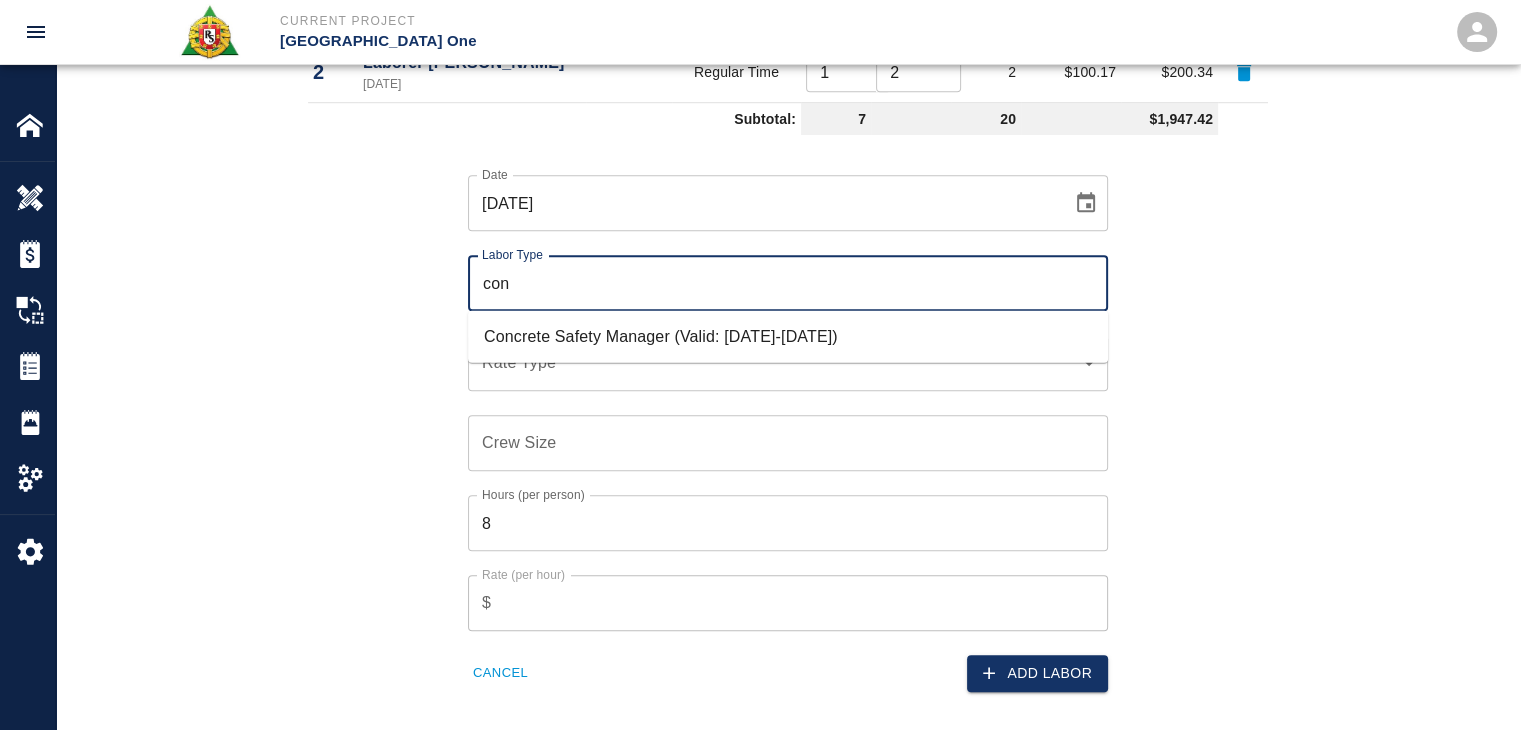 click on "Concrete Safety Manager (Valid: 01/01/2025-01/01/2026)" at bounding box center [788, 336] 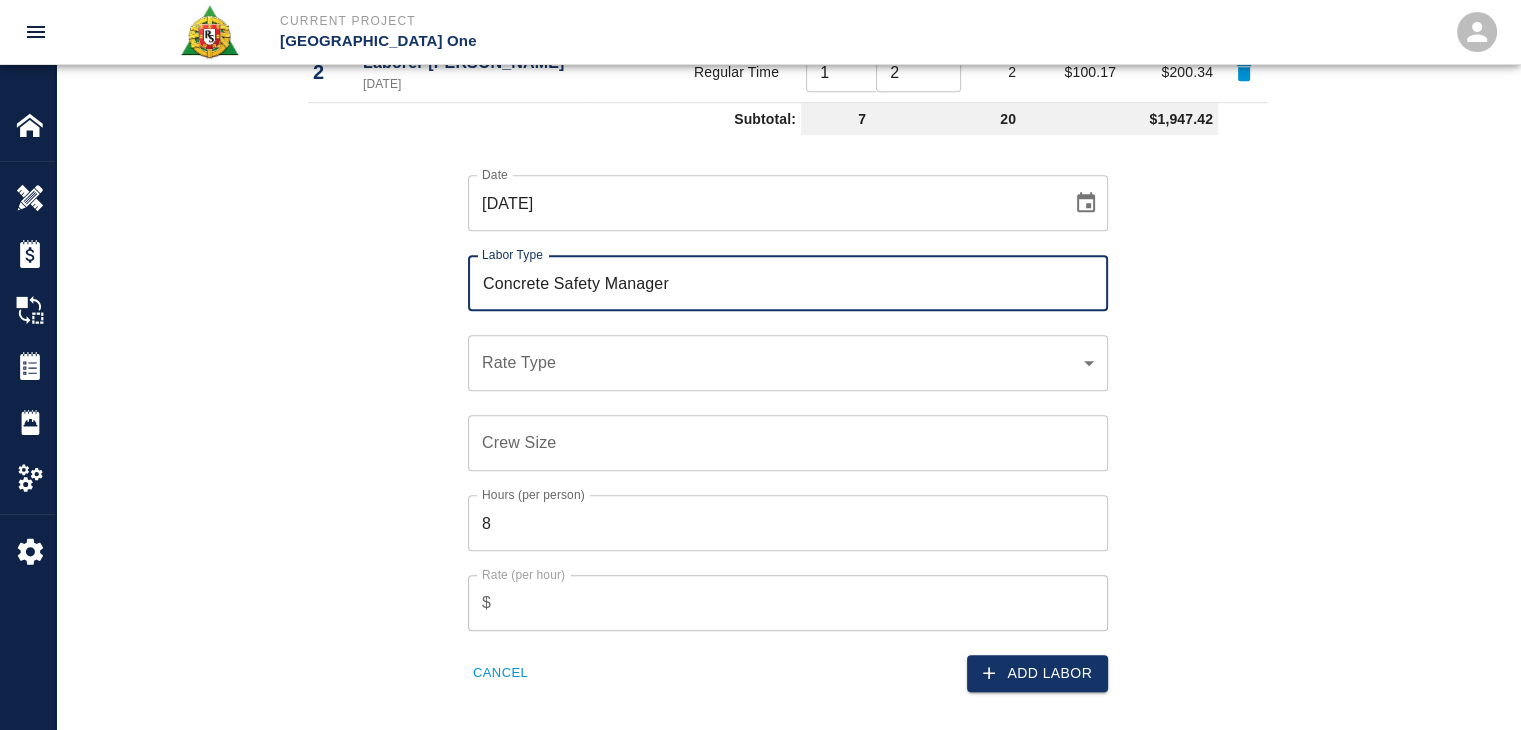 type on "Concrete Safety Manager" 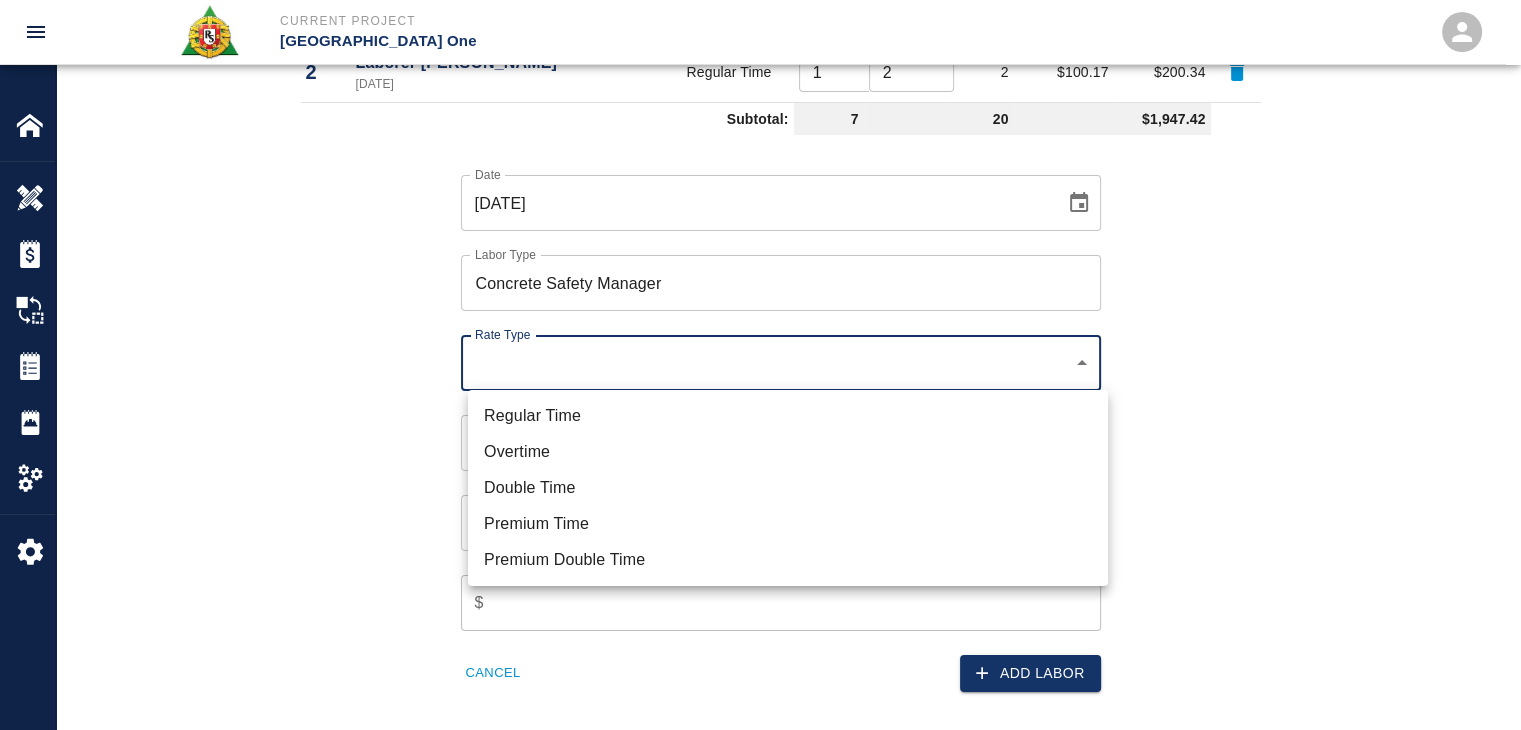 click on "Current Project JFK Terminal One Home JFK Terminal One Overview Estimates Change Orders Tickets Daily Reports Project Settings Settings Powered By Terms of Service  |  Privacy Policy Add Ticket Ticket Number 1192 Ticket Number PCO Number 0624 PCO Number Start Date  07/02/2025 Start Date  End Date End Date Work Description R&S worked on setting up concrete chute into wheel barrows and pales. Placing and pulling up concrete for masons for Stair #11 Leave outs.
Breakdown:
6 Laborers 3hrs each
1 Foreman 1hr
2 masons 4hrs x Work Description Notes x Notes Subject setting up concrete chute into wheel barrows and pales. Placing and pulling up concrete for masons for Stair #11 Leave outs. Subject Invoice Number Invoice Number Invoice Date Invoice Date Upload Attachments (0.4MB of 50MB limit) Choose file 07-02-25 A.8.jpg Choose file 07-02-25 A.9.jpg Choose file 07-02-25 A.10.jpg Choose file 07-02-25 A.11.jpg Upload Another File Add Costs Switch to Lump Sum Labor Labor Type Cost Code Rate Type Crew Size Hrs / Person 1" at bounding box center (760, -1055) 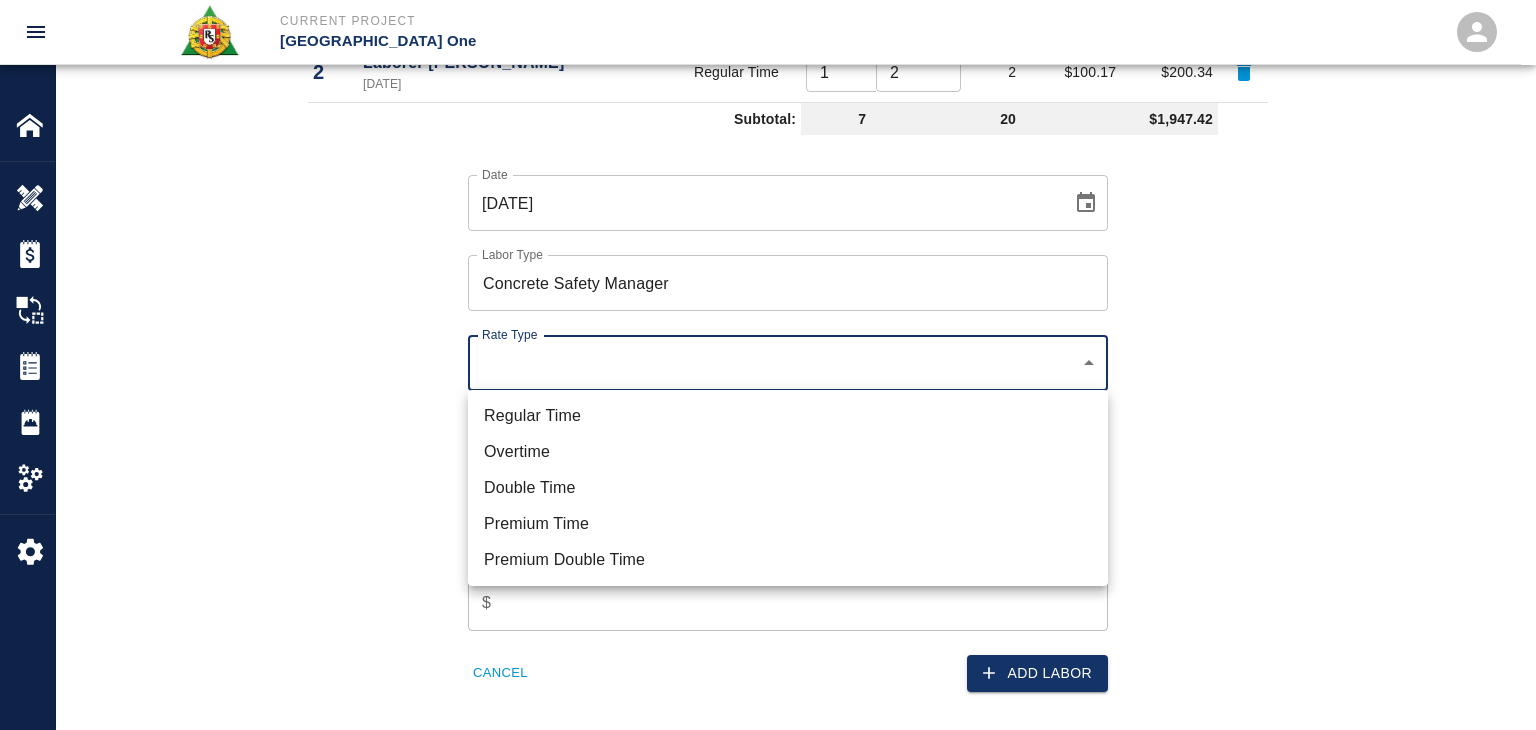 click on "Regular Time" at bounding box center (788, 416) 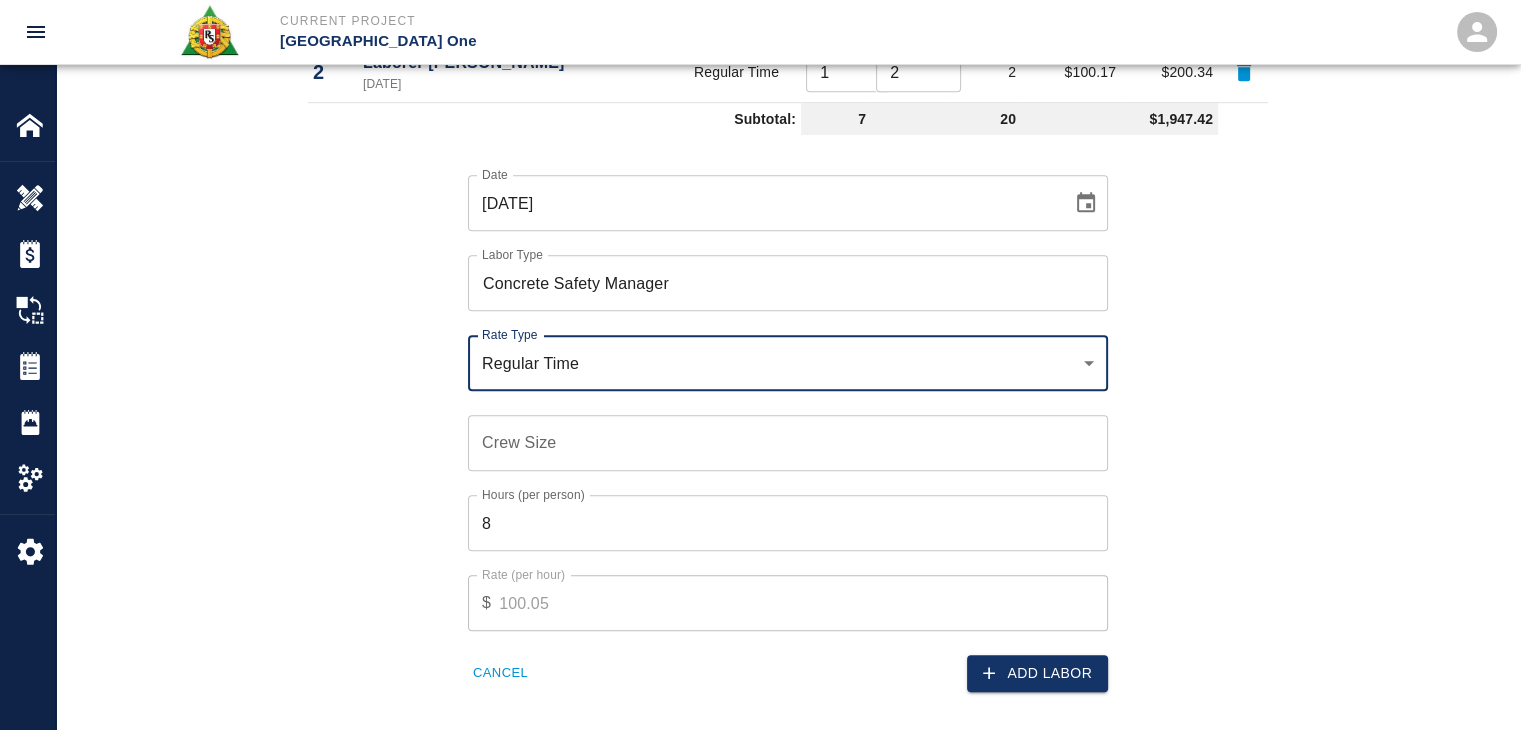click on "Crew Size Crew Size" at bounding box center (788, 443) 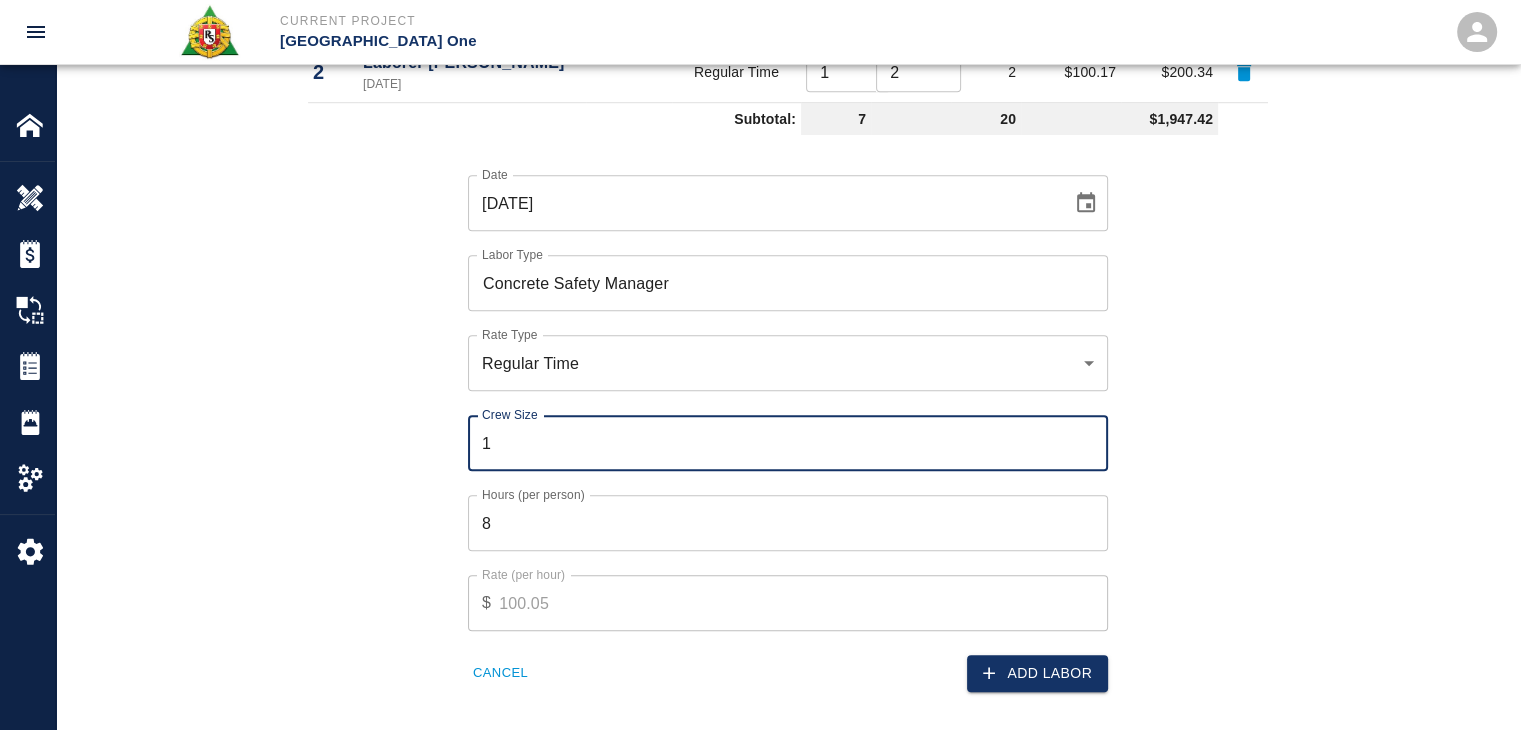 type on "1" 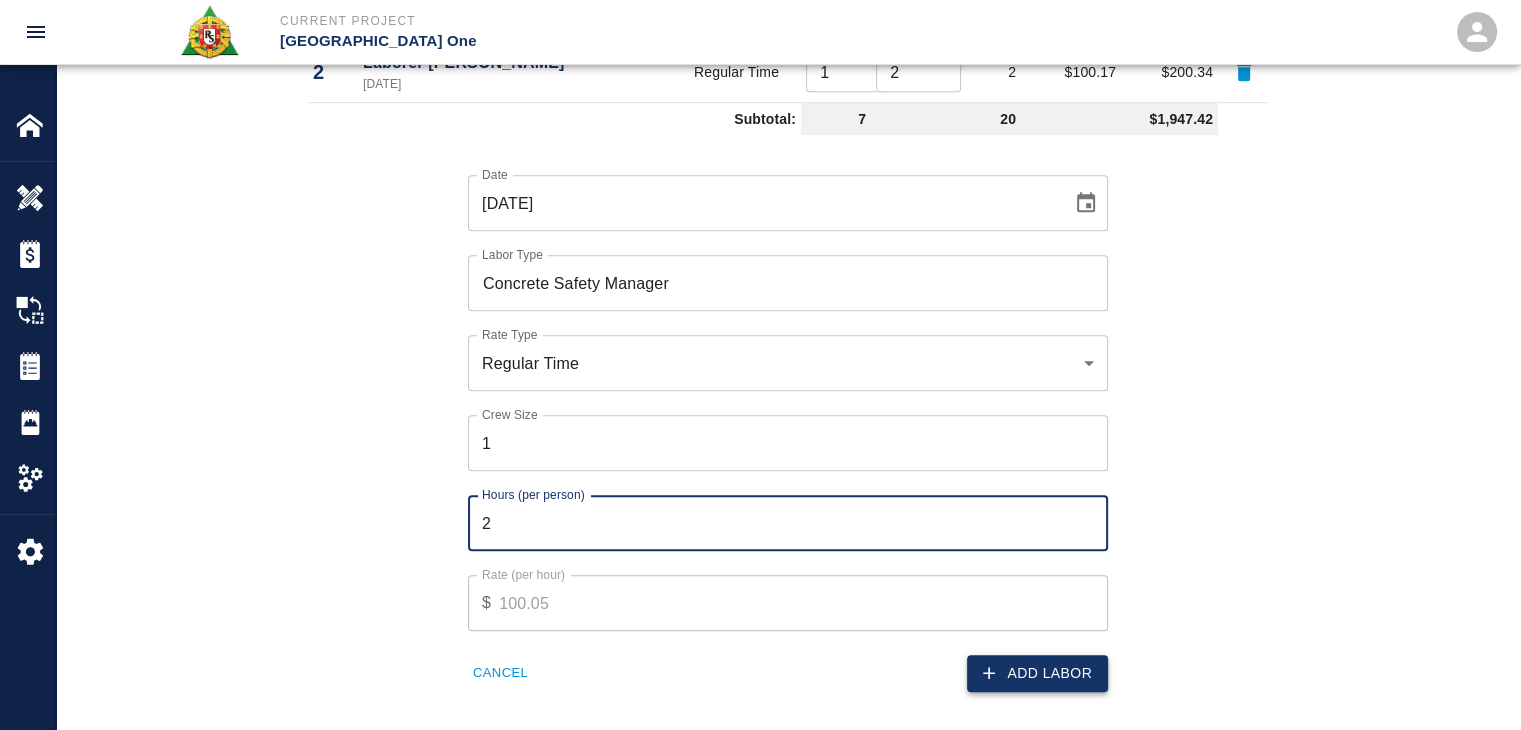 type on "2" 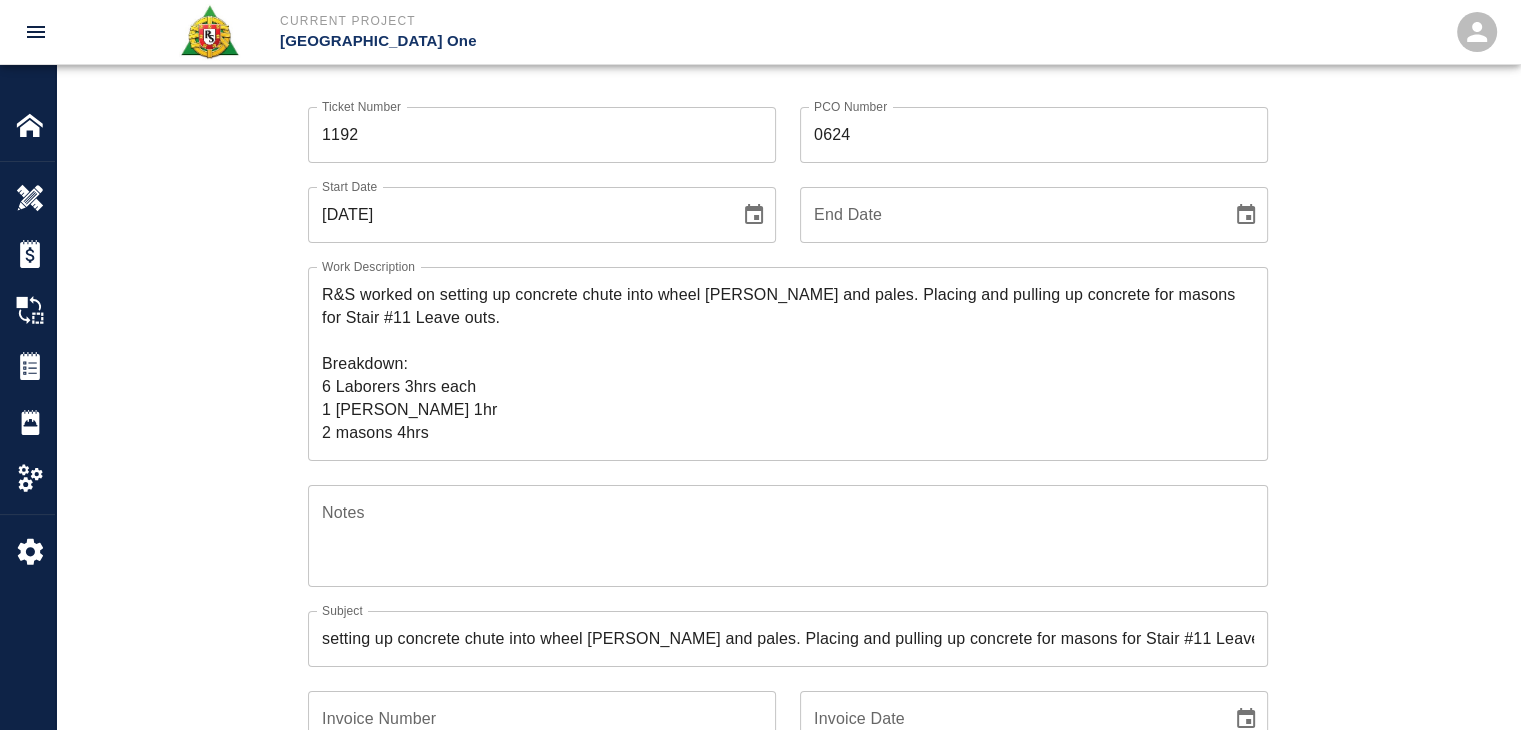 scroll, scrollTop: 118, scrollLeft: 0, axis: vertical 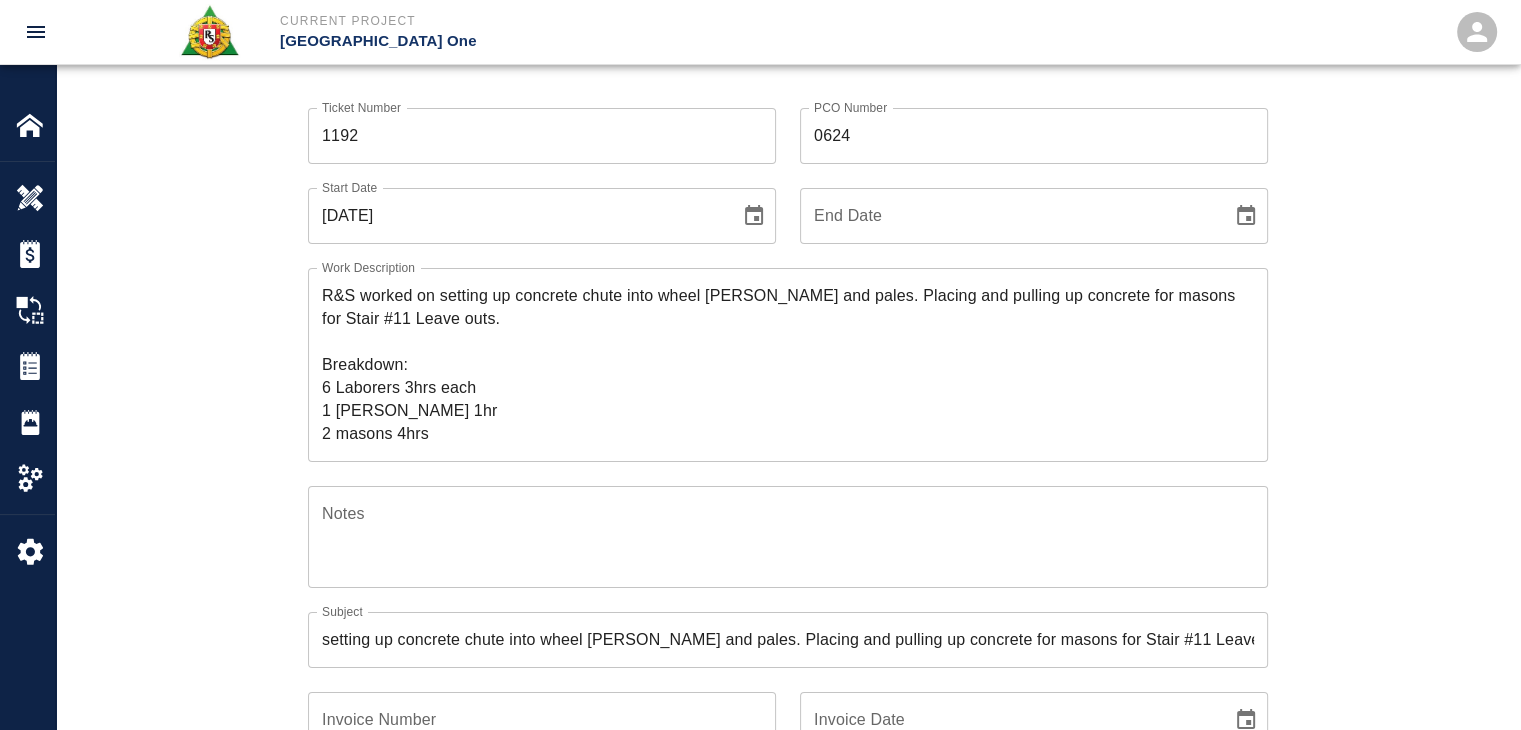click on "R&S worked on setting up concrete chute into wheel barrows and pales. Placing and pulling up concrete for masons for Stair #11 Leave outs.
Breakdown:
6 Laborers 3hrs each
1 Foreman 1hr
2 masons 4hrs" at bounding box center [788, 364] 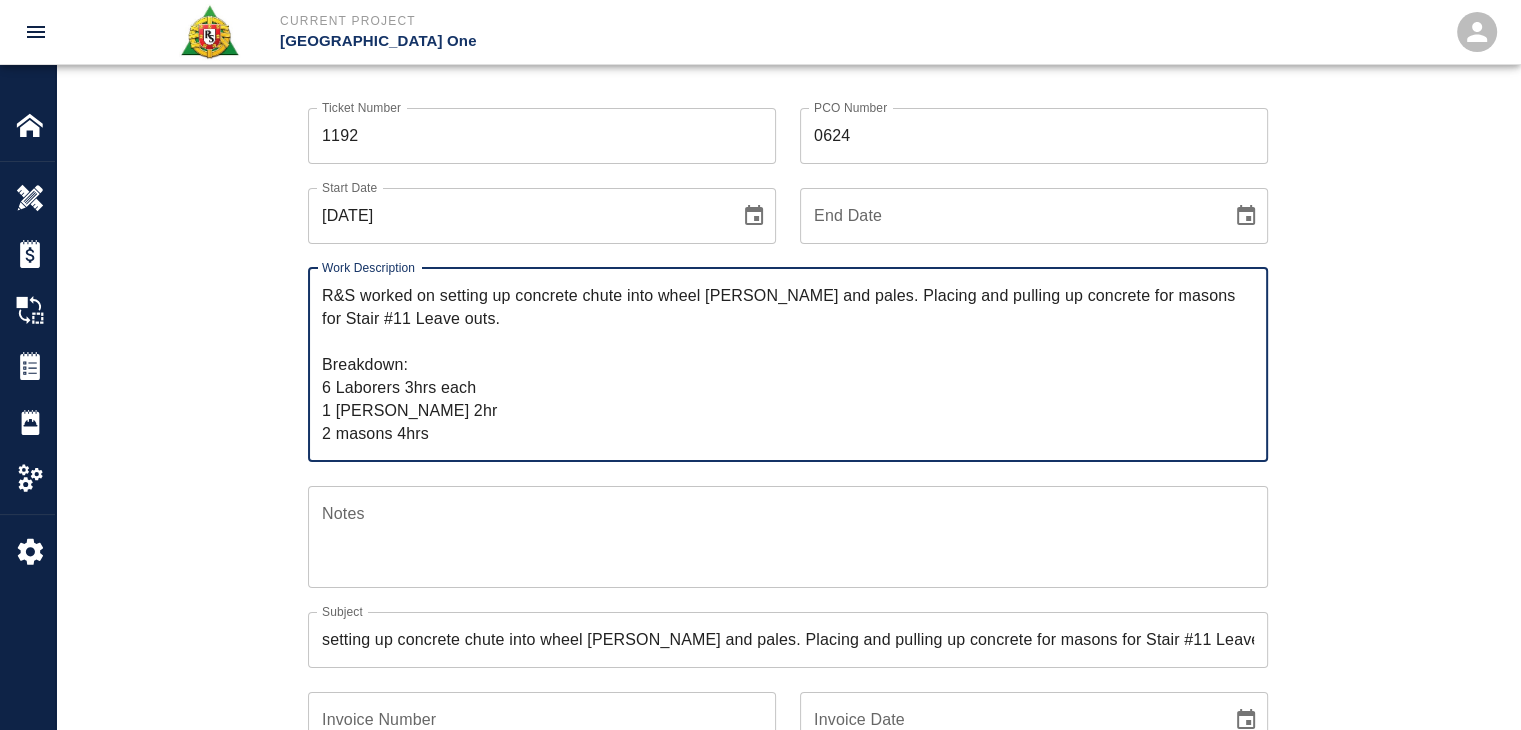click on "R&S worked on setting up concrete chute into wheel barrows and pales. Placing and pulling up concrete for masons for Stair #11 Leave outs.
Breakdown:
6 Laborers 3hrs each
1 Foreman 2hr
2 masons 4hrs" at bounding box center [788, 364] 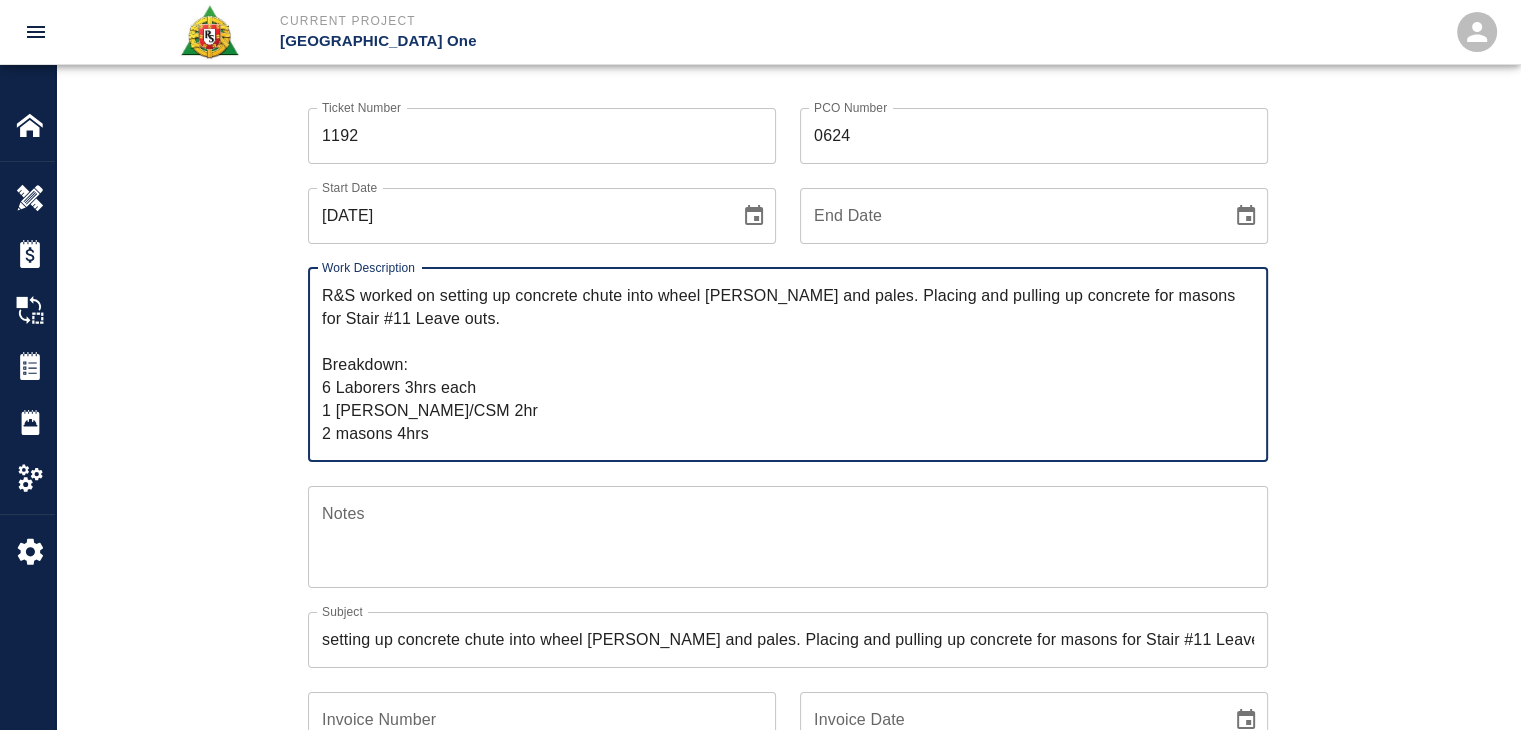 type on "R&S worked on setting up concrete chute into wheel barrows and pales. Placing and pulling up concrete for masons for Stair #11 Leave outs.
Breakdown:
6 Laborers 3hrs each
1 Foreman/CSM 2hr
2 masons 4hrs" 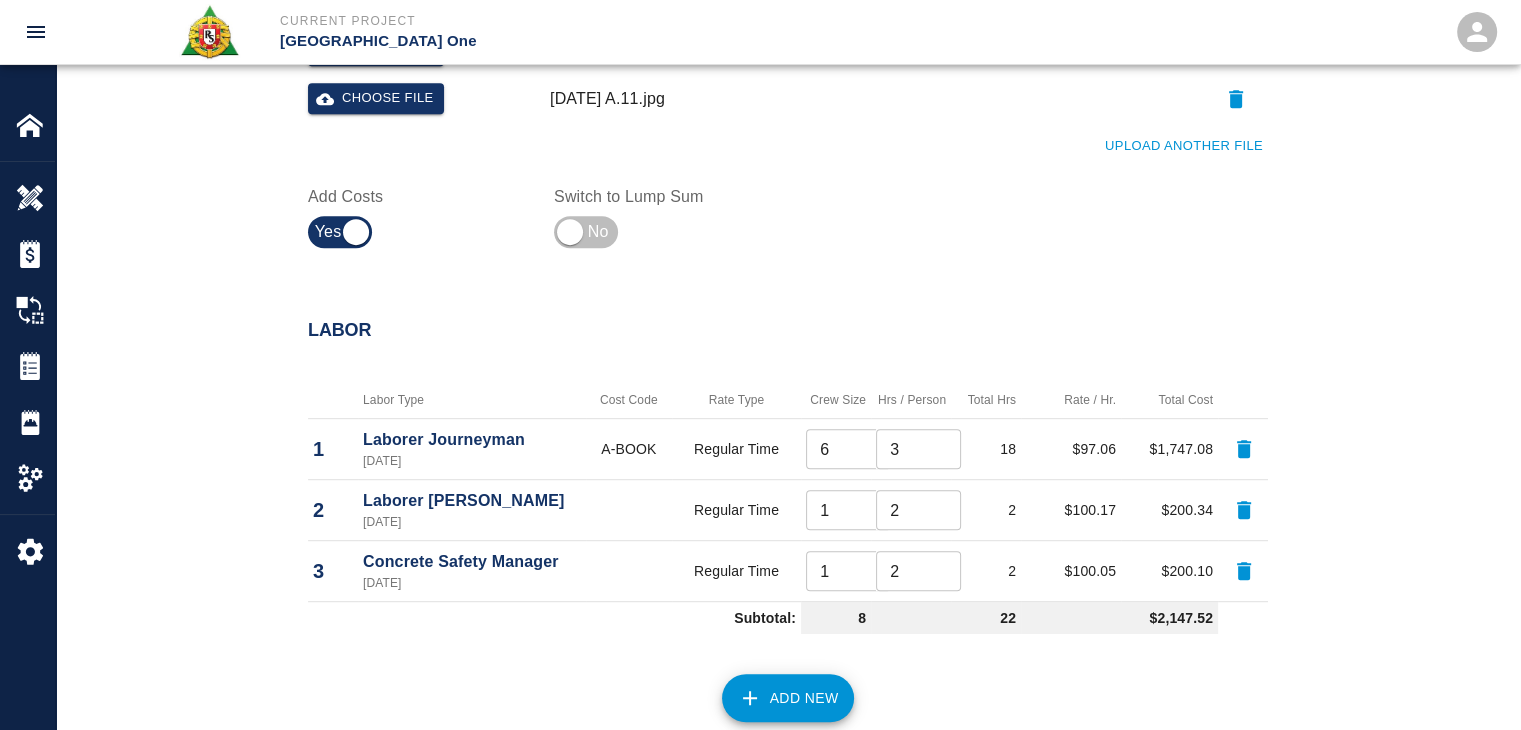 scroll, scrollTop: 1078, scrollLeft: 0, axis: vertical 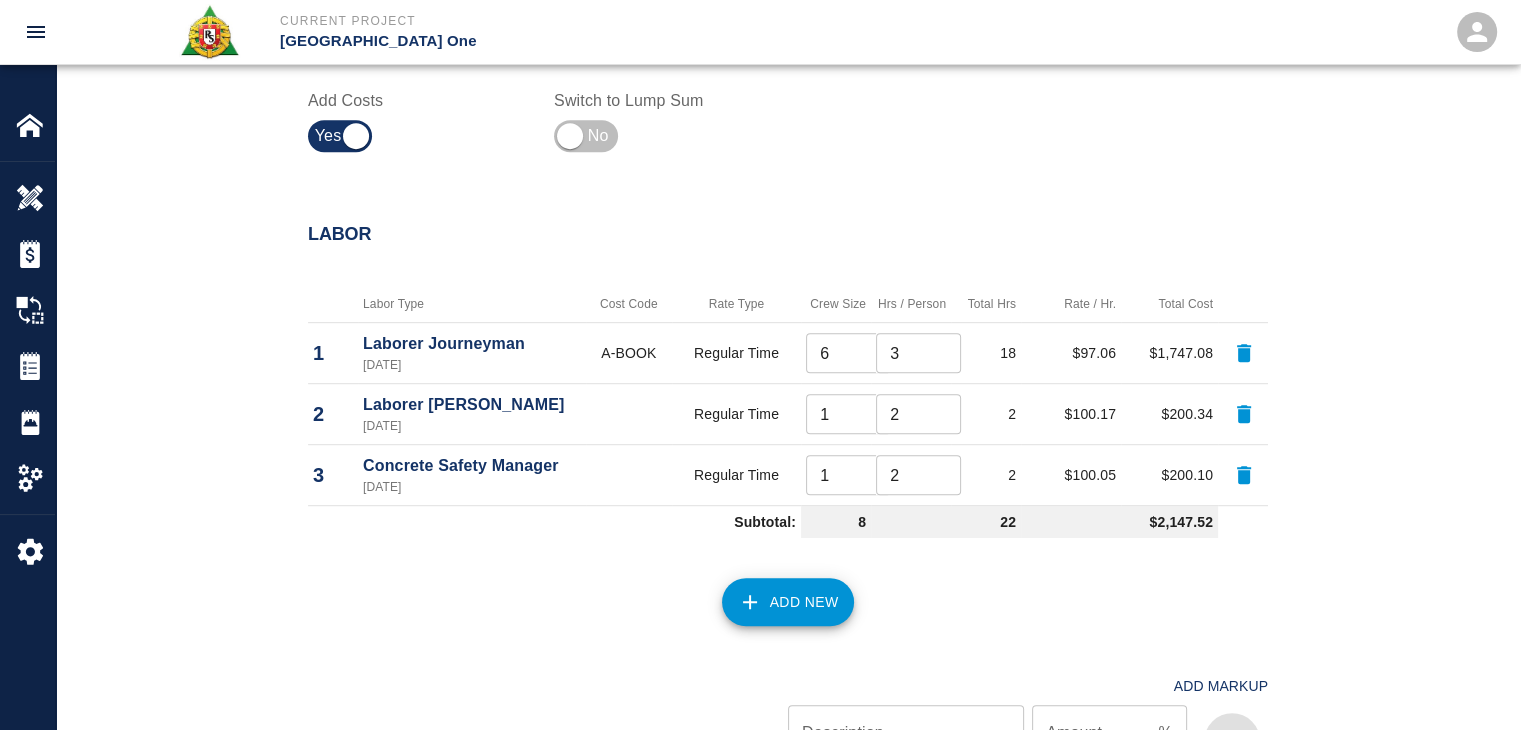 click on "Add New" at bounding box center [788, 602] 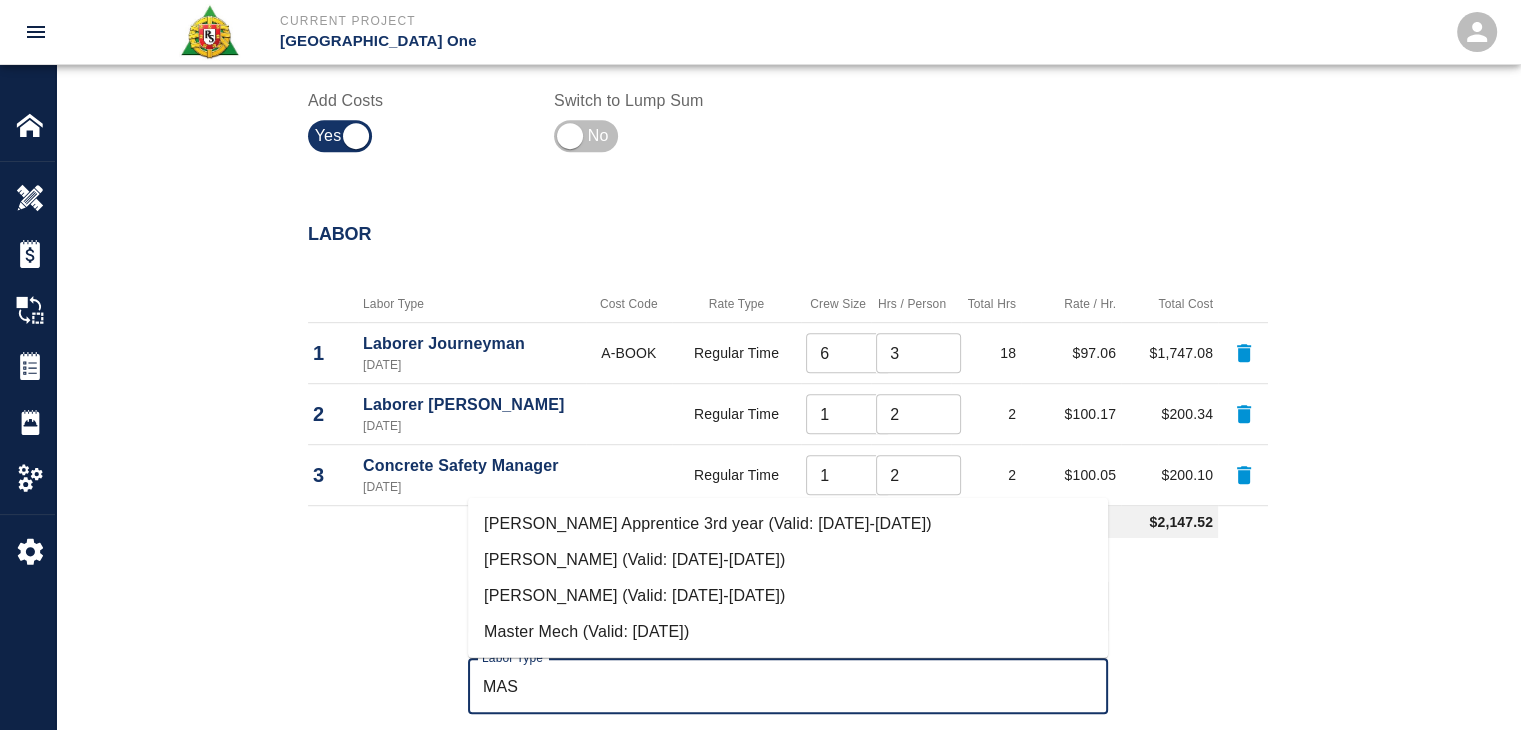 click on "Mason Journeyman  (Valid: 07/01/2024-08/31/2025)" at bounding box center [788, 596] 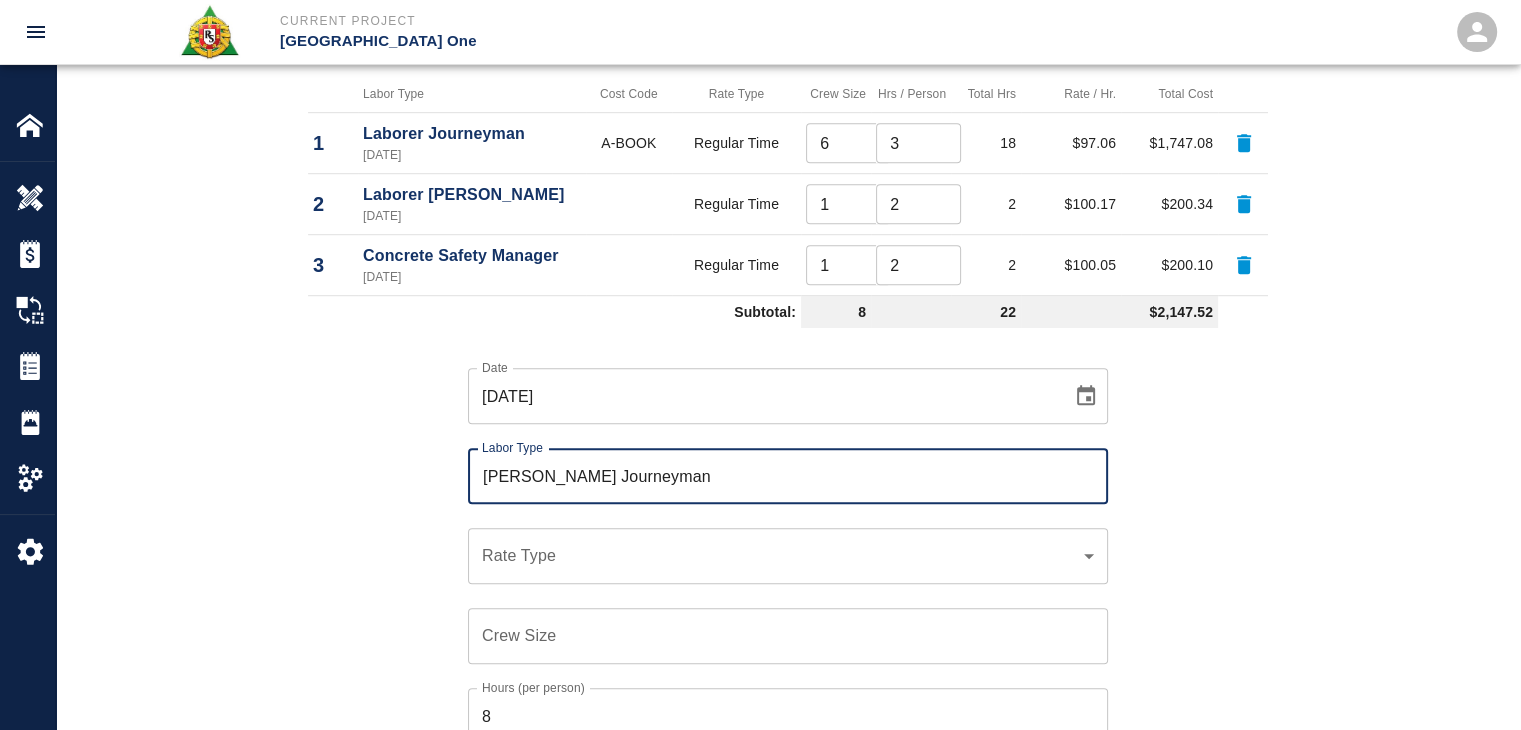 scroll, scrollTop: 1295, scrollLeft: 0, axis: vertical 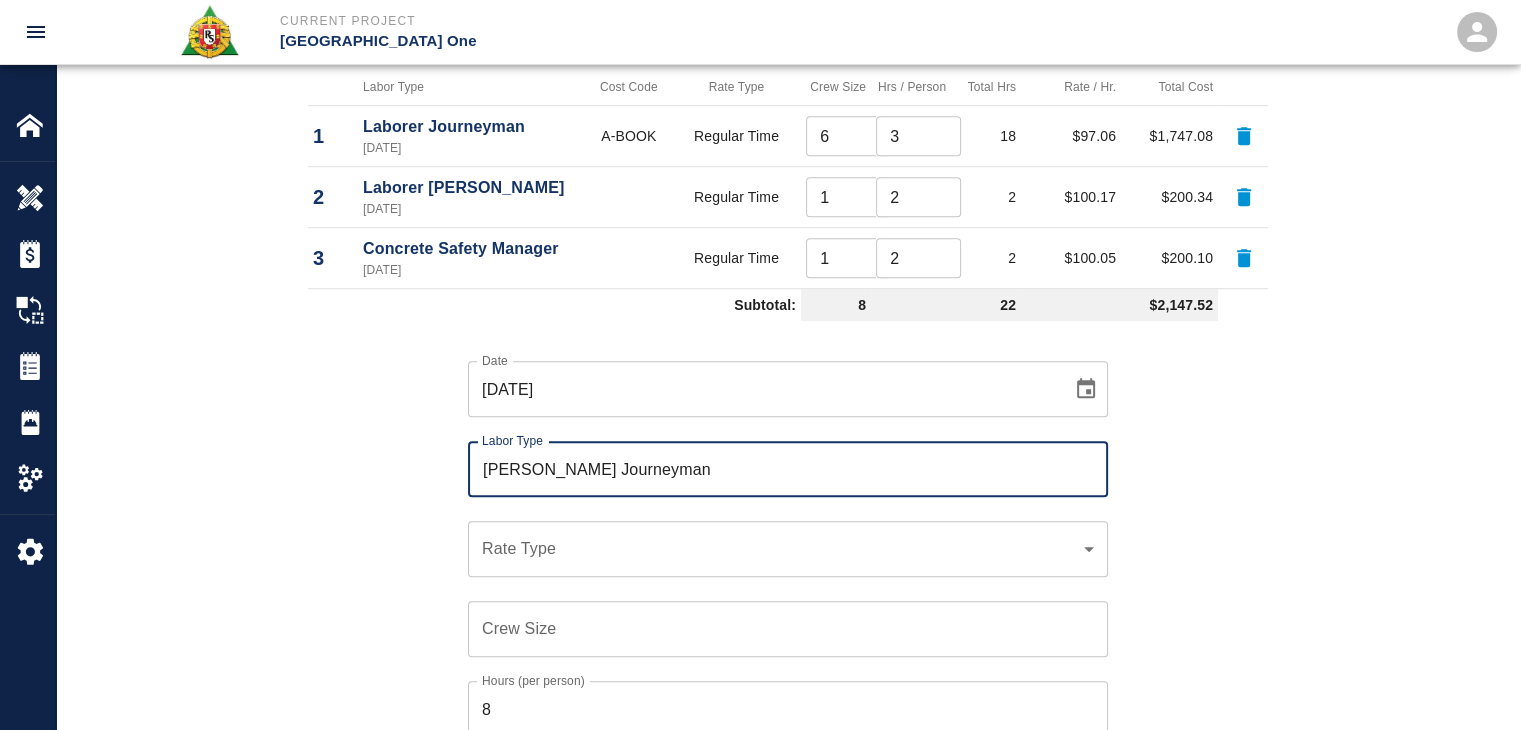type on "Mason Journeyman" 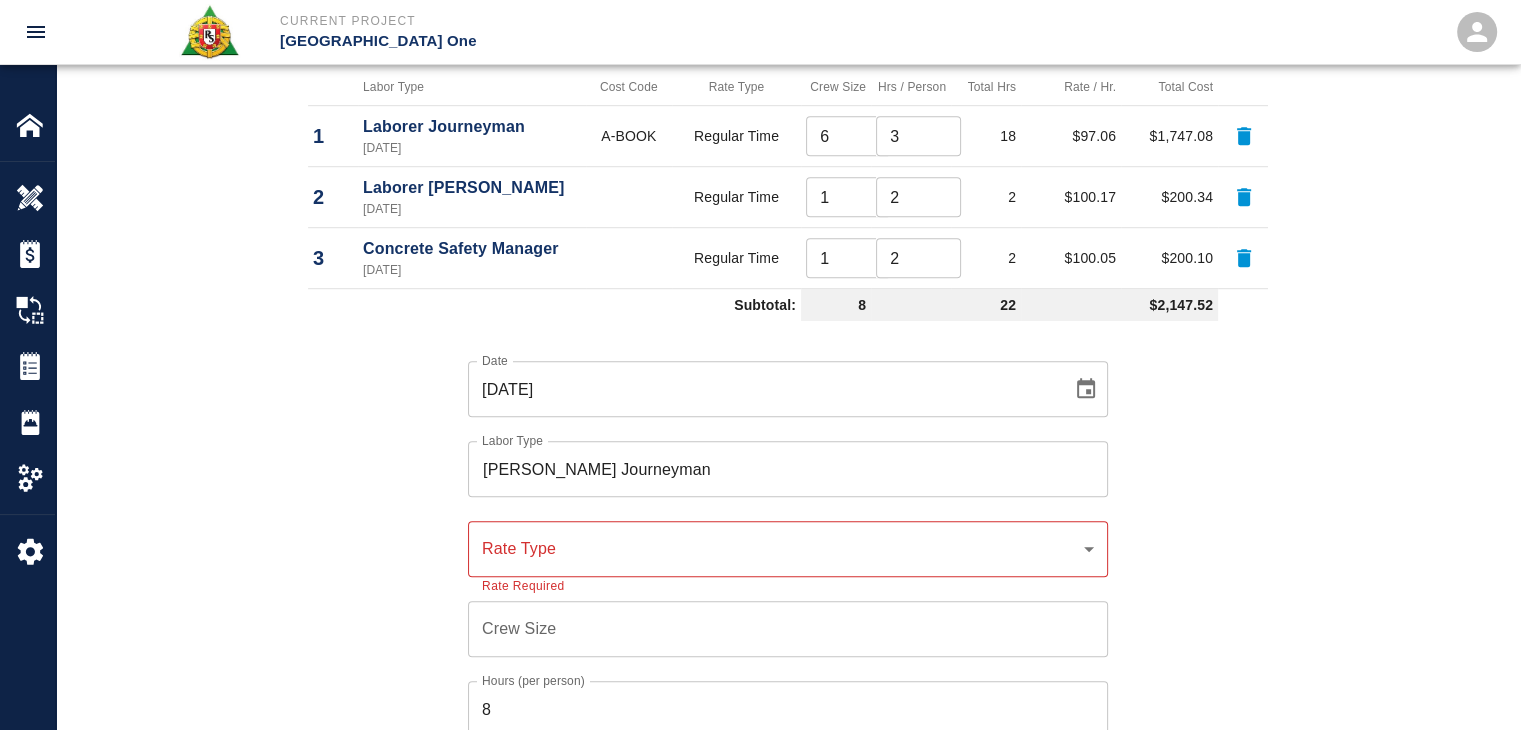 click on "​ Rate Type" at bounding box center (788, 549) 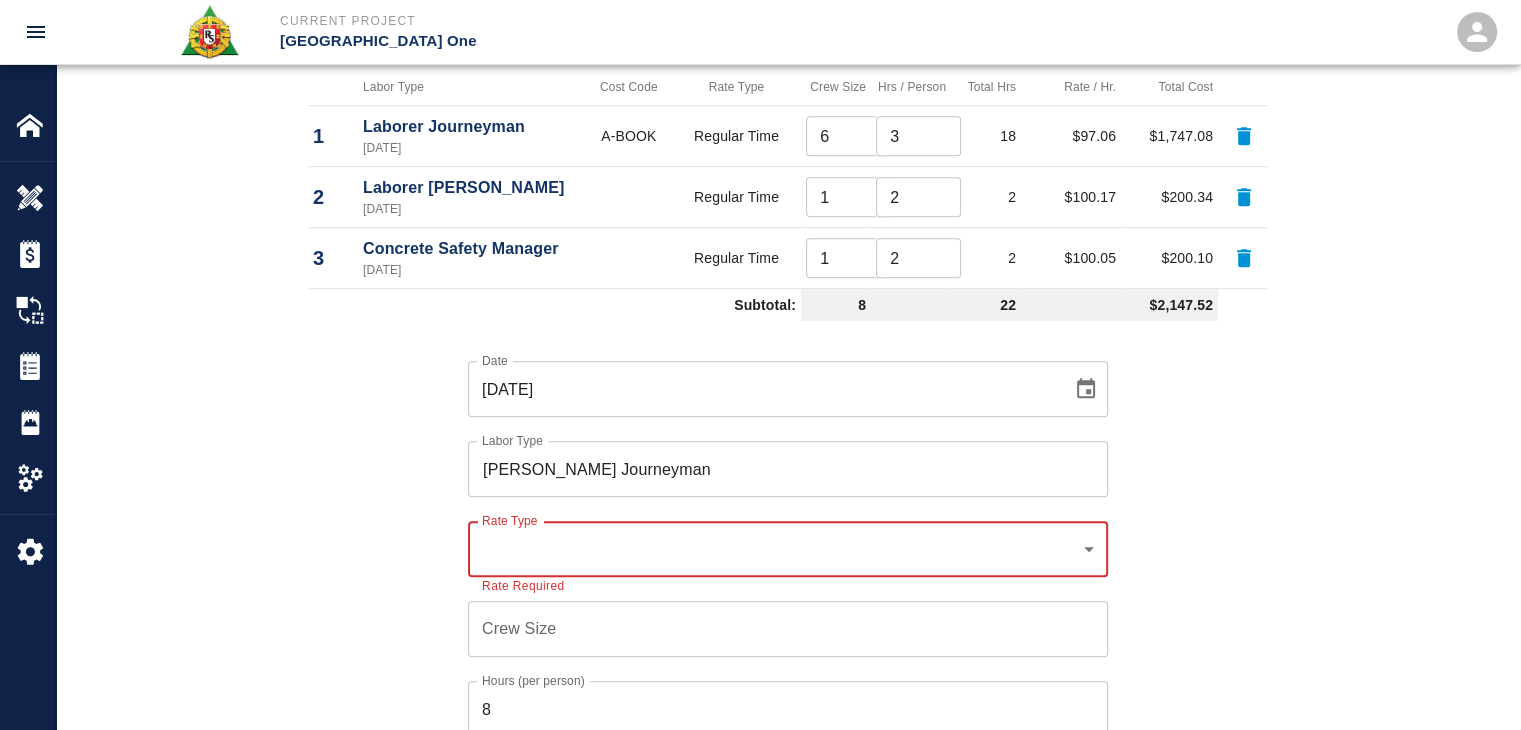 click on "Current Project JFK Terminal One Home JFK Terminal One Overview Estimates Change Orders Tickets Daily Reports Project Settings Settings Powered By Terms of Service  |  Privacy Policy Add Ticket Ticket Number 1192 Ticket Number PCO Number 0624 PCO Number Start Date  07/02/2025 Start Date  End Date End Date Work Description R&S worked on setting up concrete chute into wheel barrows and pales. Placing and pulling up concrete for masons for Stair #11 Leave outs.
Breakdown:
6 Laborers 3hrs each
1 Foreman/CSM 2hr
2 masons 4hrs x Work Description Notes x Notes Subject setting up concrete chute into wheel barrows and pales. Placing and pulling up concrete for masons for Stair #11 Leave outs. Subject Invoice Number Invoice Number Invoice Date Invoice Date Upload Attachments (0.4MB of 50MB limit) Choose file 07-02-25 A.8.jpg Choose file 07-02-25 A.9.jpg Choose file 07-02-25 A.10.jpg Choose file 07-02-25 A.11.jpg Upload Another File Add Costs Switch to Lump Sum Labor Labor Type Cost Code Rate Type Crew Size Total Hrs 1" at bounding box center (760, -930) 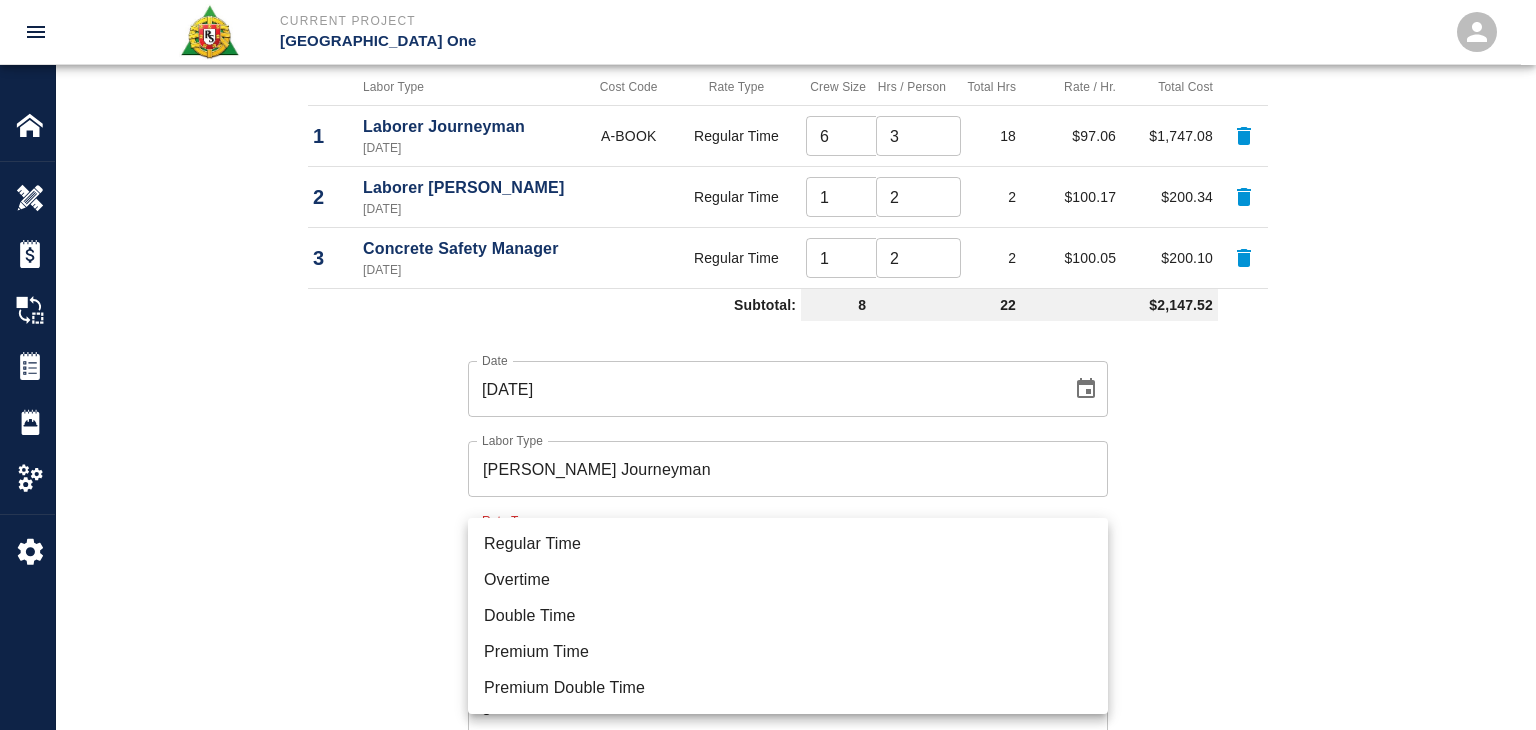 click on "Regular Time" at bounding box center [788, 544] 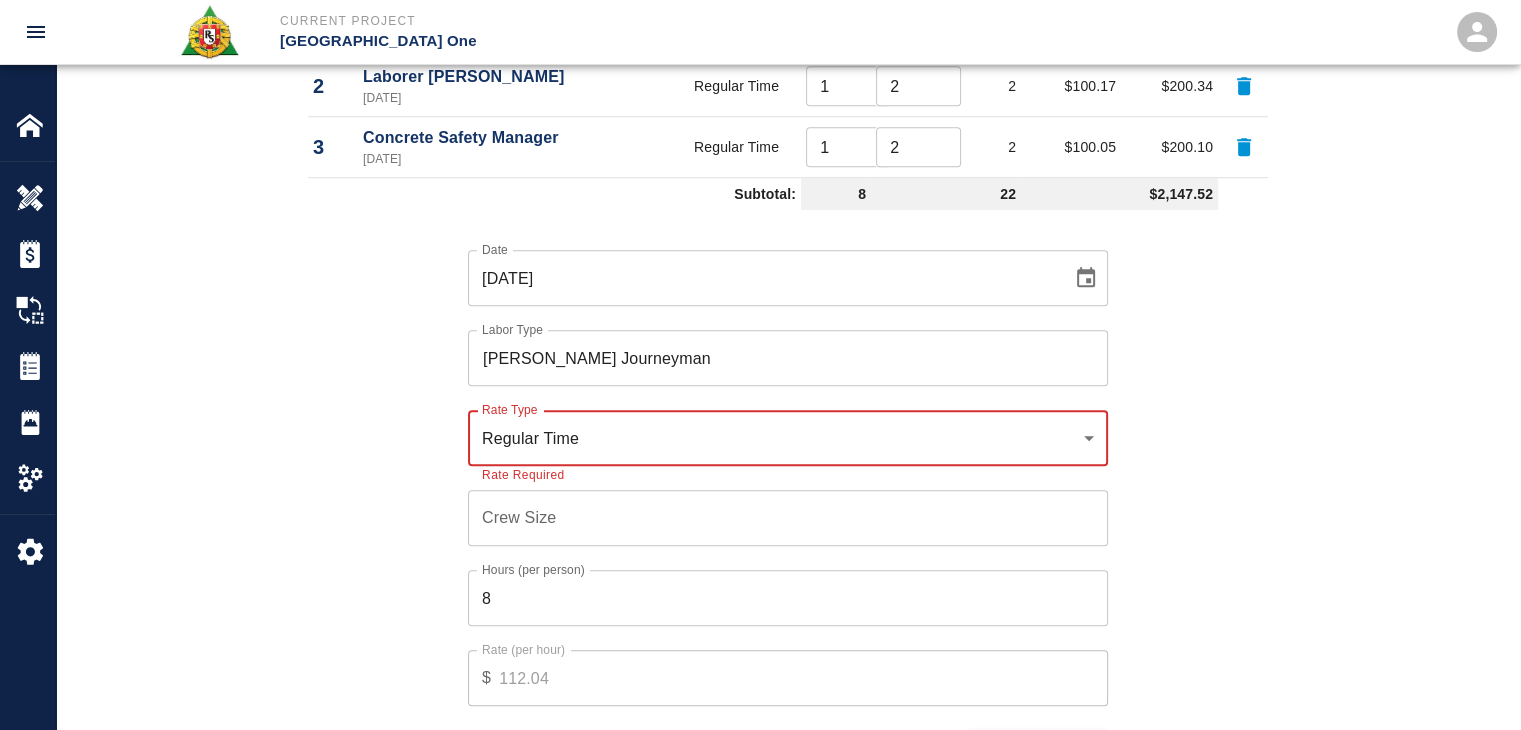 scroll, scrollTop: 1407, scrollLeft: 0, axis: vertical 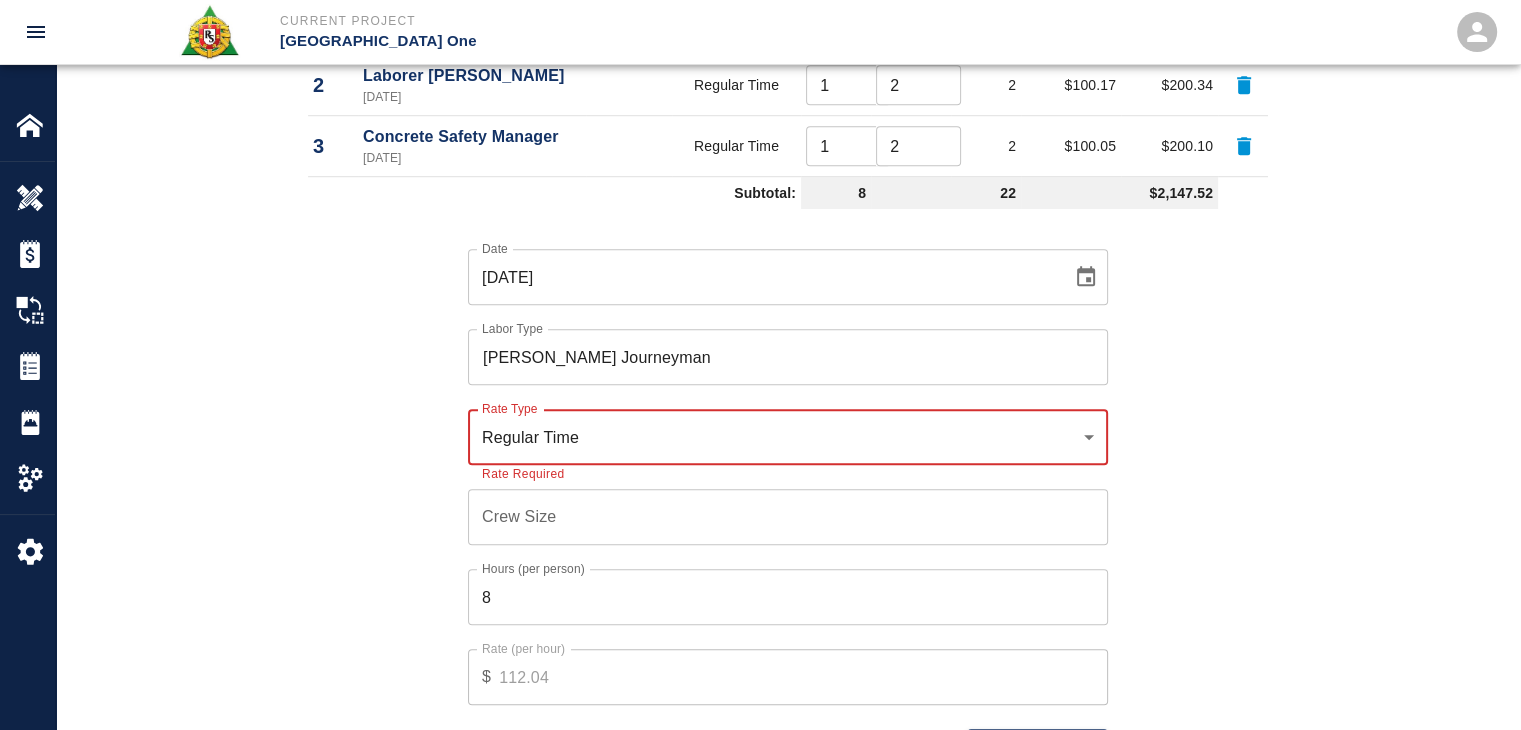 click on "Crew Size" at bounding box center [788, 517] 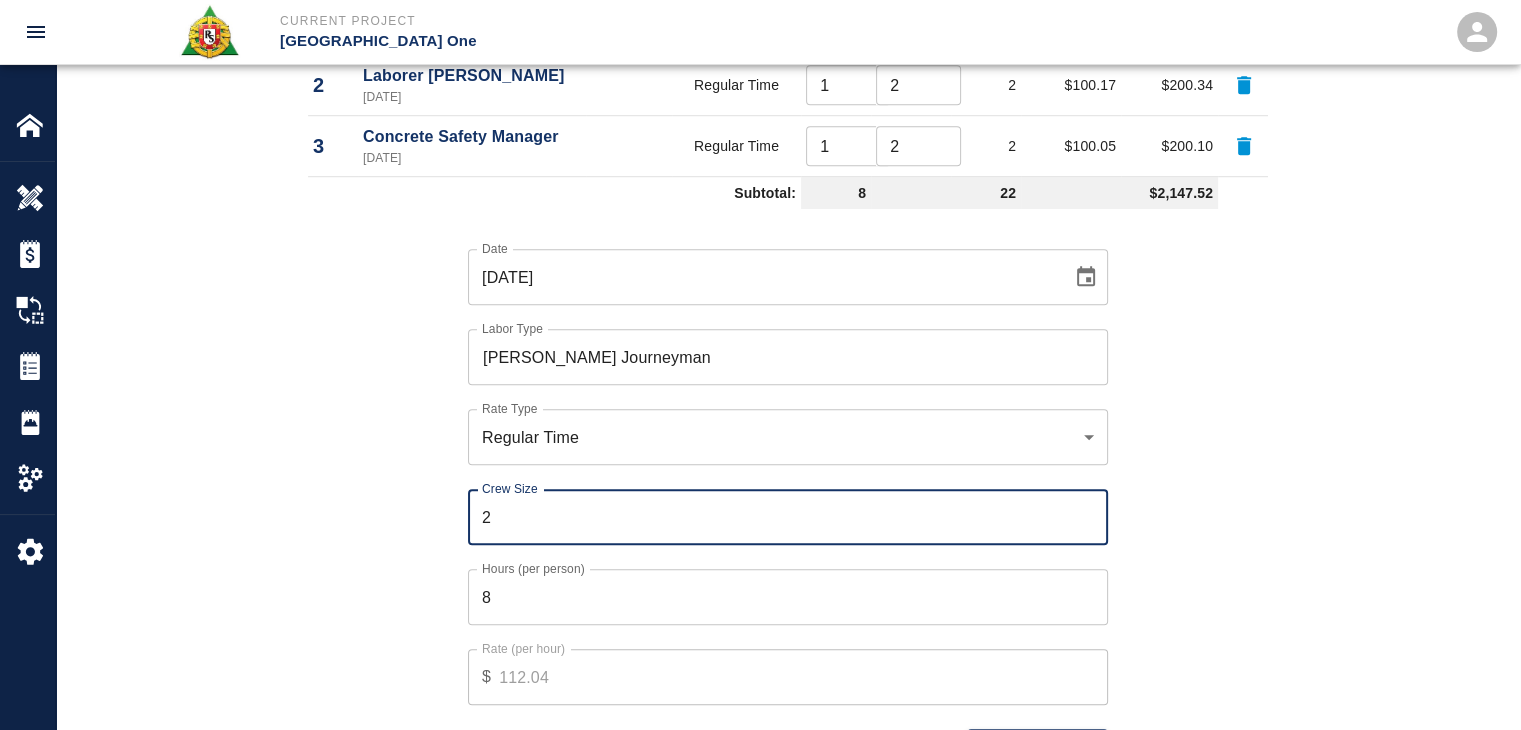 type on "2" 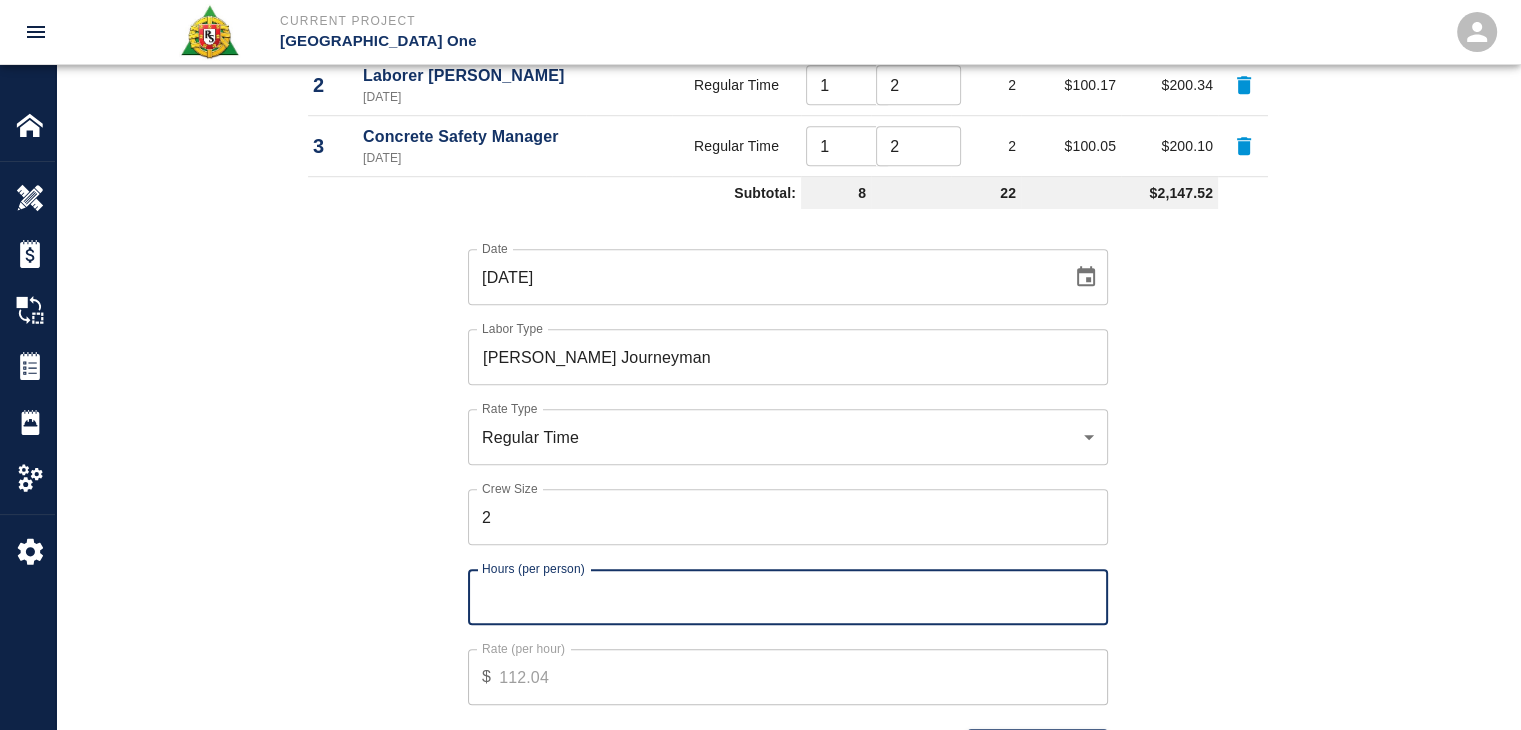 type on "3" 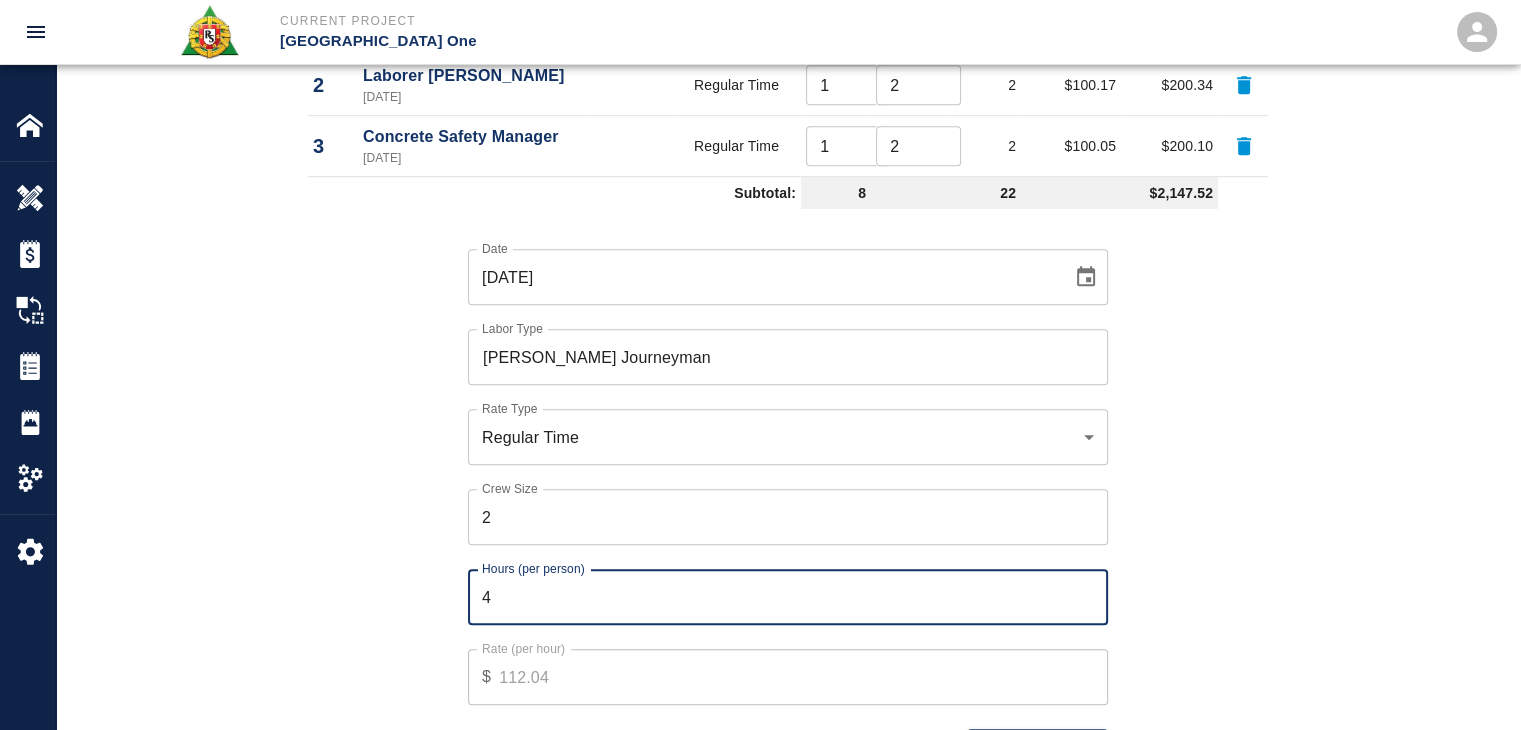 type on "4" 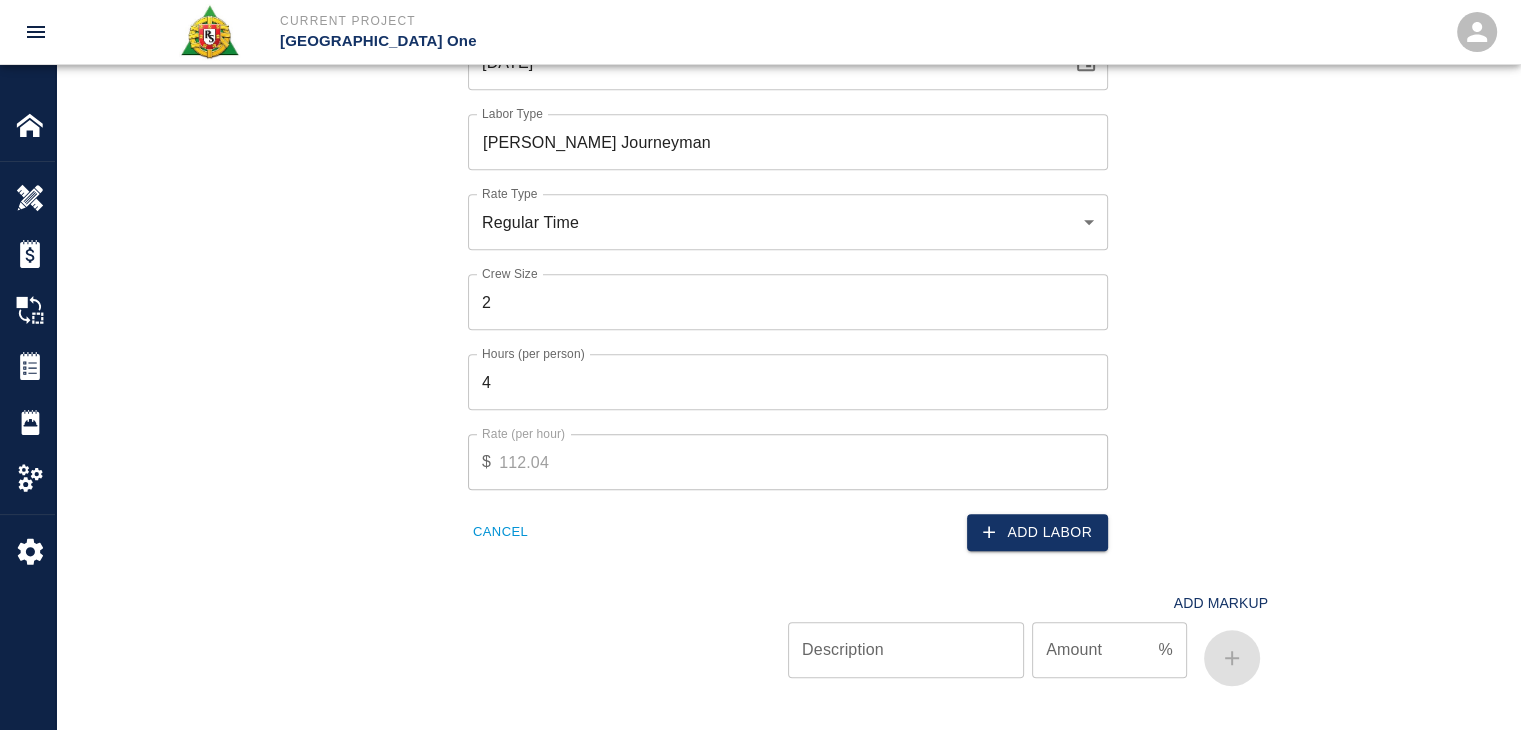 scroll, scrollTop: 1623, scrollLeft: 0, axis: vertical 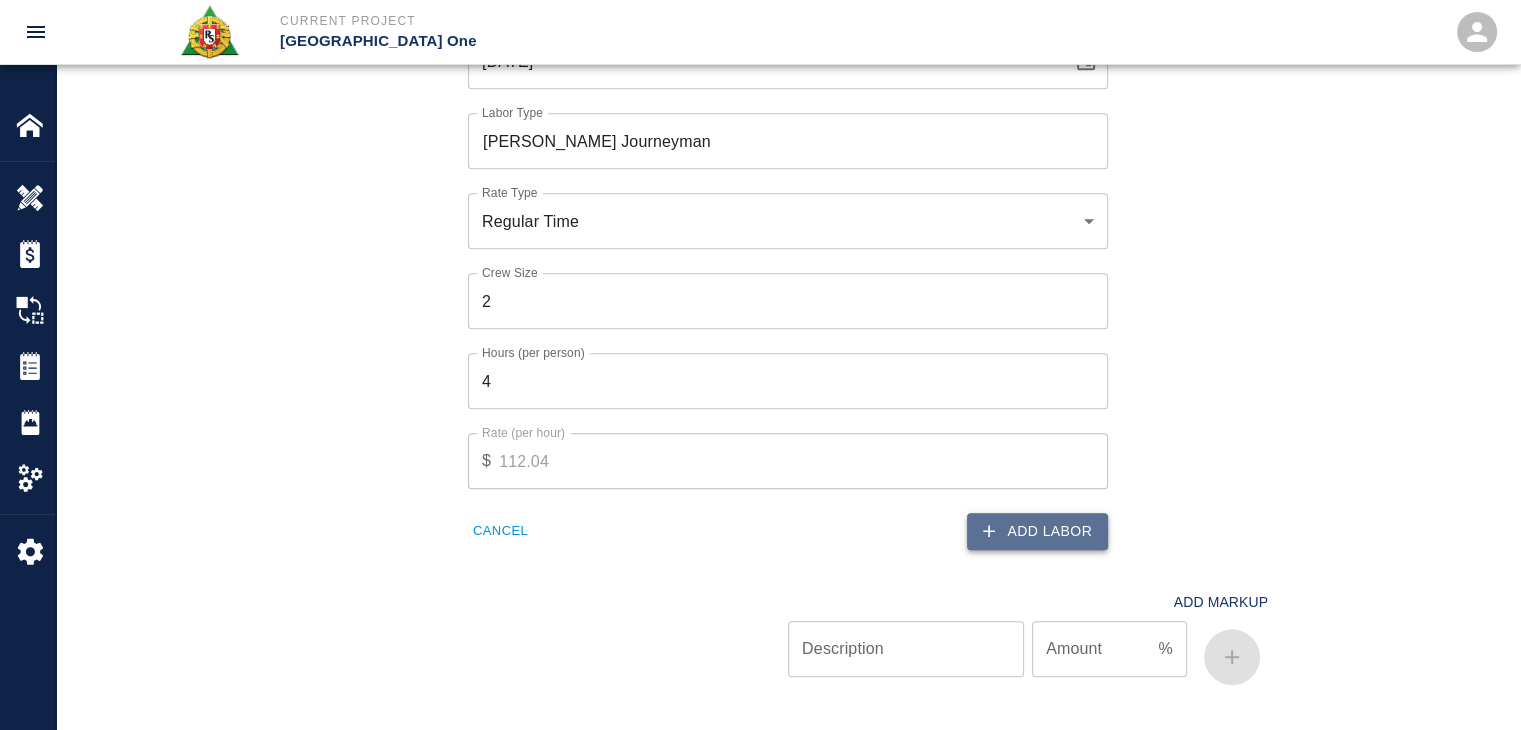 click on "Add Labor" at bounding box center (1037, 531) 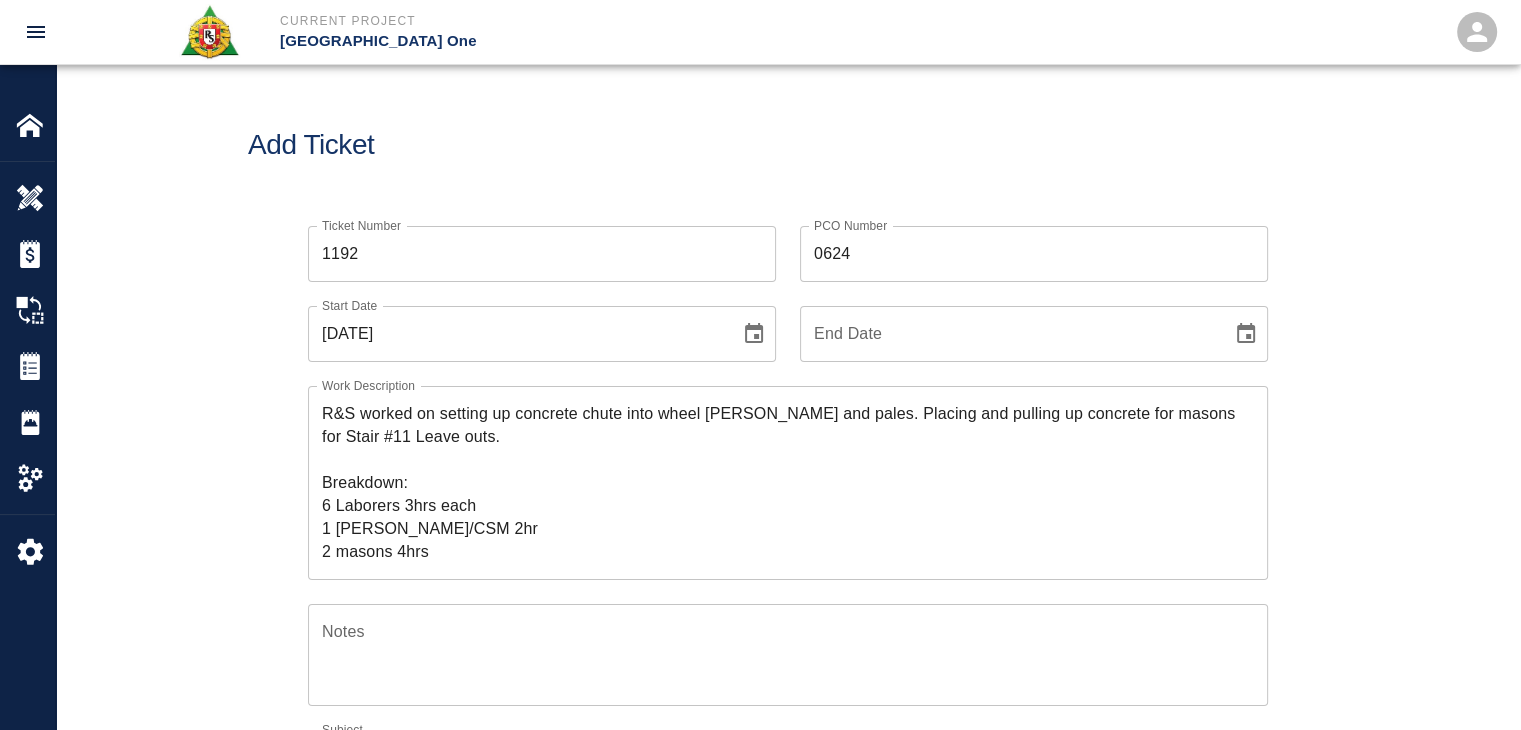 scroll, scrollTop: 20, scrollLeft: 0, axis: vertical 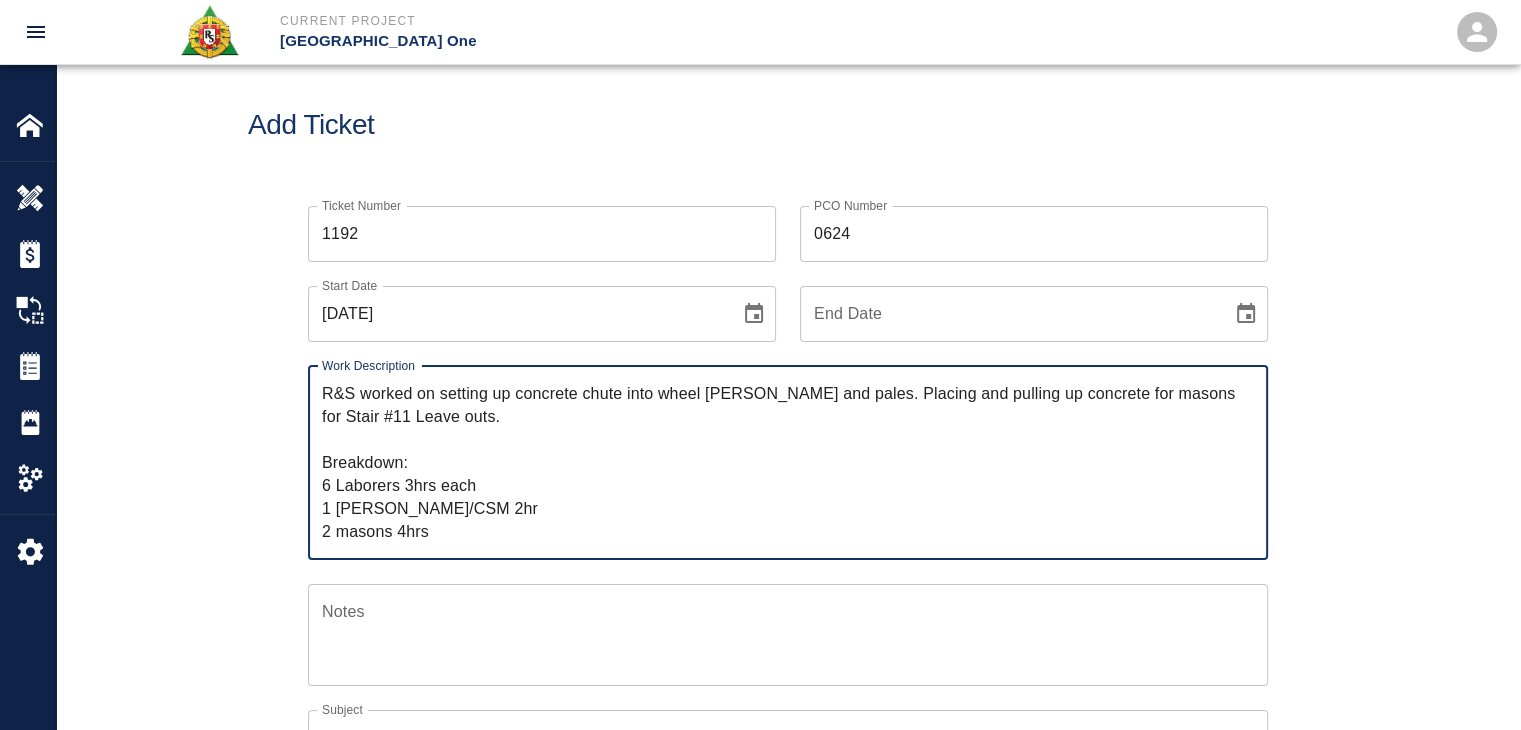 click on "R&S worked on setting up concrete chute into wheel barrows and pales. Placing and pulling up concrete for masons for Stair #11 Leave outs.
Breakdown:
6 Laborers 3hrs each
1 Foreman/CSM 2hr
2 masons 4hrs" at bounding box center (788, 462) 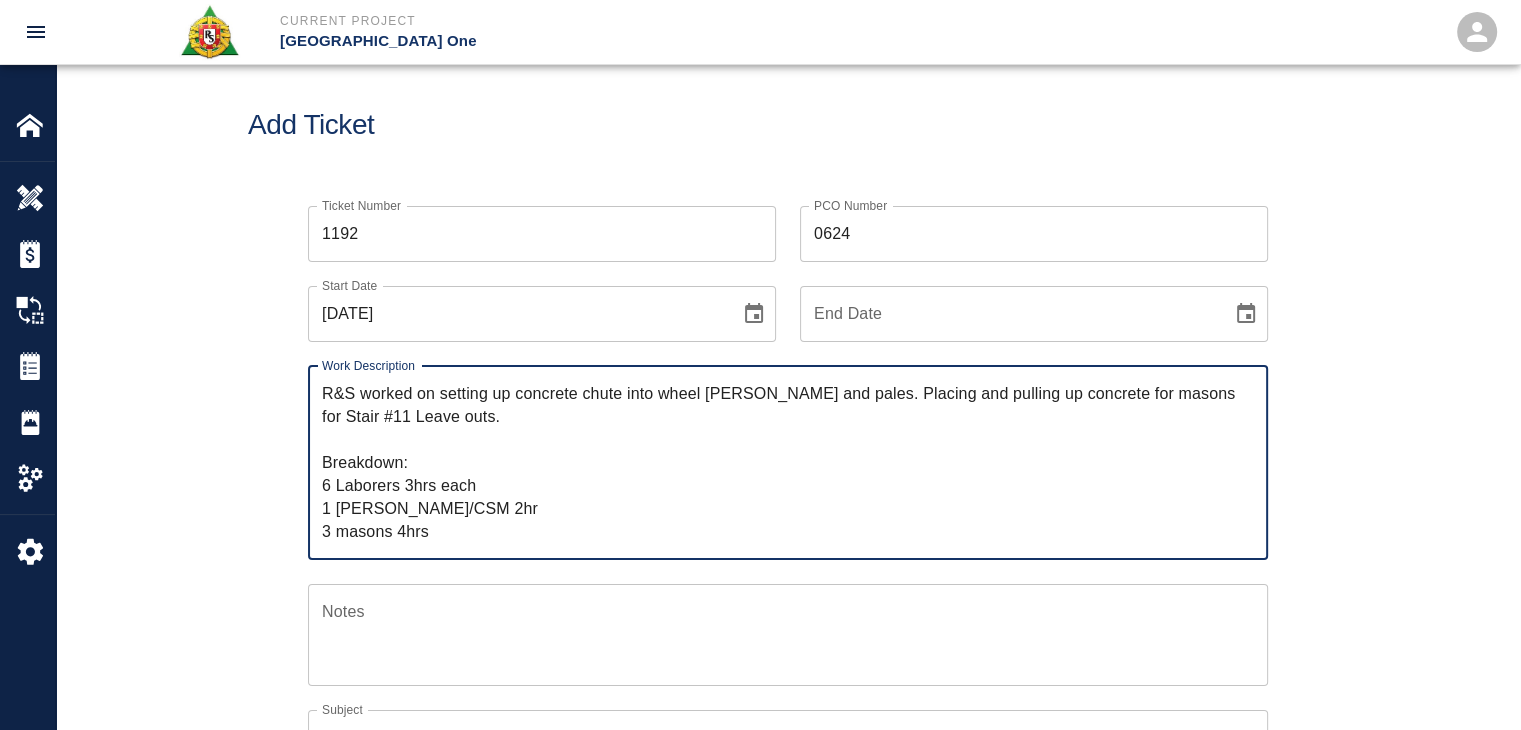 type on "R&S worked on setting up concrete chute into wheel barrows and pales. Placing and pulling up concrete for masons for Stair #11 Leave outs.
Breakdown:
6 Laborers 3hrs each
1 Foreman/CSM 2hr
3 masons 4hrs" 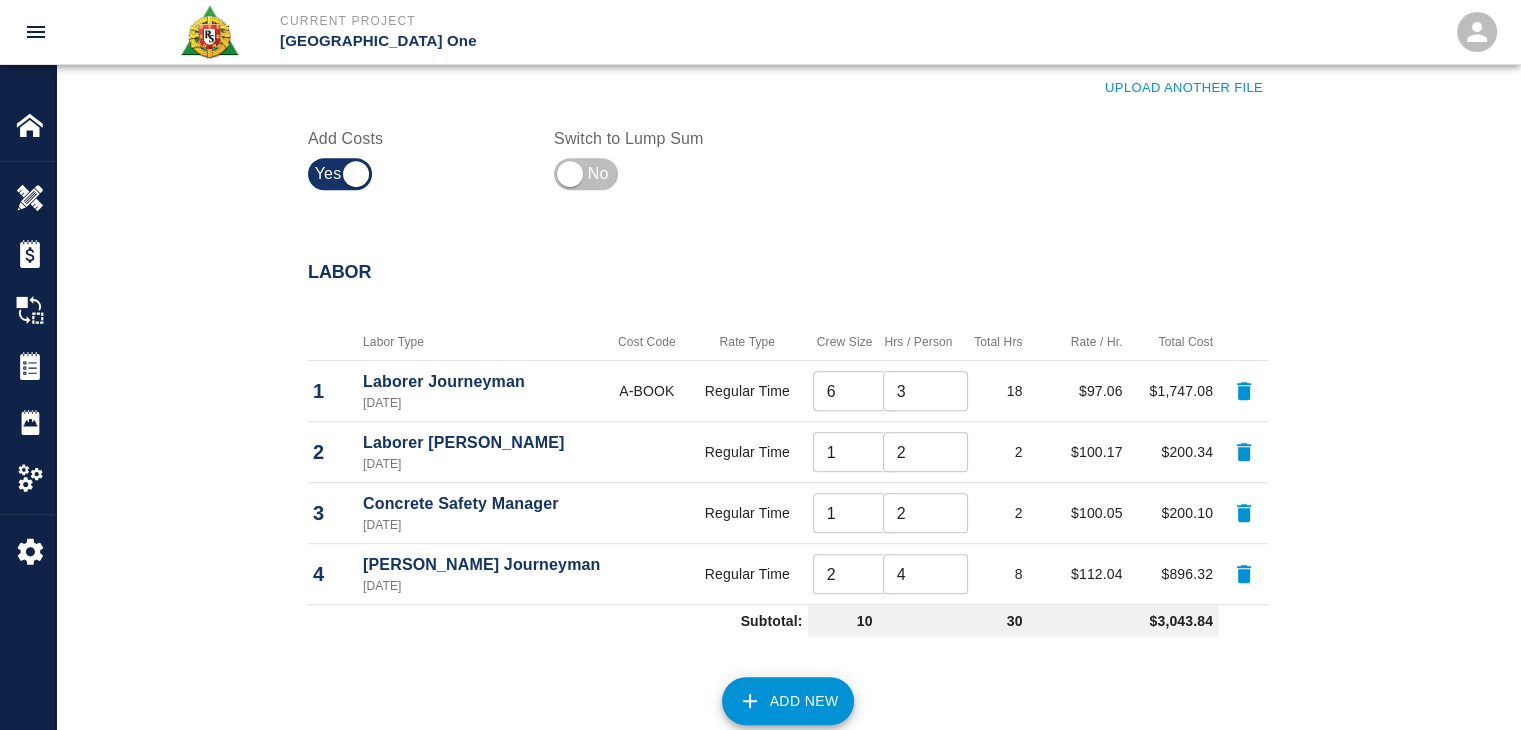 scroll, scrollTop: 1130, scrollLeft: 0, axis: vertical 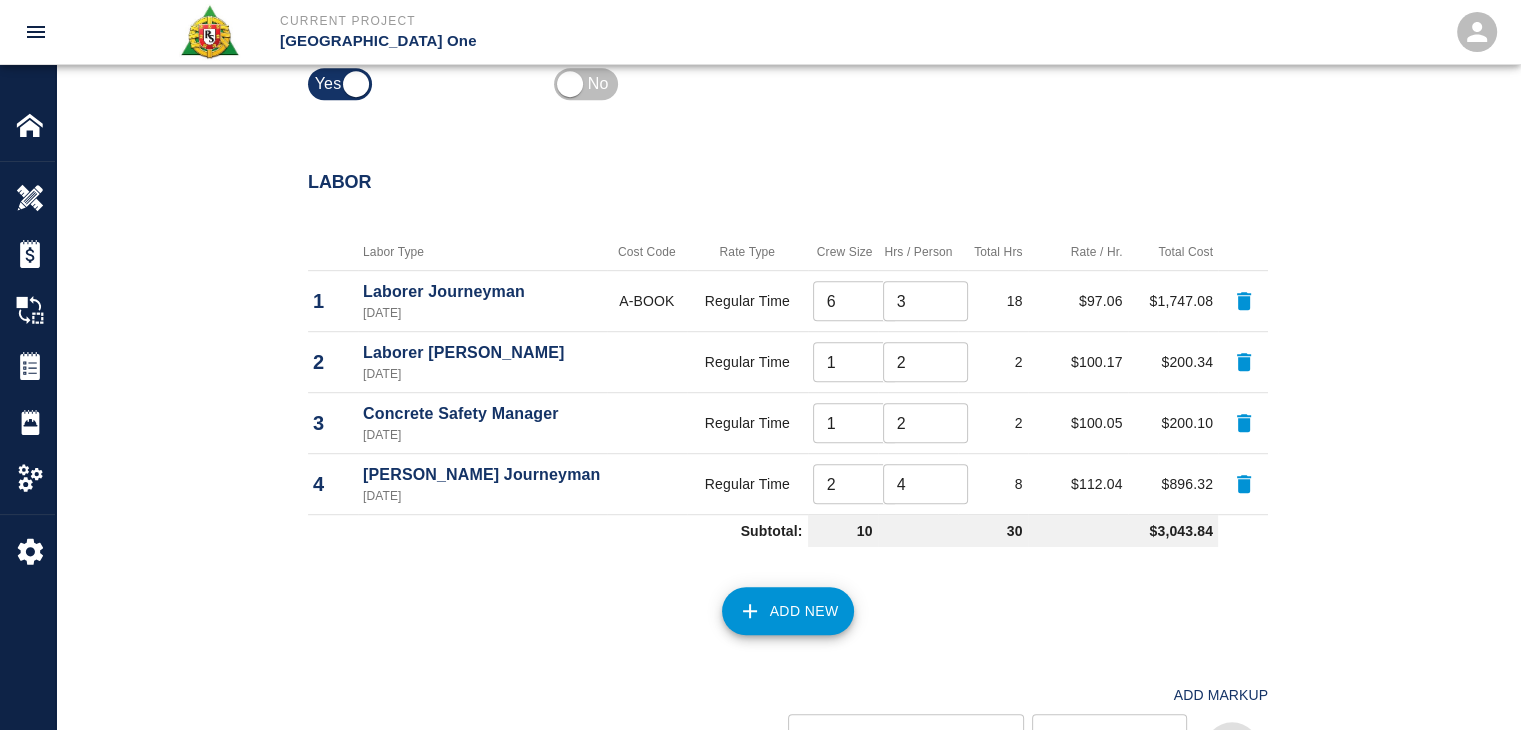 click on "2" at bounding box center (855, 484) 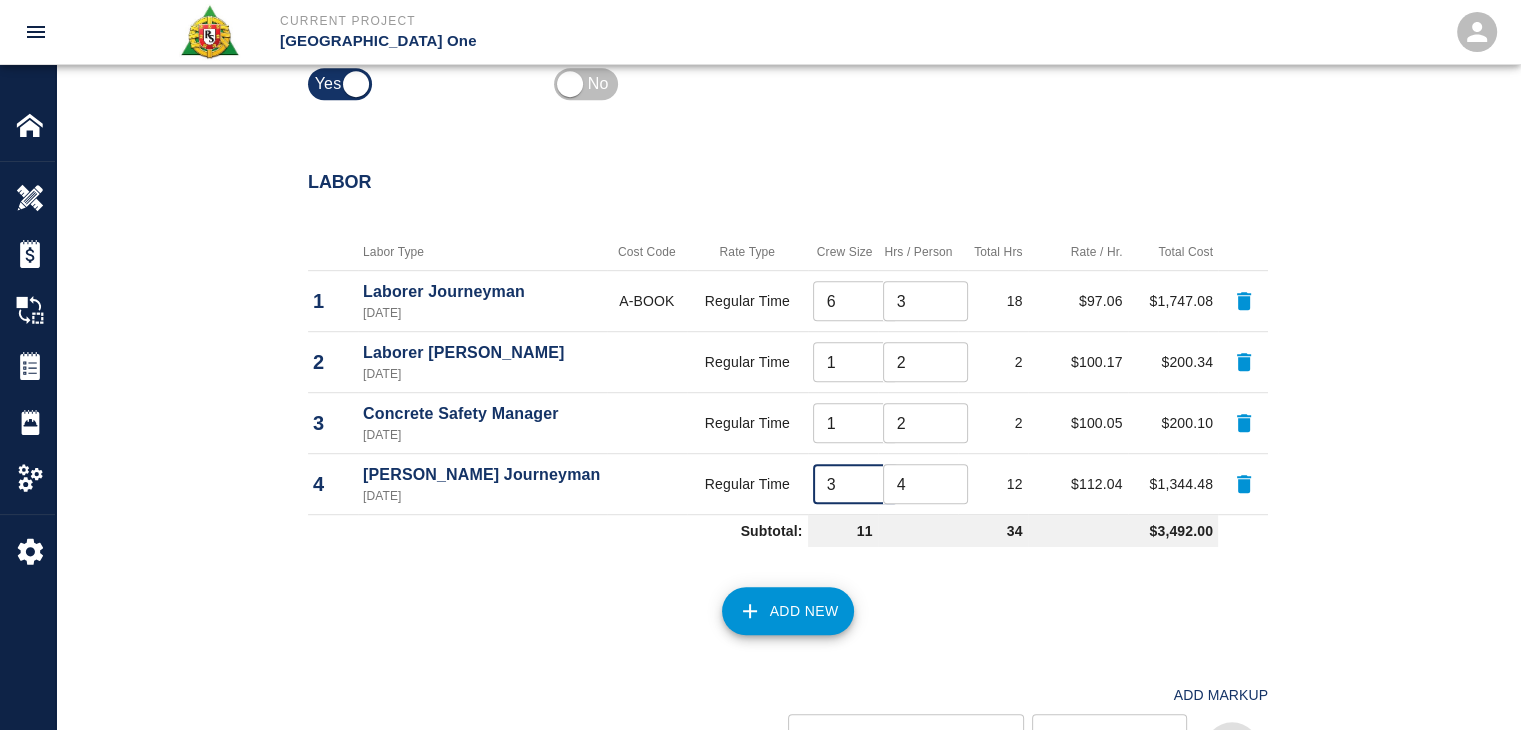 type on "3" 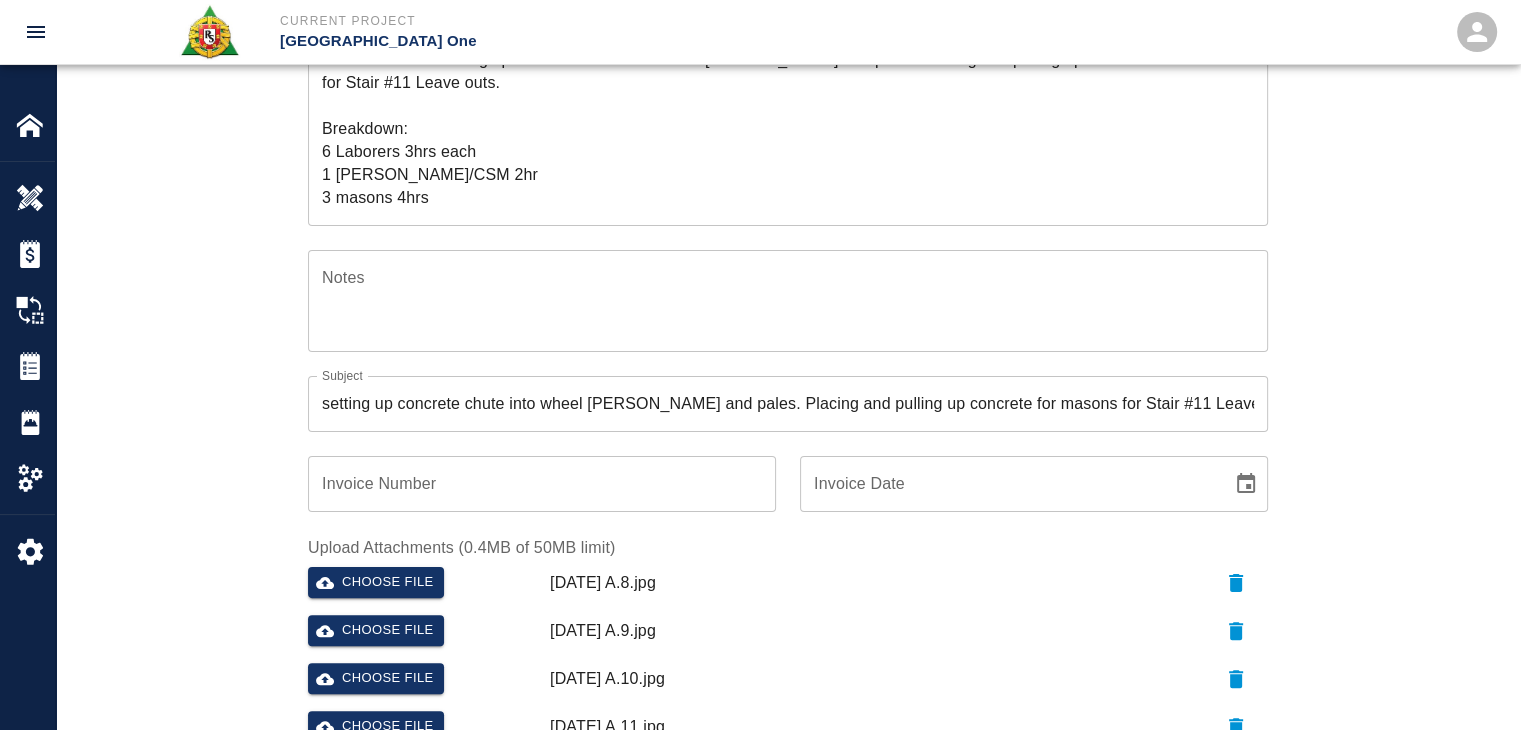 scroll, scrollTop: 0, scrollLeft: 0, axis: both 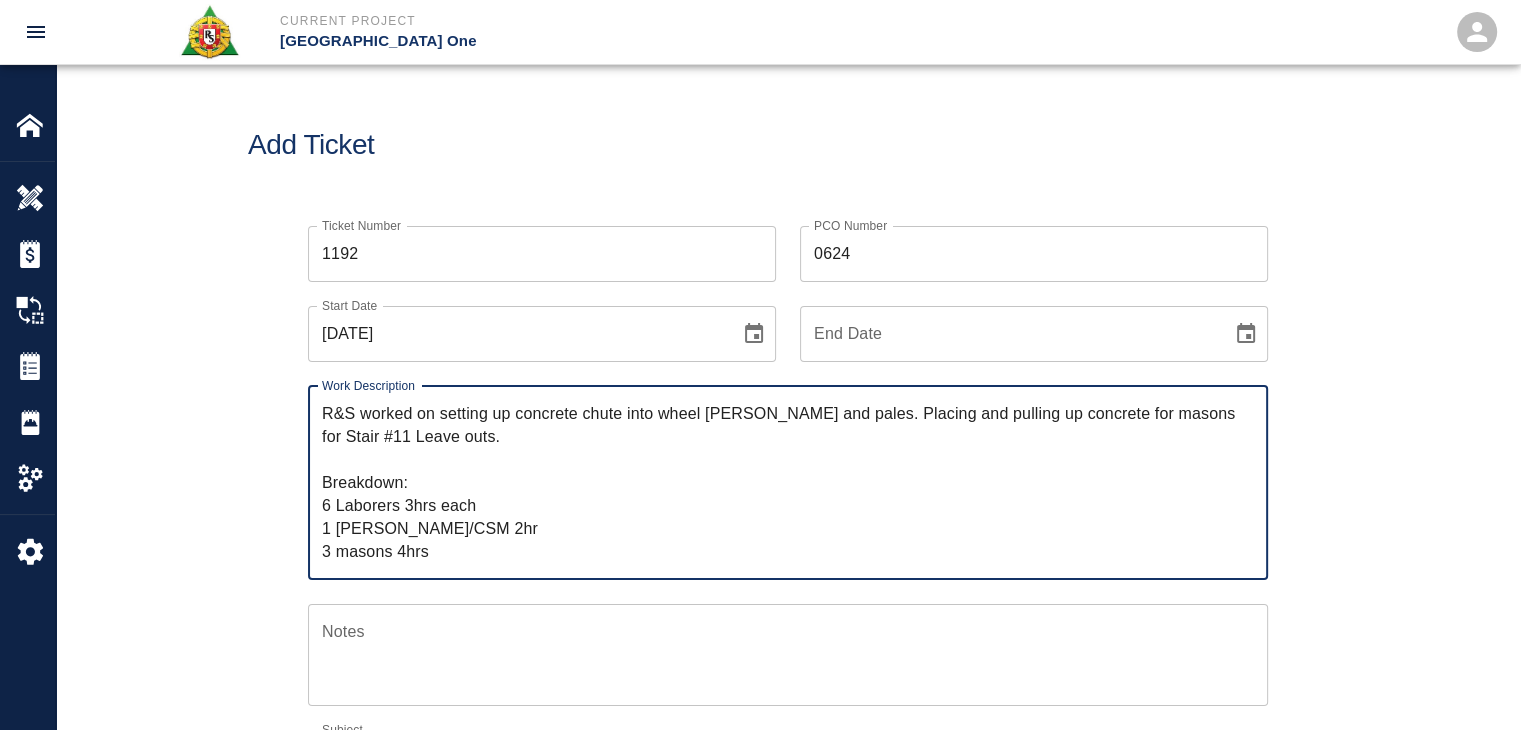 drag, startPoint x: 432, startPoint y: 557, endPoint x: 264, endPoint y: 351, distance: 265.8195 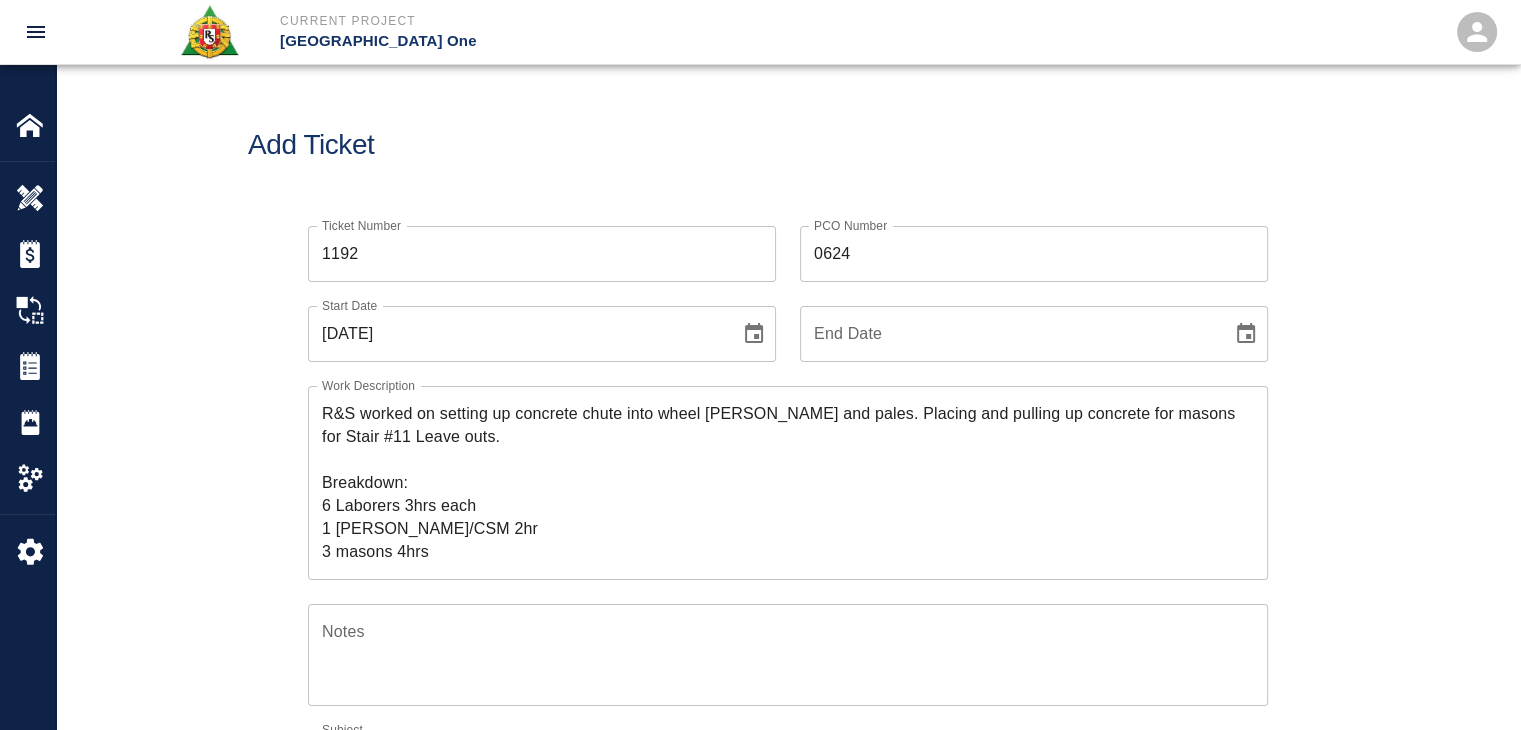 click on "Add Ticket" at bounding box center [788, 145] 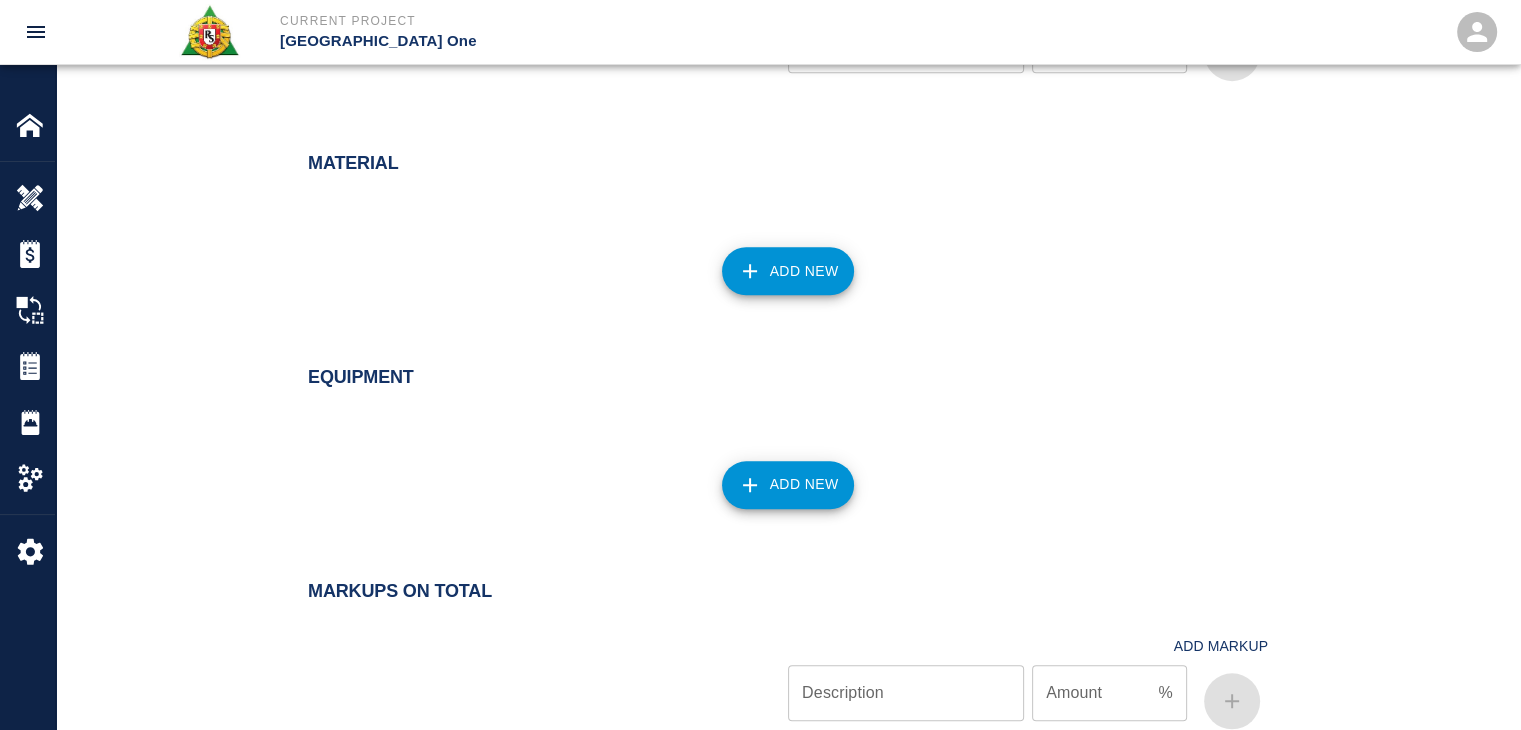 scroll, scrollTop: 2086, scrollLeft: 0, axis: vertical 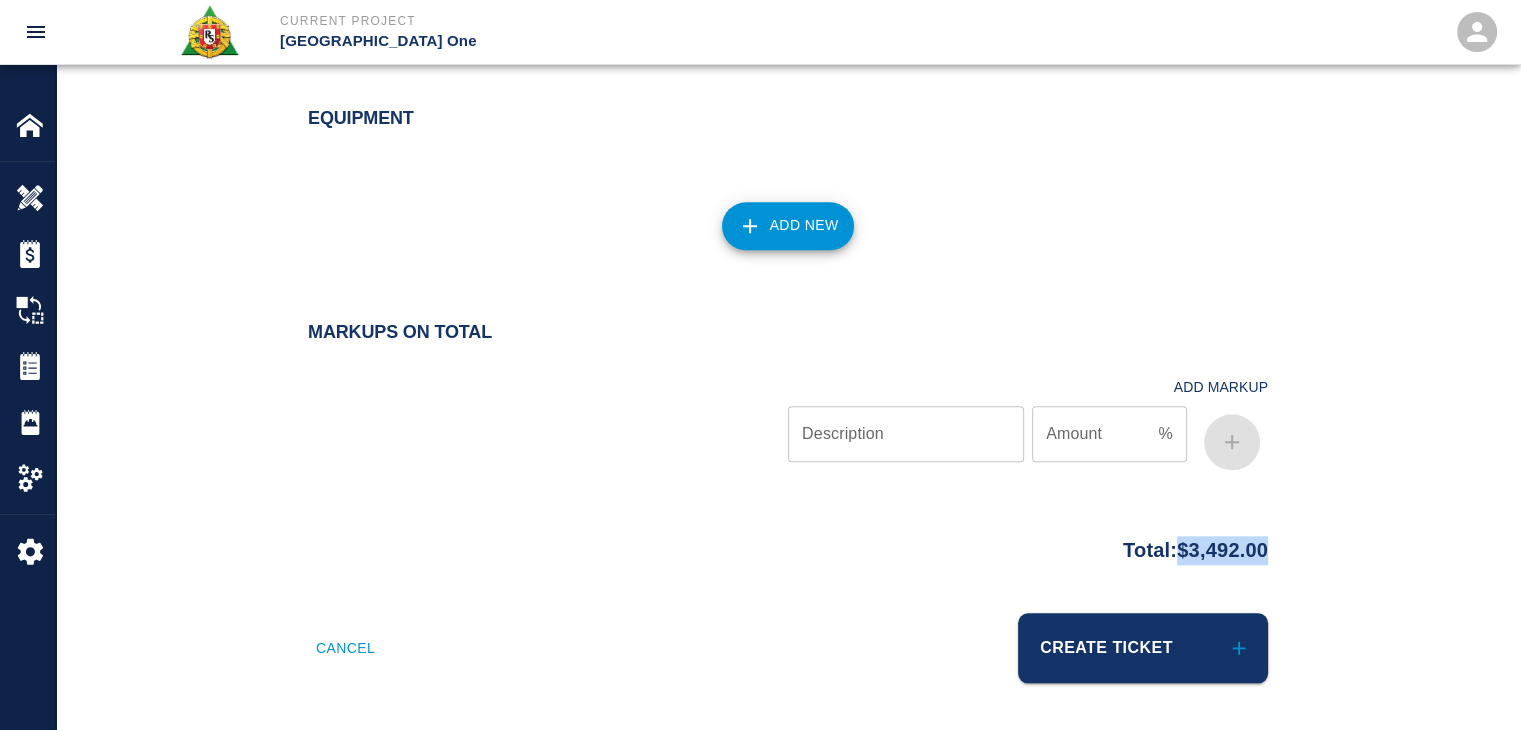 drag, startPoint x: 1272, startPoint y: 561, endPoint x: 1156, endPoint y: 562, distance: 116.00431 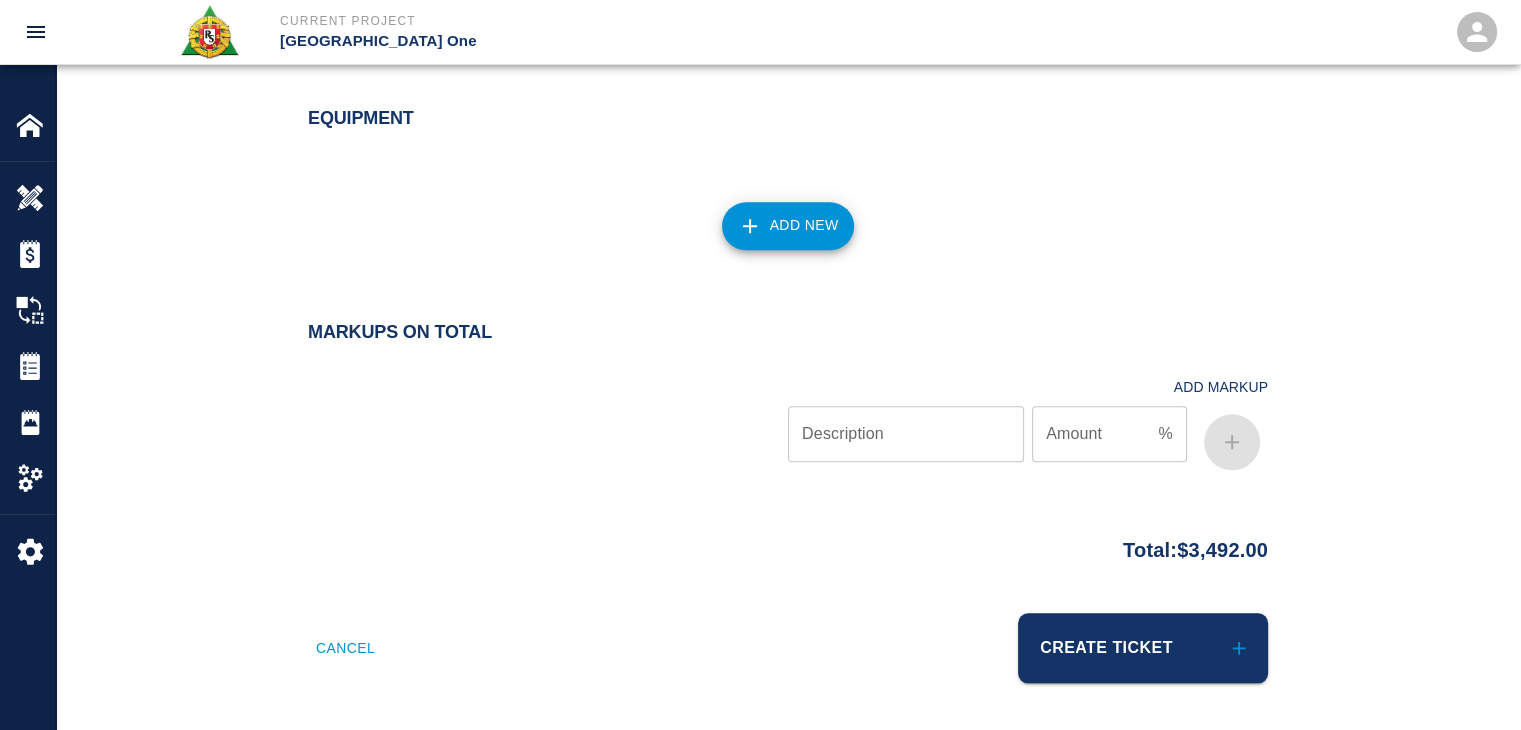 click on "Total:  $3,492.00" at bounding box center (788, 569) 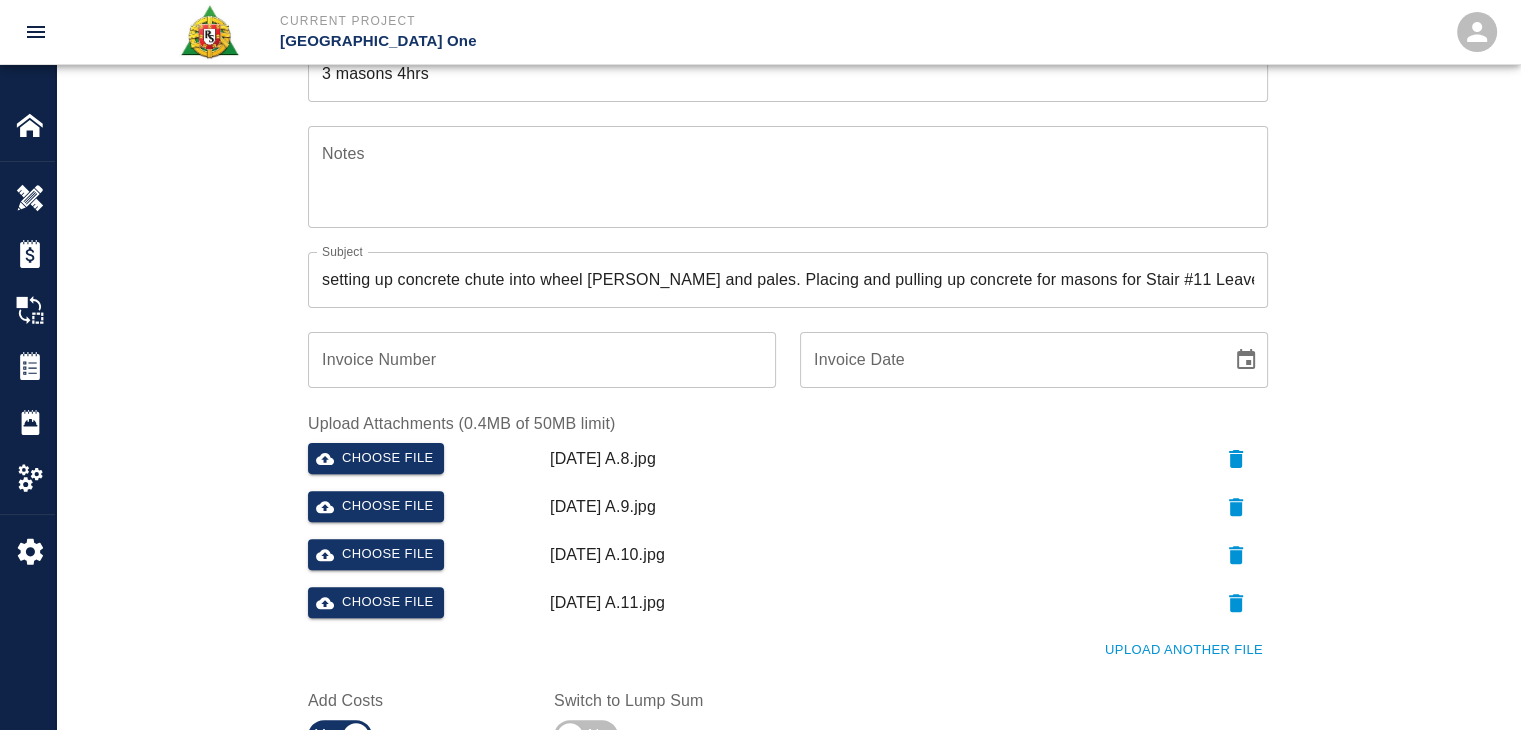 scroll, scrollTop: 0, scrollLeft: 0, axis: both 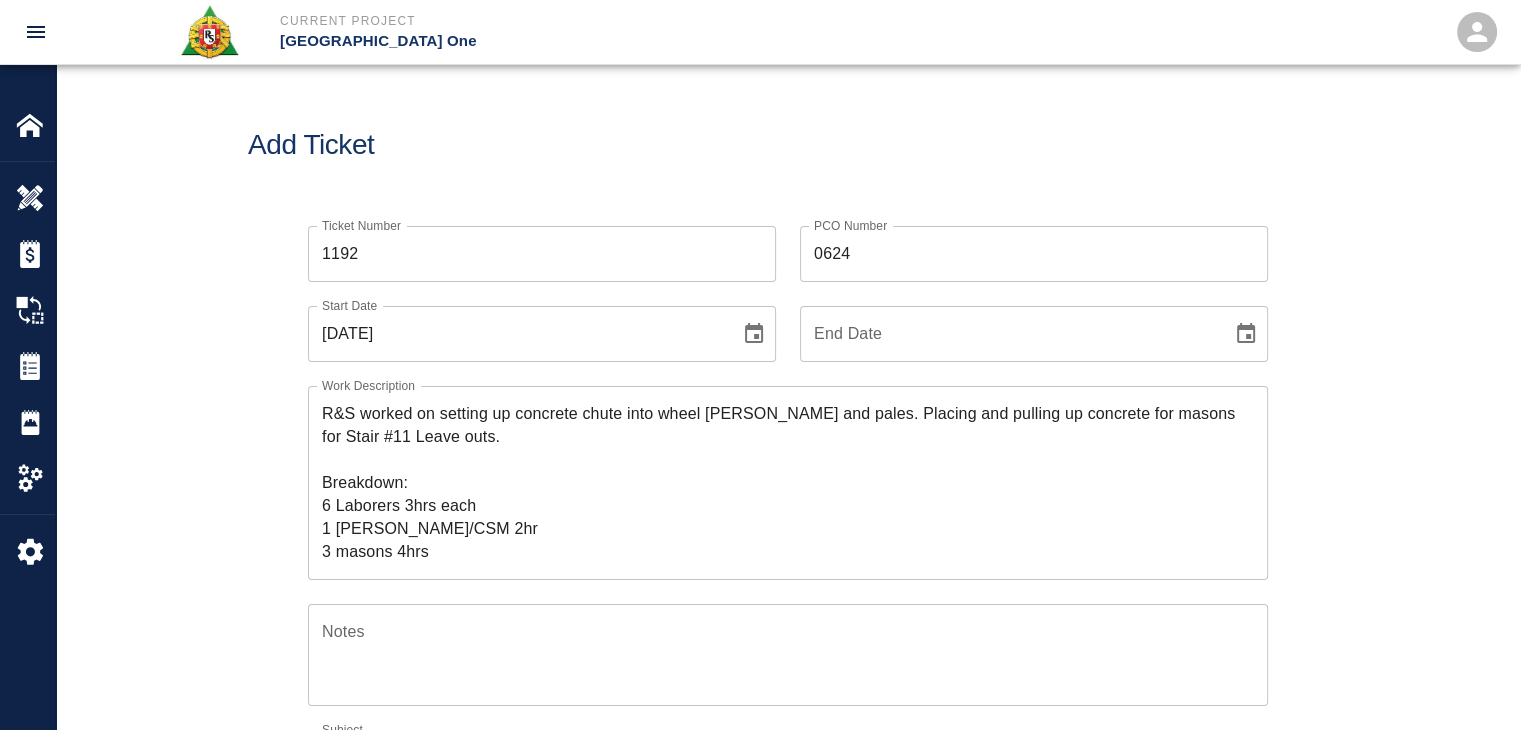 click on "Add Ticket" at bounding box center [788, 145] 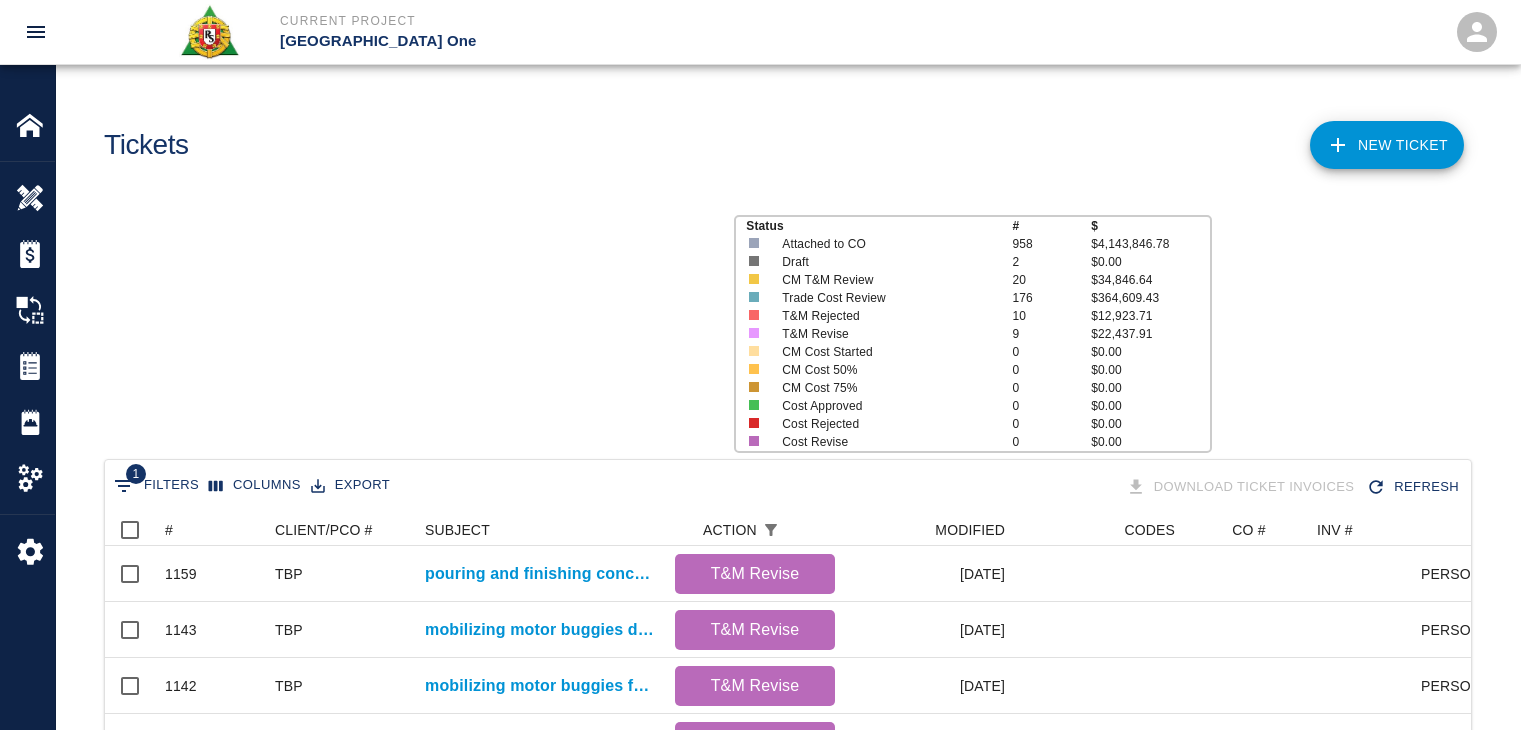 scroll, scrollTop: 0, scrollLeft: 0, axis: both 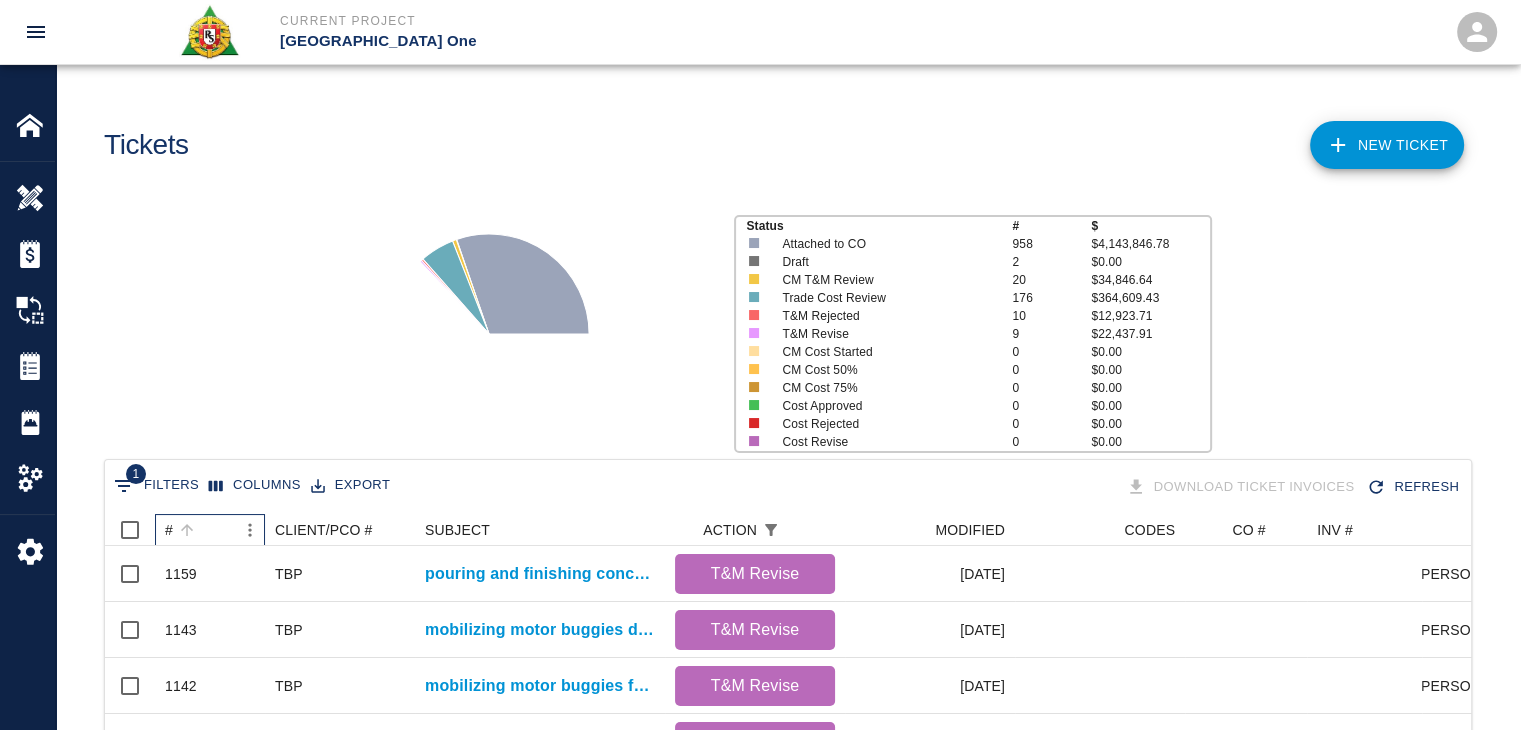 click on "#" at bounding box center [200, 530] 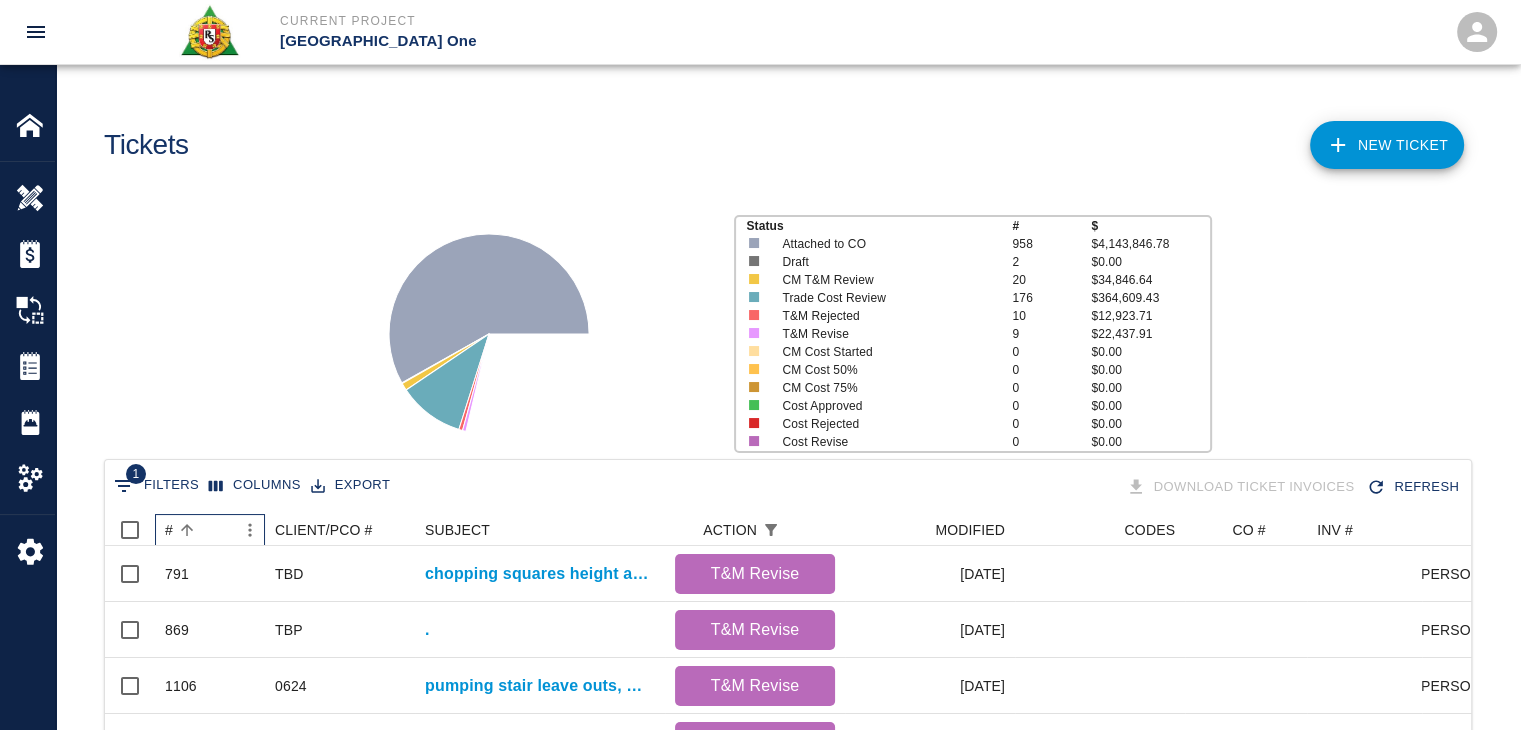 click on "#" at bounding box center (200, 530) 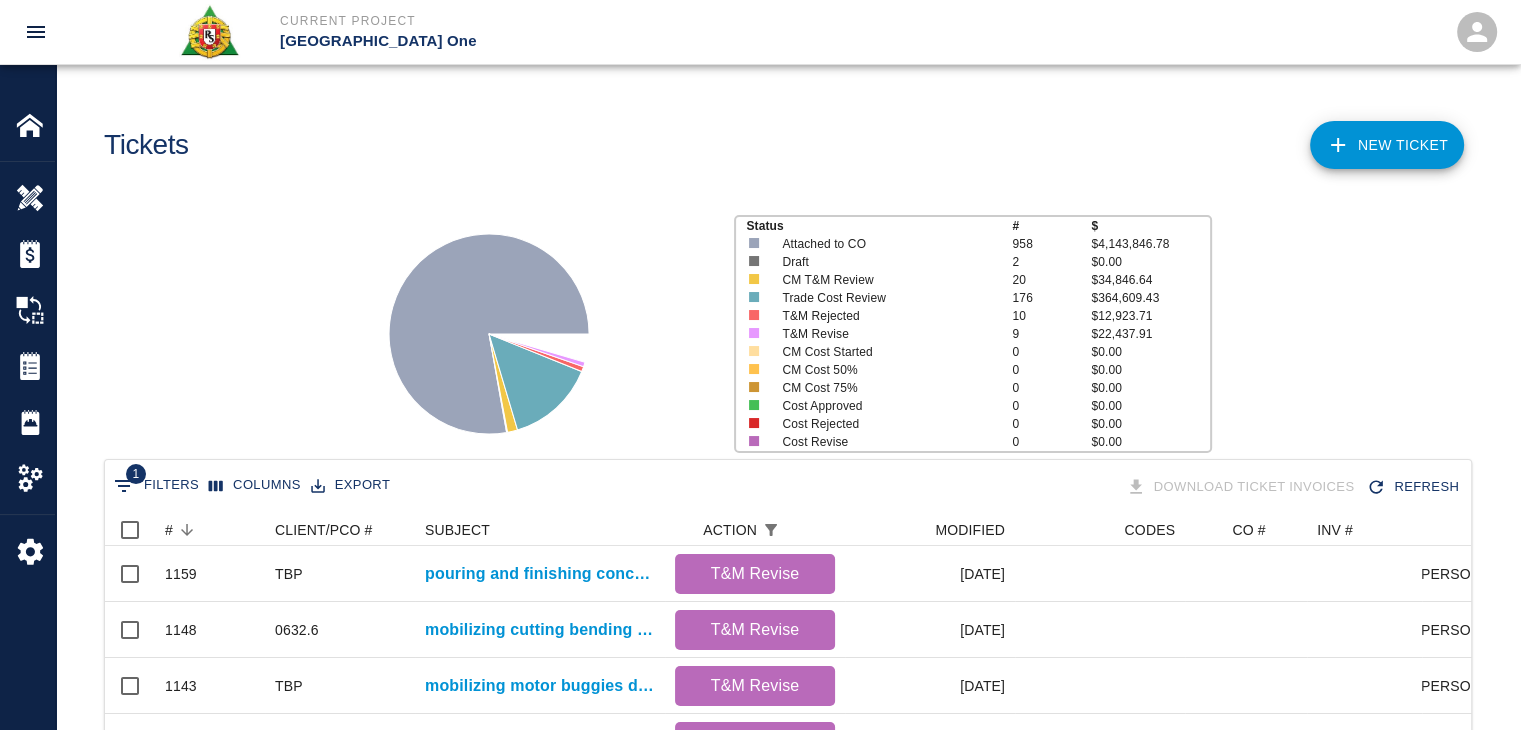 click on "Status # $ Attached to CO 958 $4,143,846.78 Draft 2 $0.00 CM T&M Review 20 $34,846.64 Trade Cost Review 176 $364,609.43 T&M Rejected 10 $12,923.71 T&M Revise 9 $22,437.91 CM Cost Started 0 $0.00 CM Cost 50% 0 $0.00 CM Cost 75% 0 $0.00 Cost Approved 0 $0.00 Cost Rejected 0 $0.00 Cost Revise 0 $0.00" at bounding box center [780, 326] 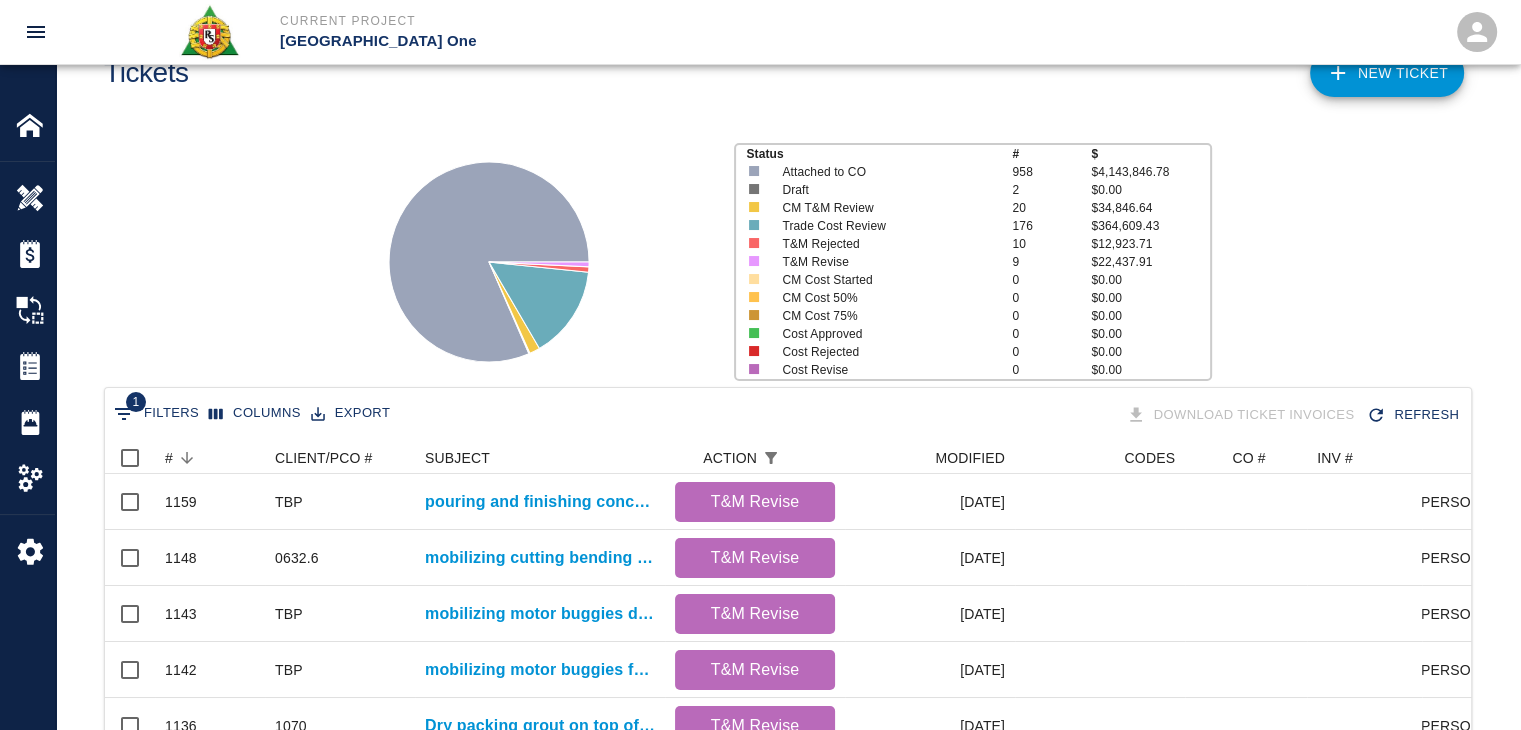 scroll, scrollTop: 64, scrollLeft: 0, axis: vertical 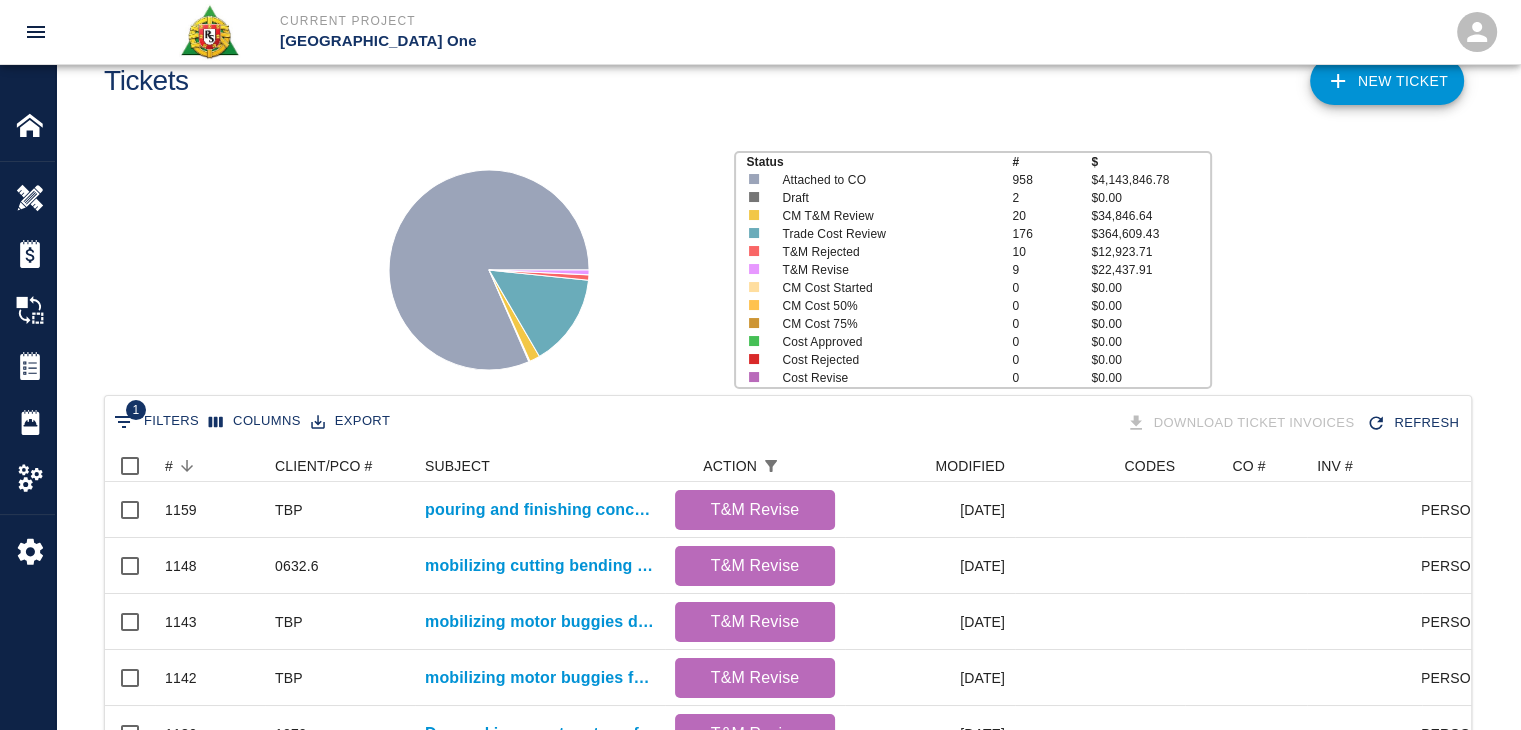 click on "1" at bounding box center (136, 410) 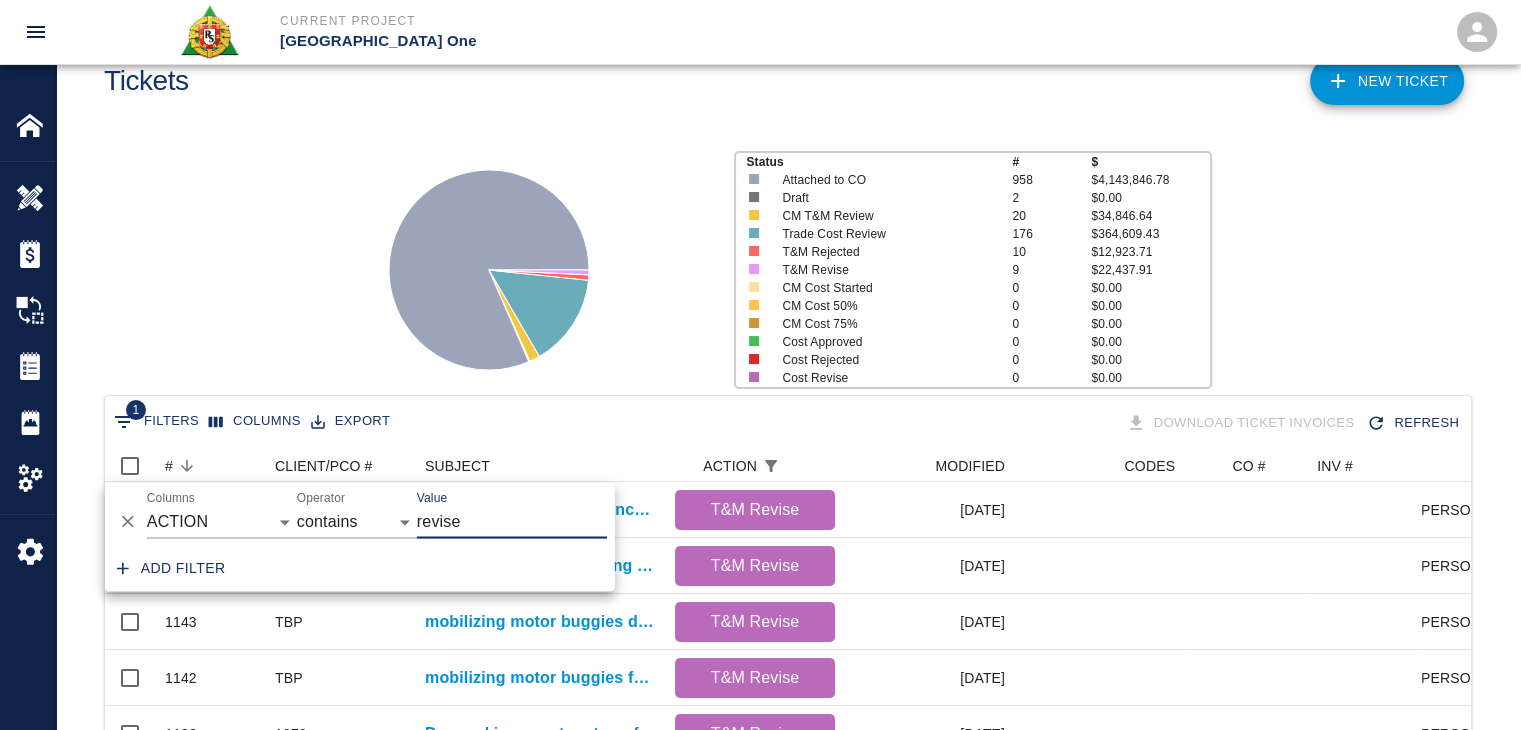 click on "Status # $ Attached to CO 958 $4,143,846.78 Draft 2 $0.00 CM T&M Review 20 $34,846.64 Trade Cost Review 176 $364,609.43 T&M Rejected 10 $12,923.71 T&M Revise 9 $22,437.91 CM Cost Started 0 $0.00 CM Cost 50% 0 $0.00 CM Cost 75% 0 $0.00 Cost Approved 0 $0.00 Cost Rejected 0 $0.00 Cost Revise 0 $0.00" at bounding box center (780, 262) 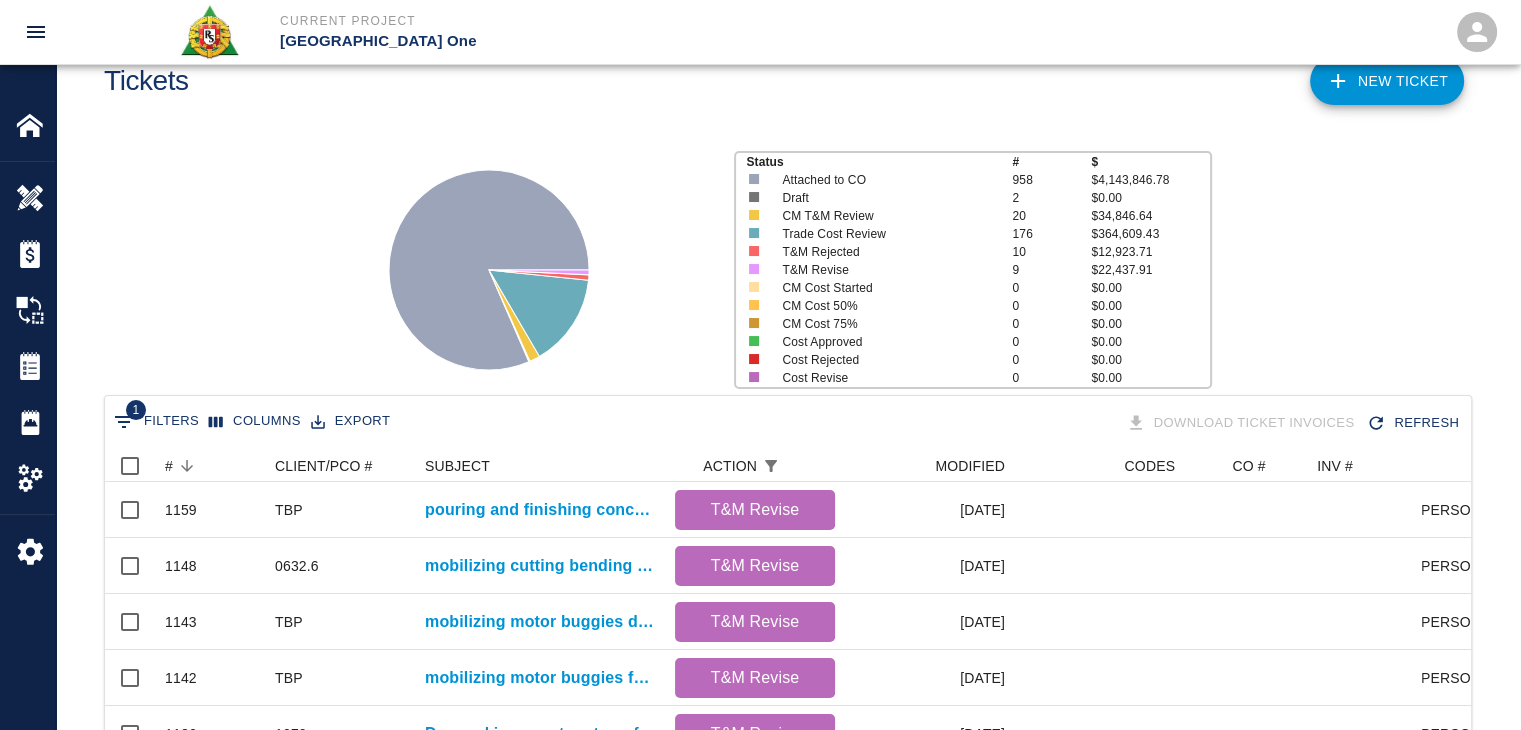 click 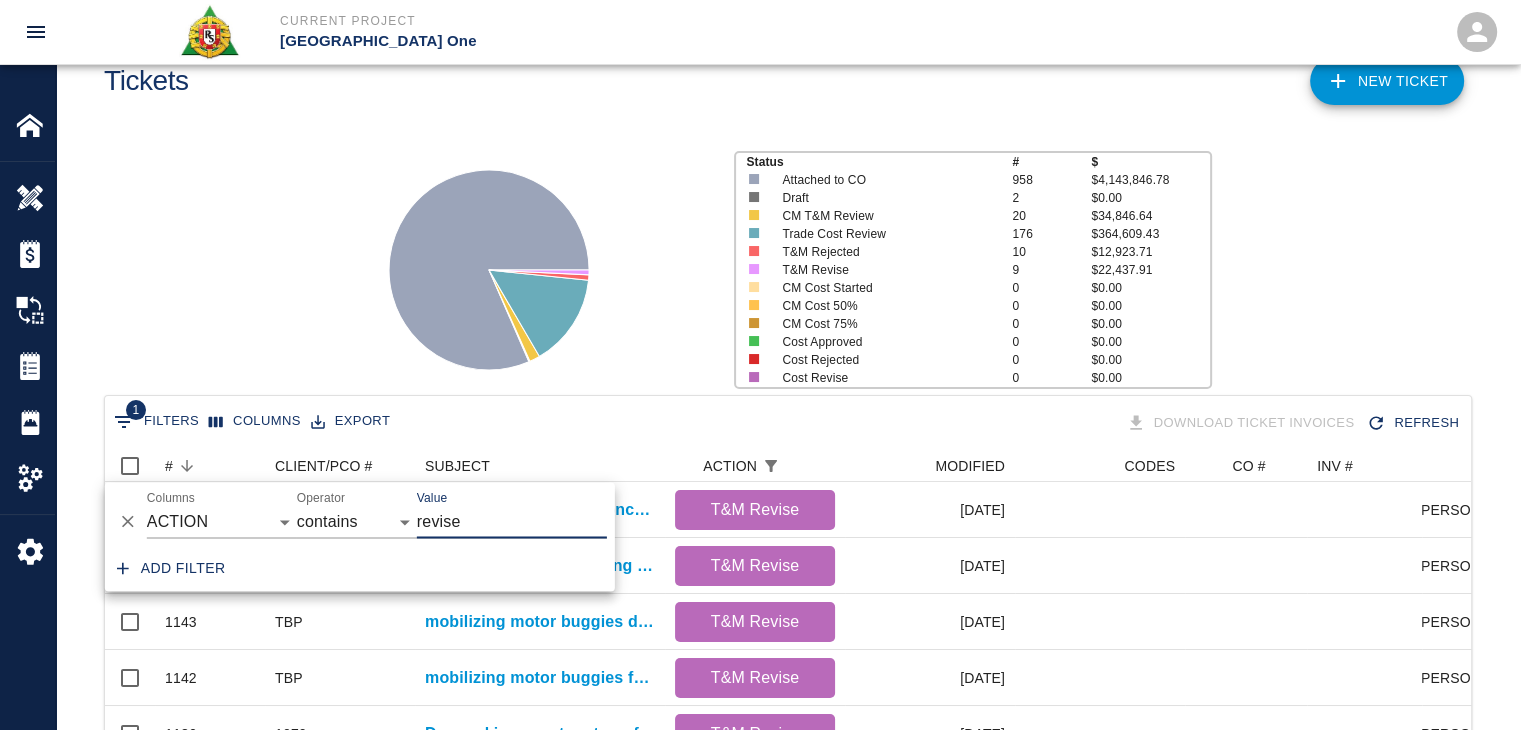 click 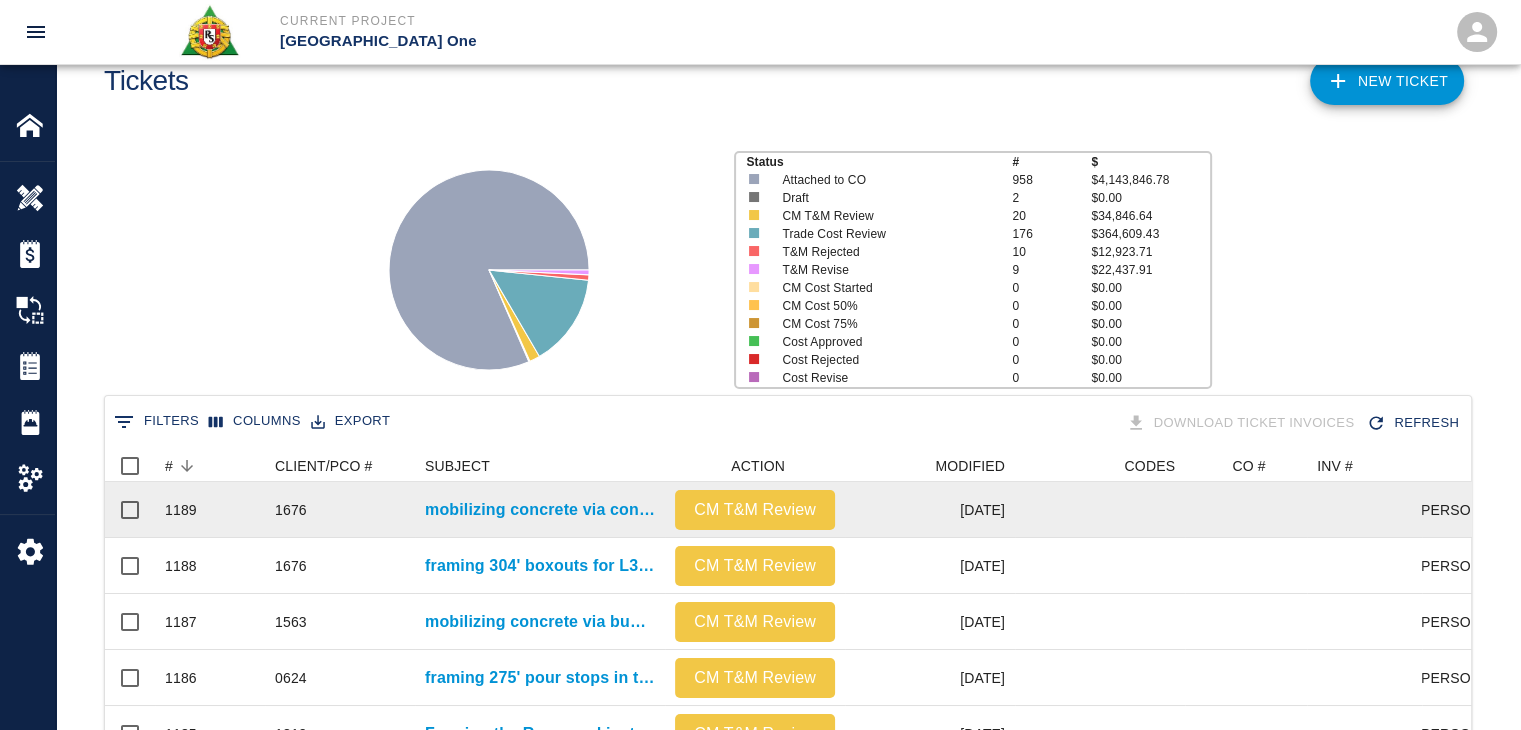 scroll, scrollTop: 16, scrollLeft: 16, axis: both 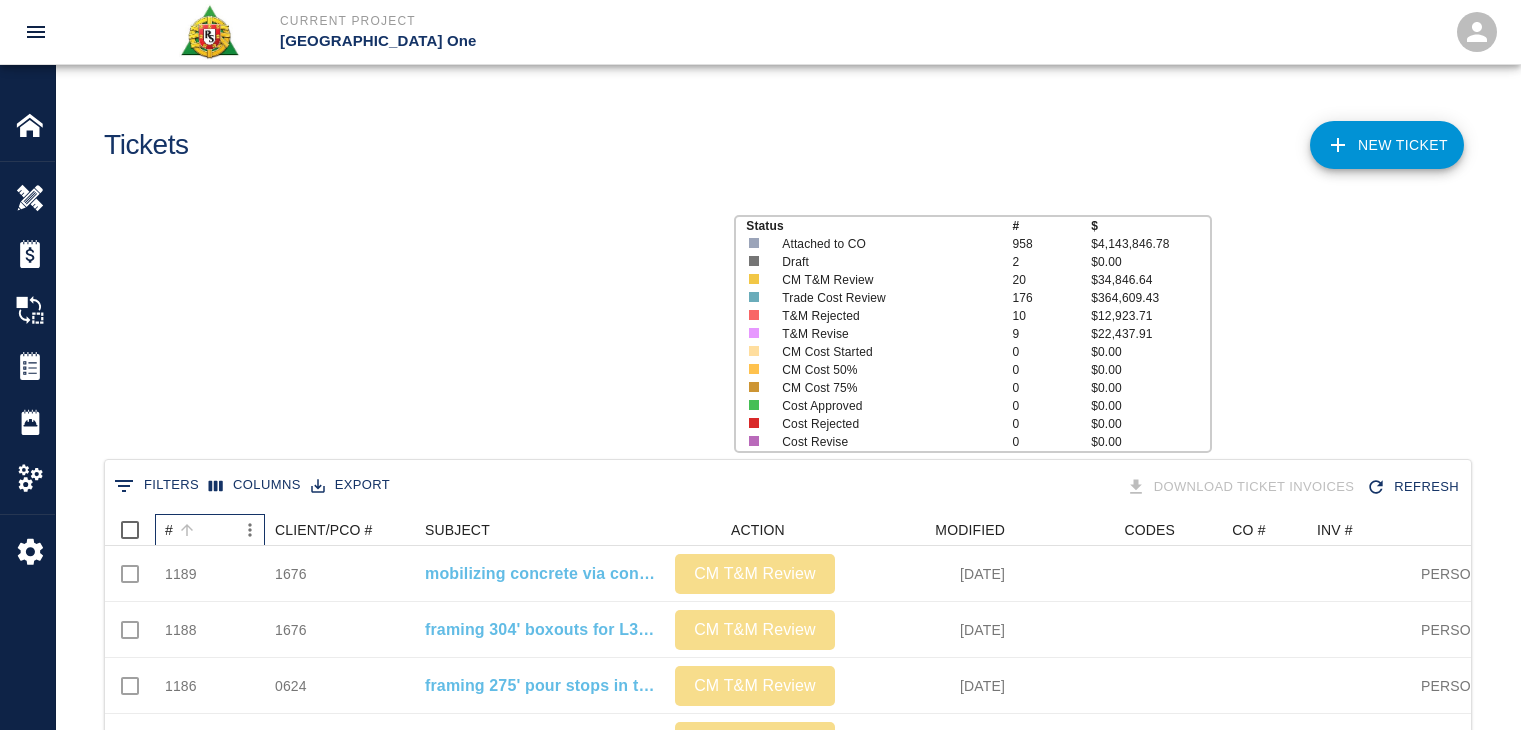 click on "#" at bounding box center (200, 530) 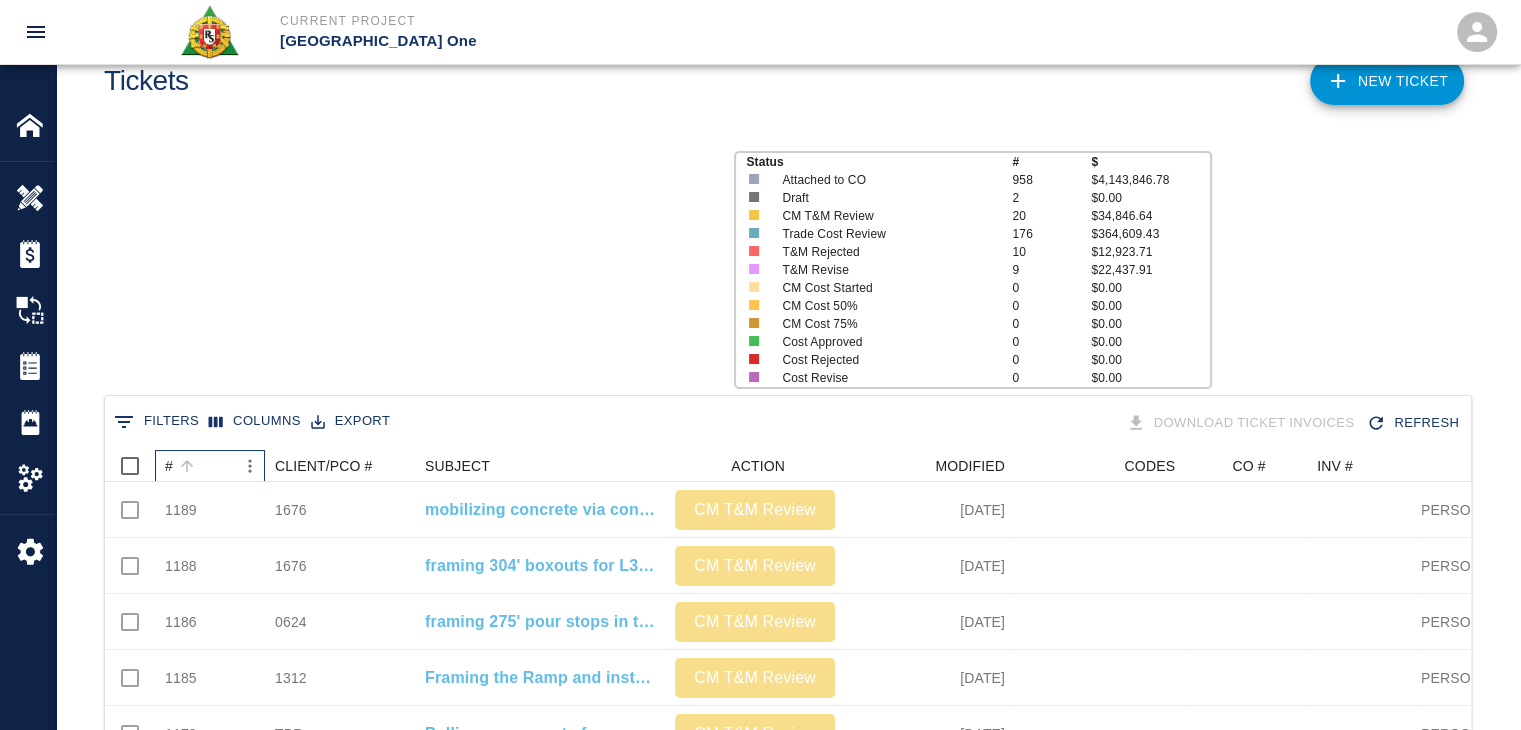 click on "#" at bounding box center [200, 466] 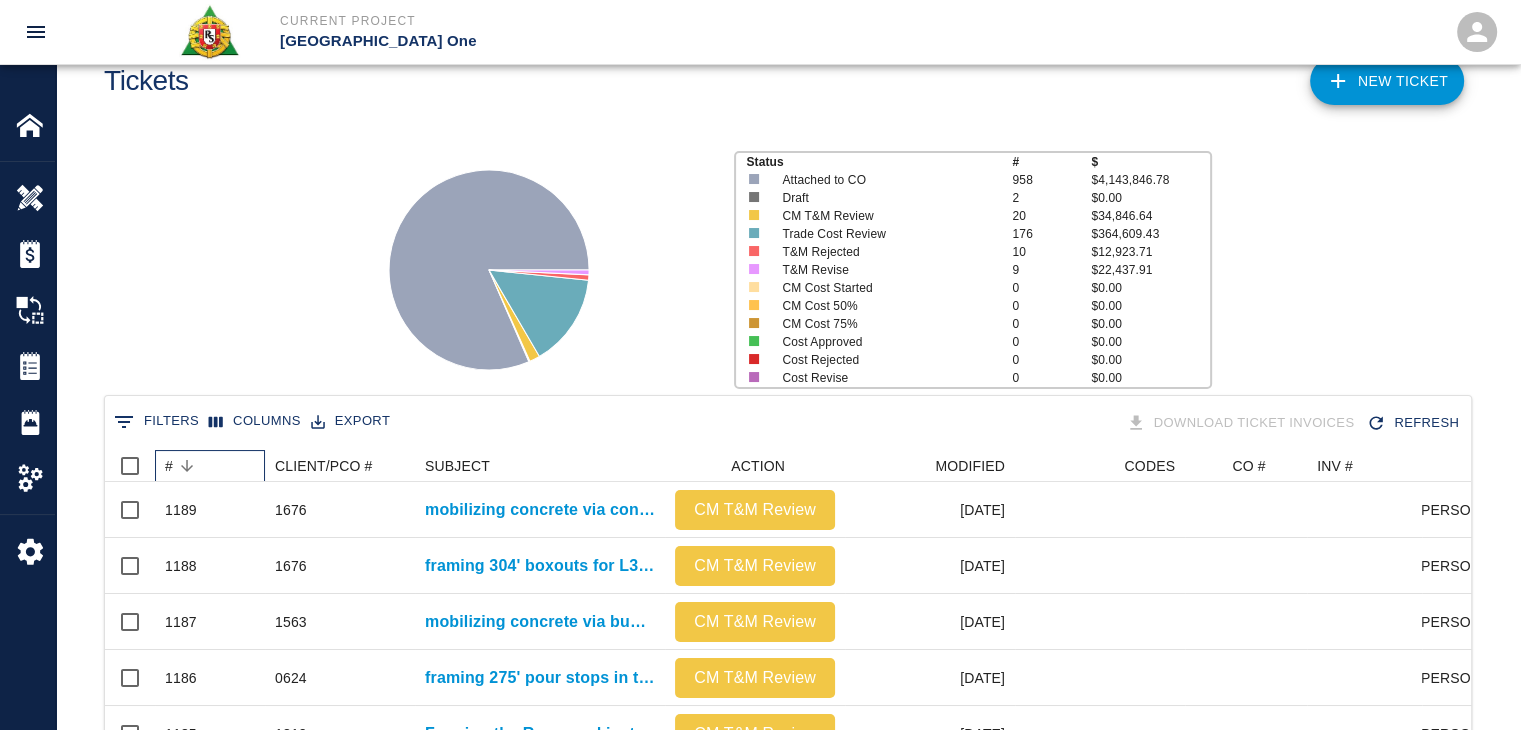scroll, scrollTop: 0, scrollLeft: 0, axis: both 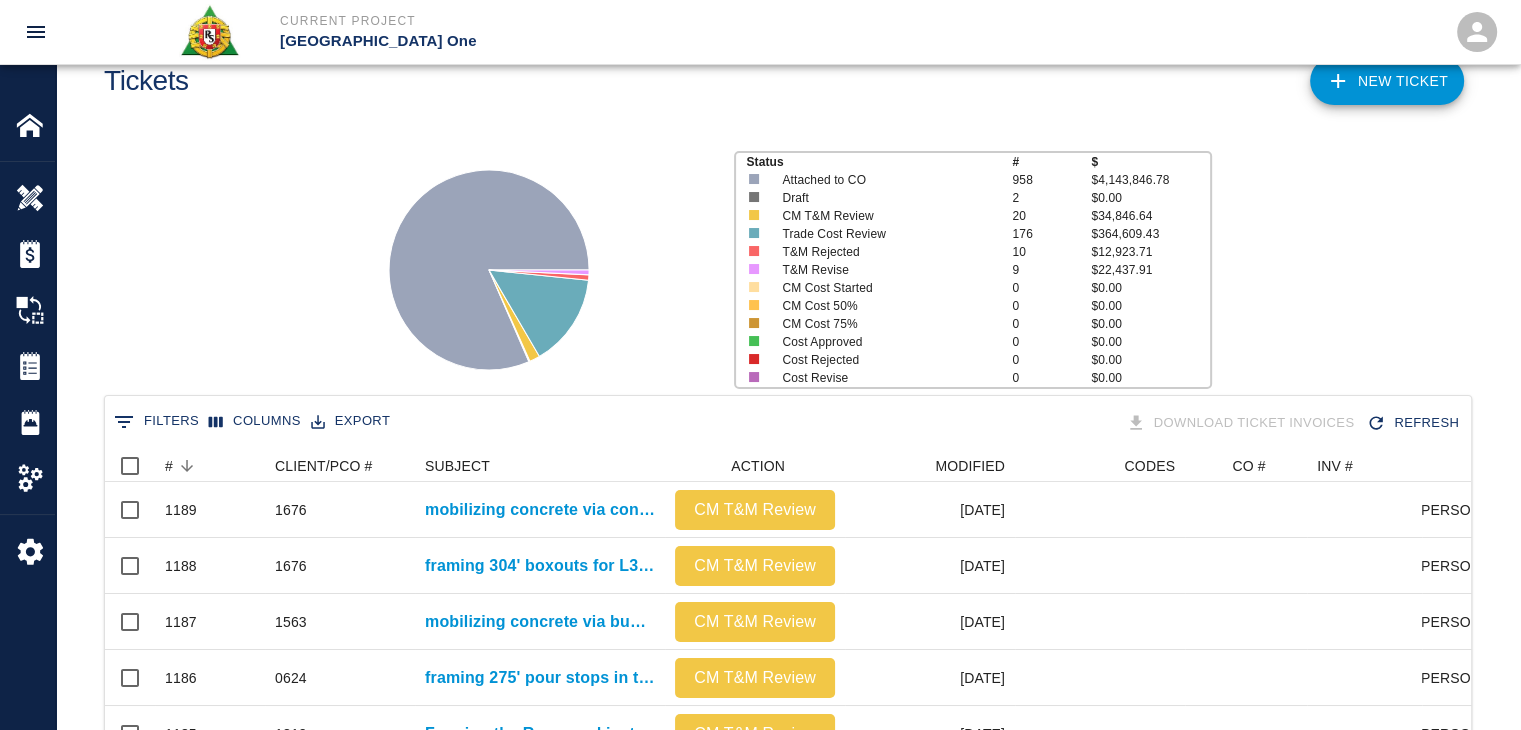 click on "Status # $ Attached to CO 958 $4,143,846.78 Draft 2 $0.00 CM T&M Review 20 $34,846.64 Trade Cost Review 176 $364,609.43 T&M Rejected 10 $12,923.71 T&M Revise 9 $22,437.91 CM Cost Started 0 $0.00 CM Cost 50% 0 $0.00 CM Cost 75% 0 $0.00 Cost Approved 0 $0.00 Cost Rejected 0 $0.00 Cost Revise 0 $0.00" at bounding box center (780, 262) 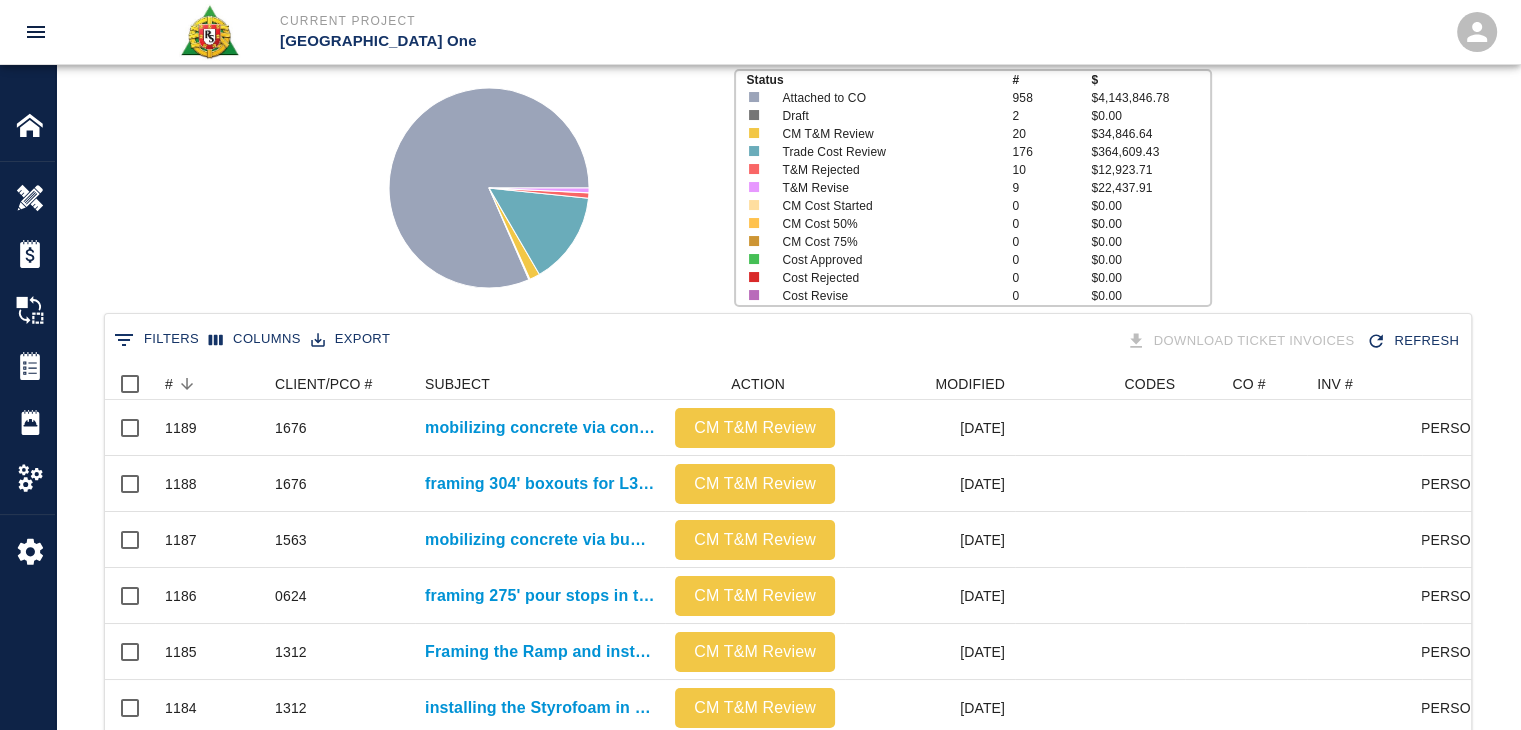 scroll, scrollTop: 194, scrollLeft: 0, axis: vertical 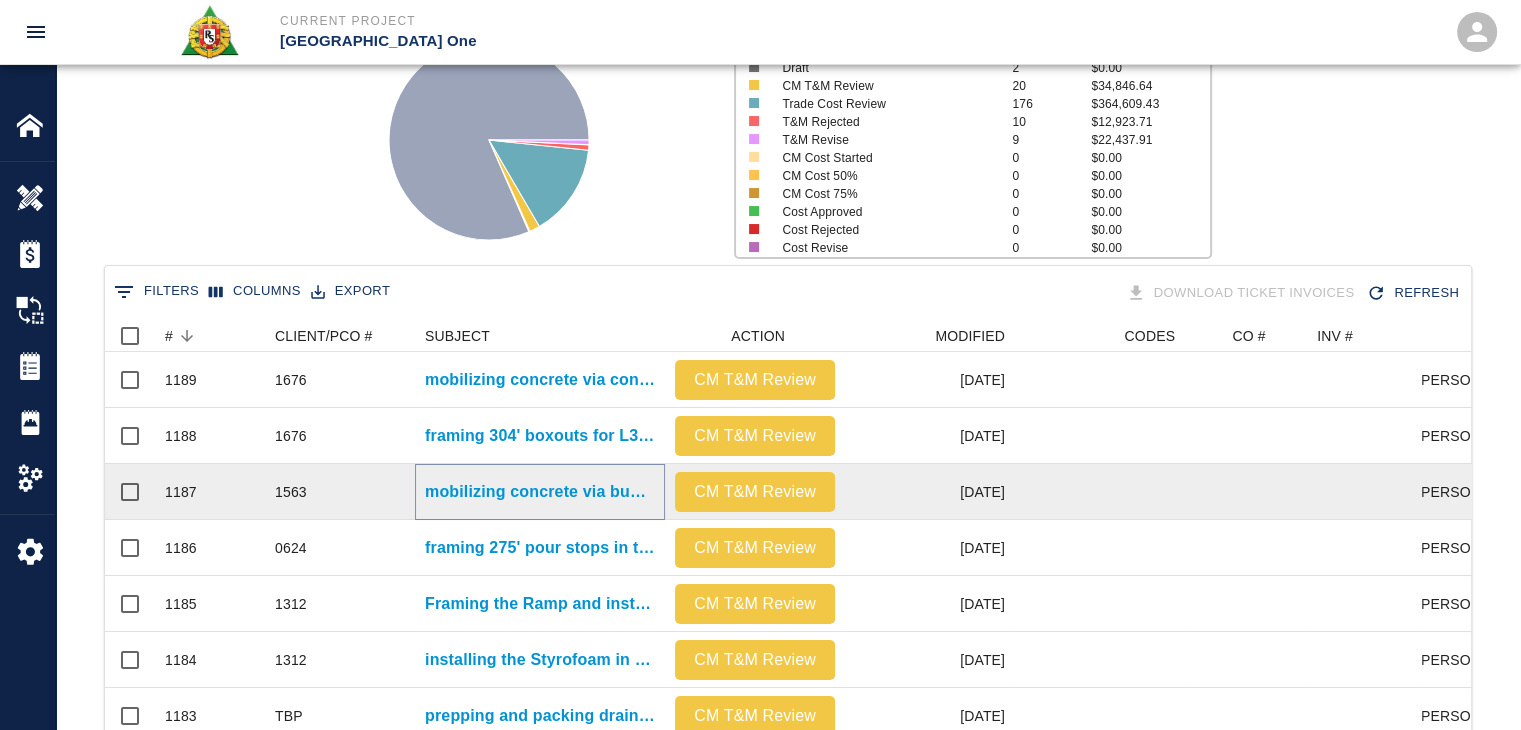 click on "mobilizing concrete via buggies placing and pulling up concrete for Gate 8 diving boards." at bounding box center (540, 492) 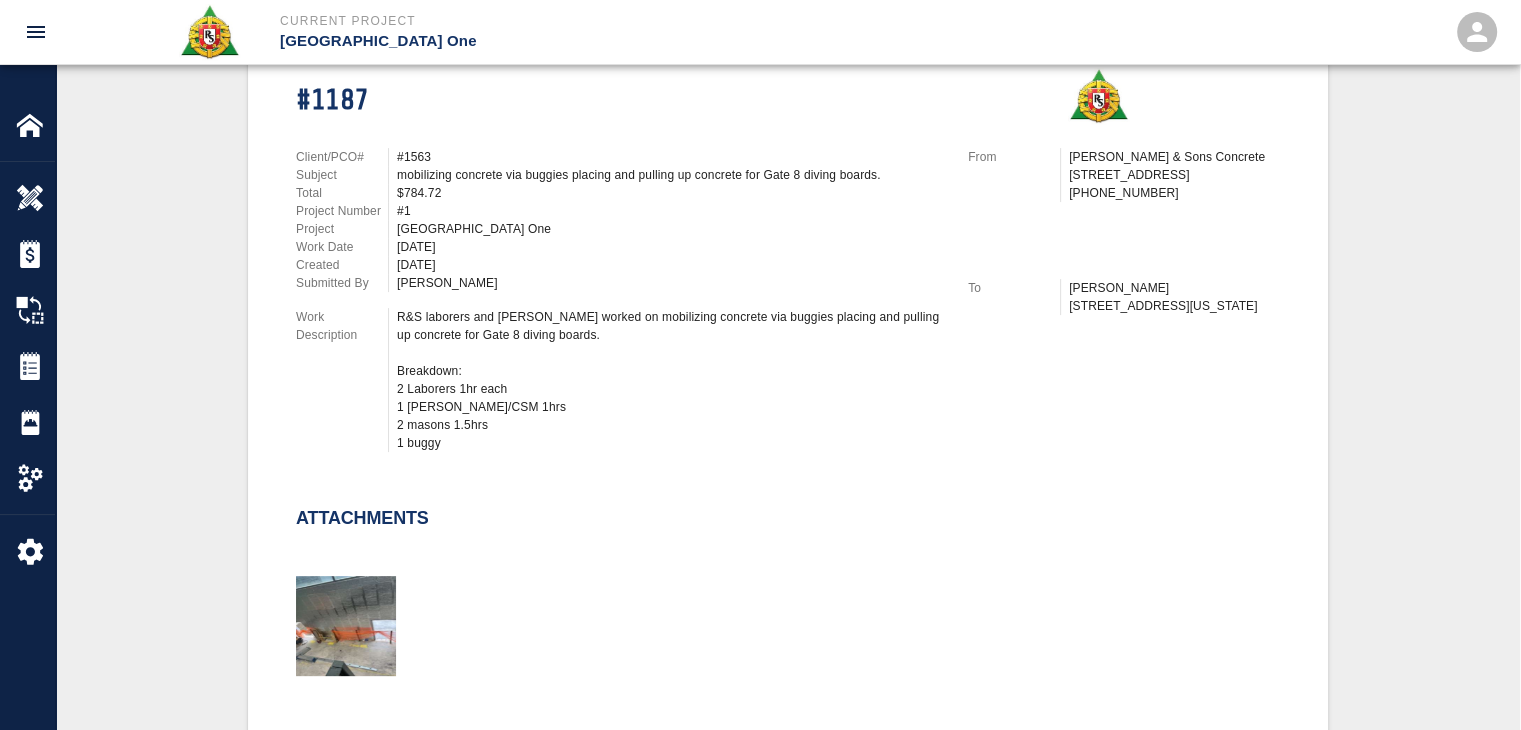 scroll, scrollTop: 508, scrollLeft: 0, axis: vertical 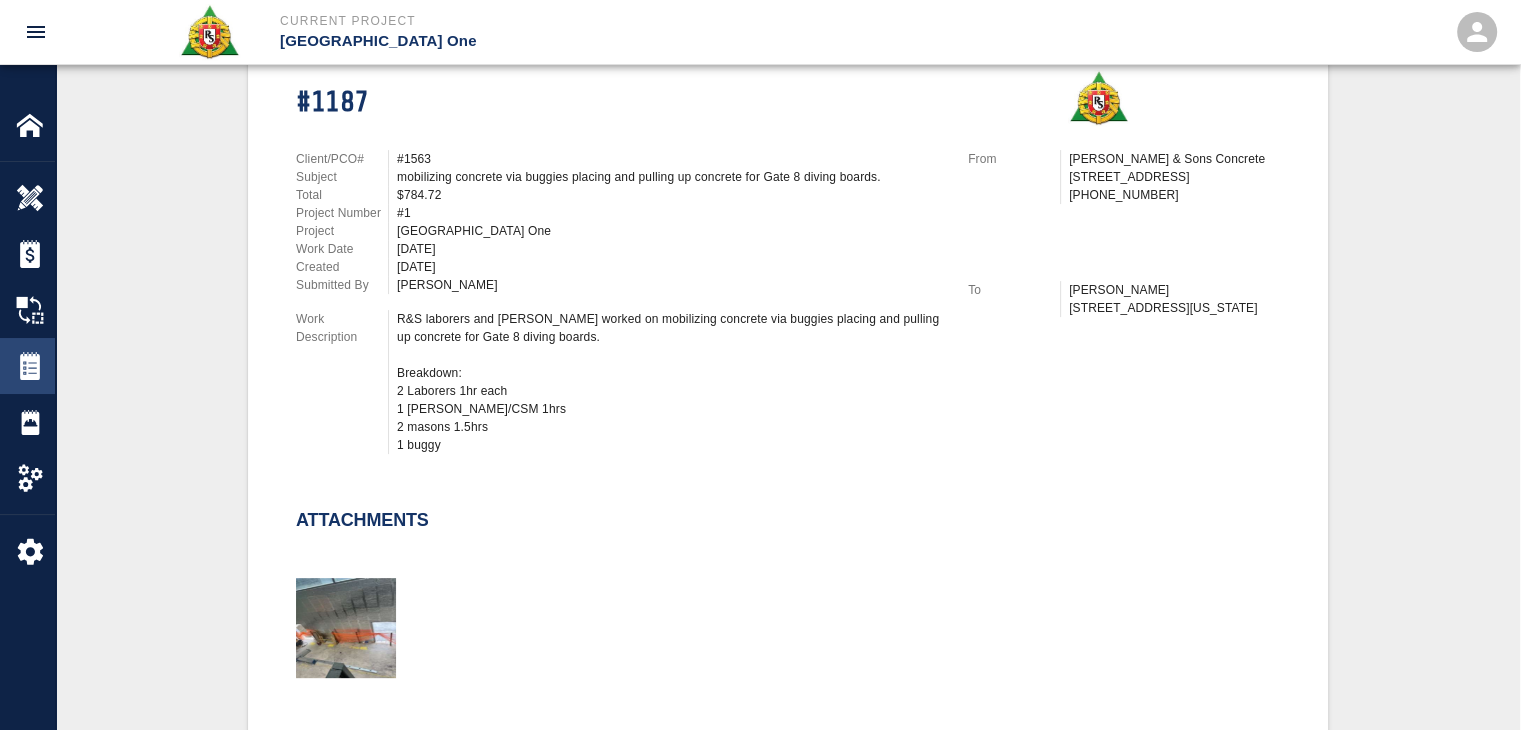 click at bounding box center (30, 366) 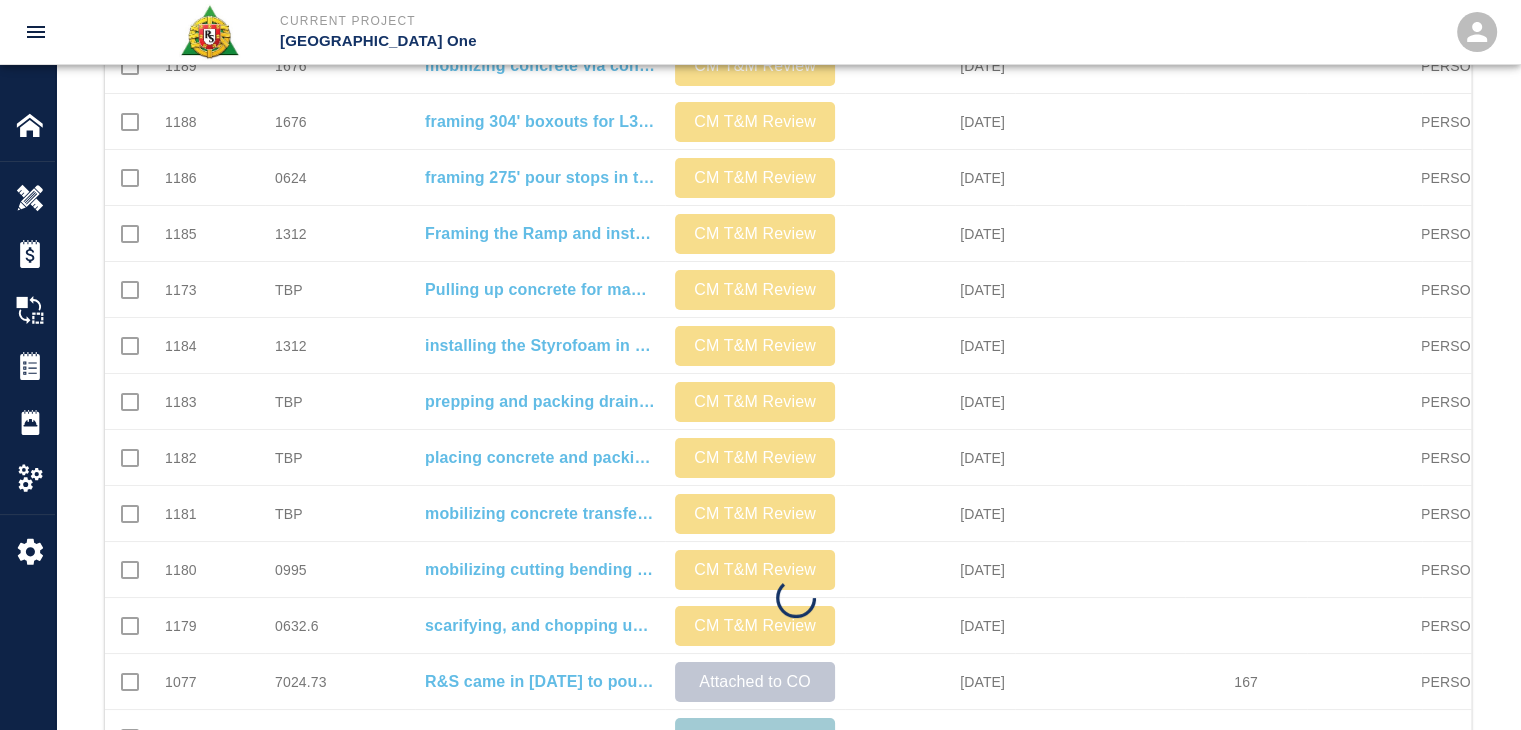 scroll, scrollTop: 0, scrollLeft: 0, axis: both 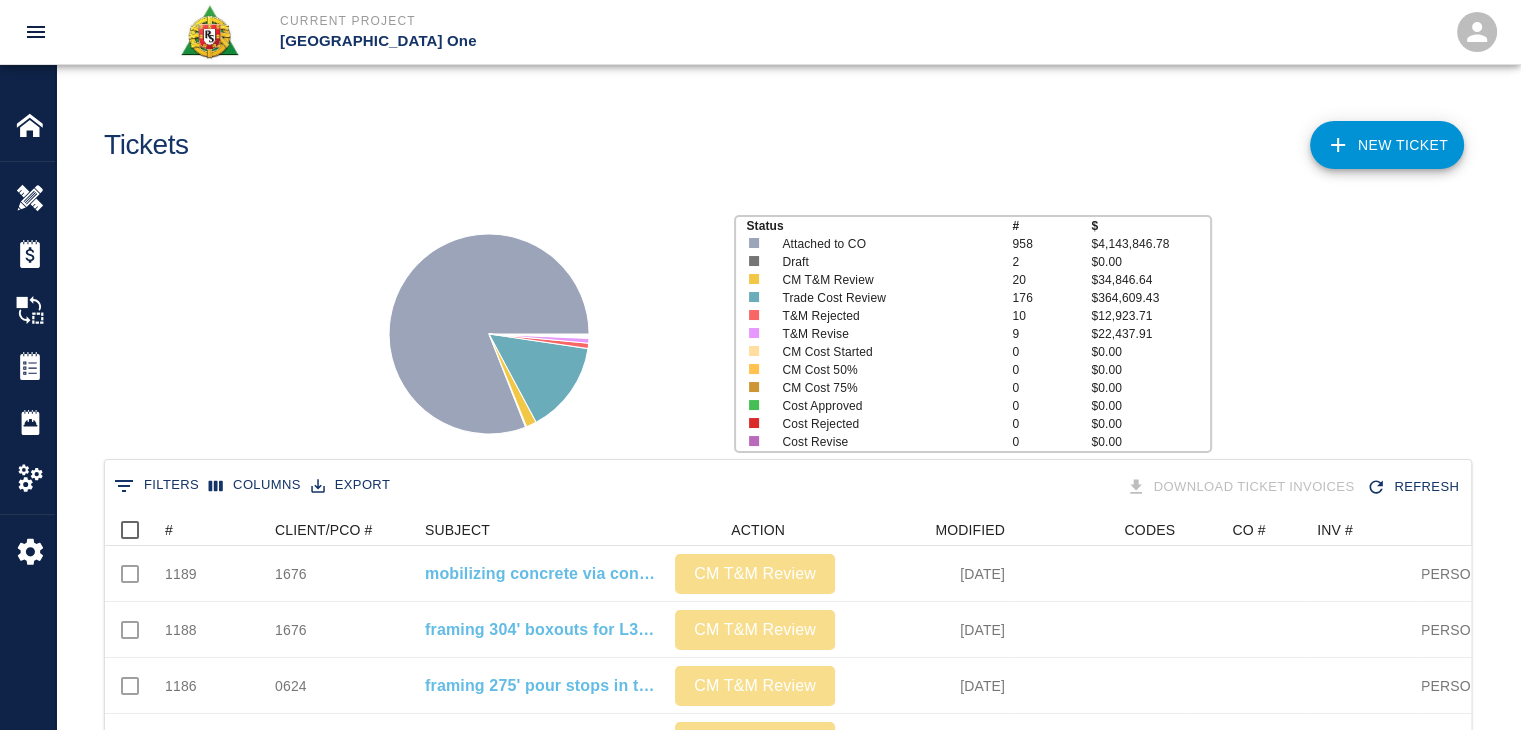 click on "NEW TICKET" at bounding box center [1387, 145] 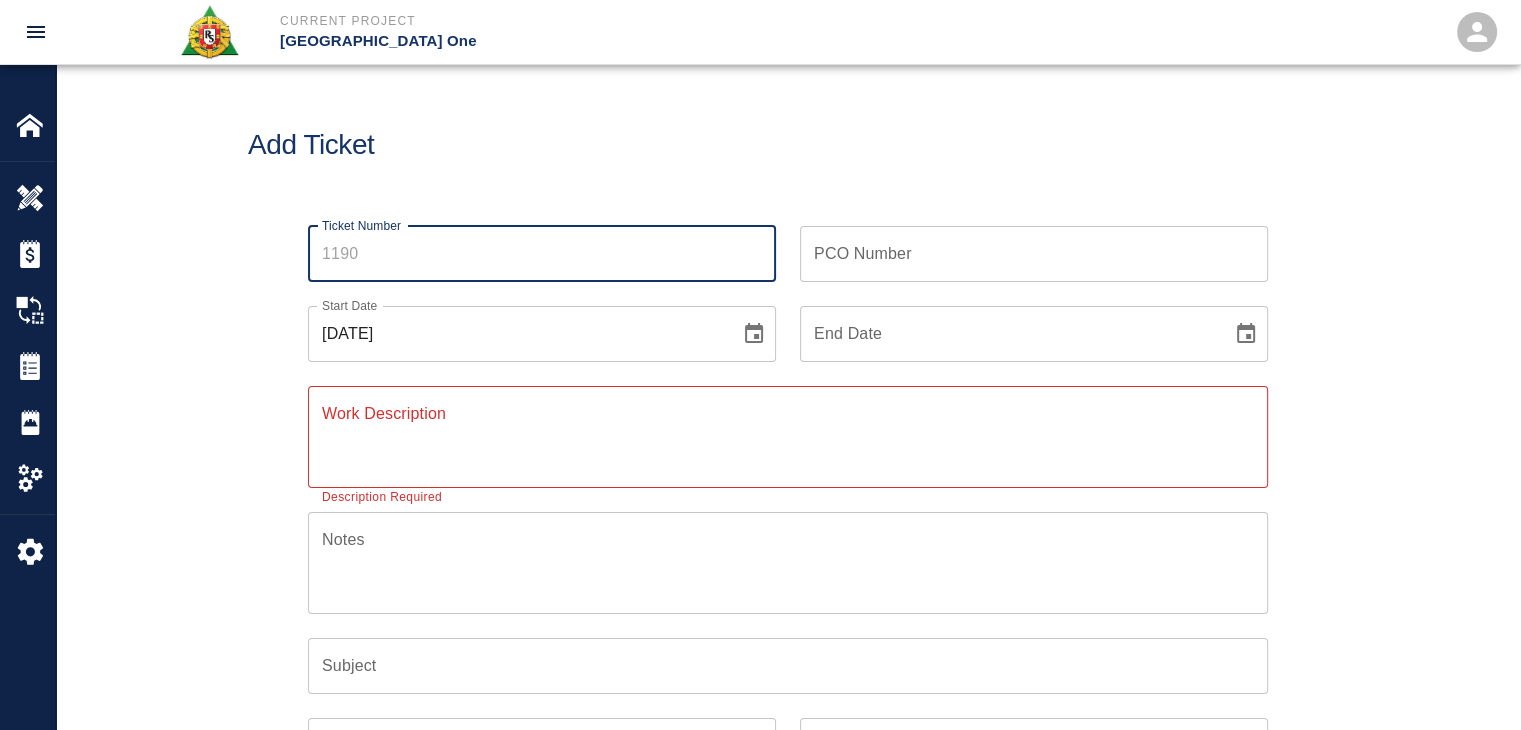 click on "Ticket Number" at bounding box center (542, 254) 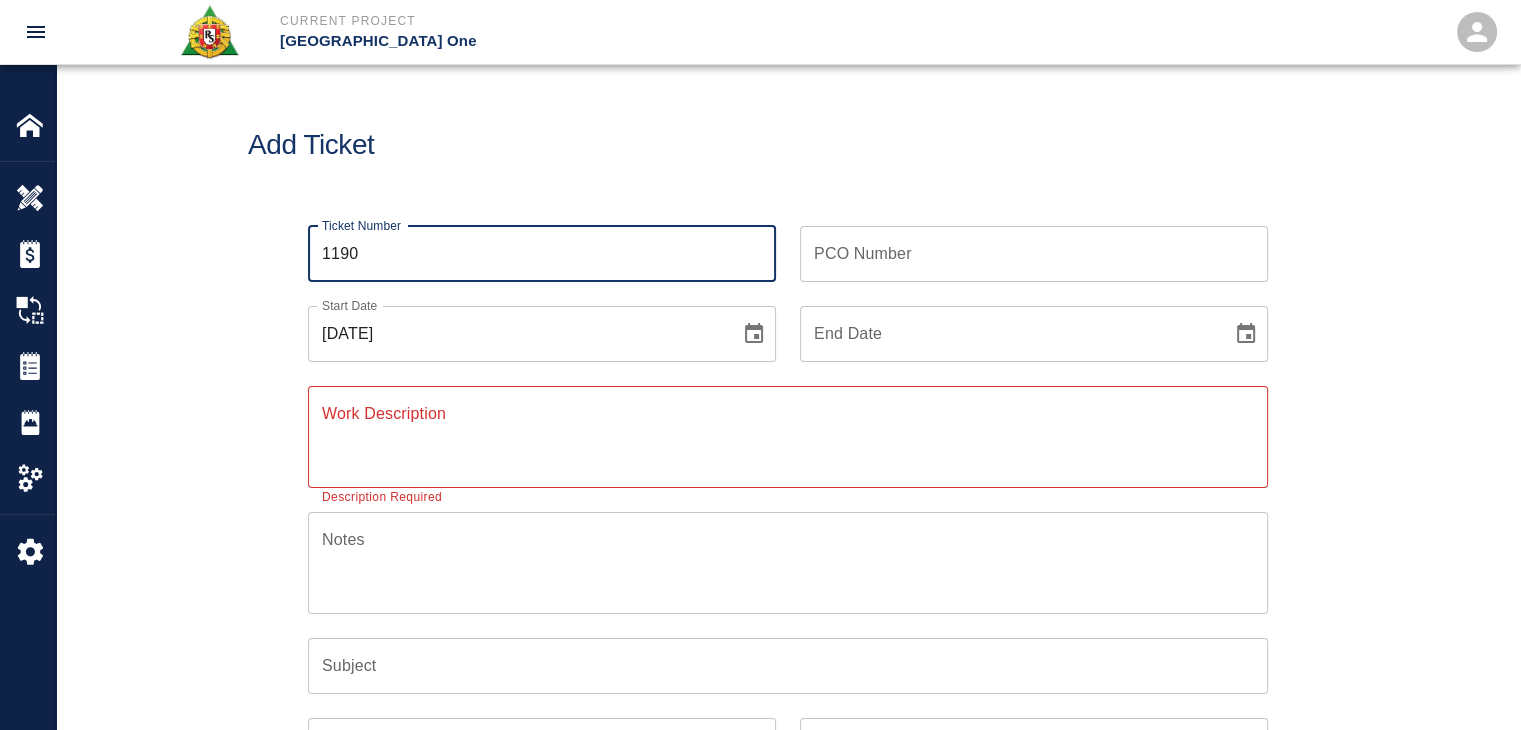 type on "1190" 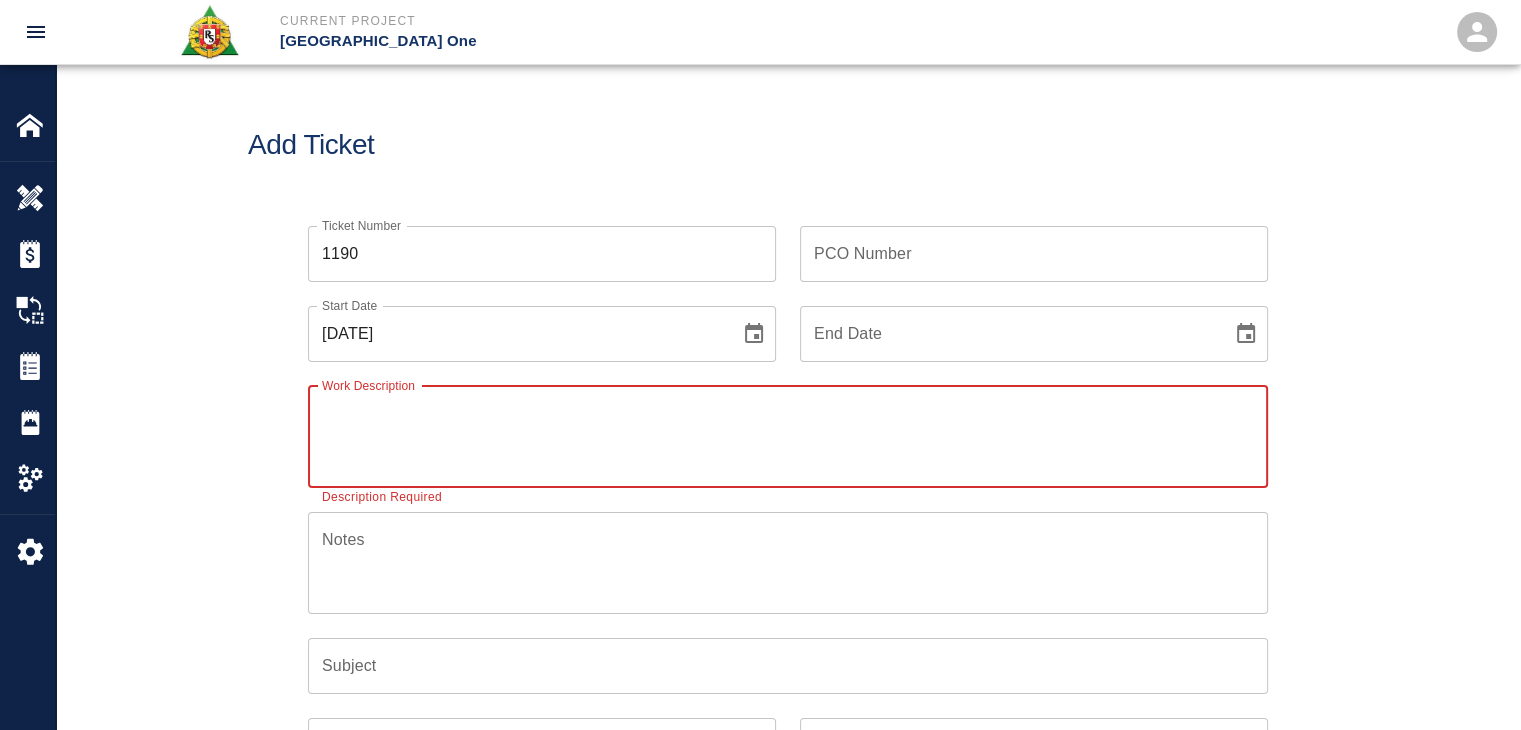 click on "Work Description" at bounding box center [788, 436] 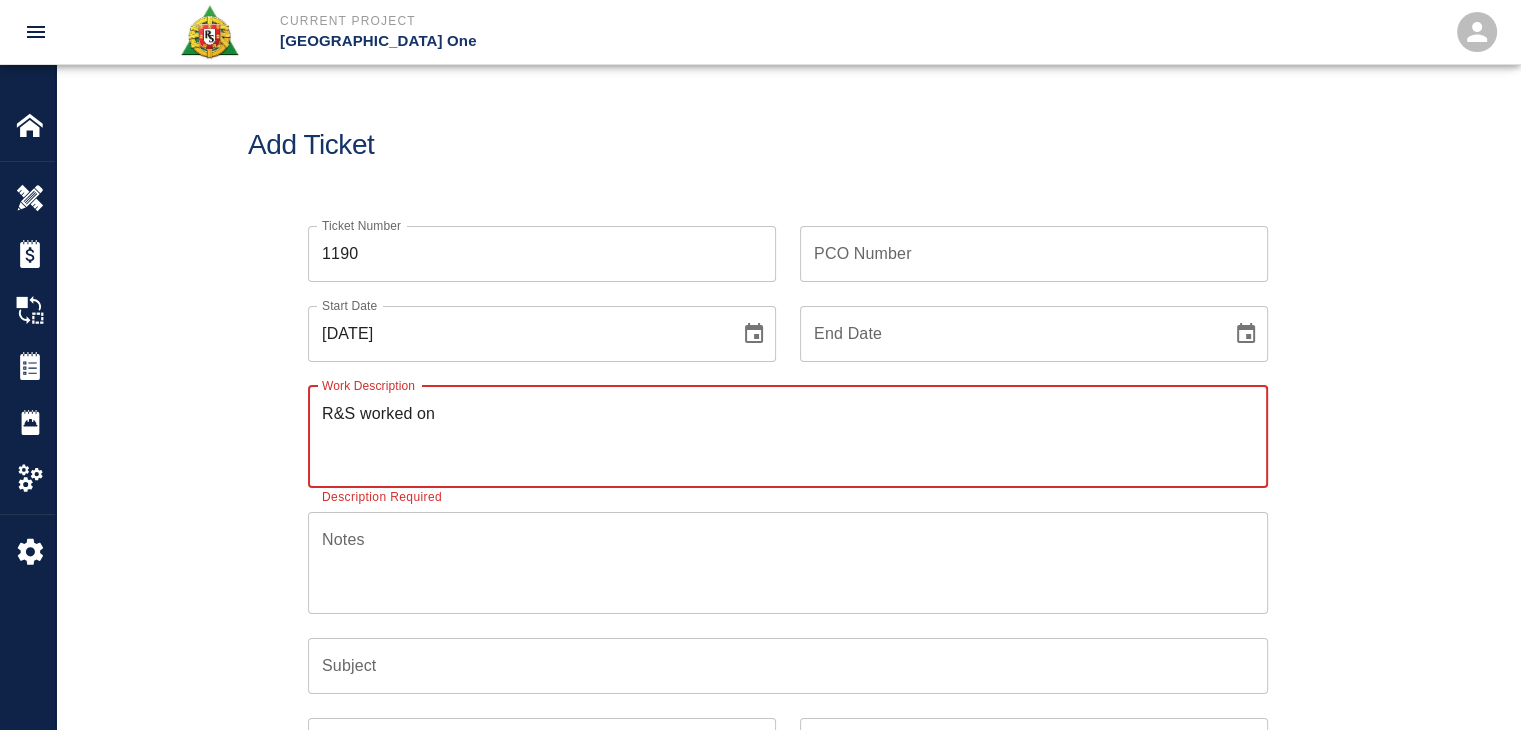 paste on "LOCATION:  HHS3/L1- CBP staff break room
3 Laborers- 2hrs each" 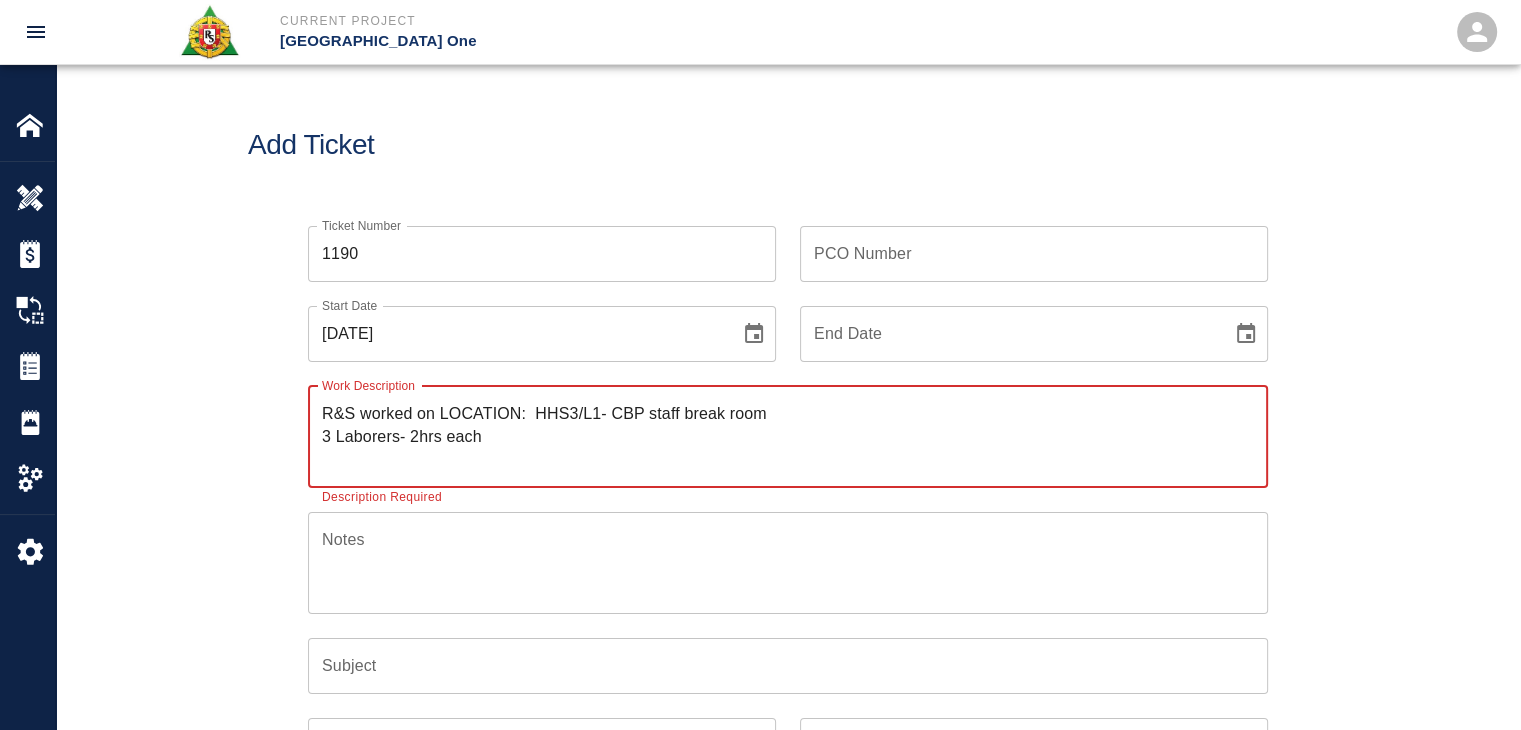 drag, startPoint x: 528, startPoint y: 423, endPoint x: 445, endPoint y: 405, distance: 84.92938 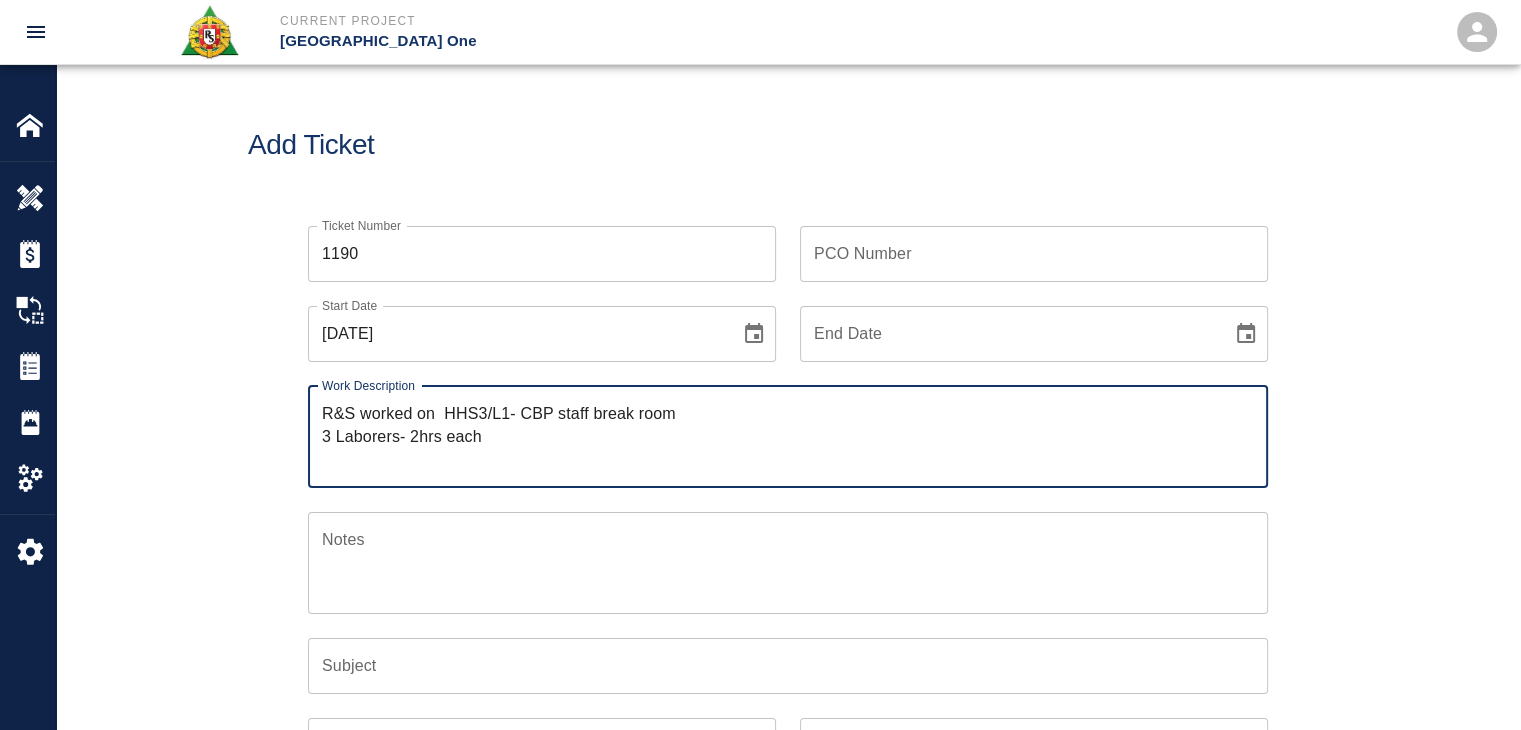 paste on "installing plastic/PI#1676" 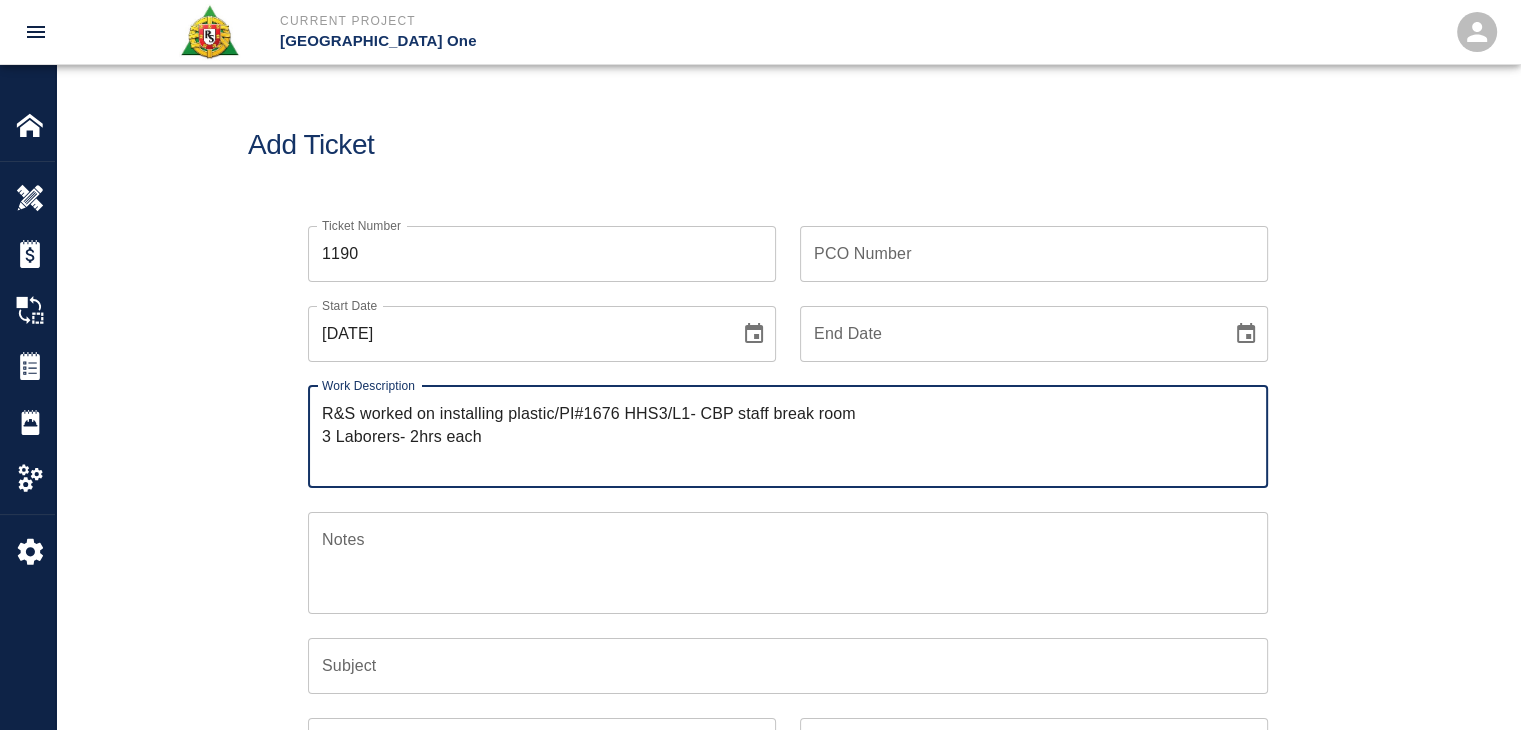 type on "R&S worked on installing plastic/PI#1676 HHS3/L1- CBP staff break room
3 Laborers- 2hrs each" 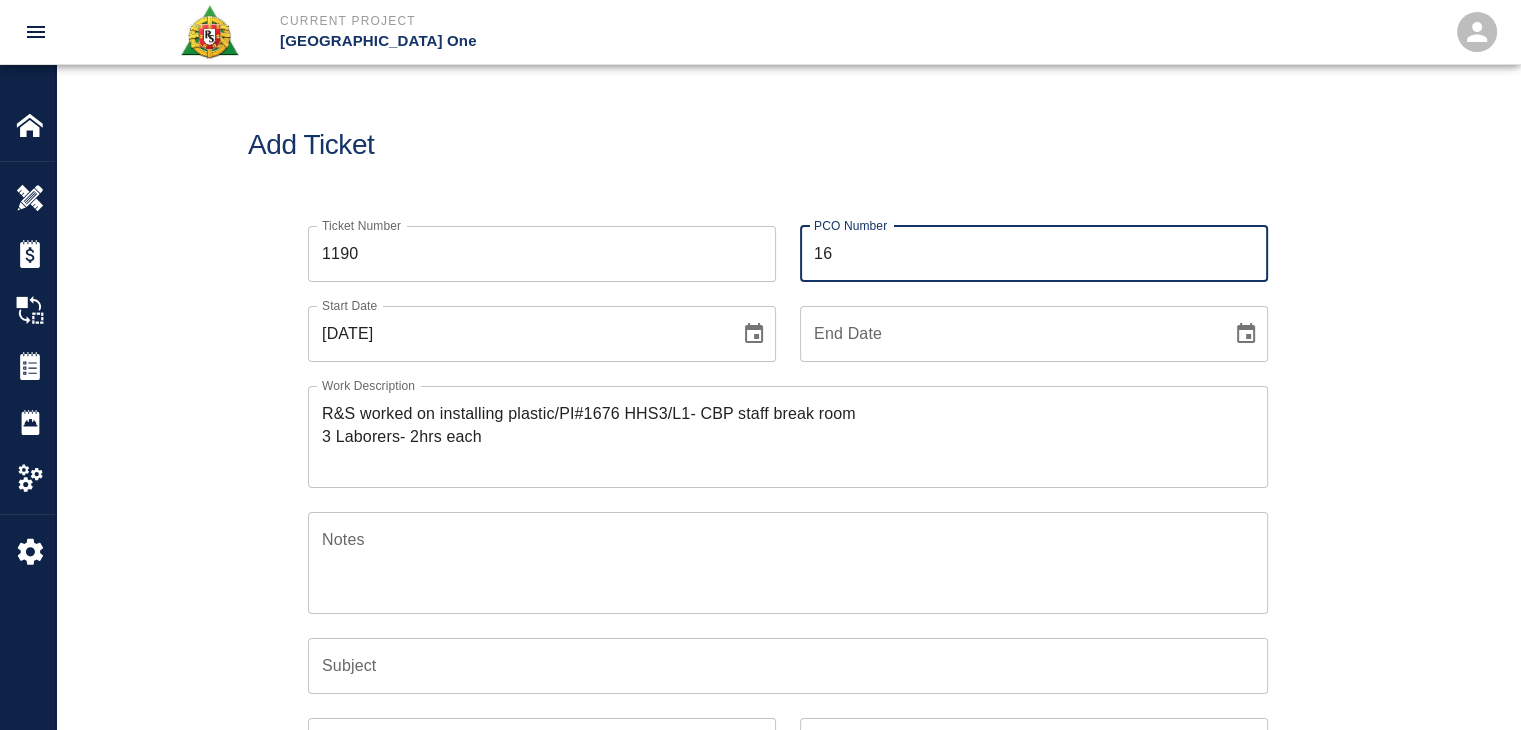 type on "1676" 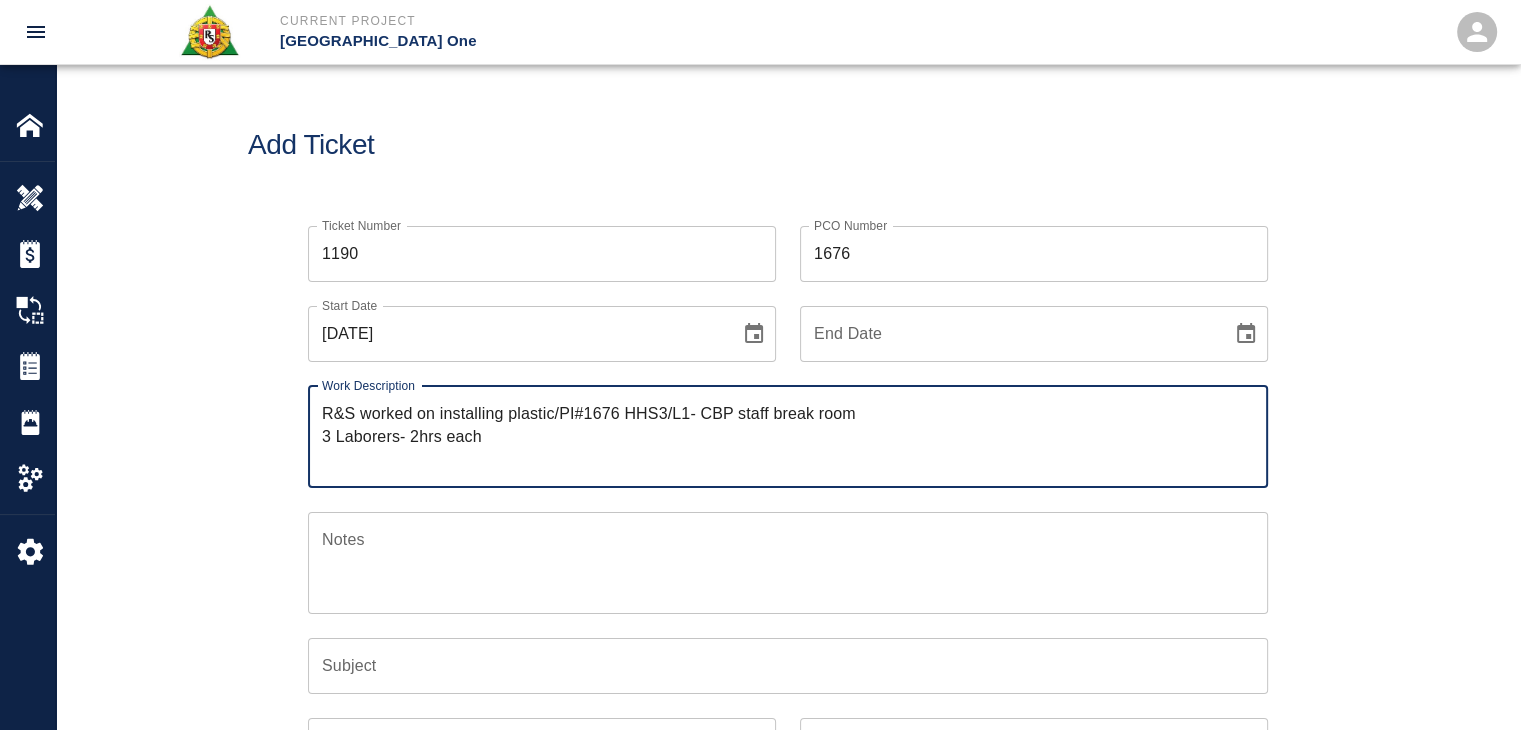 click on "R&S worked on installing plastic/PI#1676 HHS3/L1- CBP staff break room
3 Laborers- 2hrs each" at bounding box center (788, 436) 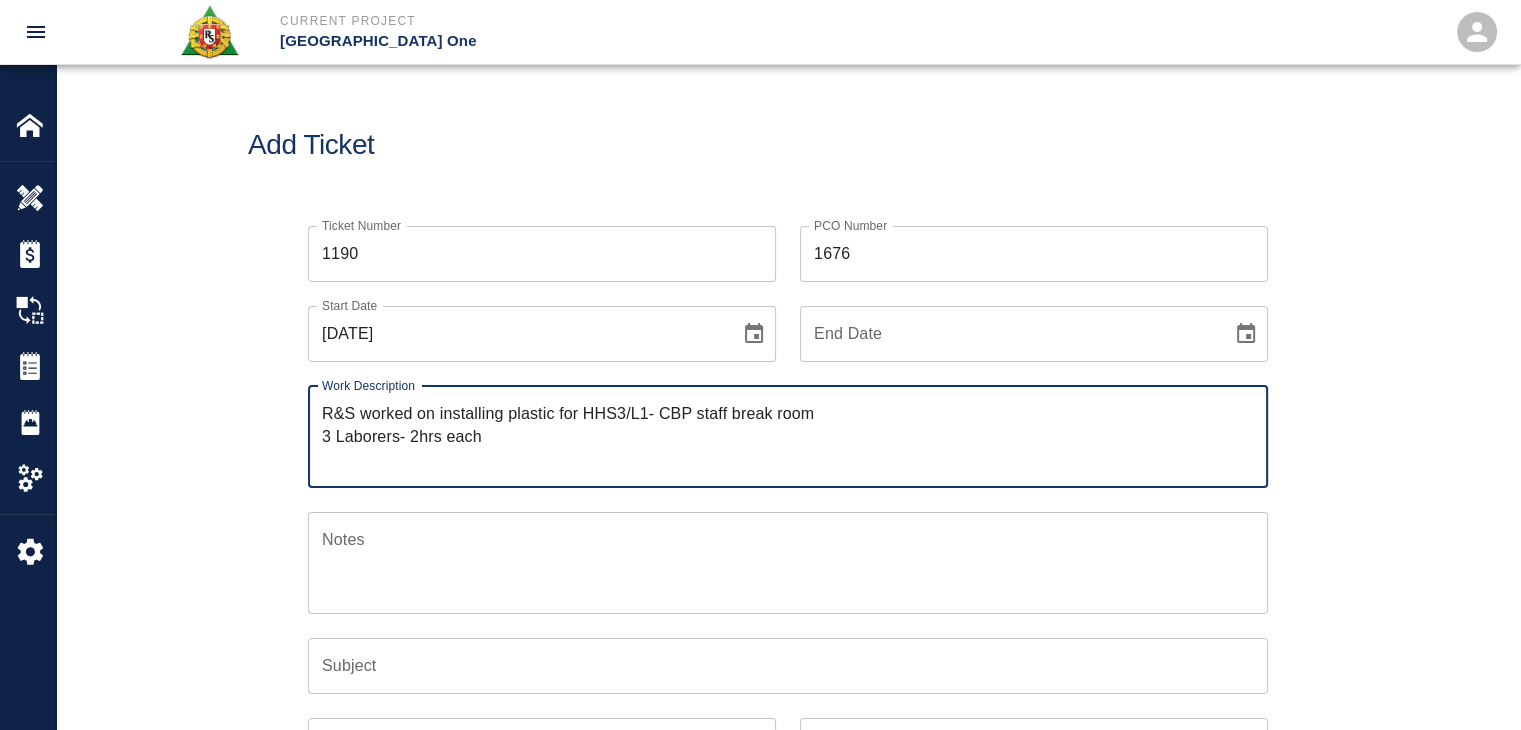 click on "R&S worked on installing plastic for HHS3/L1- CBP staff break room
3 Laborers- 2hrs each" at bounding box center (788, 436) 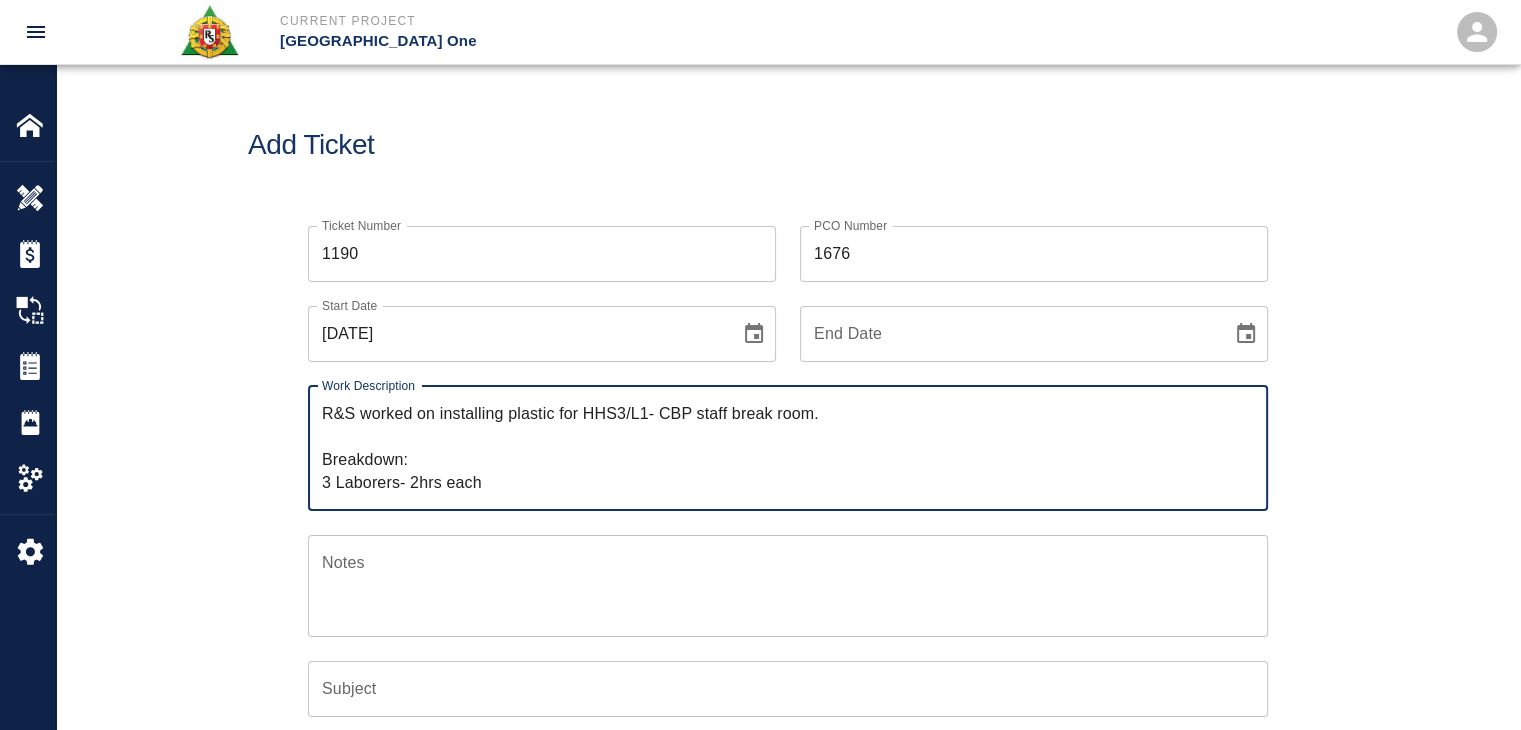 click on "R&S worked on installing plastic for HHS3/L1- CBP staff break room.
Breakdown:
3 Laborers- 2hrs each" at bounding box center (788, 448) 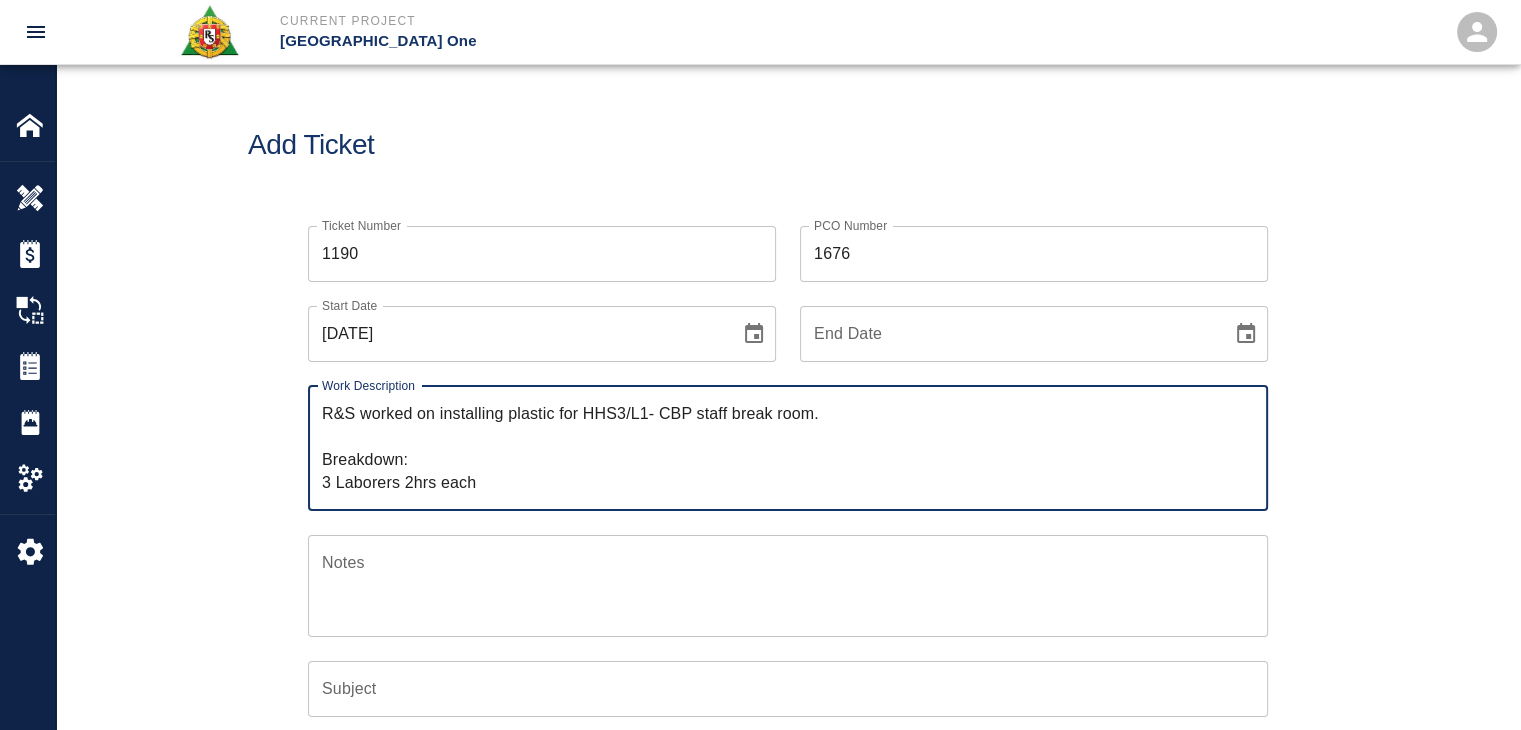 click on "R&S worked on installing plastic for HHS3/L1- CBP staff break room.
Breakdown:
3 Laborers 2hrs each" at bounding box center [788, 448] 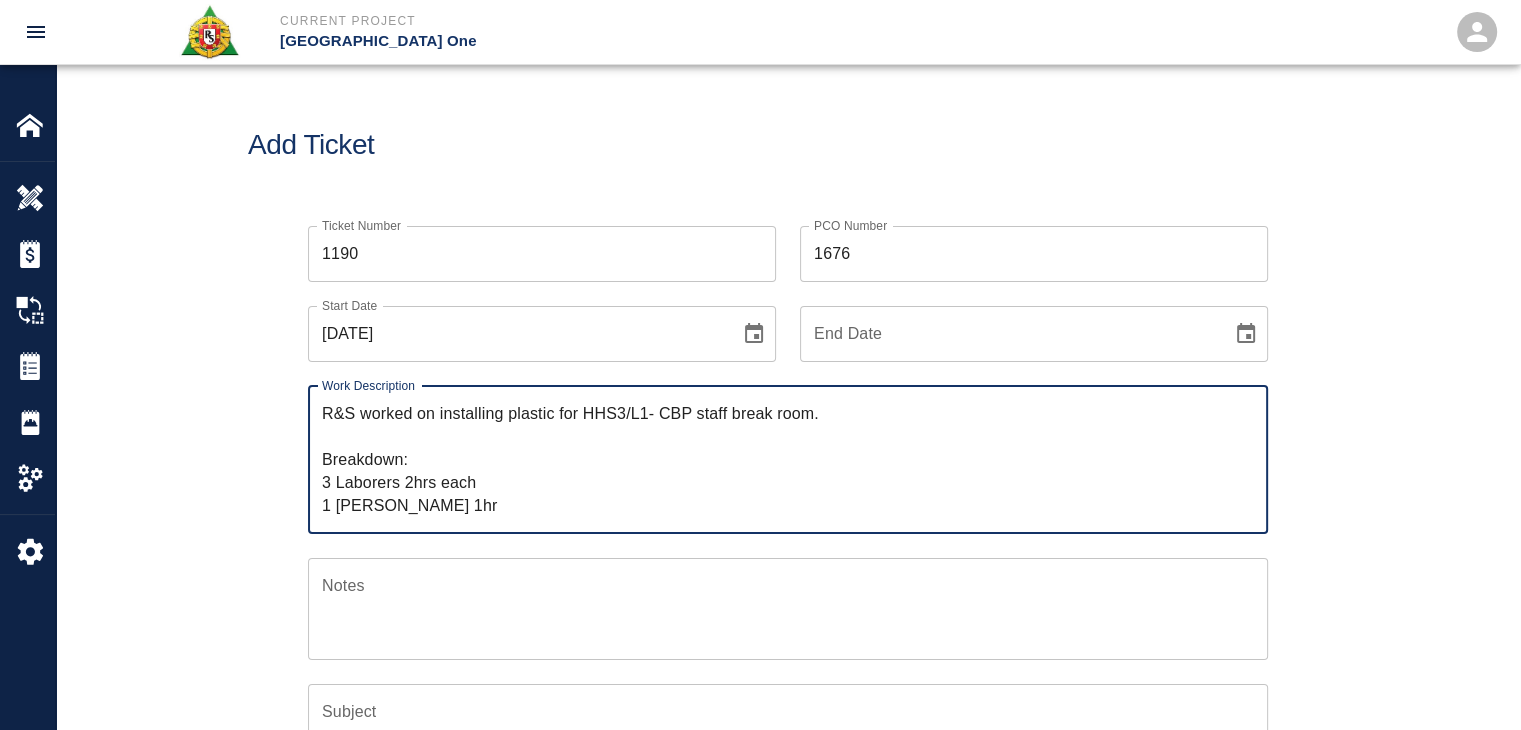 type on "R&S worked on installing plastic for HHS3/L1- CBP staff break room.
Breakdown:
3 Laborers 2hrs each
1 [PERSON_NAME] 1hr" 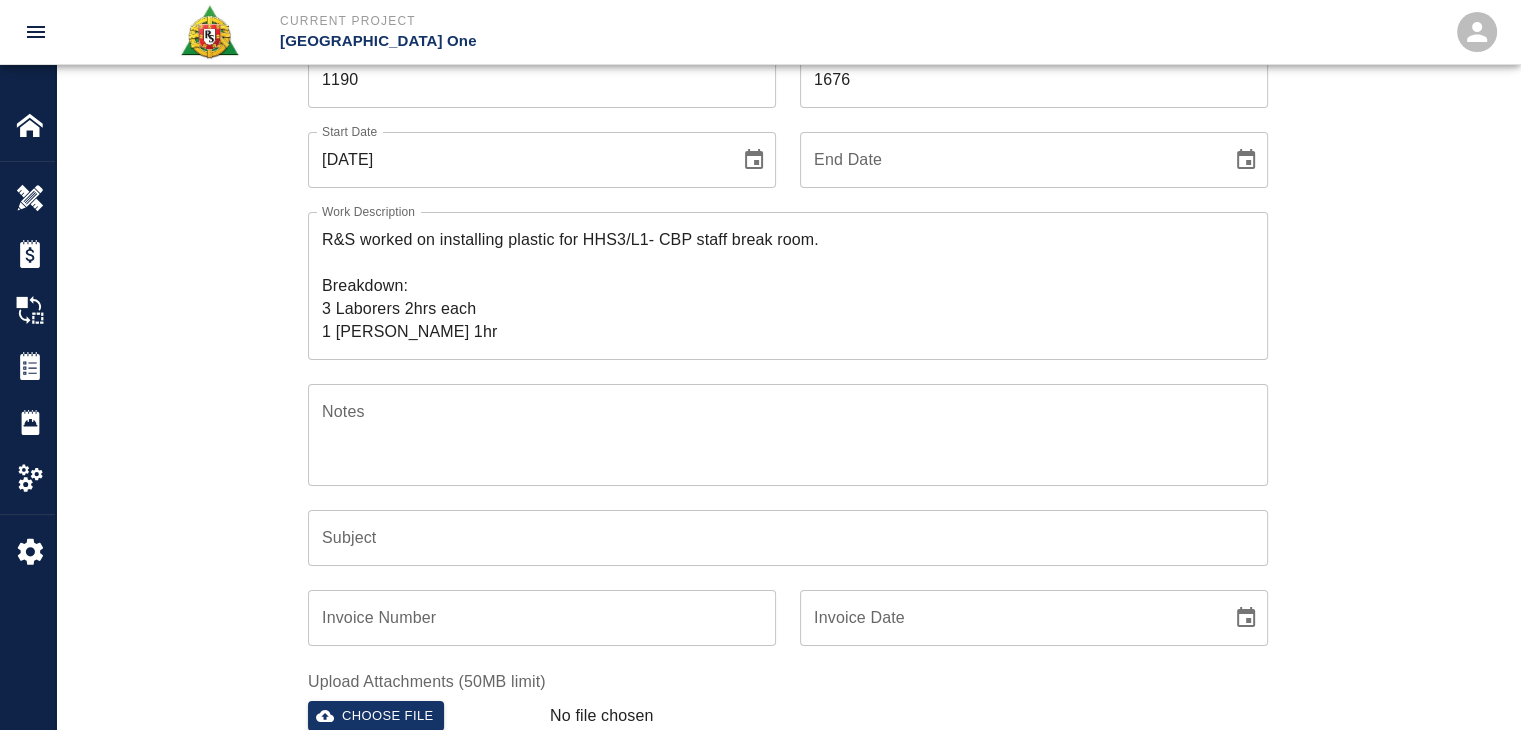 scroll, scrollTop: 176, scrollLeft: 0, axis: vertical 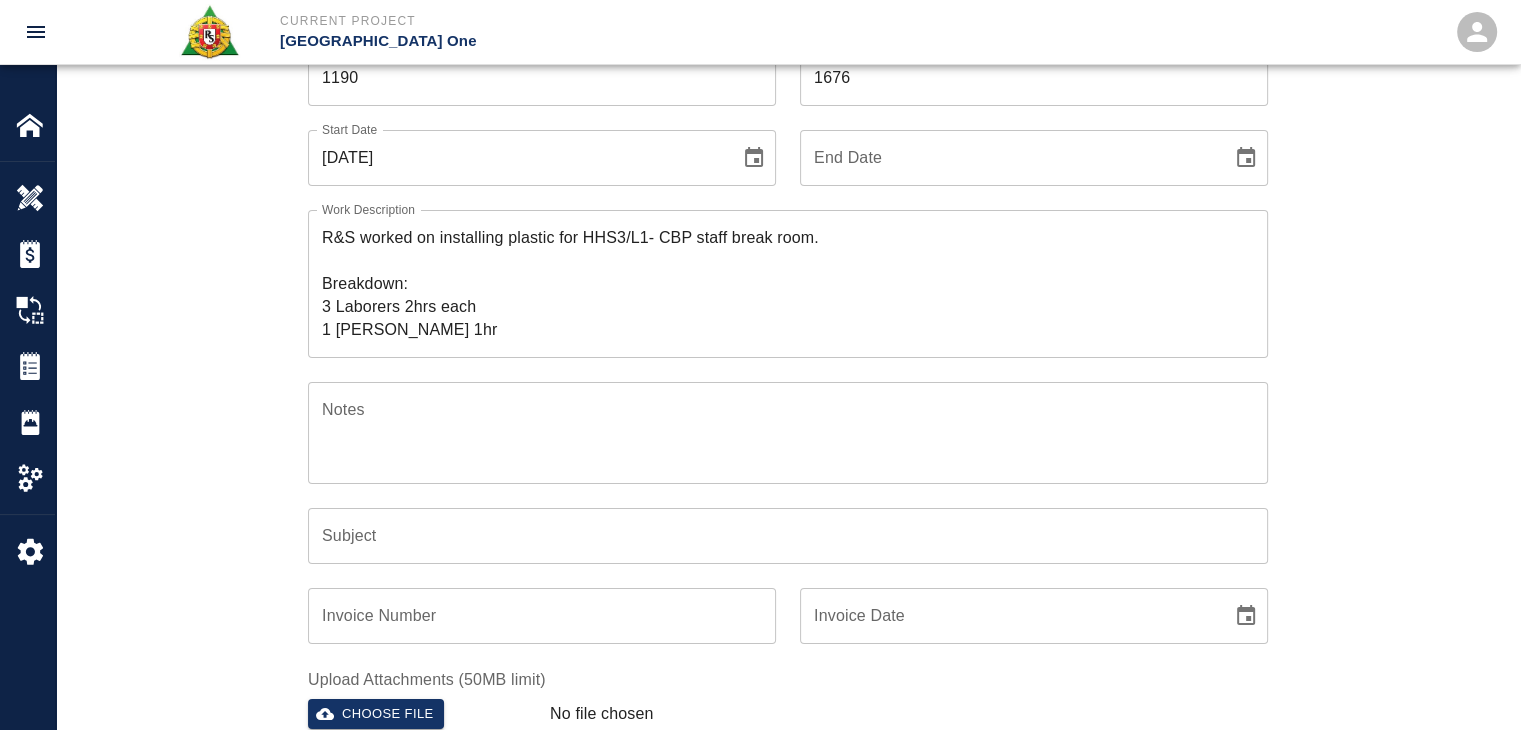 click at bounding box center (754, 158) 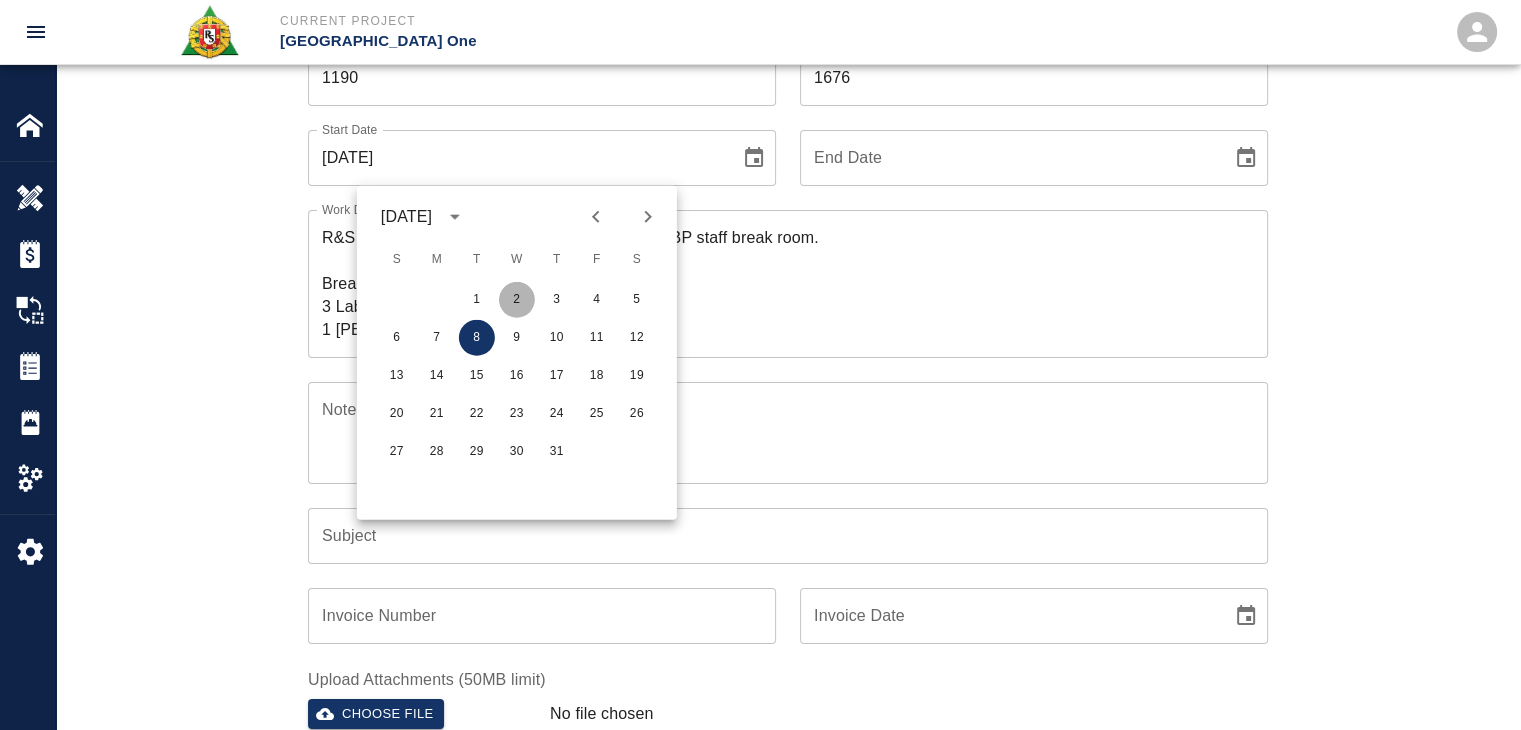 click on "2" at bounding box center (517, 300) 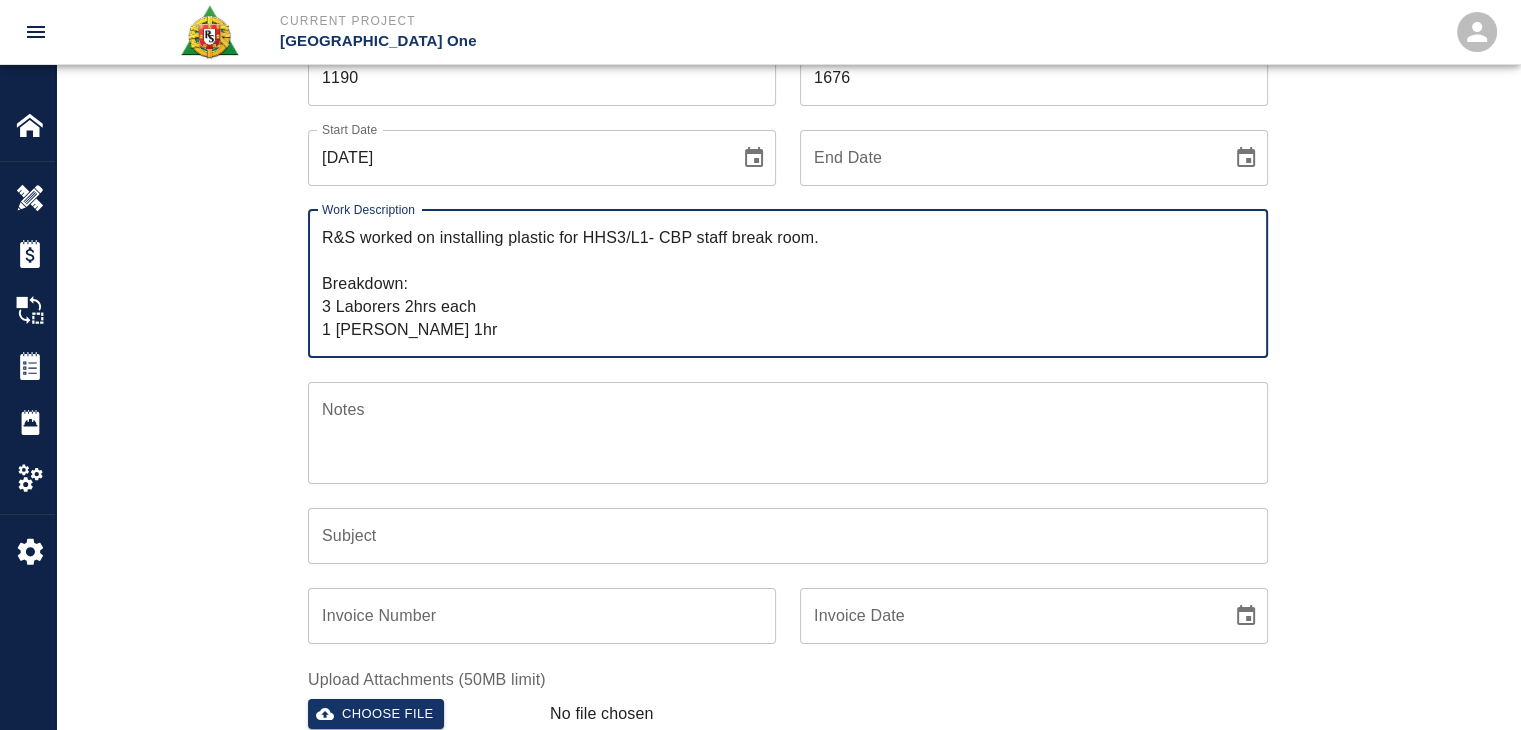 click on "R&S worked on installing plastic for HHS3/L1- CBP staff break room.
Breakdown:
3 Laborers 2hrs each
1 Foreman 1hr" at bounding box center (788, 283) 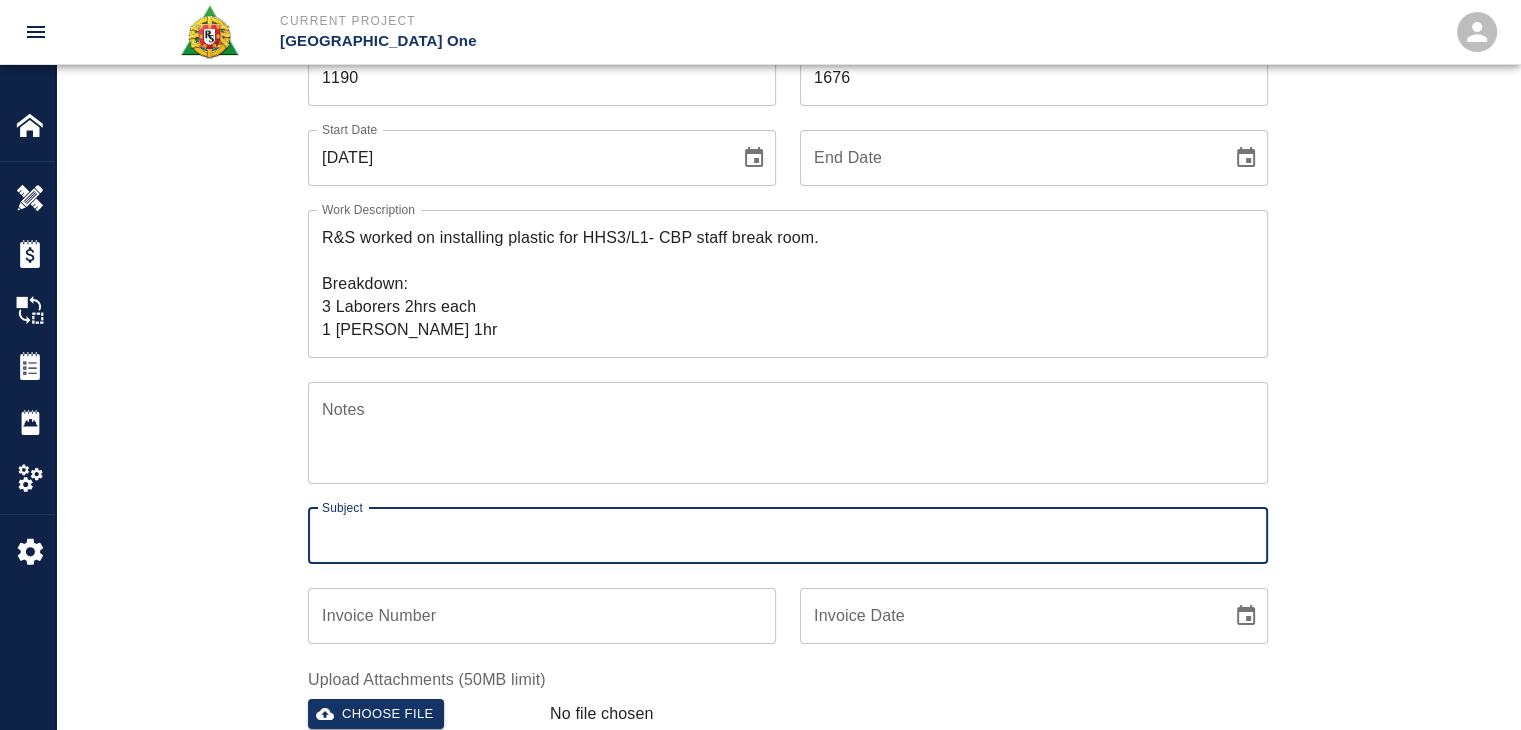 click on "Subject" at bounding box center (788, 536) 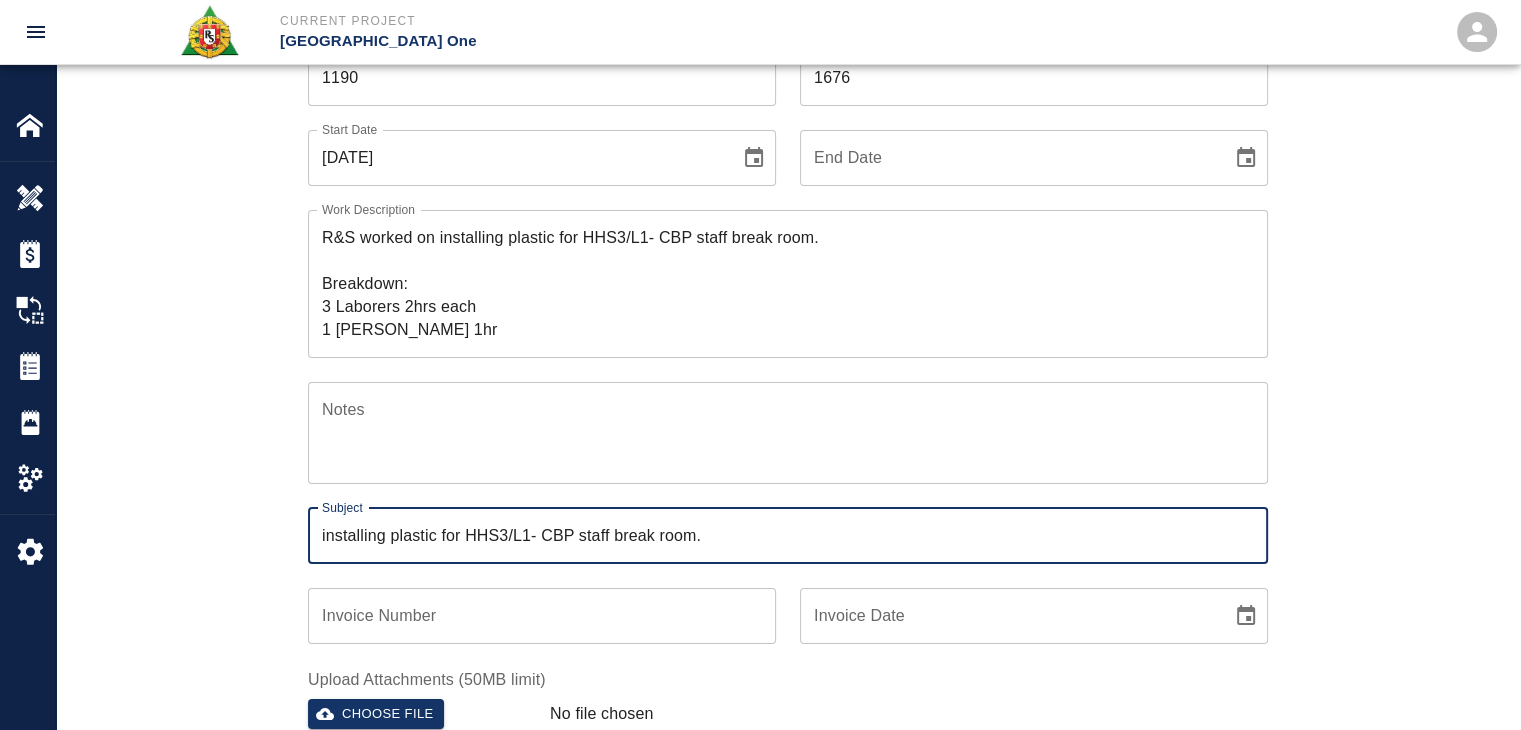 type on "installing plastic for HHS3/L1- CBP staff break room." 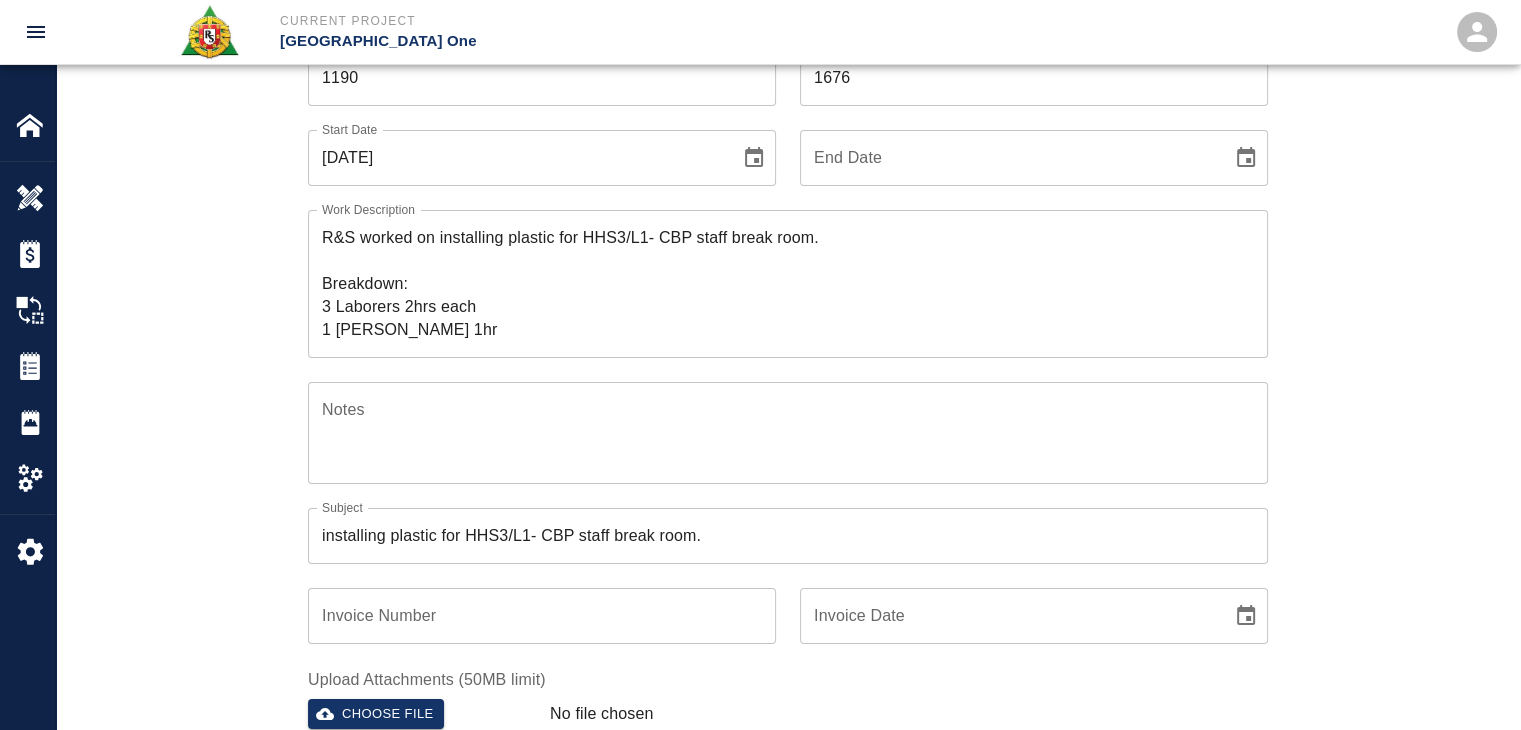 click on "Ticket Number 1190 Ticket Number PCO Number 1676 PCO Number Start Date  07/02/2025 Start Date  End Date End Date Work Description R&S worked on installing plastic for HHS3/L1- CBP staff break room.
Breakdown:
3 Laborers 2hrs each
1 Foreman 1hr x Work Description Notes x Notes Subject installing plastic for HHS3/L1- CBP staff break room. Subject Invoice Number Invoice Number Invoice Date Invoice Date Upload Attachments (50MB limit) Choose file No file chosen Upload Another File Add Costs" at bounding box center (788, 449) 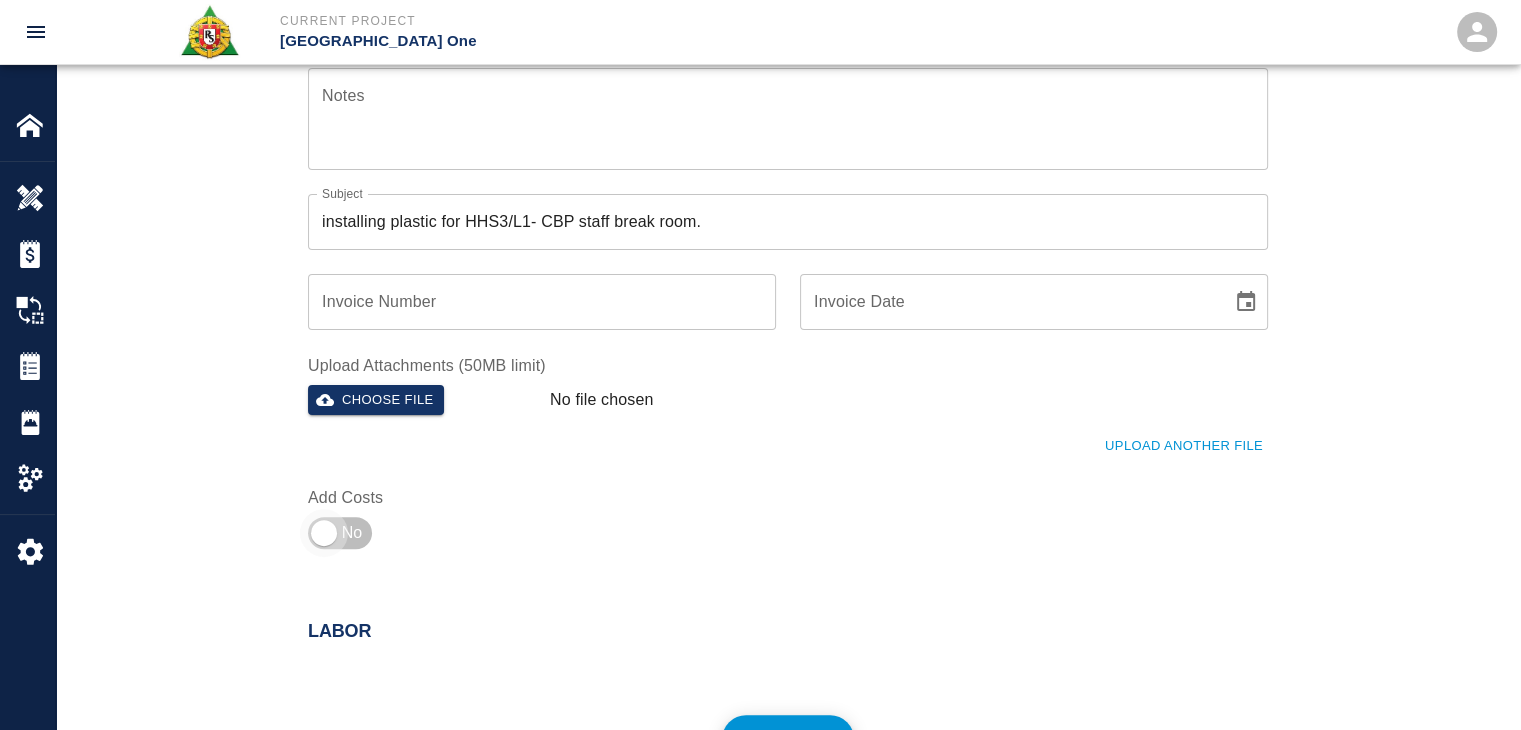 click at bounding box center (324, 533) 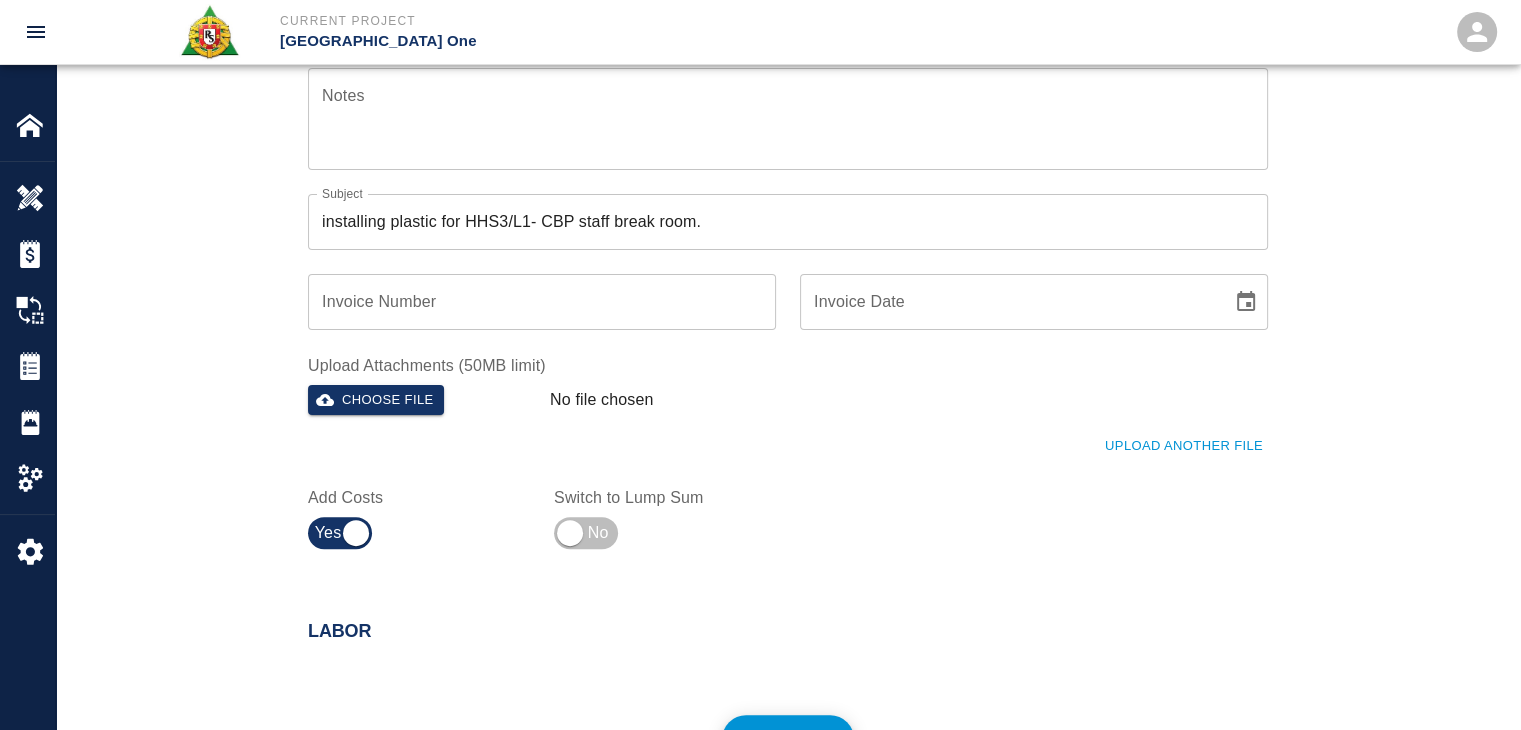 scroll, scrollTop: 788, scrollLeft: 0, axis: vertical 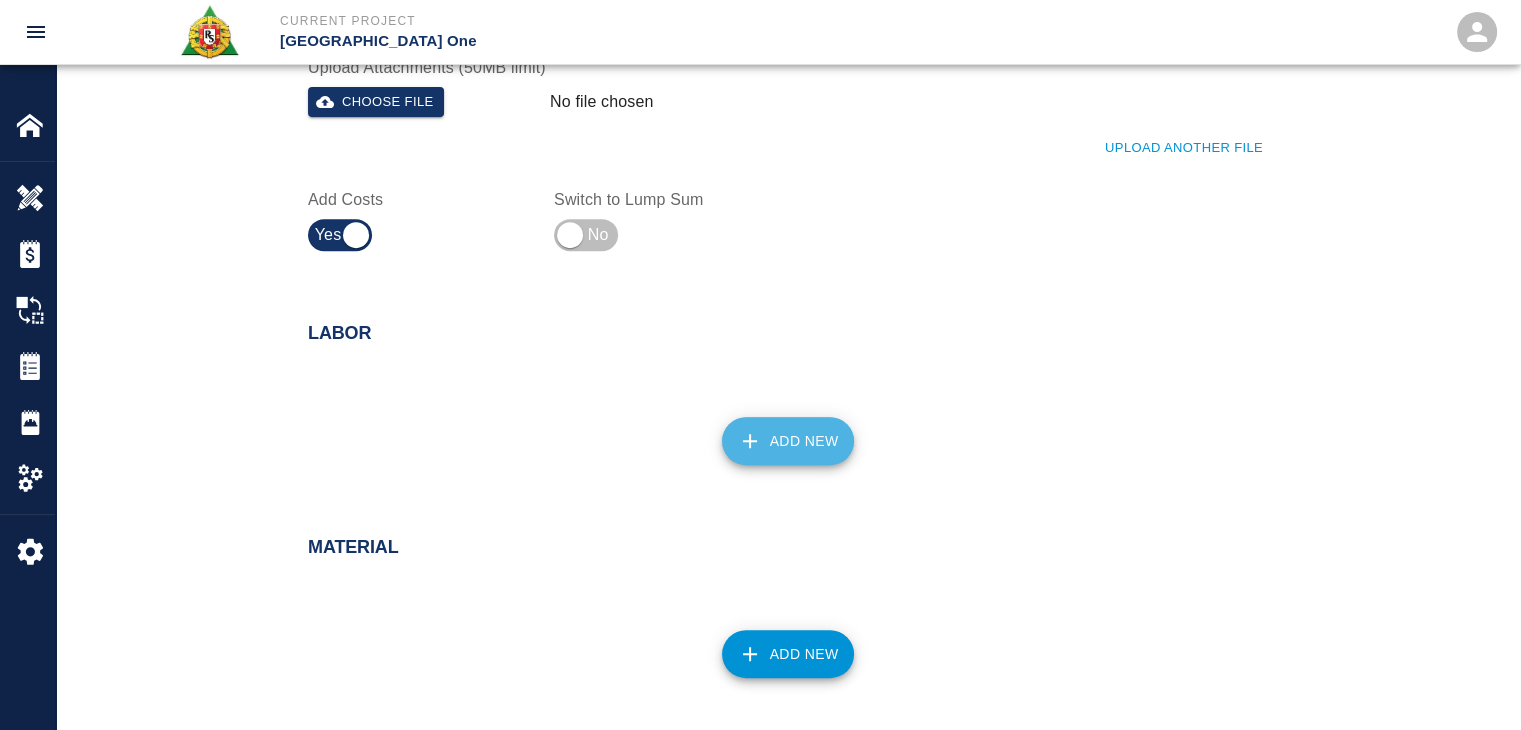 click on "Add New" at bounding box center [788, 441] 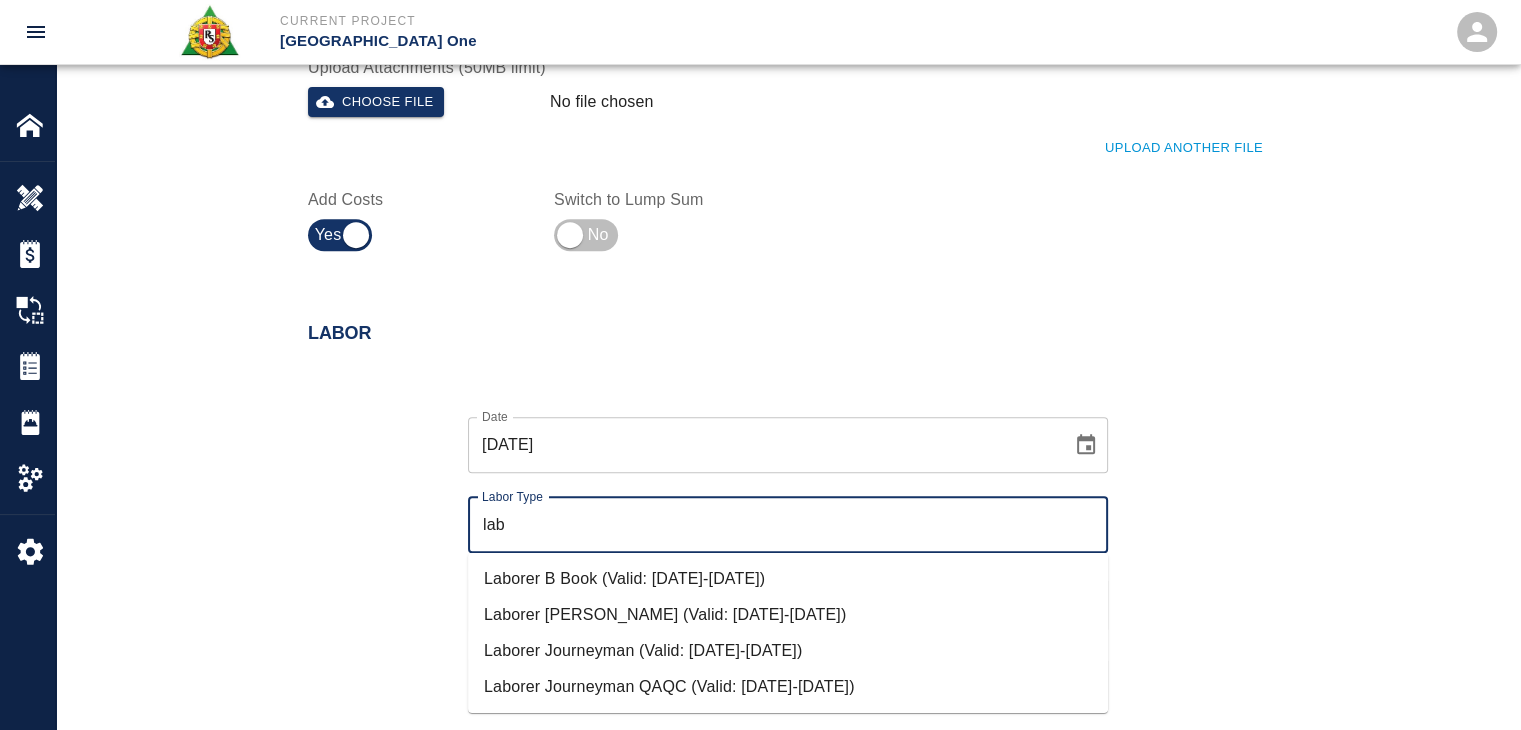 click on "Laborer Journeyman (Valid: 07/01/2024-08/31/2025)" at bounding box center [788, 651] 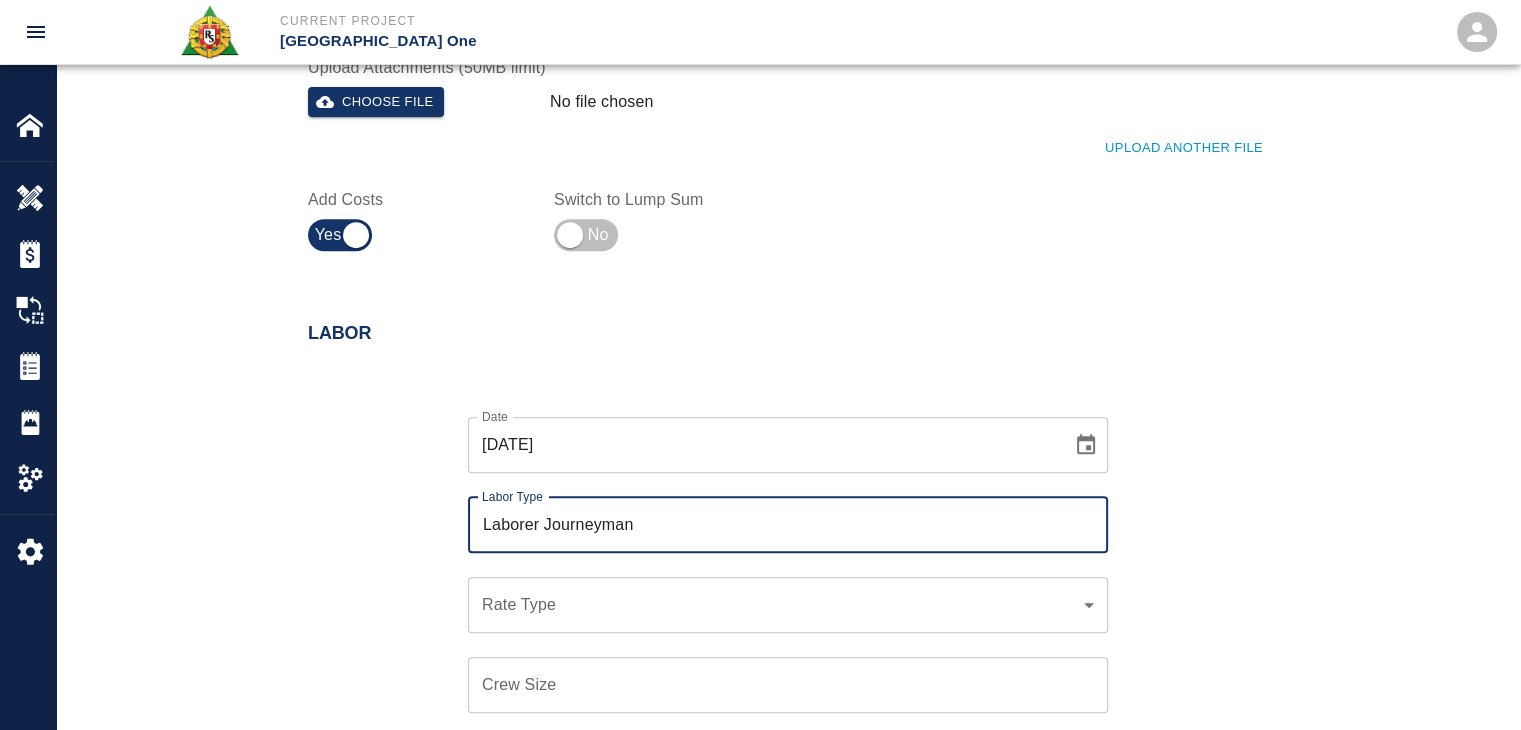 scroll, scrollTop: 999, scrollLeft: 0, axis: vertical 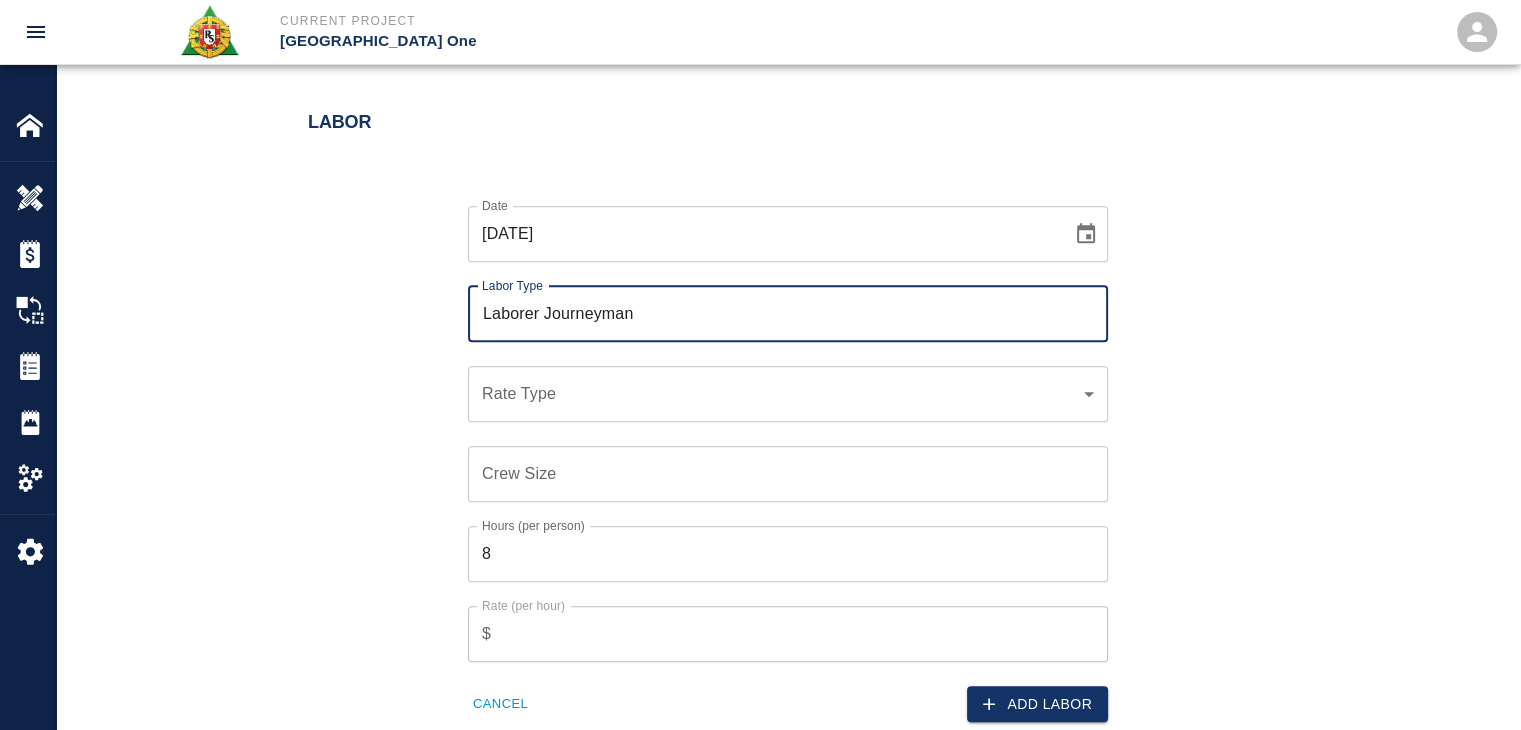 type on "Laborer Journeyman" 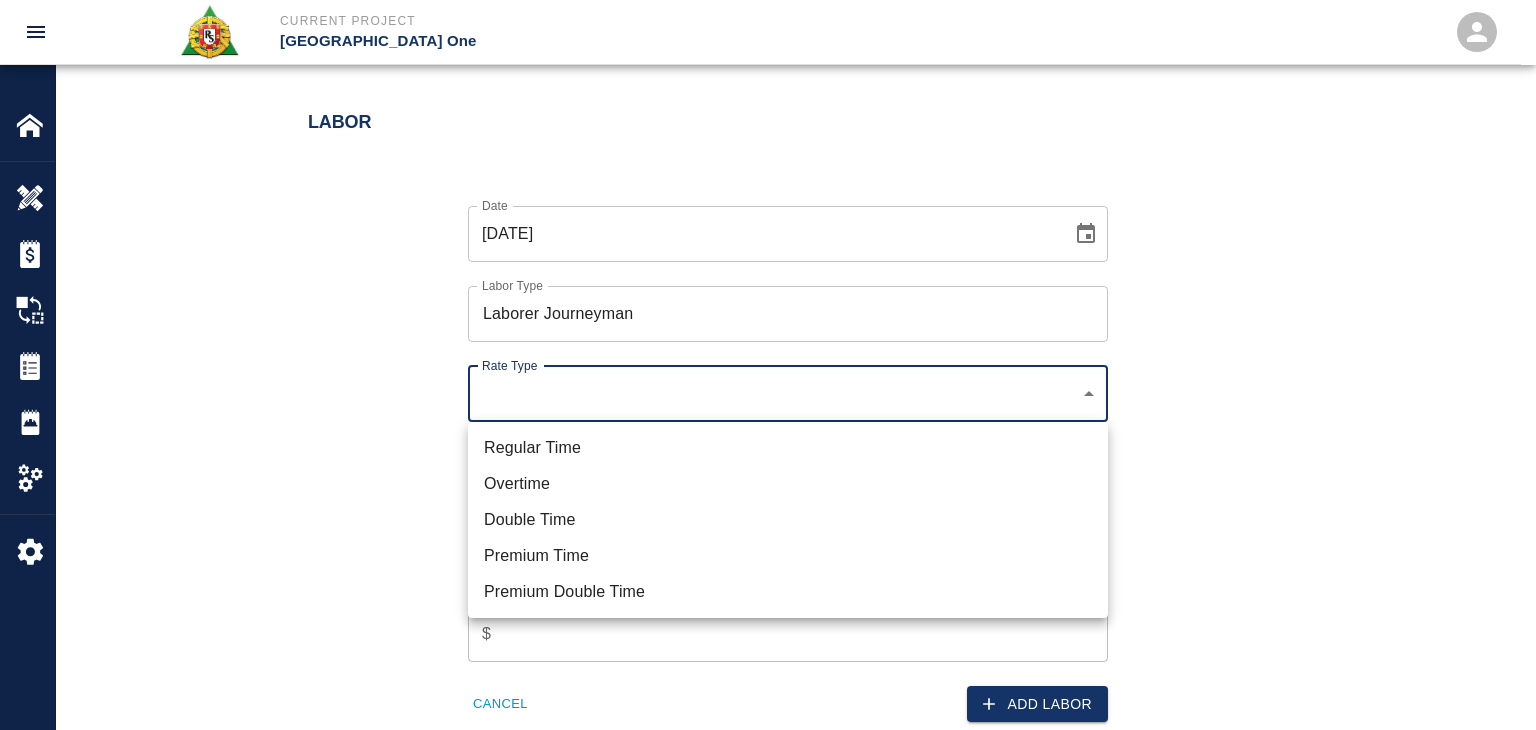 click on "Current Project JFK Terminal One Home JFK Terminal One Overview Estimates Change Orders Tickets Daily Reports Project Settings Settings Powered By Terms of Service  |  Privacy Policy Add Ticket Ticket Number 1190 Ticket Number PCO Number 1676 PCO Number Start Date  07/02/2025 Start Date  End Date End Date Work Description R&S worked on installing plastic for HHS3/L1- CBP staff break room.
Breakdown:
3 Laborers 2hrs each
1 Foreman 1hr x Work Description Notes x Notes Subject installing plastic for HHS3/L1- CBP staff break room. Subject Invoice Number Invoice Number Invoice Date Invoice Date Upload Attachments (50MB limit) Choose file No file chosen Upload Another File Add Costs Switch to Lump Sum Labor Date 07/02/2025 Date Labor Type Laborer Journeyman Labor Type Rate Type ​ Rate Type Crew Size Crew Size Hours (per person) 8 Hours (per person) Rate (per hour) $ Rate (per hour) Cancel Add Labor Material Add New Equipment Add New Markups on Total Add Markup Description Description Amount % Amount Total:" at bounding box center [768, -634] 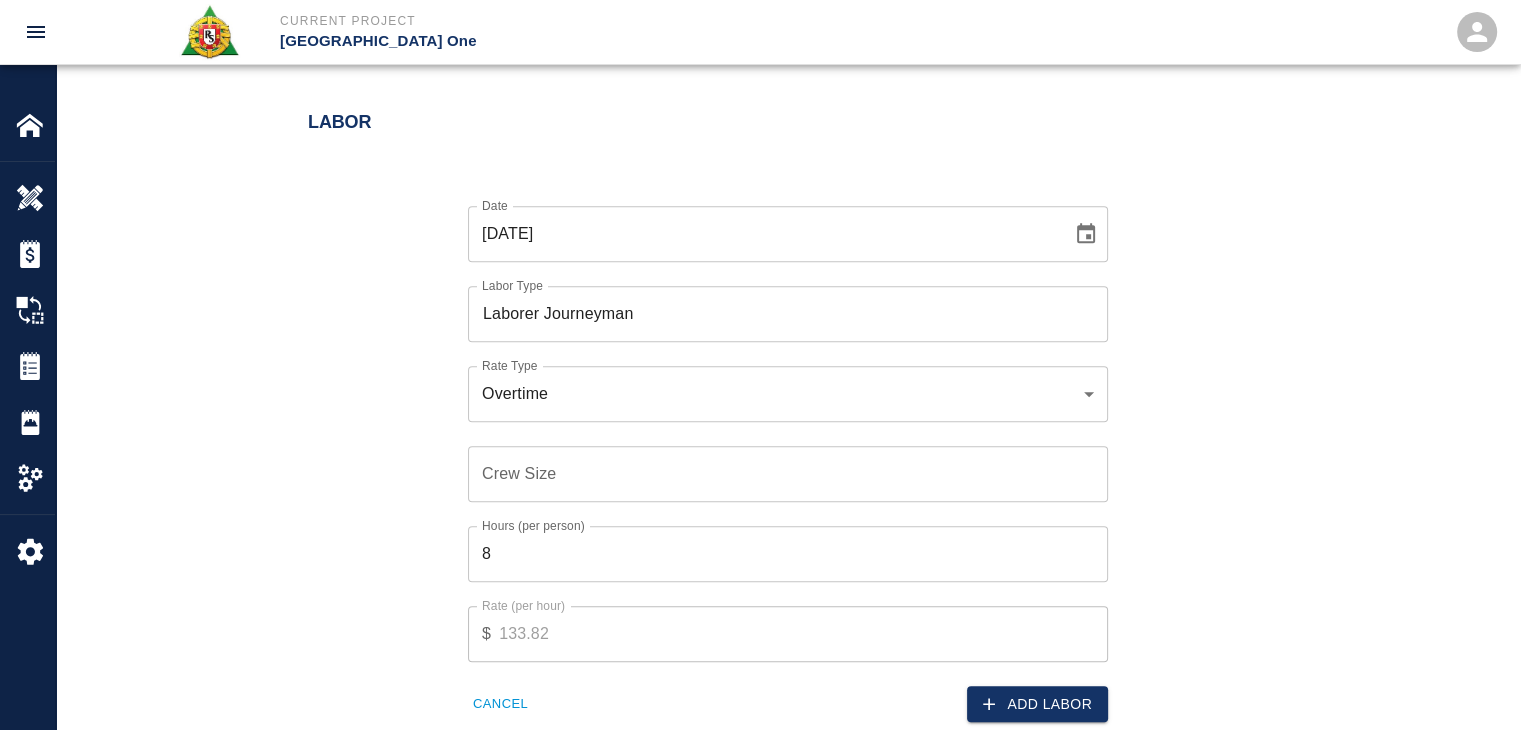 click on "Overtime rate_ot Rate Type" at bounding box center [788, 394] 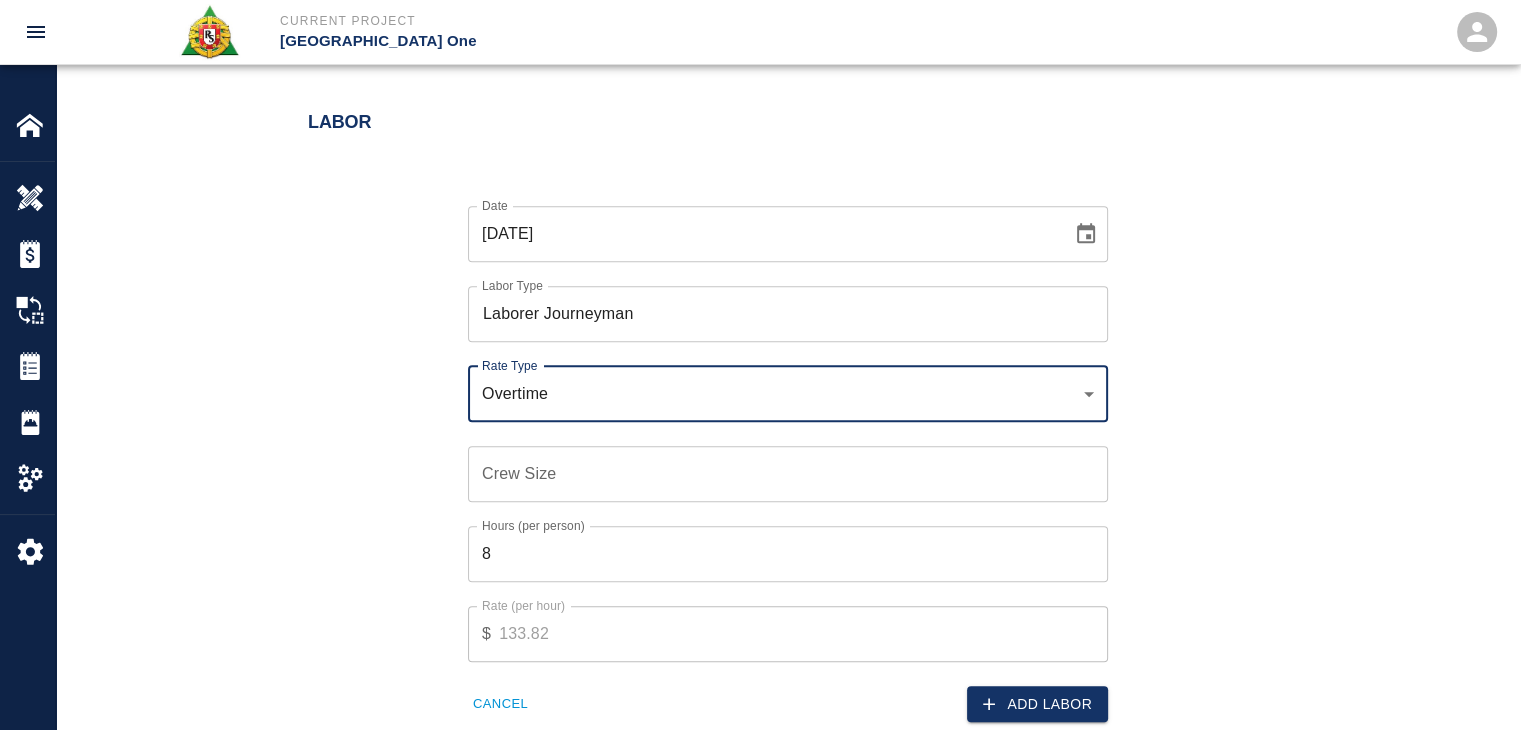 click on "Current Project JFK Terminal One Home JFK Terminal One Overview Estimates Change Orders Tickets Daily Reports Project Settings Settings Powered By Terms of Service  |  Privacy Policy Add Ticket Ticket Number 1190 Ticket Number PCO Number 1676 PCO Number Start Date  07/02/2025 Start Date  End Date End Date Work Description R&S worked on installing plastic for HHS3/L1- CBP staff break room.
Breakdown:
3 Laborers 2hrs each
1 Foreman 1hr x Work Description Notes x Notes Subject installing plastic for HHS3/L1- CBP staff break room. Subject Invoice Number Invoice Number Invoice Date Invoice Date Upload Attachments (50MB limit) Choose file No file chosen Upload Another File Add Costs Switch to Lump Sum Labor Date 07/02/2025 Date Labor Type Laborer Journeyman Labor Type Rate Type Overtime rate_ot Rate Type Crew Size Crew Size Hours (per person) 8 Hours (per person) Rate (per hour) $ 133.82 Rate (per hour) Cancel Add Labor Material Add New Equipment Add New Markups on Total Add Markup Description Description Amount %" at bounding box center (760, -634) 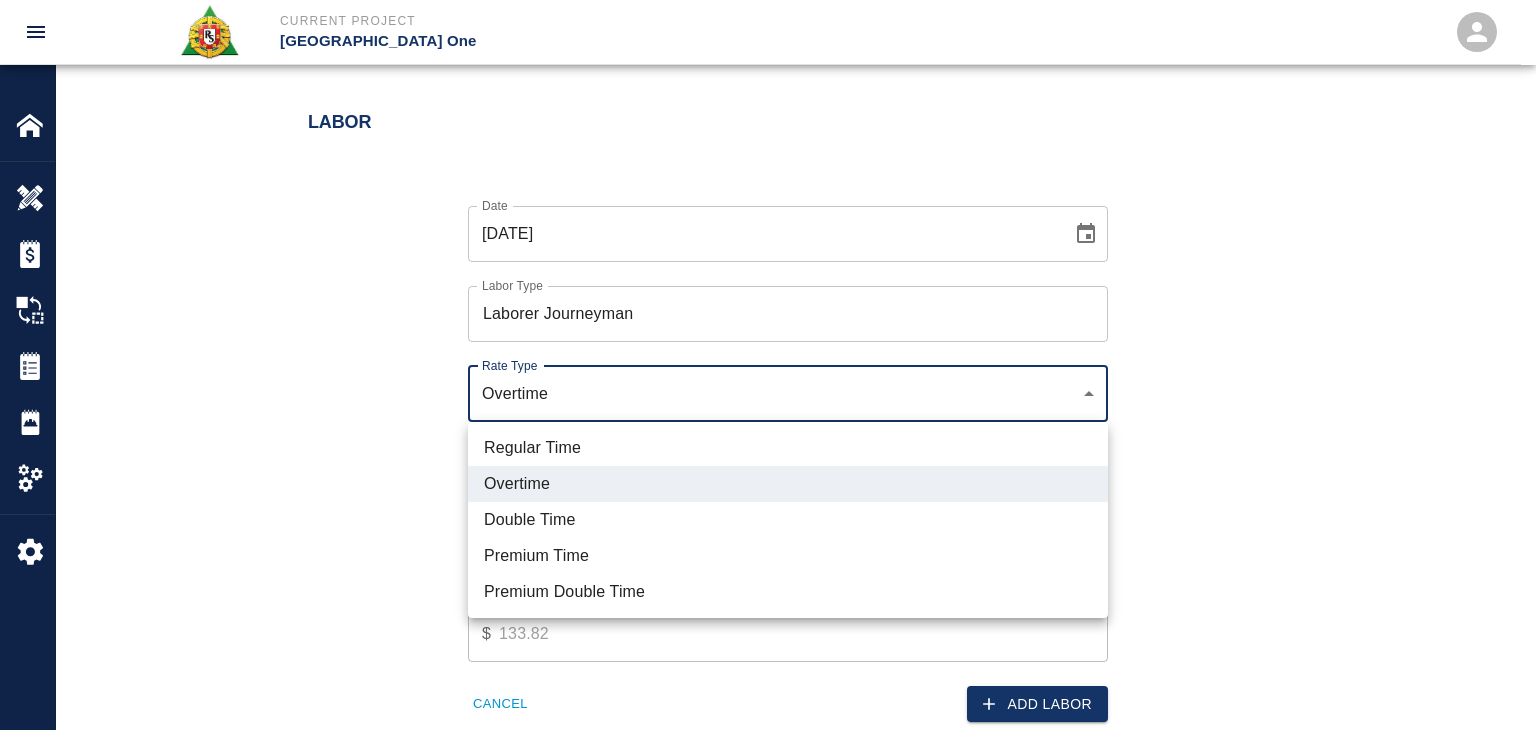 click on "Regular Time" at bounding box center [788, 448] 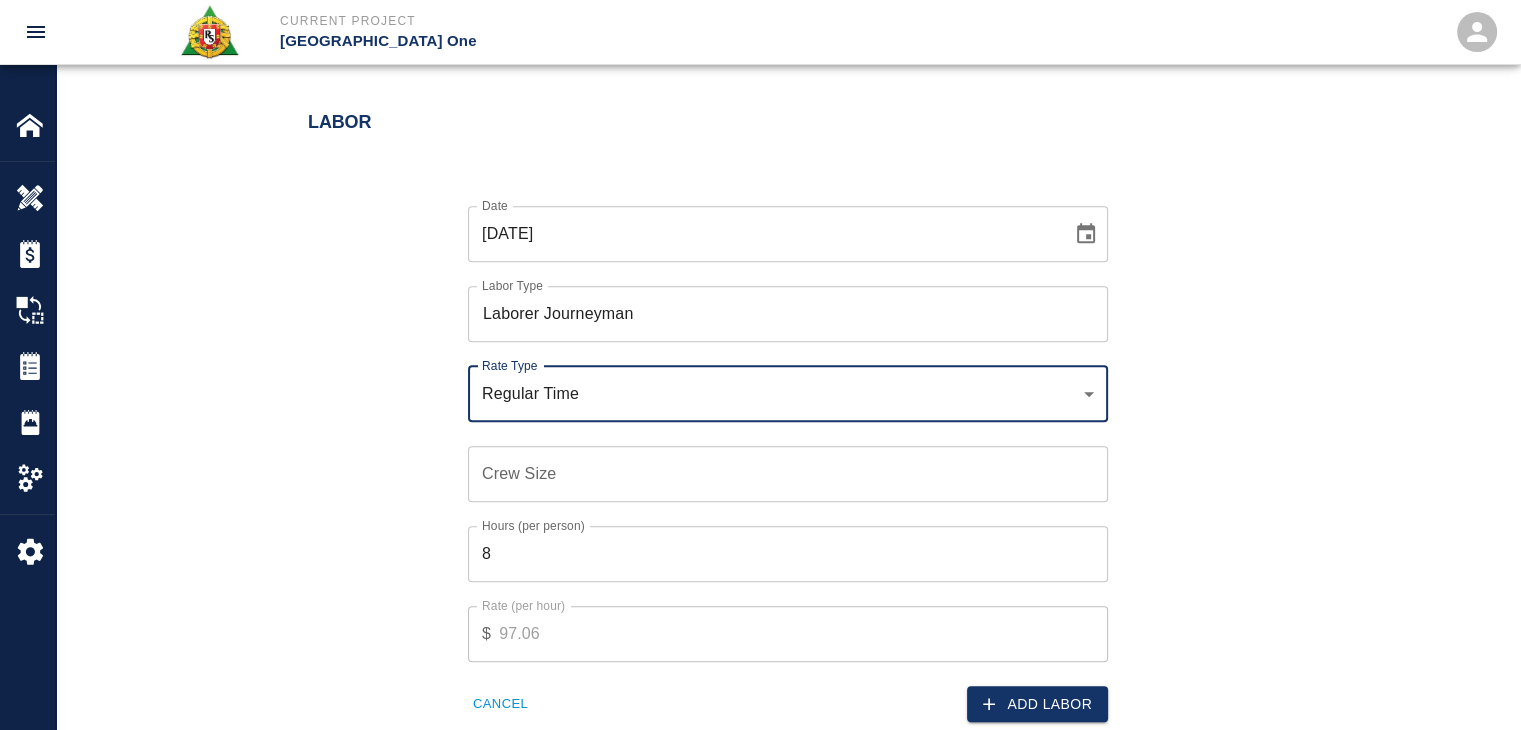 click on "Crew Size Crew Size" at bounding box center [788, 474] 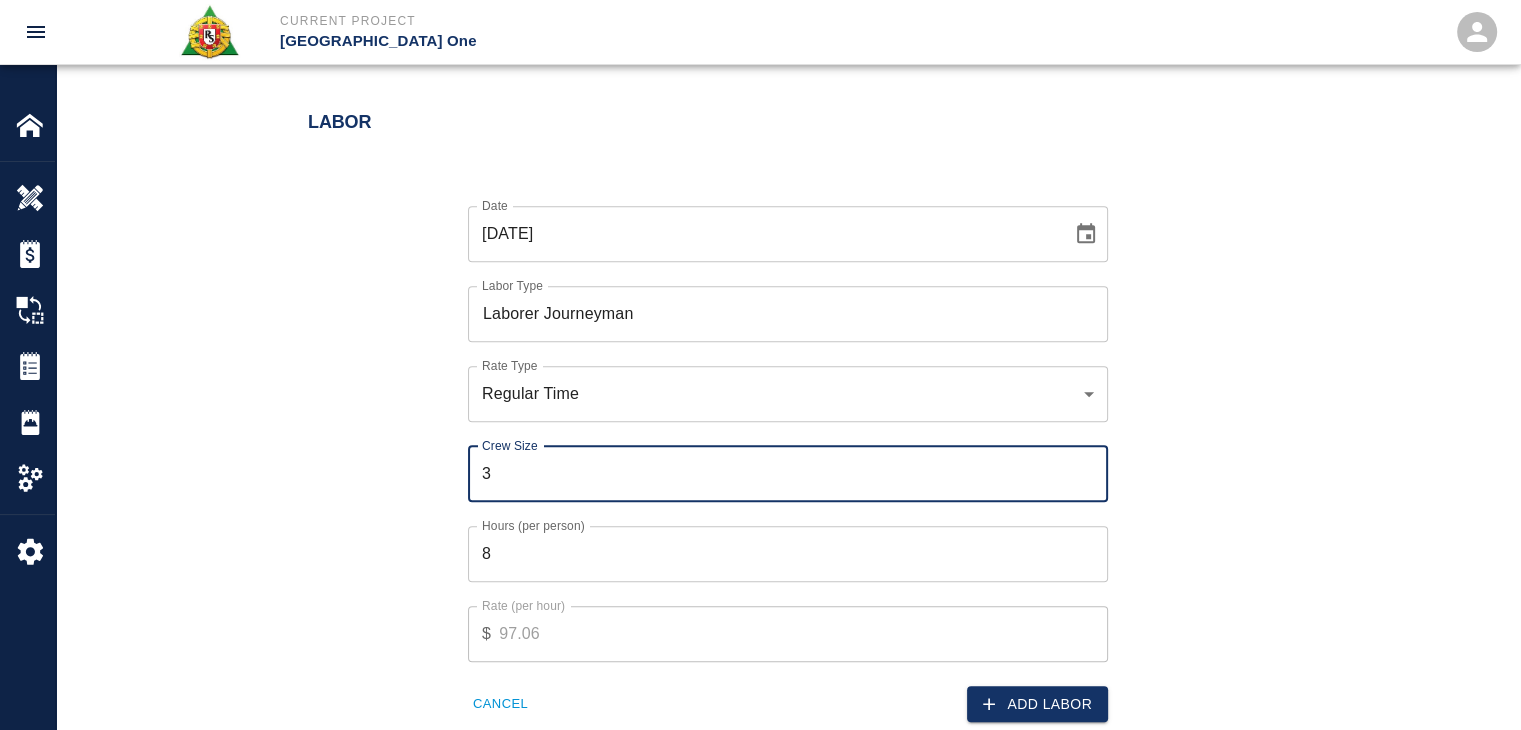 type on "3" 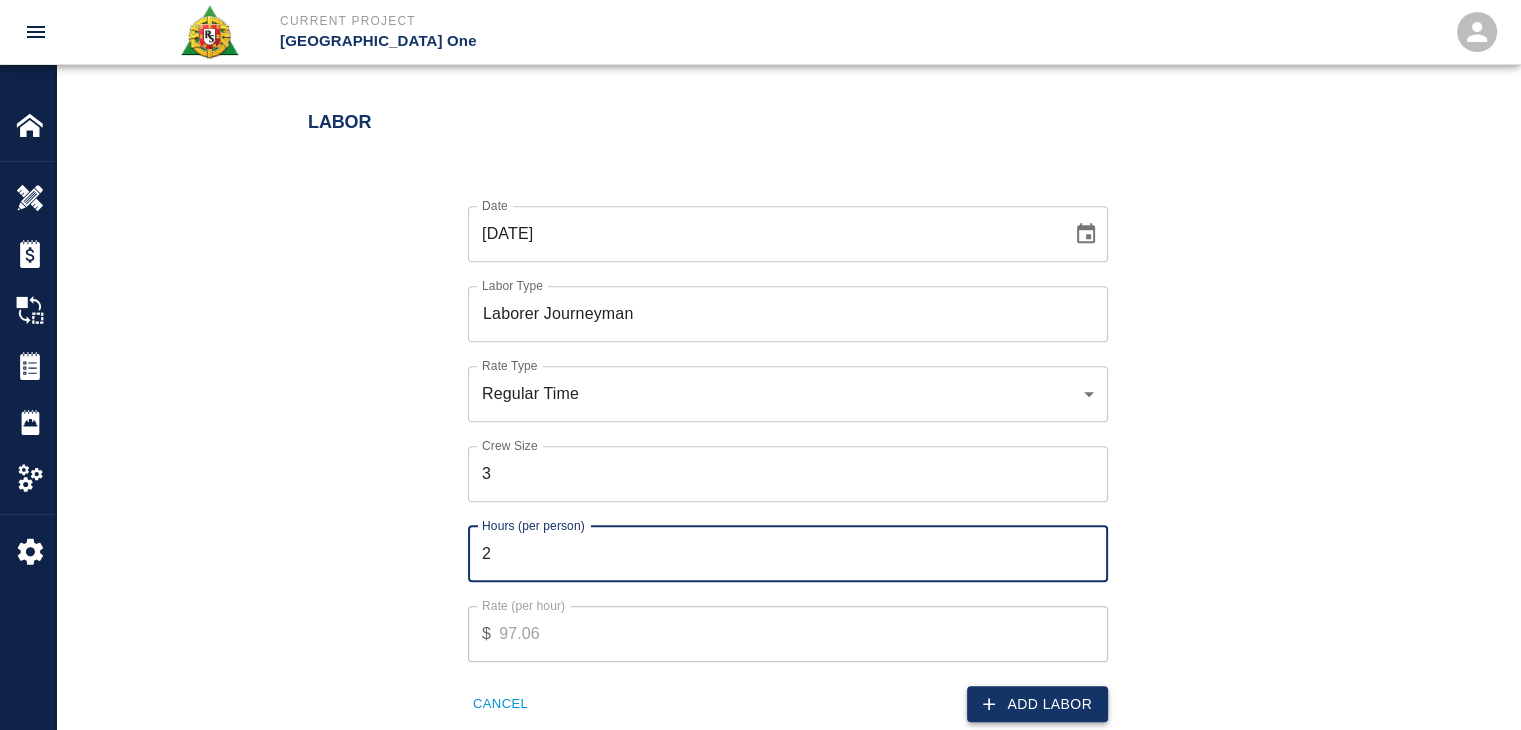 type on "2" 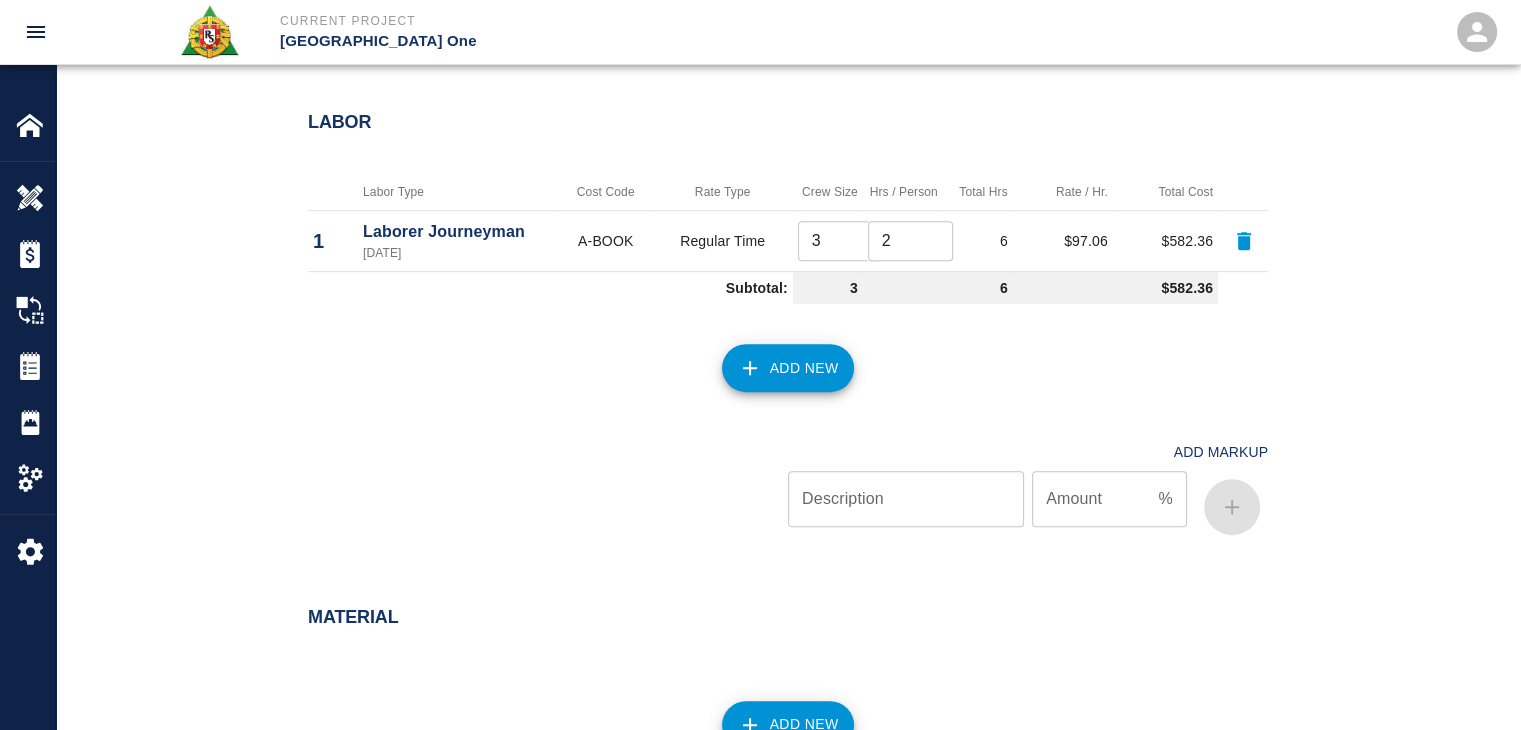 click on "Add New" at bounding box center [788, 368] 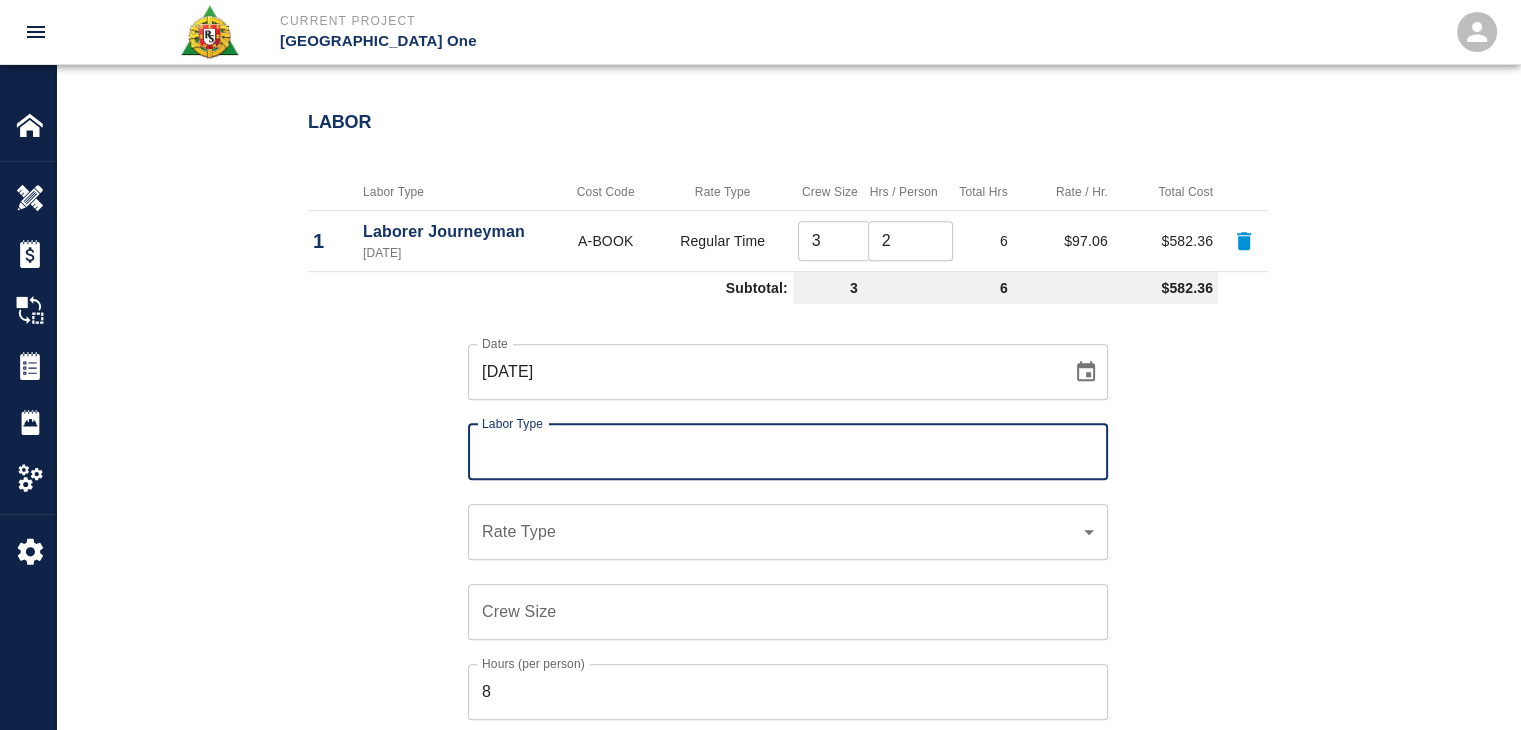 type on "k" 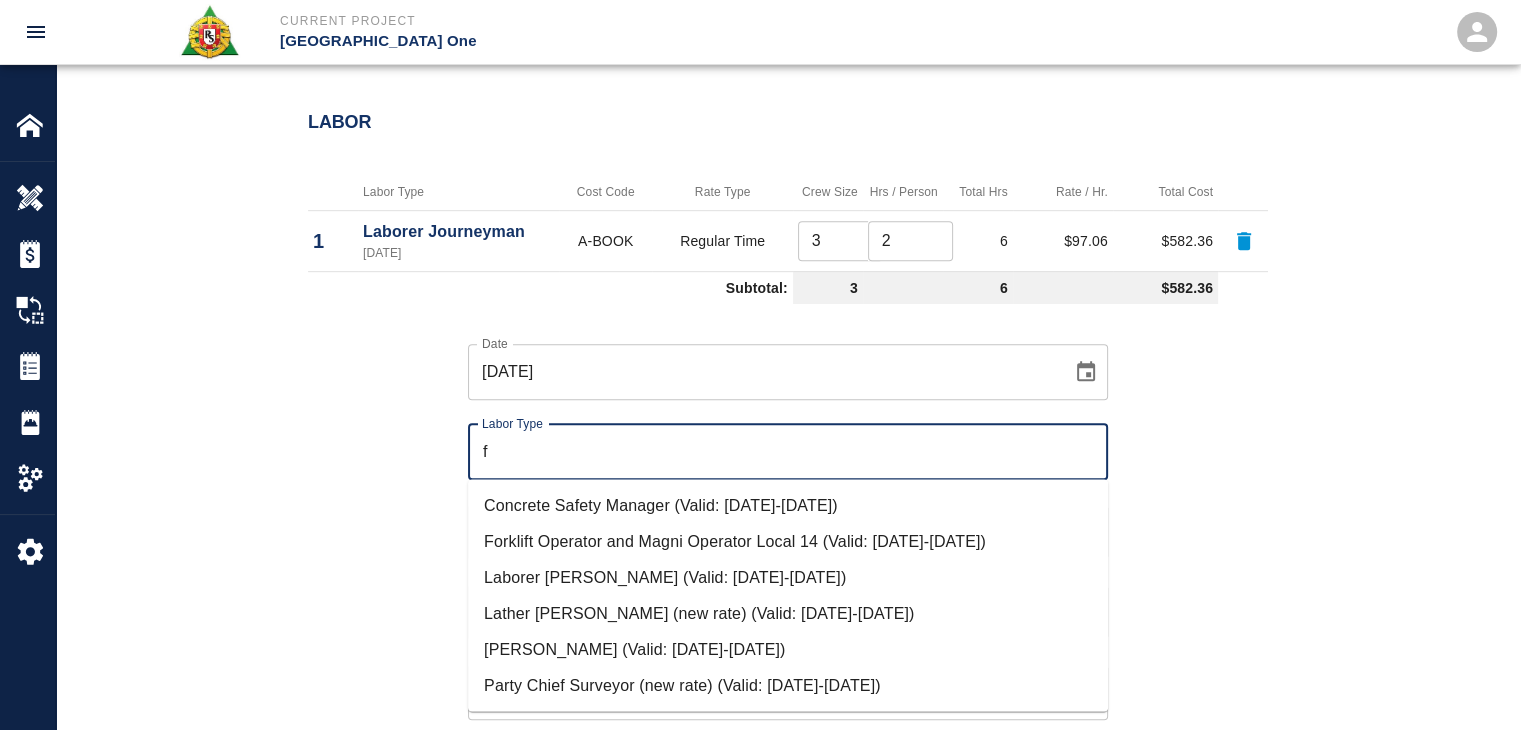 click on "Laborer Foreman  (Valid: 07/01/2024-08/31/2025)" at bounding box center (788, 577) 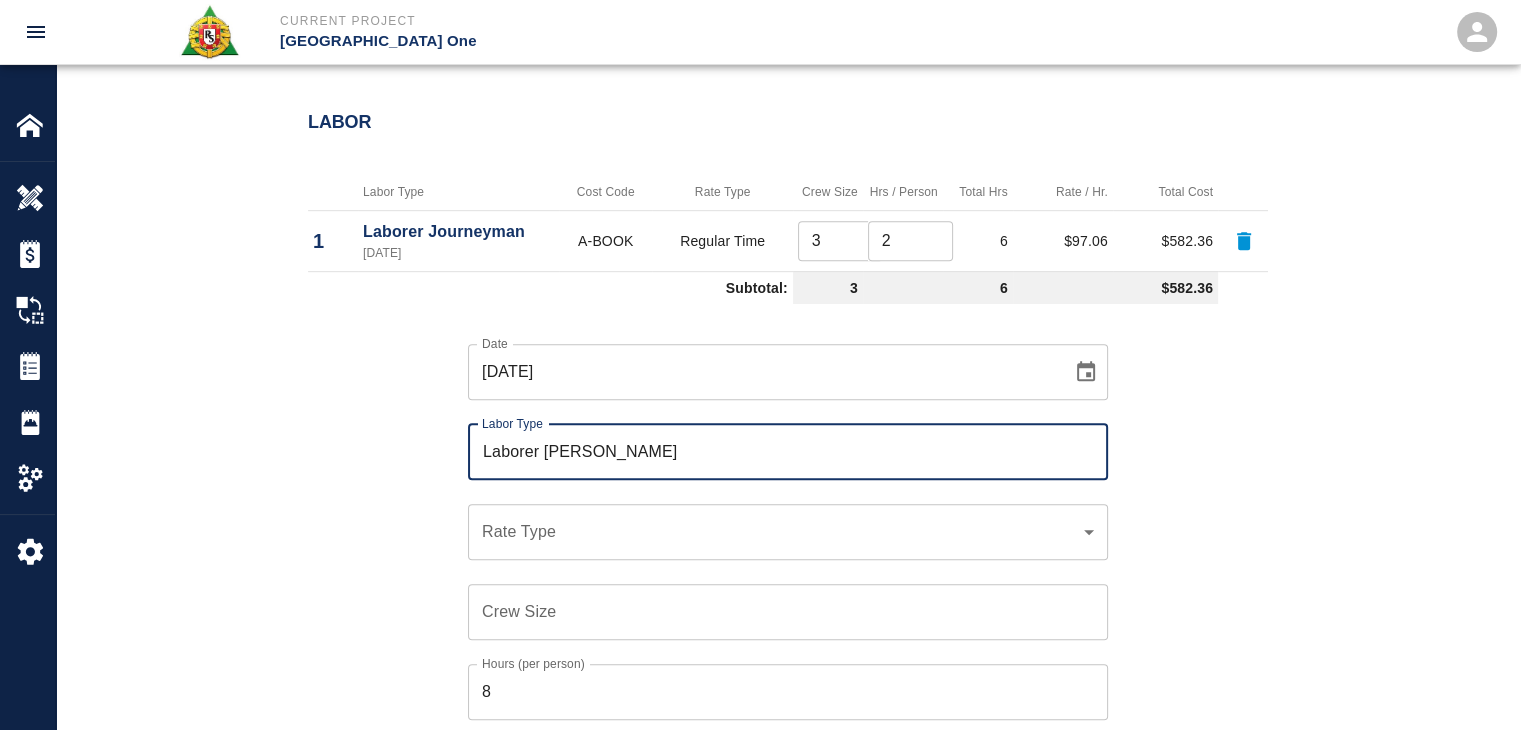 type on "Laborer [PERSON_NAME]" 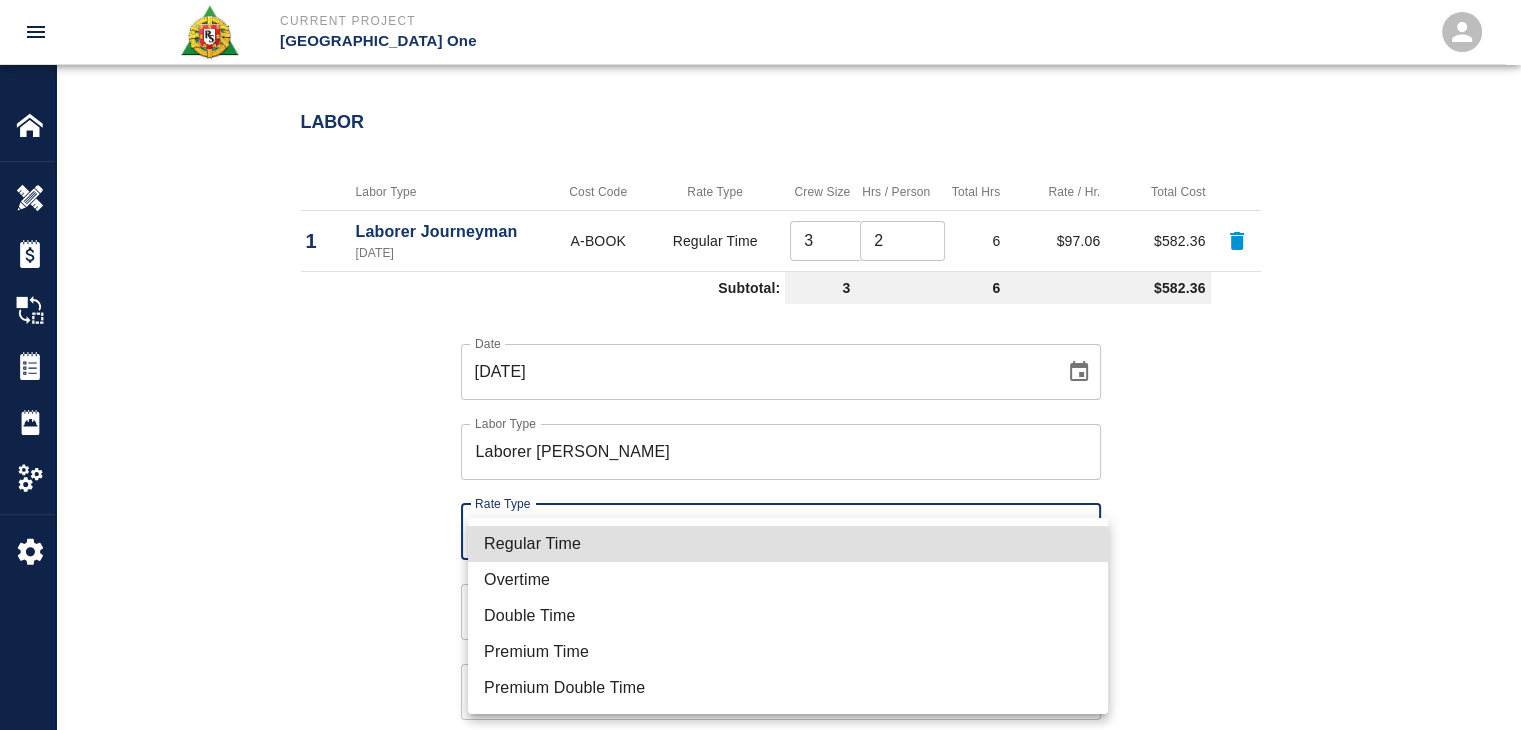 click on "Current Project JFK Terminal One Home JFK Terminal One Overview Estimates Change Orders Tickets Daily Reports Project Settings Settings Powered By Terms of Service  |  Privacy Policy Add Ticket Ticket Number 1190 Ticket Number PCO Number 1676 PCO Number Start Date  07/02/2025 Start Date  End Date End Date Work Description R&S worked on installing plastic for HHS3/L1- CBP staff break room.
Breakdown:
3 Laborers 2hrs each
1 Foreman 1hr x Work Description Notes x Notes Subject installing plastic for HHS3/L1- CBP staff break room. Subject Invoice Number Invoice Number Invoice Date Invoice Date Upload Attachments (50MB limit) Choose file No file chosen Upload Another File Add Costs Switch to Lump Sum Labor Labor Type Cost Code Rate Type Crew Size Hrs / Person Total Hrs Rate / Hr. Total Cost 1 Laborer Journeyman 07/02/2025 A-BOOK Regular Time 3 ​ 2 ​ 6 $97.06 $582.36 Subtotal: 3 6 $582.36 Date 07/02/2025 Date Labor Type Laborer Foreman Labor Type Rate Type ​ Rate Type Crew Size Crew Size Hours (per person) 8" at bounding box center [760, -634] 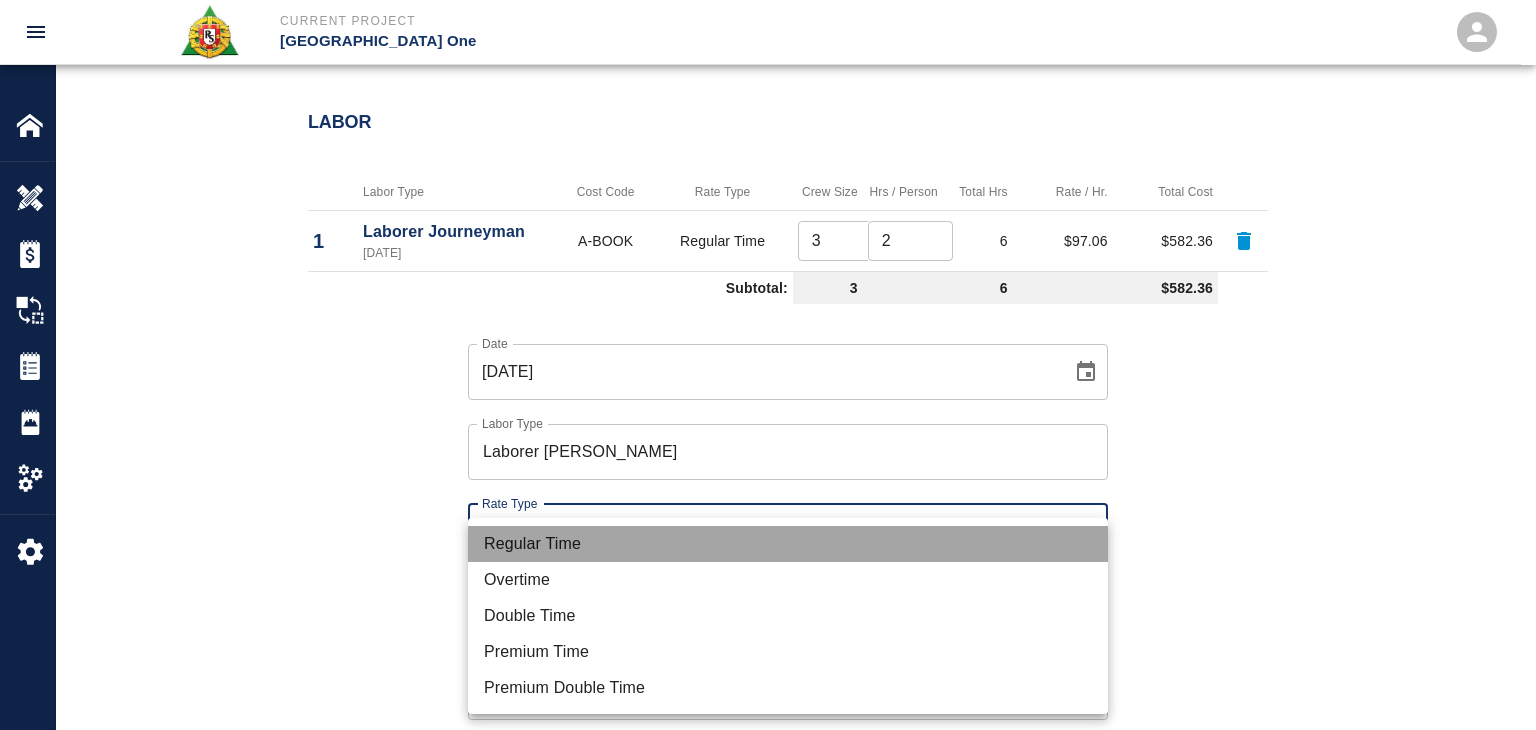 click on "Regular Time" at bounding box center [788, 544] 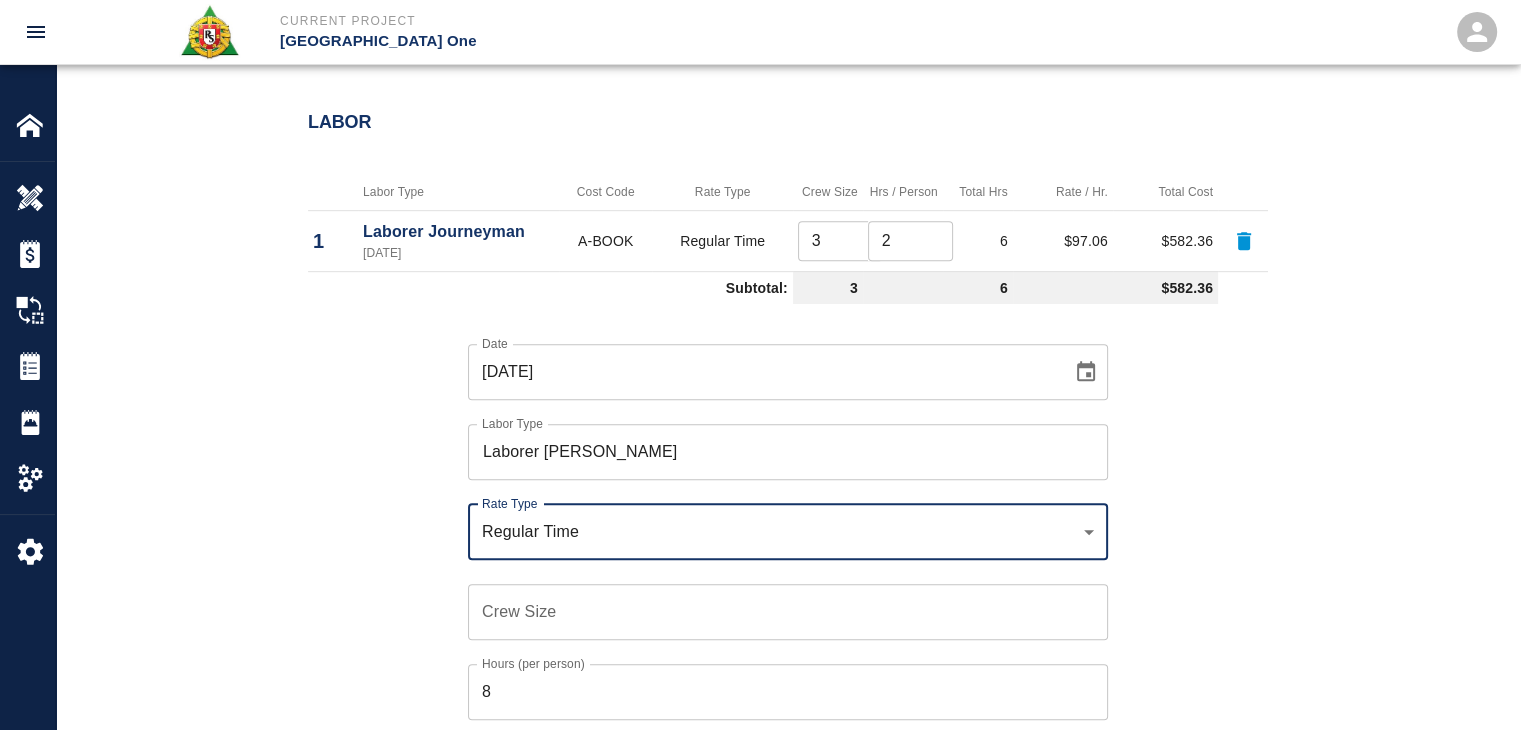 click on "Crew Size Crew Size" at bounding box center [776, 600] 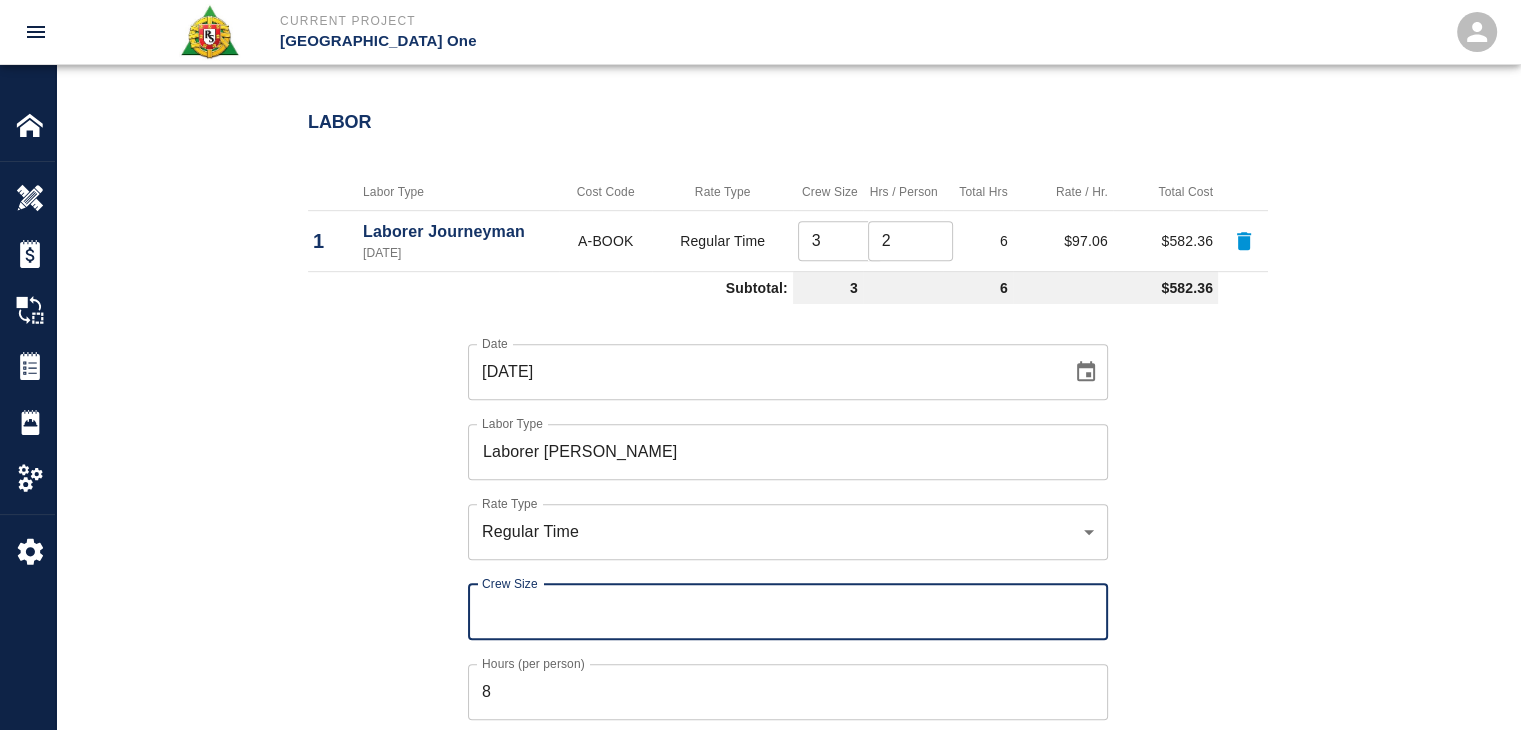 click on "Crew Size Crew Size" at bounding box center (788, 612) 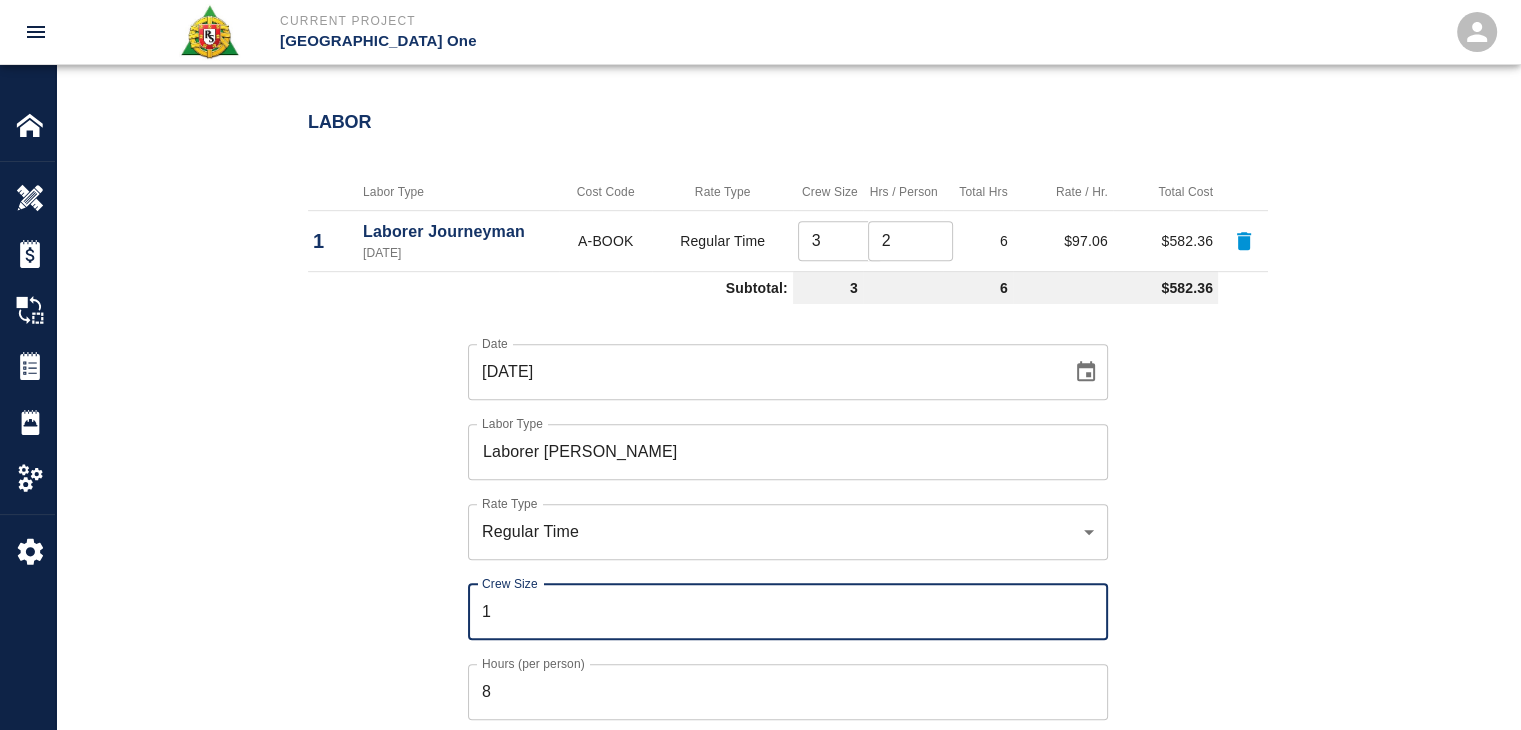 type on "1" 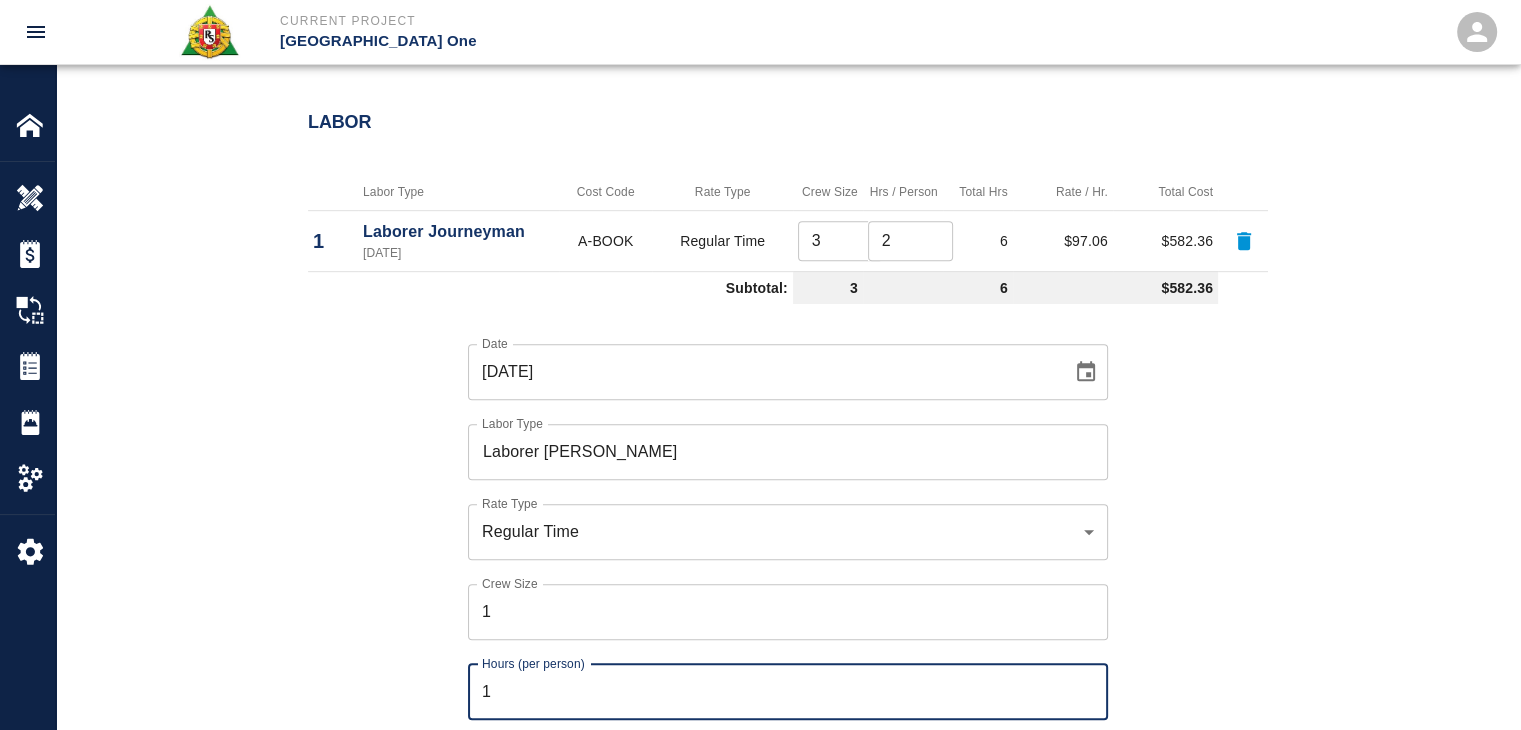 type on "1" 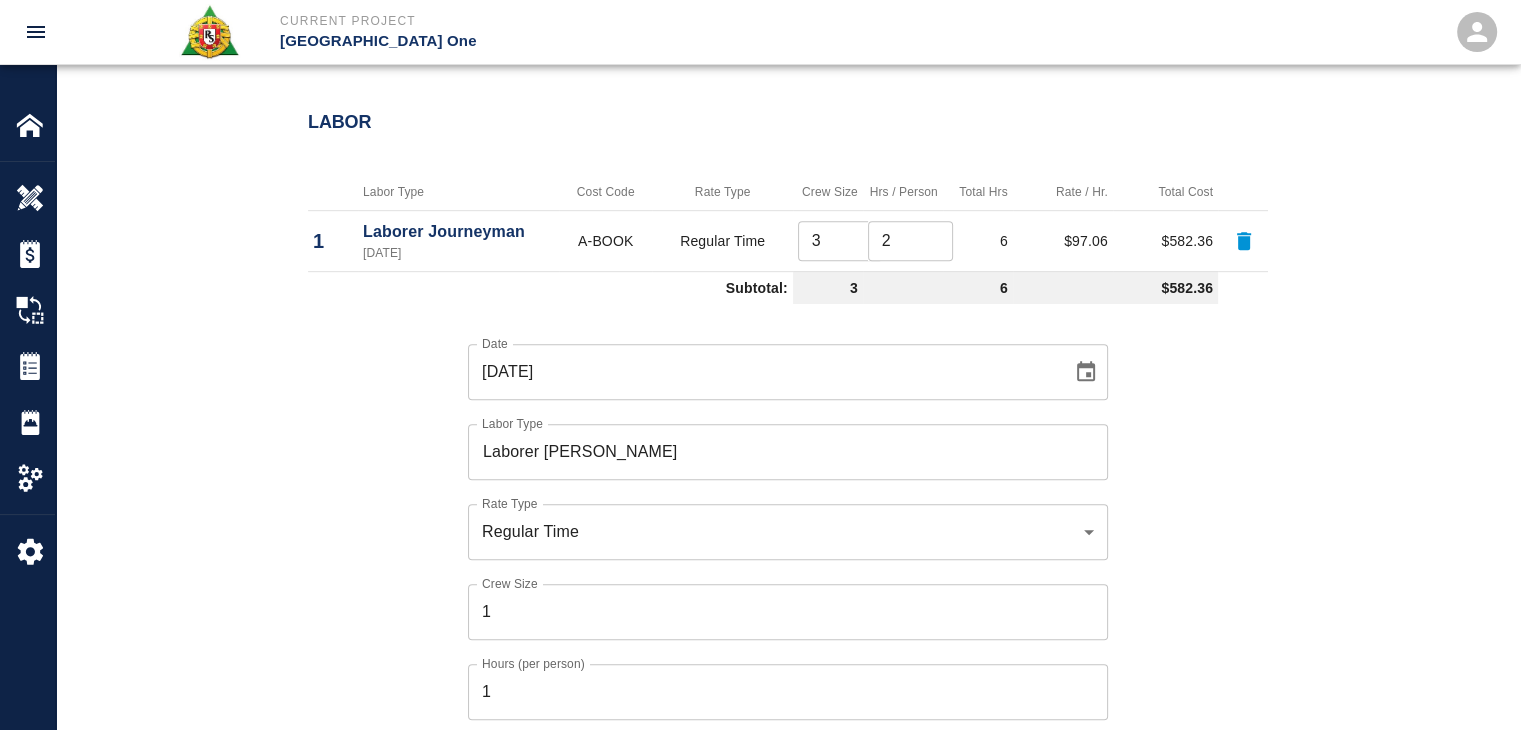 scroll, scrollTop: 1179, scrollLeft: 0, axis: vertical 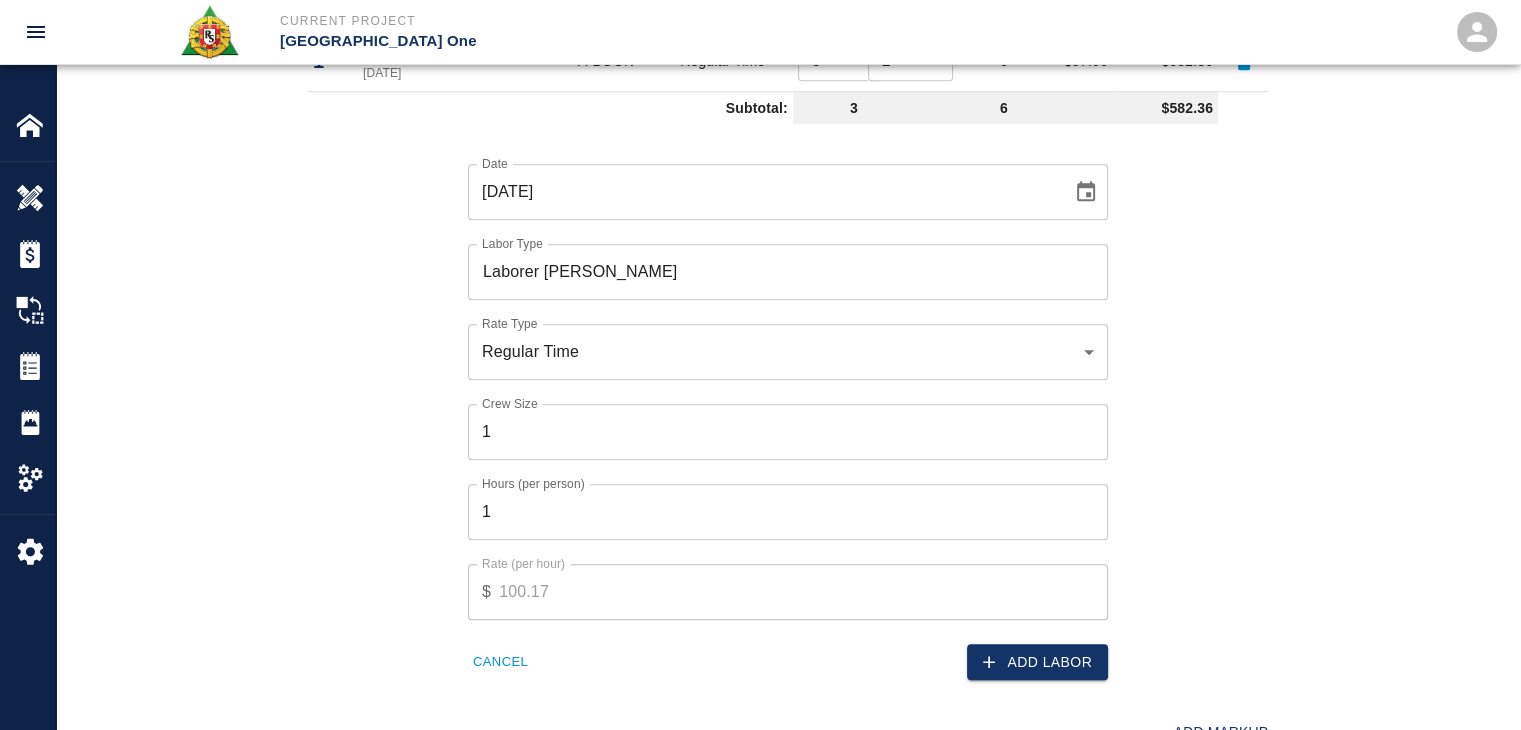 click on "Add Labor" at bounding box center [942, 650] 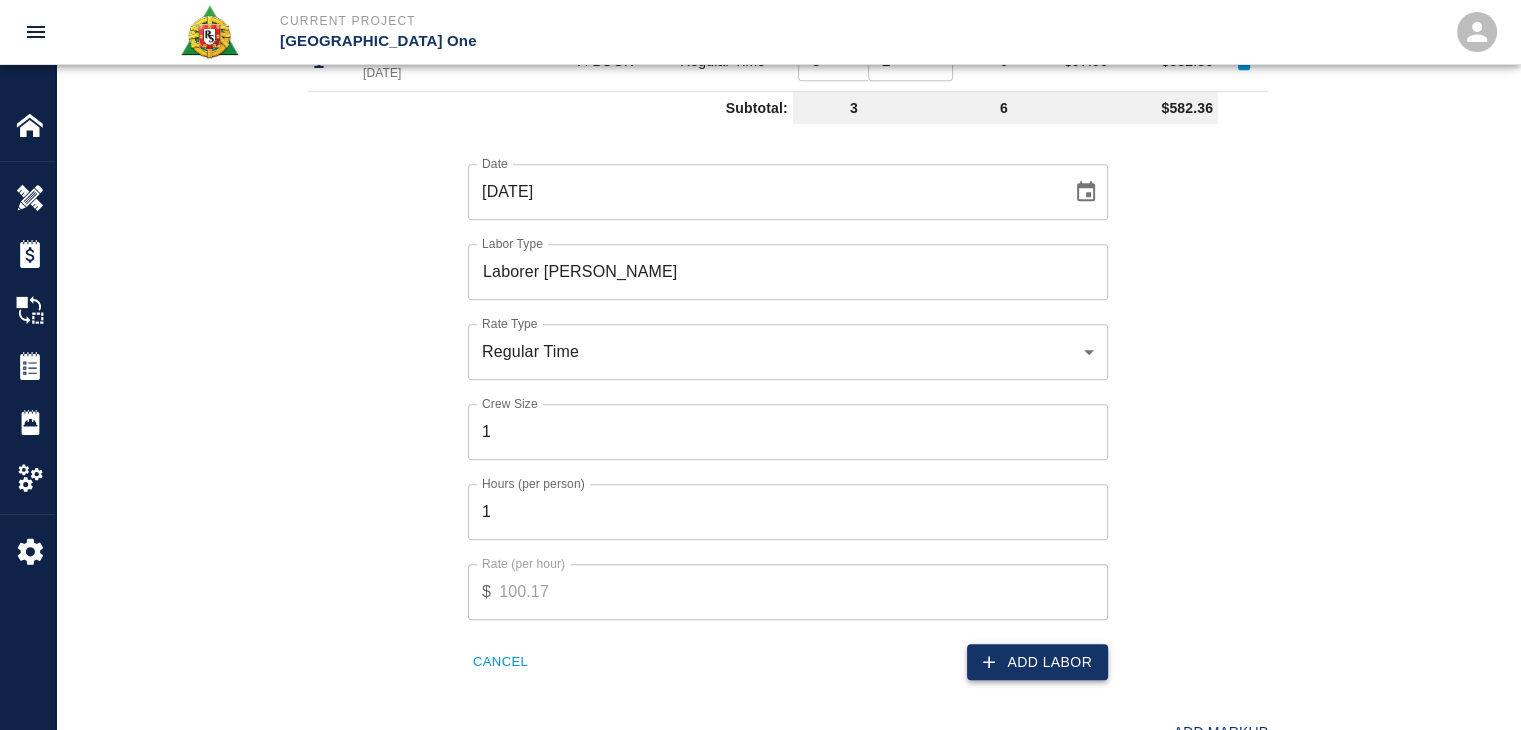 click 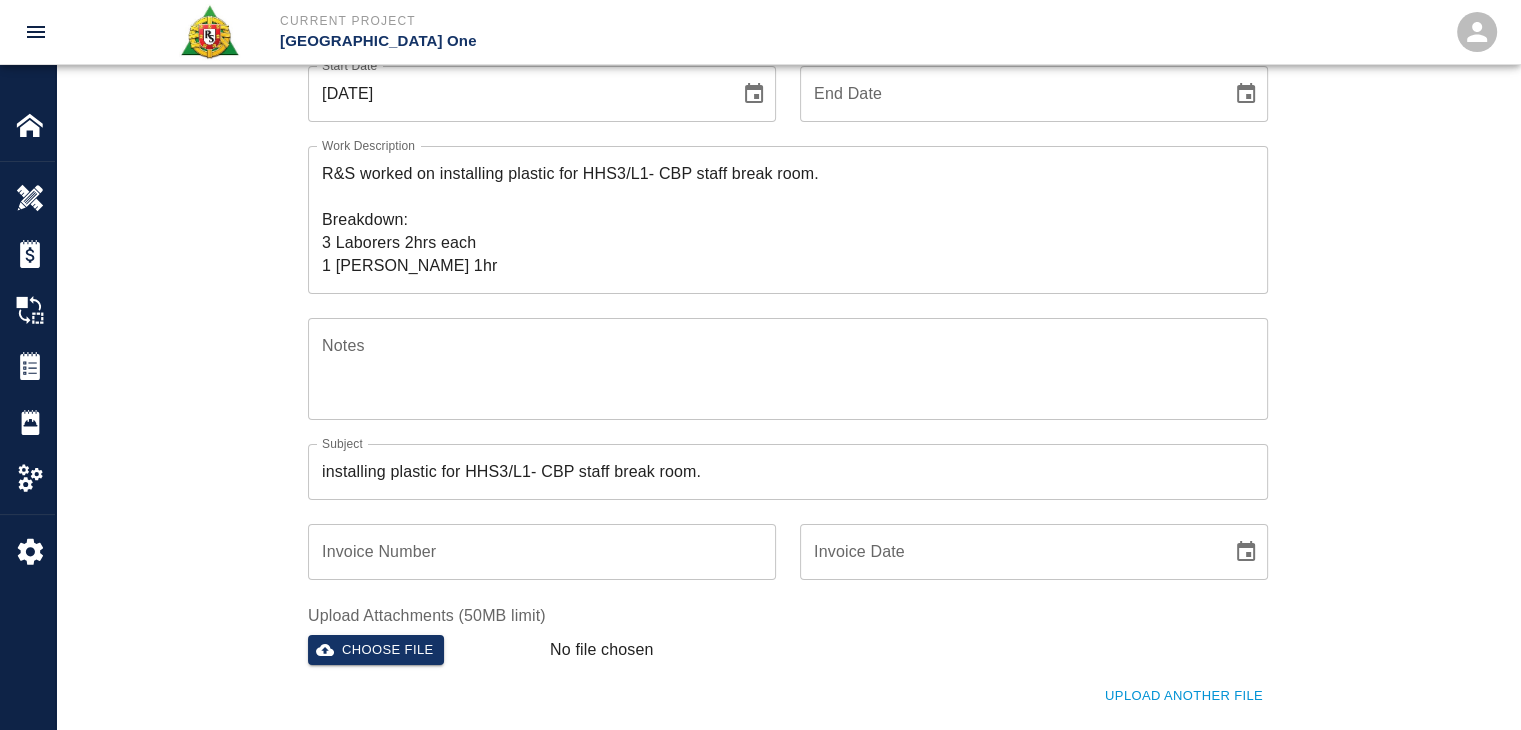 scroll, scrollTop: 0, scrollLeft: 0, axis: both 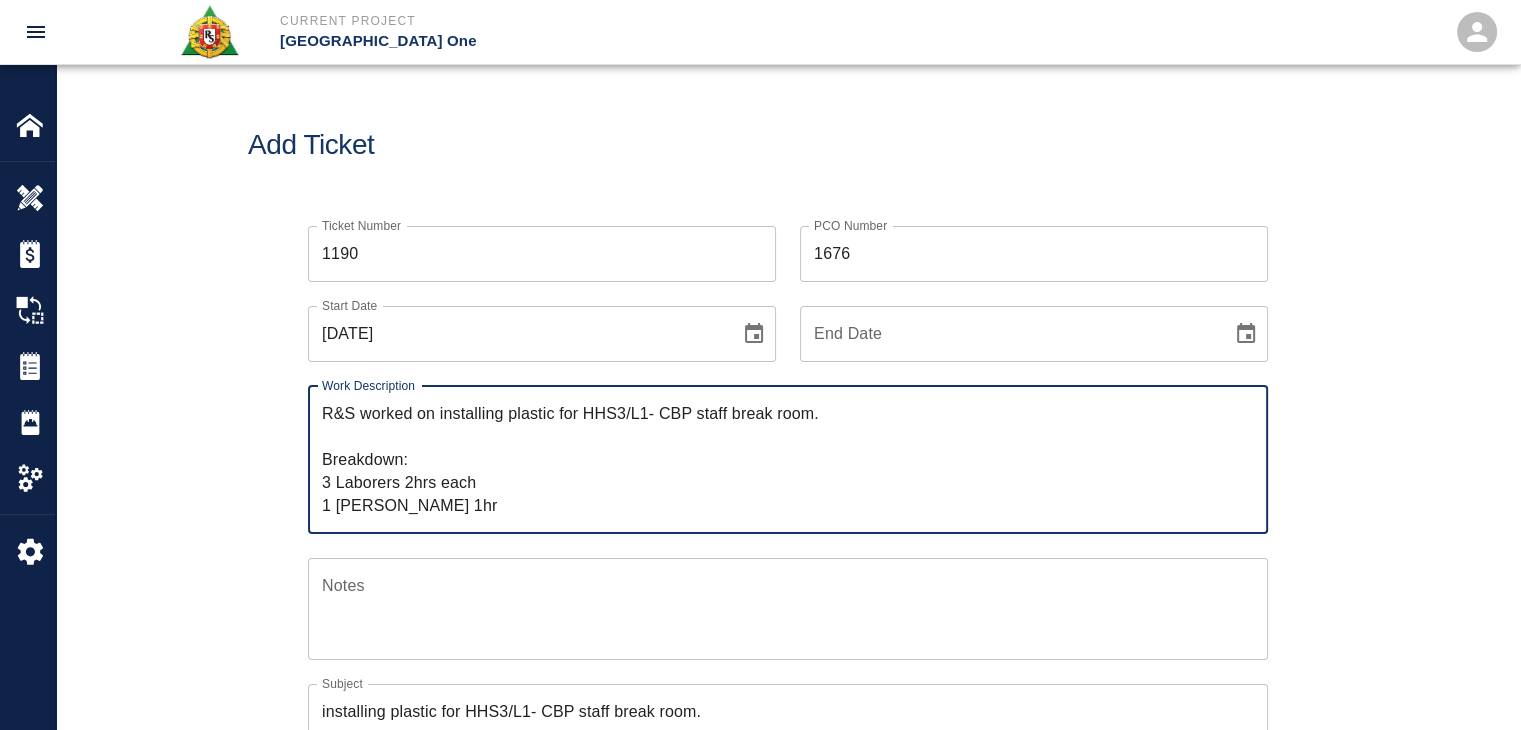 click on "R&S worked on installing plastic for HHS3/L1- CBP staff break room.
Breakdown:
3 Laborers 2hrs each
1 Foreman 1hr" at bounding box center (788, 459) 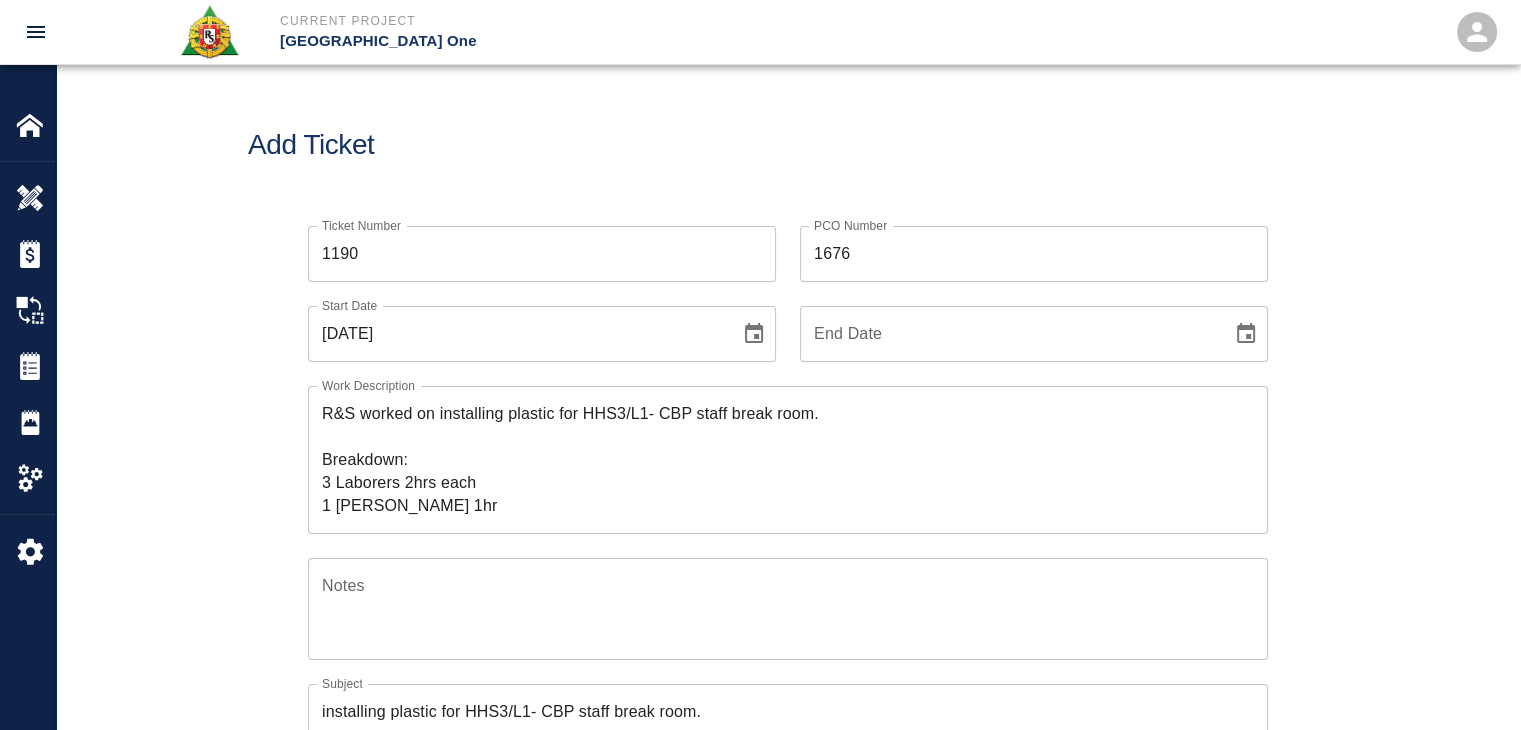 click on "R&S worked on installing plastic for HHS3/L1- CBP staff break room.
Breakdown:
3 Laborers 2hrs each
1 Foreman 1hr" at bounding box center [788, 459] 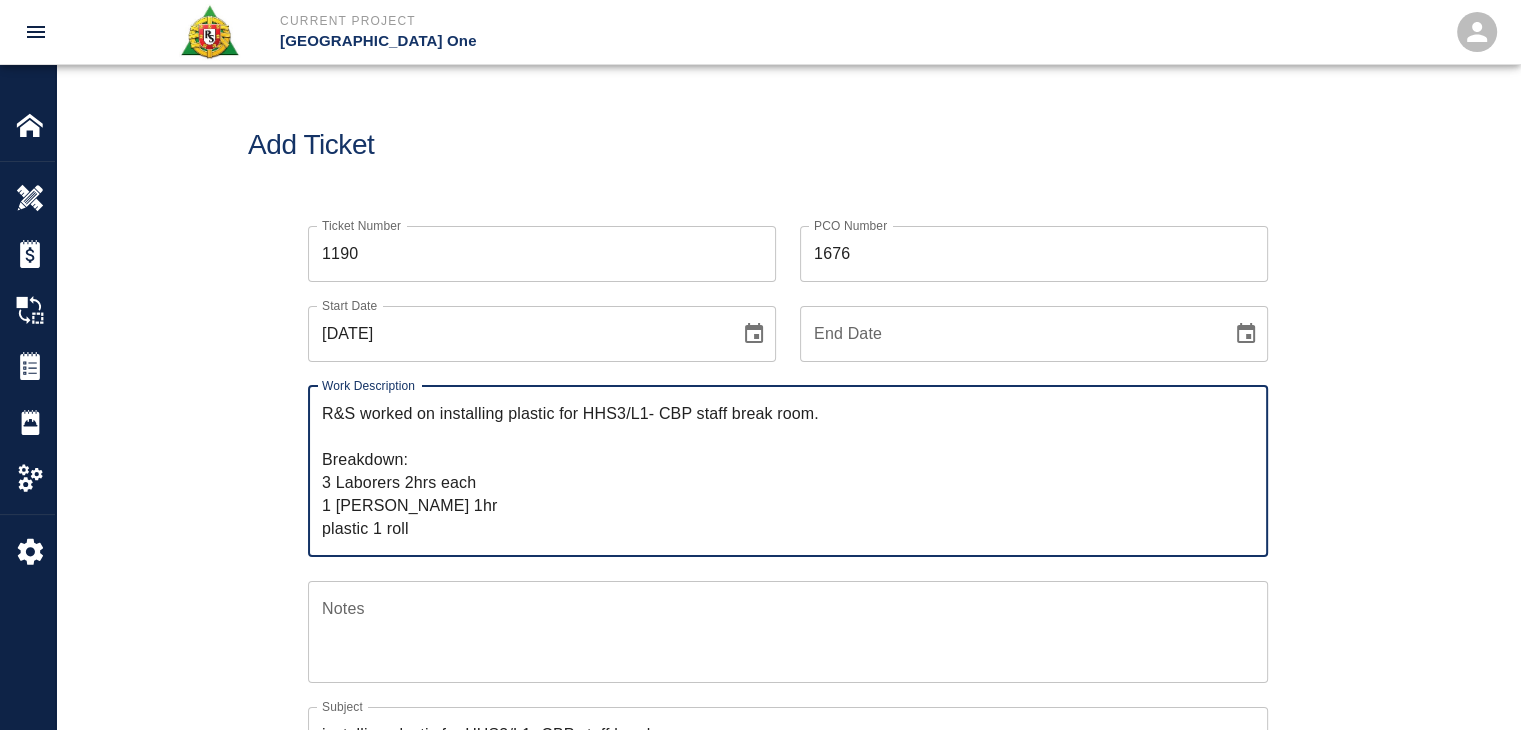 type on "R&S worked on installing plastic for HHS3/L1- CBP staff break room.
Breakdown:
3 Laborers 2hrs each
1 Foreman 1hr
plastic 1 roll" 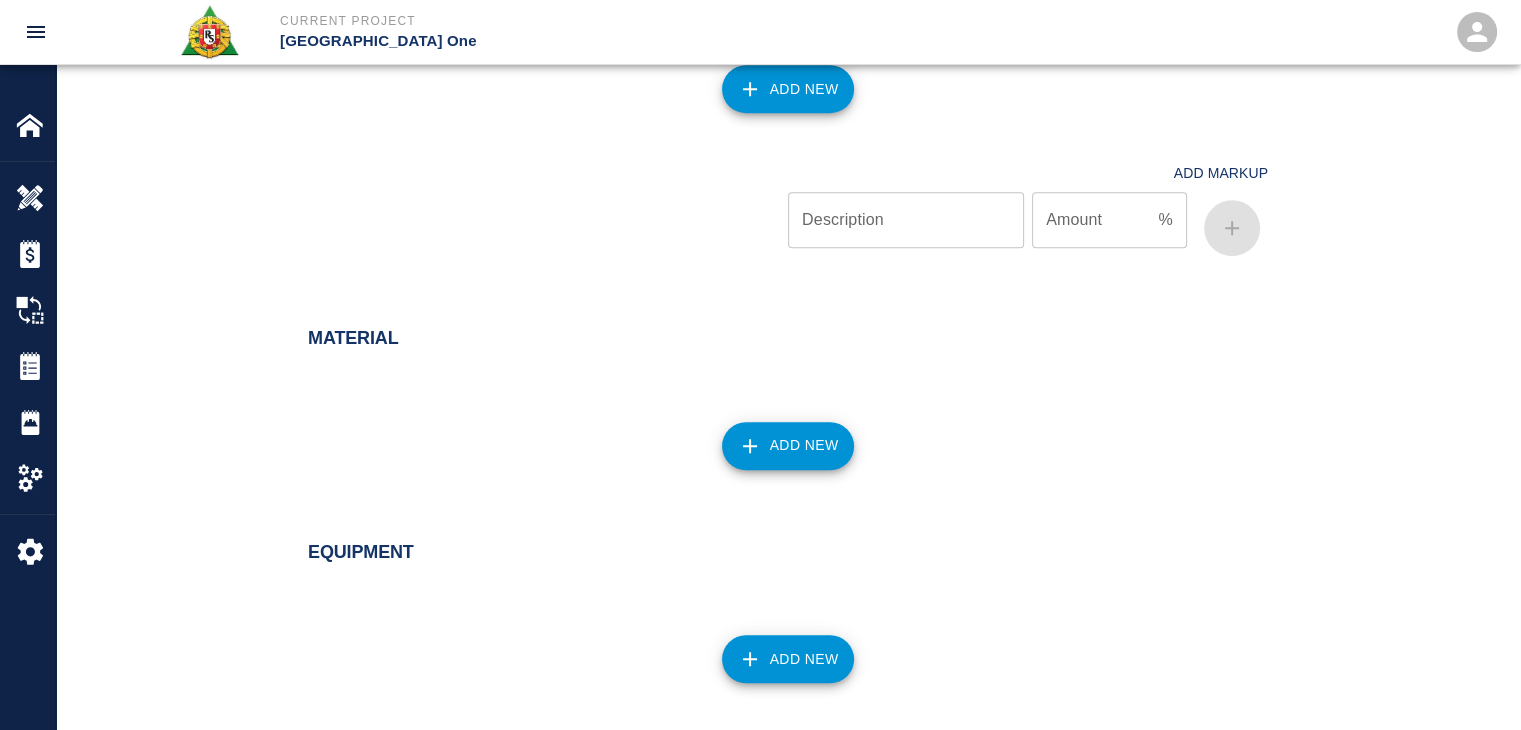 scroll, scrollTop: 1570, scrollLeft: 0, axis: vertical 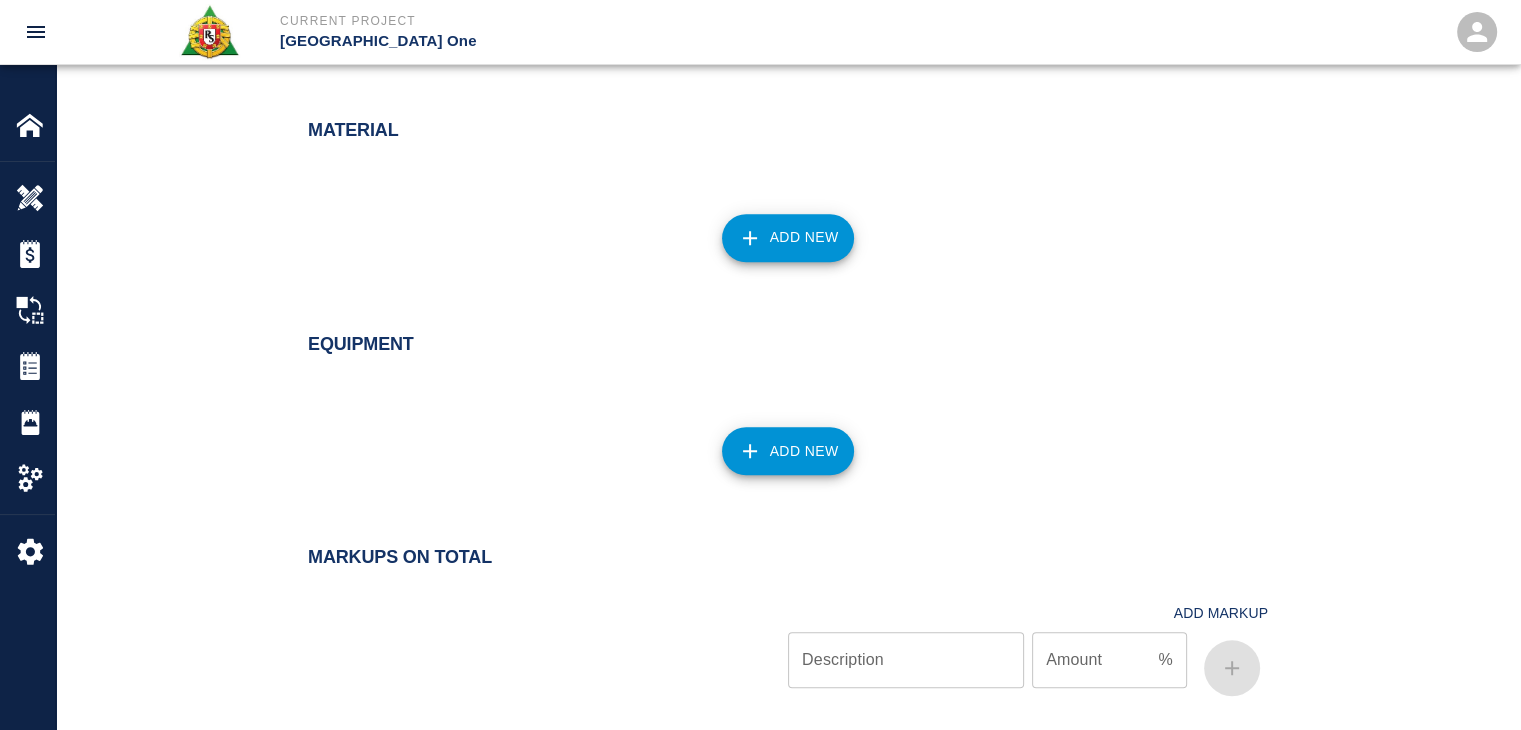 click on "Add New" at bounding box center [788, 238] 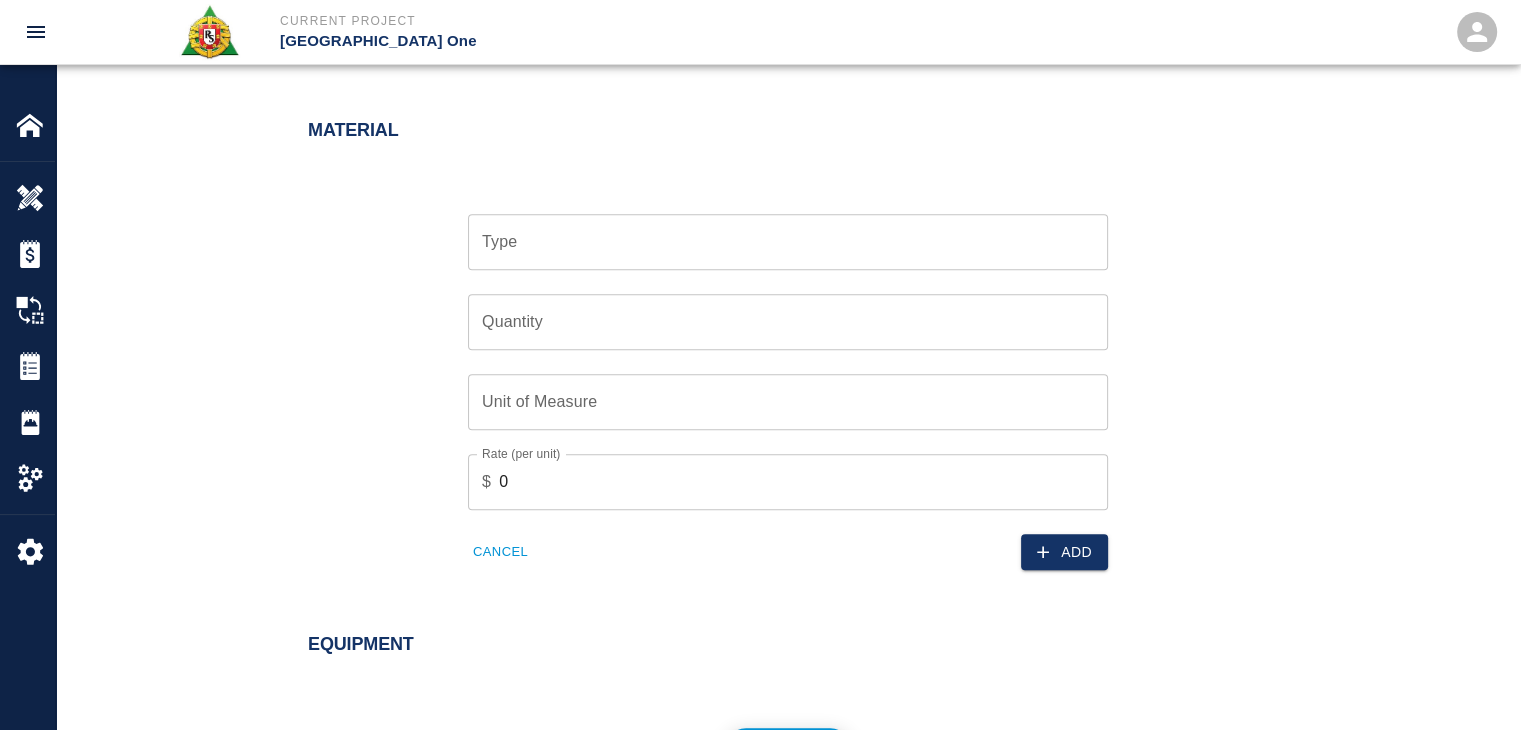 click on "Type" at bounding box center (788, 242) 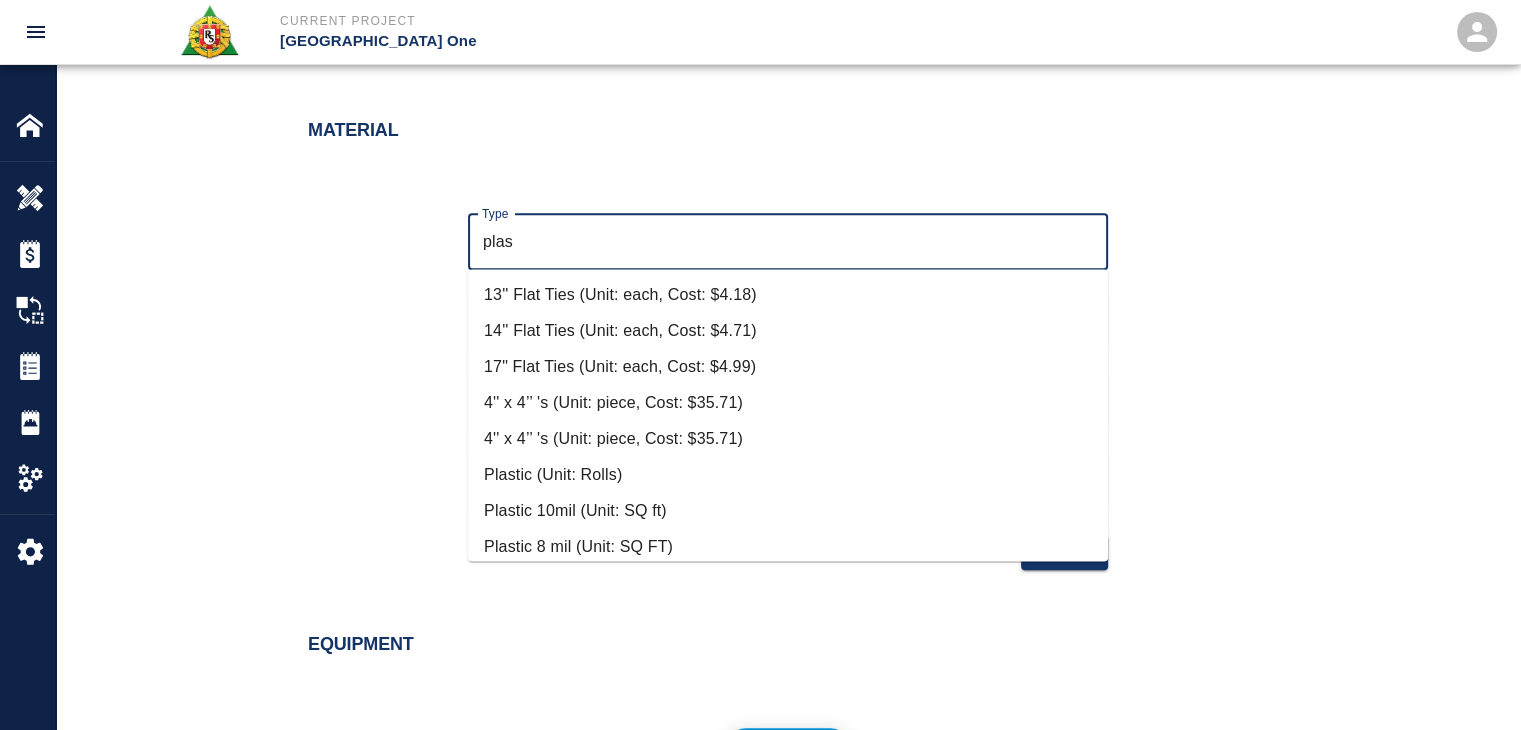 click on "Plastic (Unit: Rolls)" at bounding box center (788, 475) 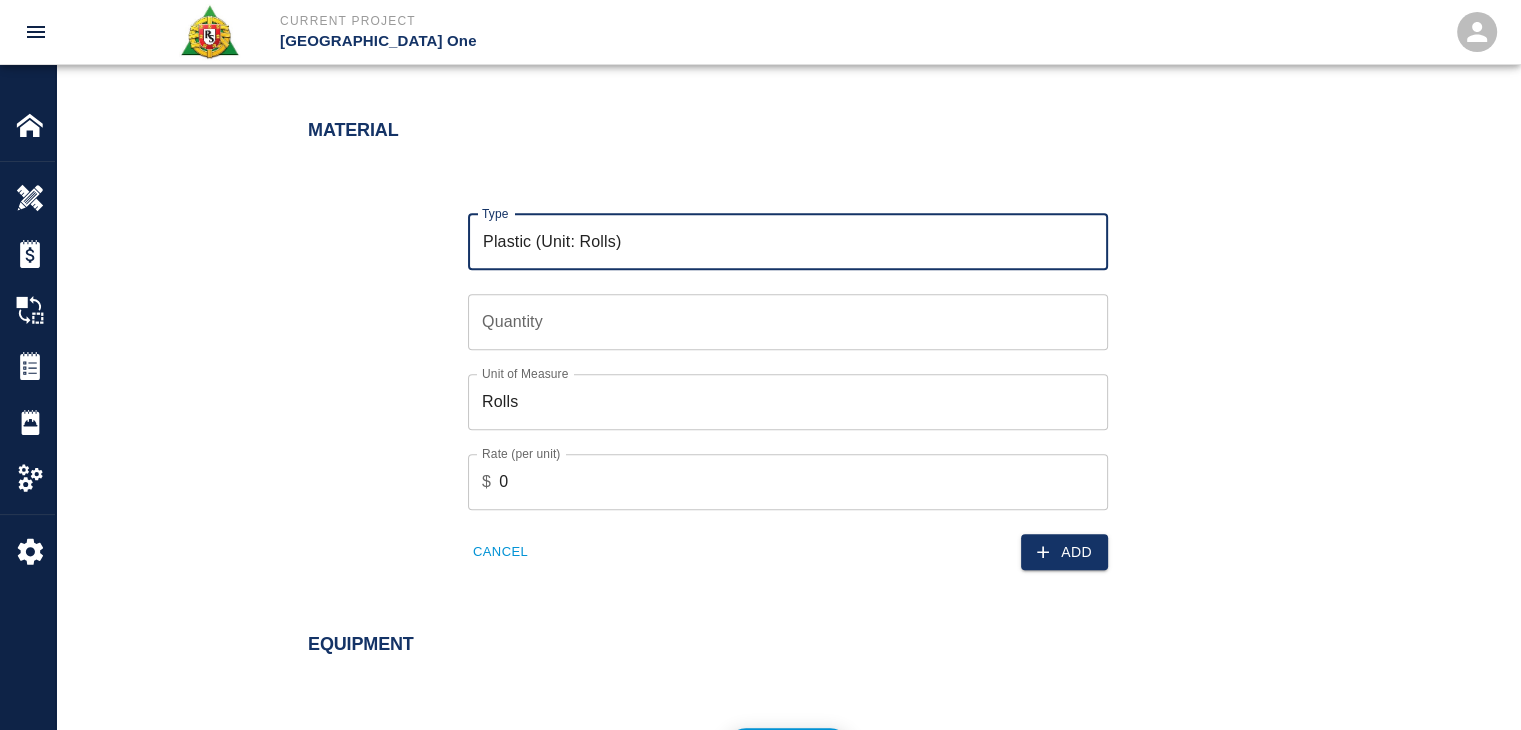 type on "Plastic (Unit: Rolls)" 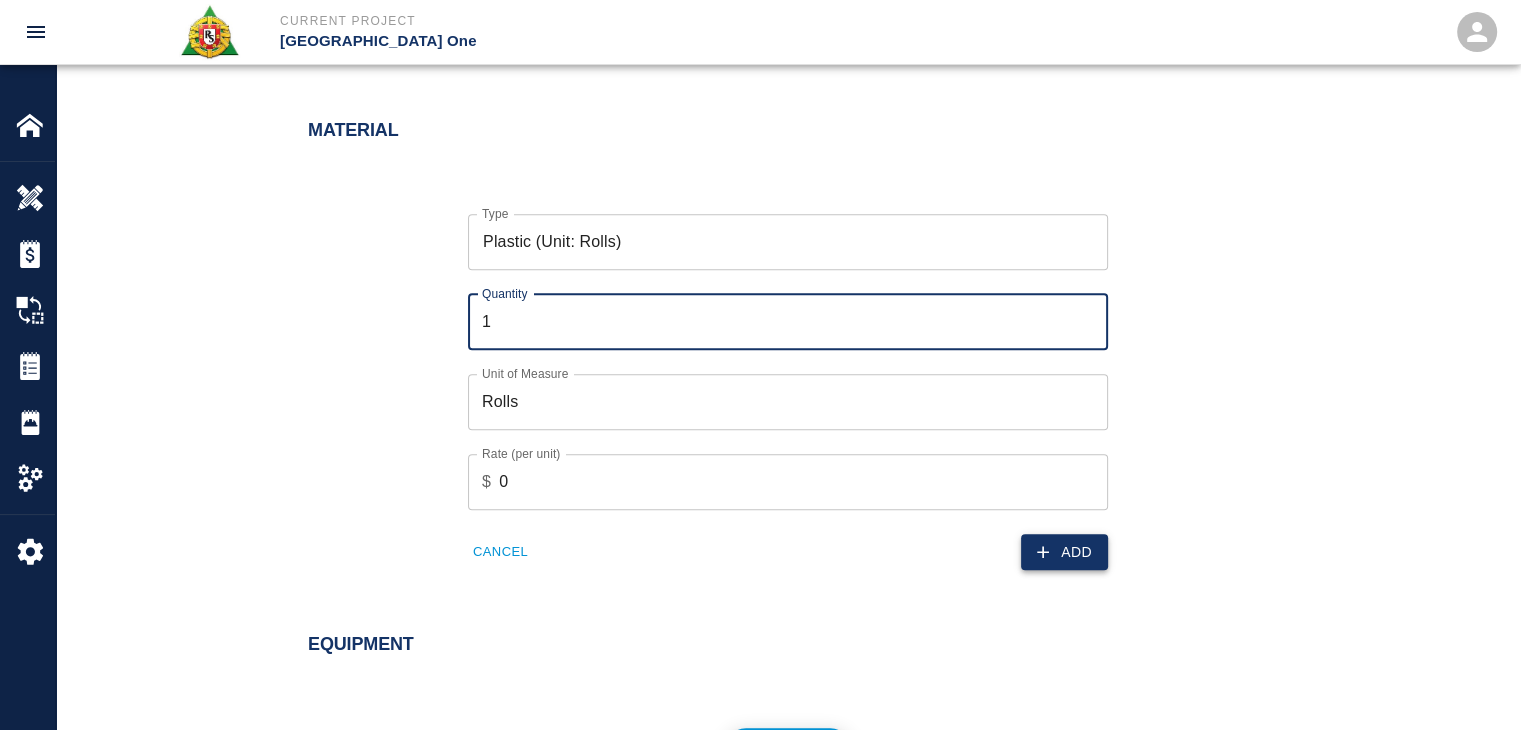 type on "1" 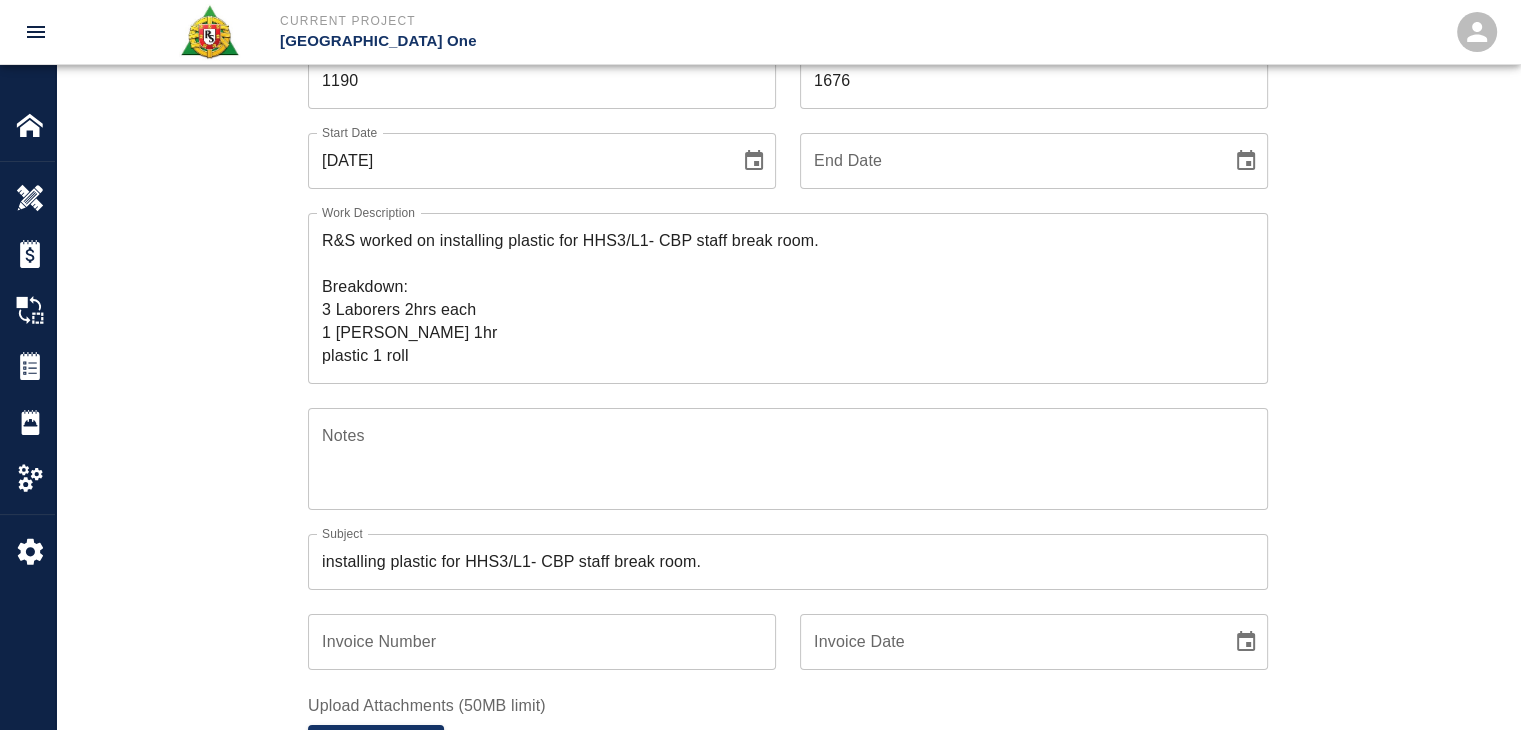 scroll, scrollTop: 0, scrollLeft: 0, axis: both 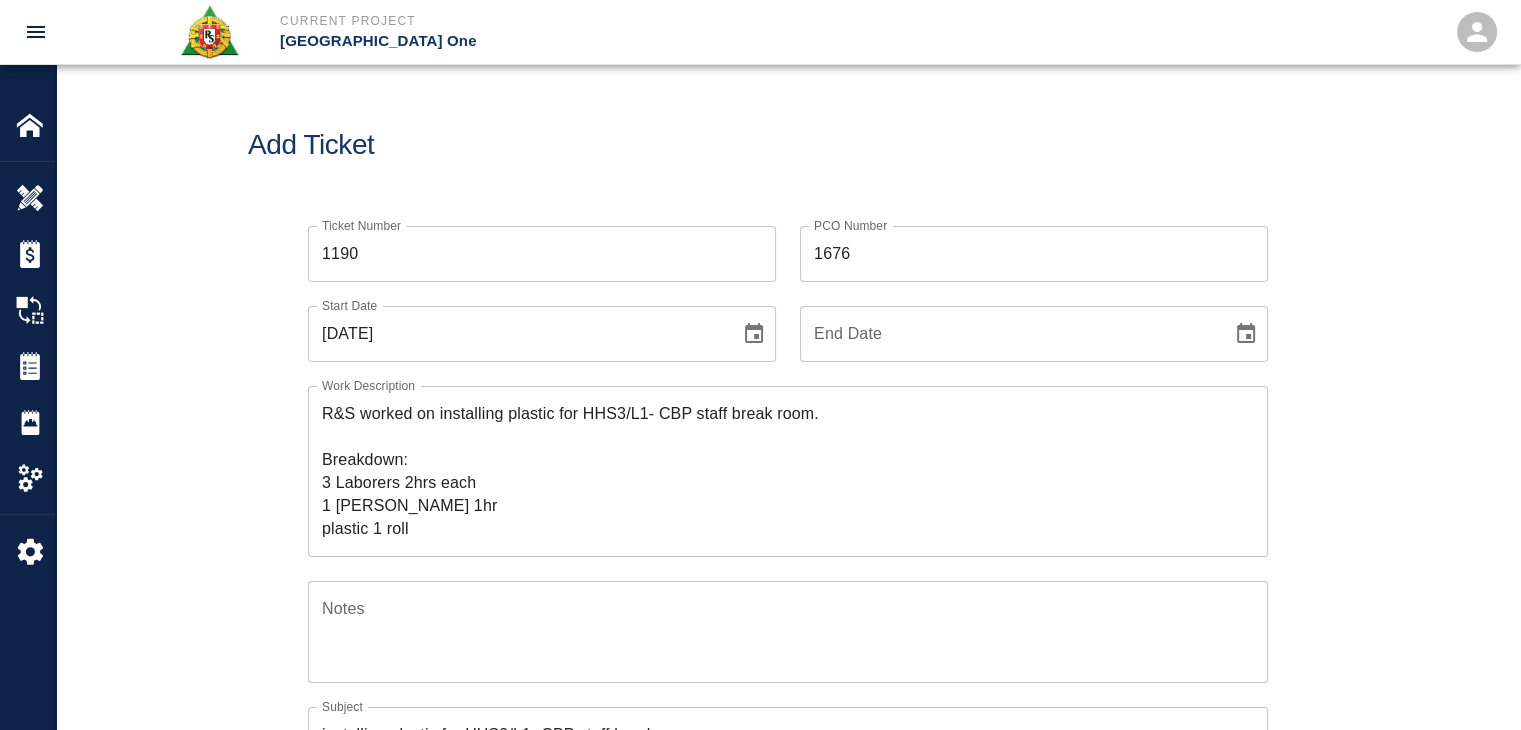 click on "R&S worked on installing plastic for HHS3/L1- CBP staff break room.
Breakdown:
3 Laborers 2hrs each
1 Foreman 1hr
plastic 1 roll" at bounding box center (788, 471) 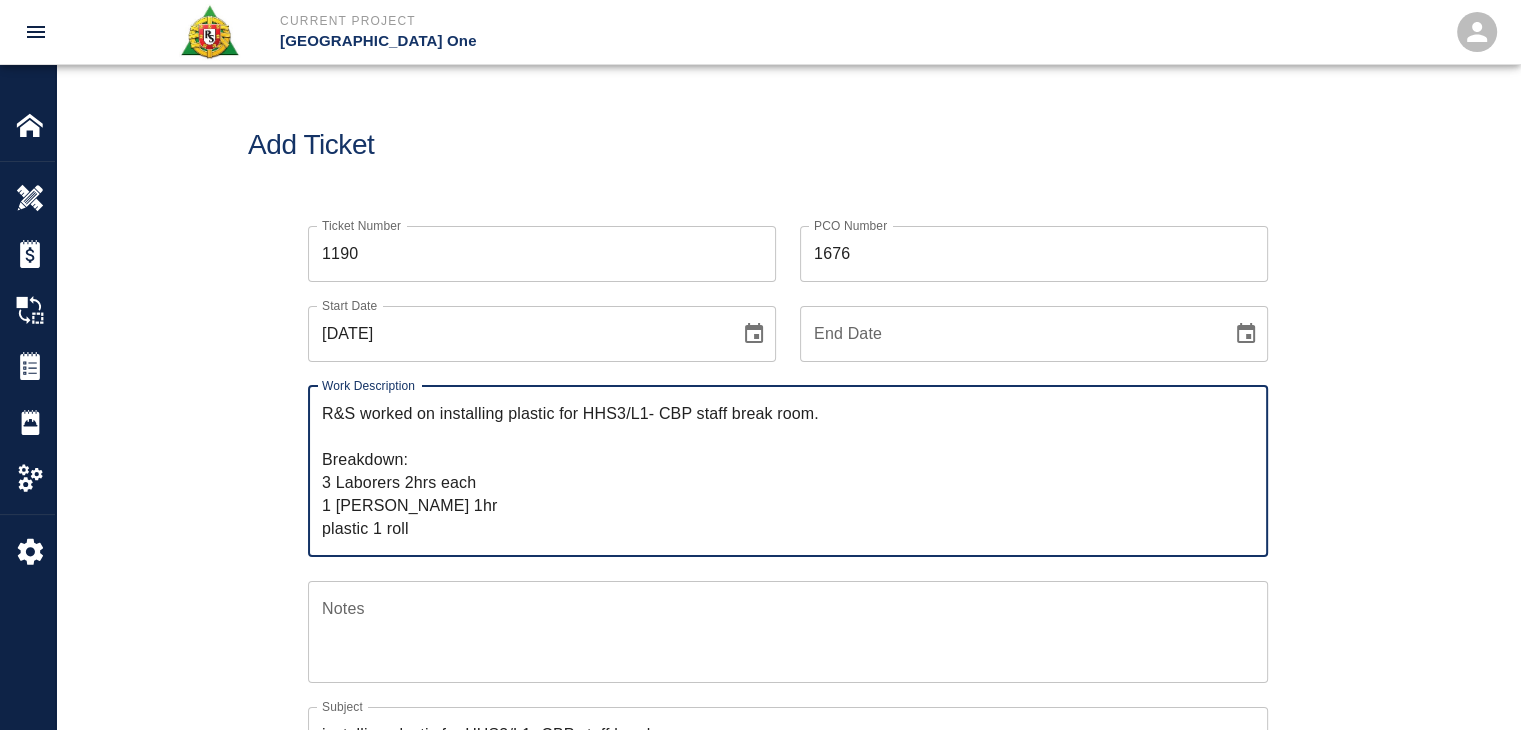 drag, startPoint x: 439, startPoint y: 530, endPoint x: 307, endPoint y: 353, distance: 220.80081 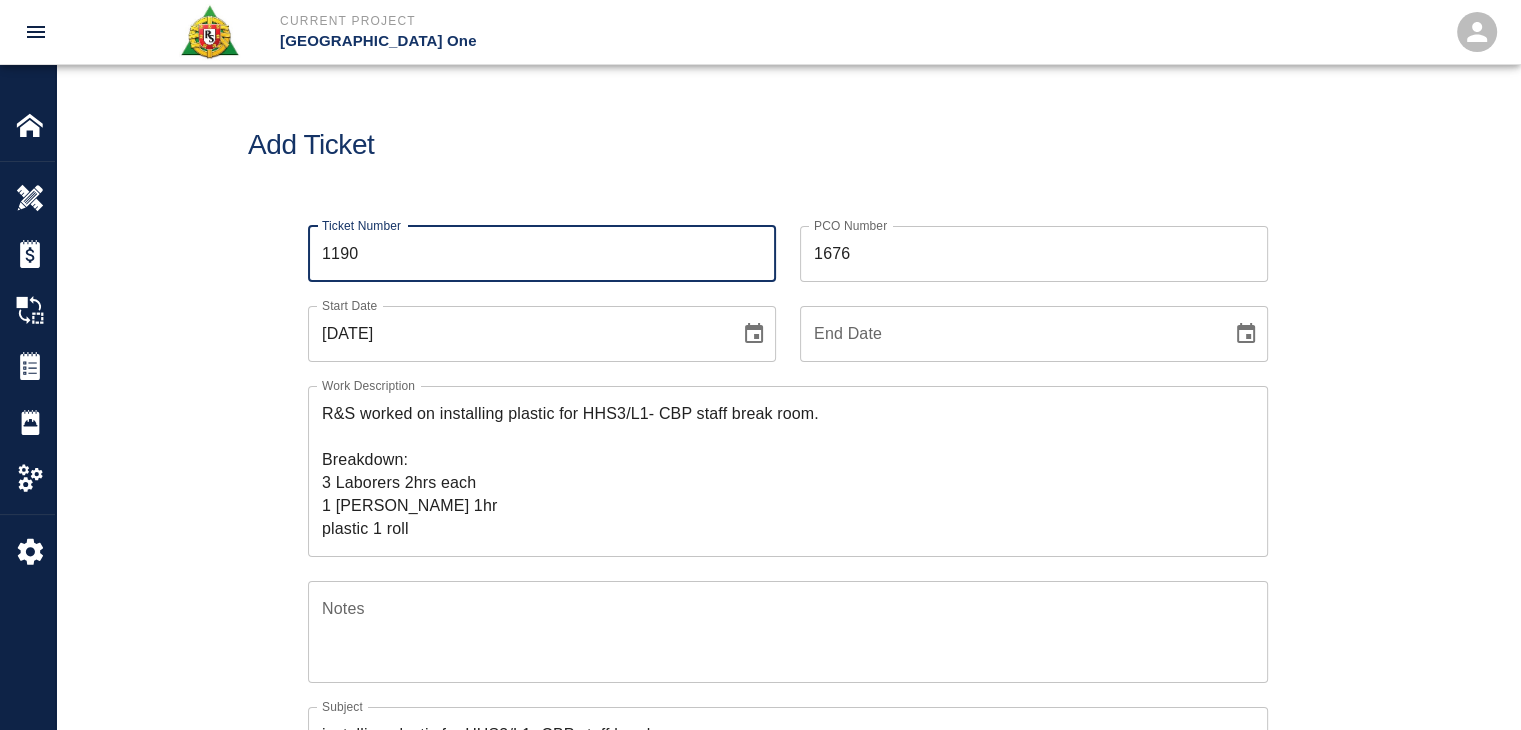 click on "1190" at bounding box center [542, 254] 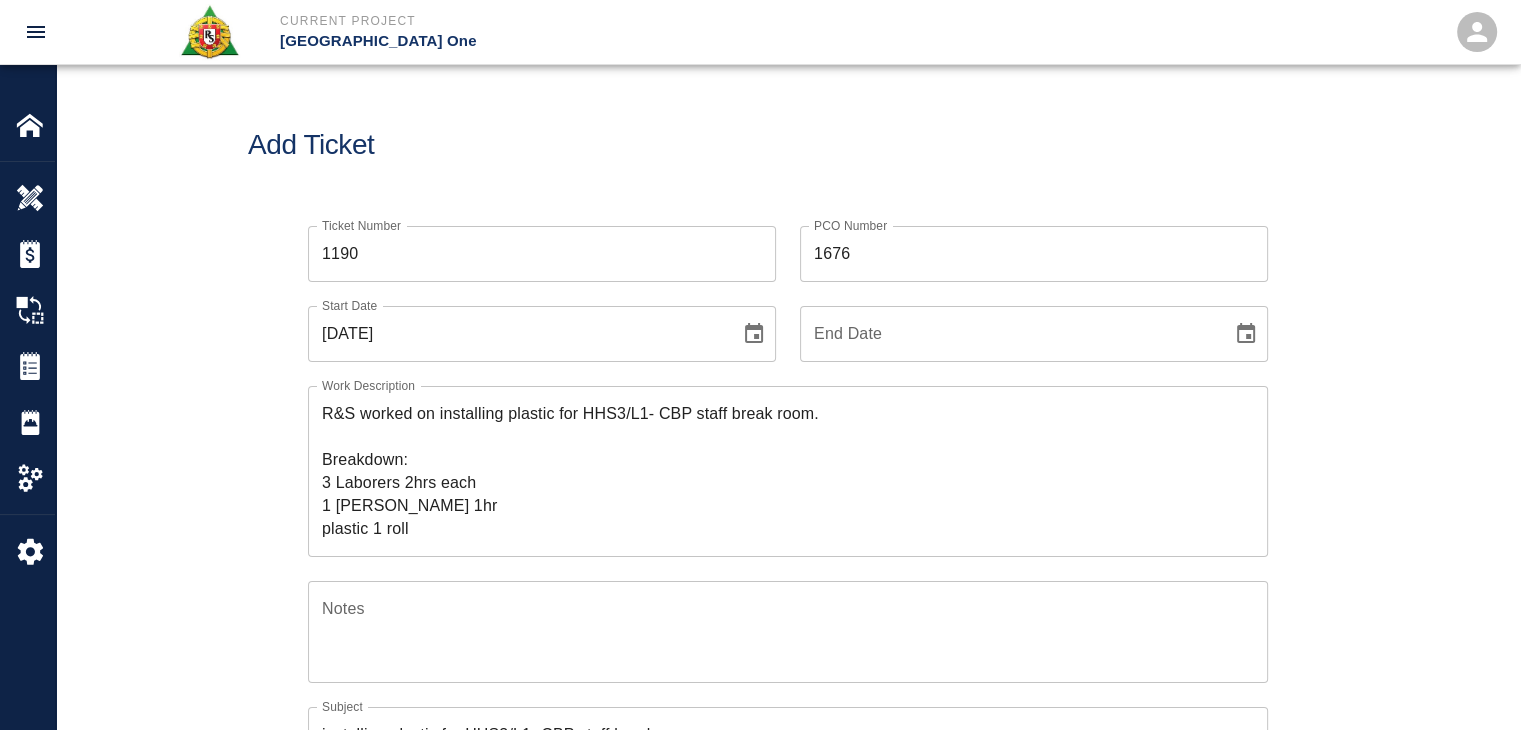 click on "Add Ticket" at bounding box center (788, 145) 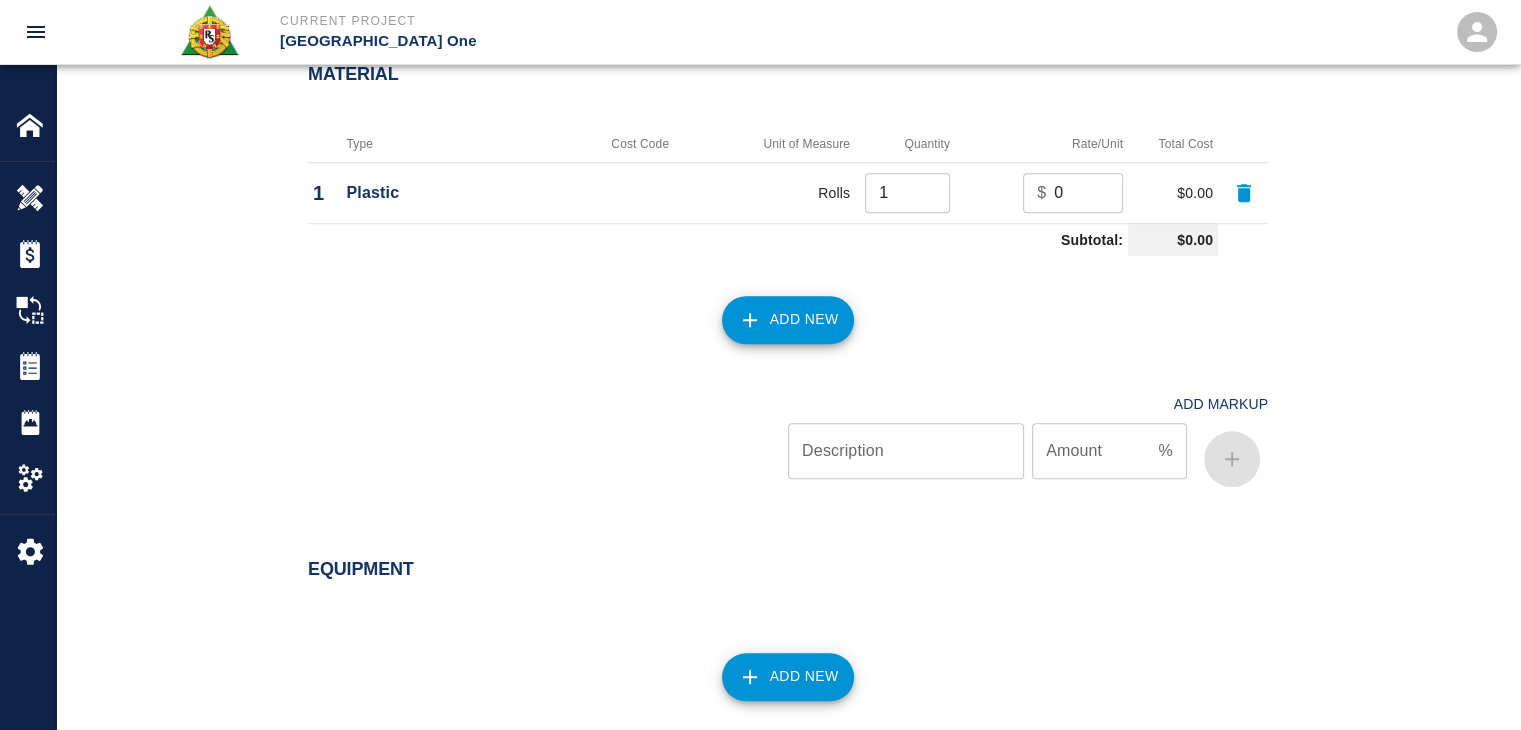 scroll, scrollTop: 2077, scrollLeft: 0, axis: vertical 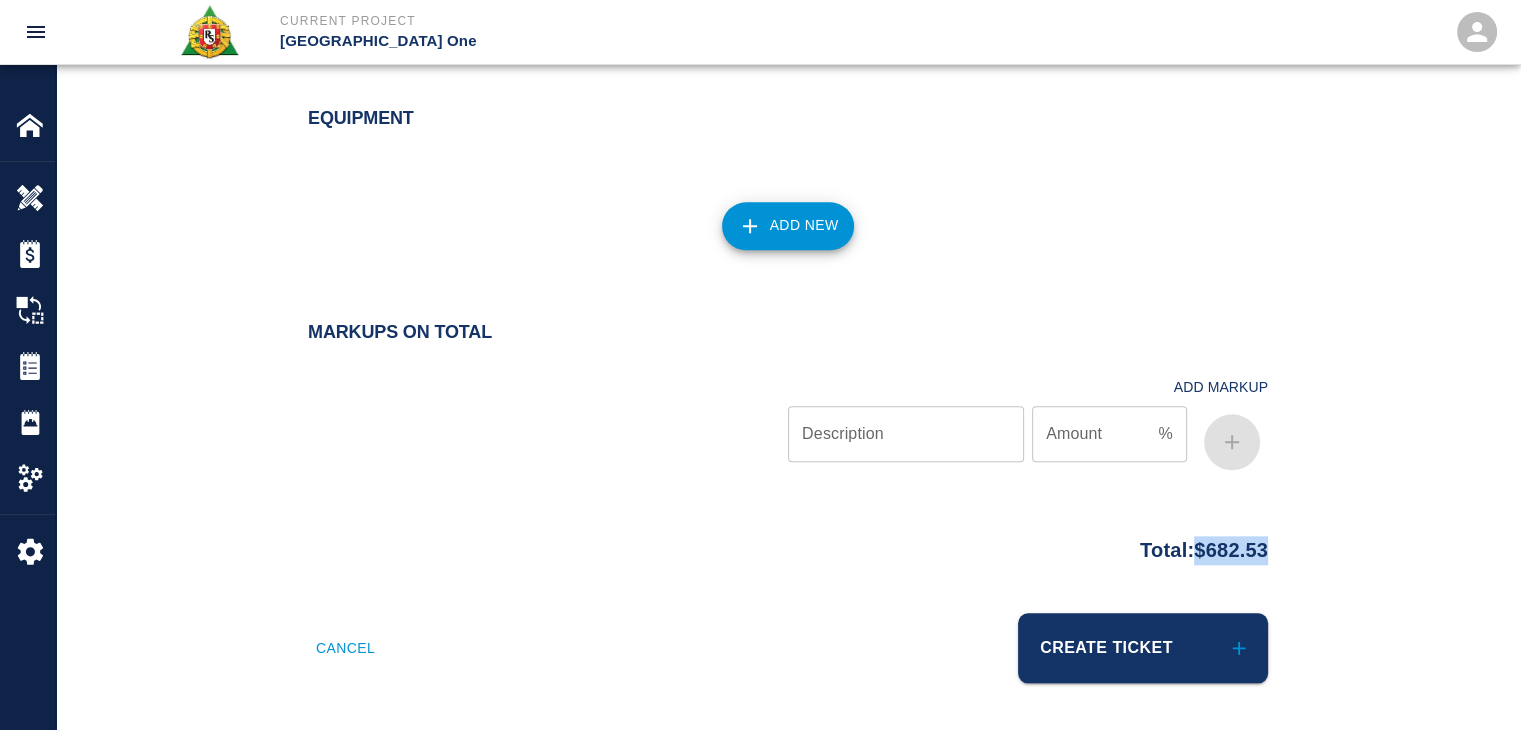 drag, startPoint x: 1295, startPoint y: 548, endPoint x: 1182, endPoint y: 549, distance: 113.004425 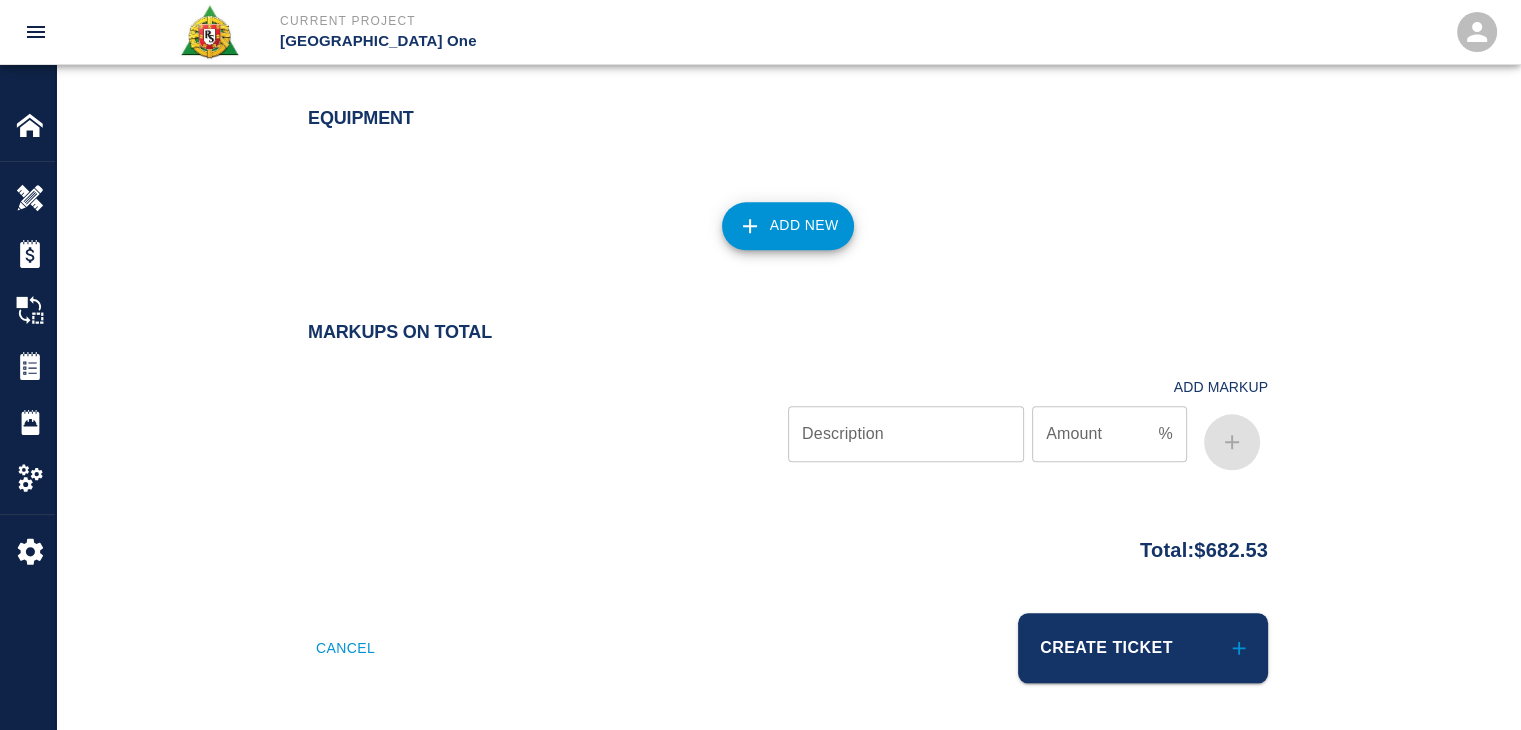 click on "Total:  $682.53" at bounding box center (1204, 545) 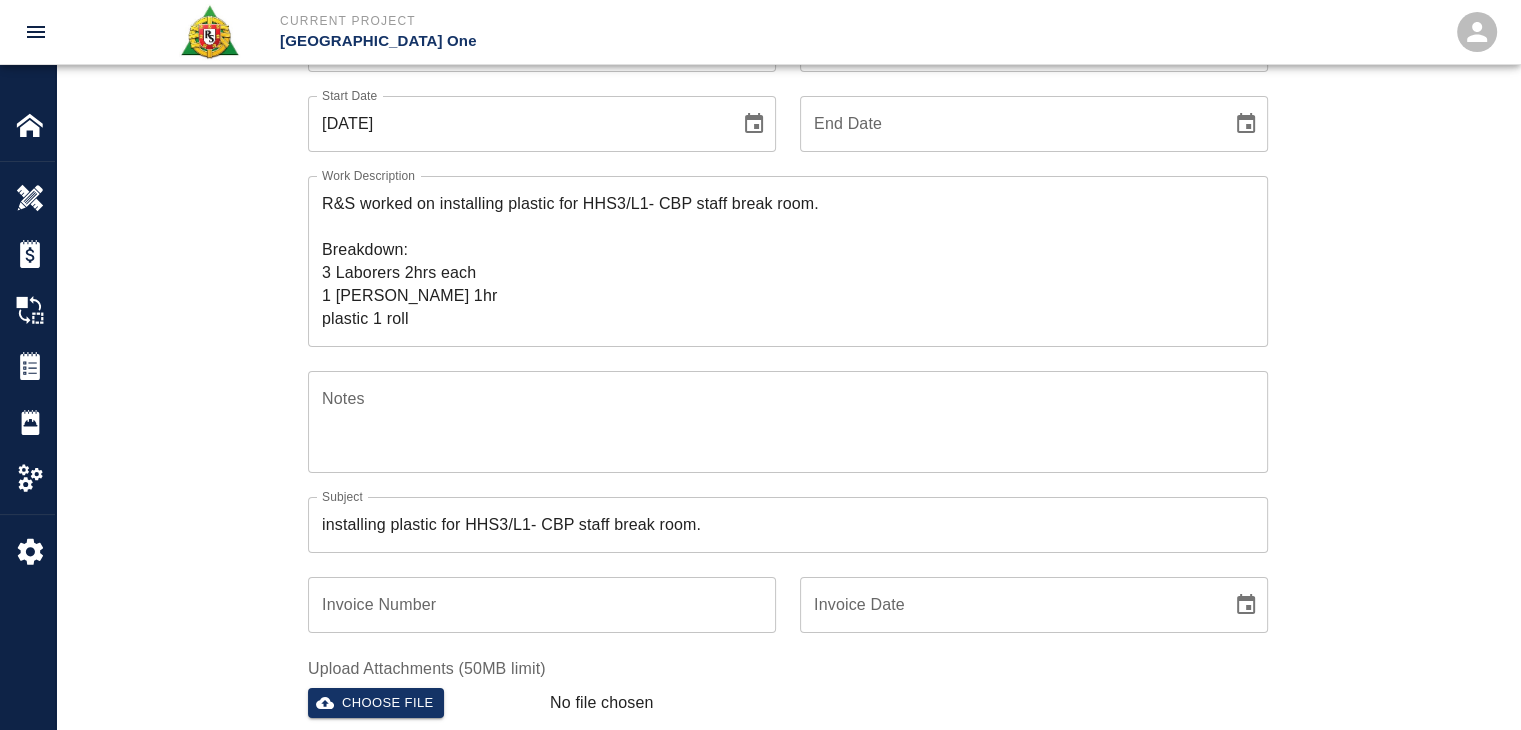 scroll, scrollTop: 207, scrollLeft: 0, axis: vertical 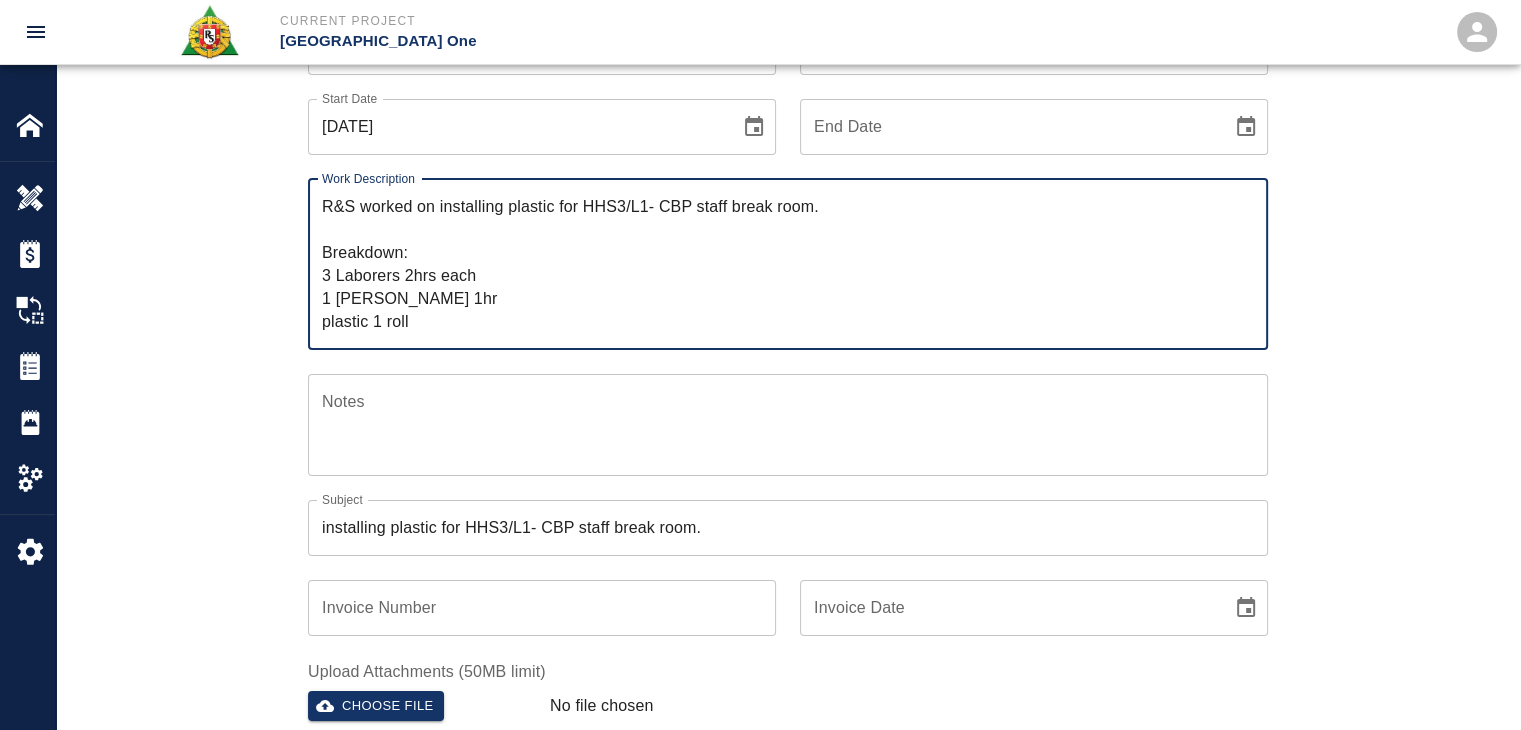click on "R&S worked on installing plastic for HHS3/L1- CBP staff break room.
Breakdown:
3 Laborers 2hrs each
1 Foreman 1hr
plastic 1 roll" at bounding box center [788, 264] 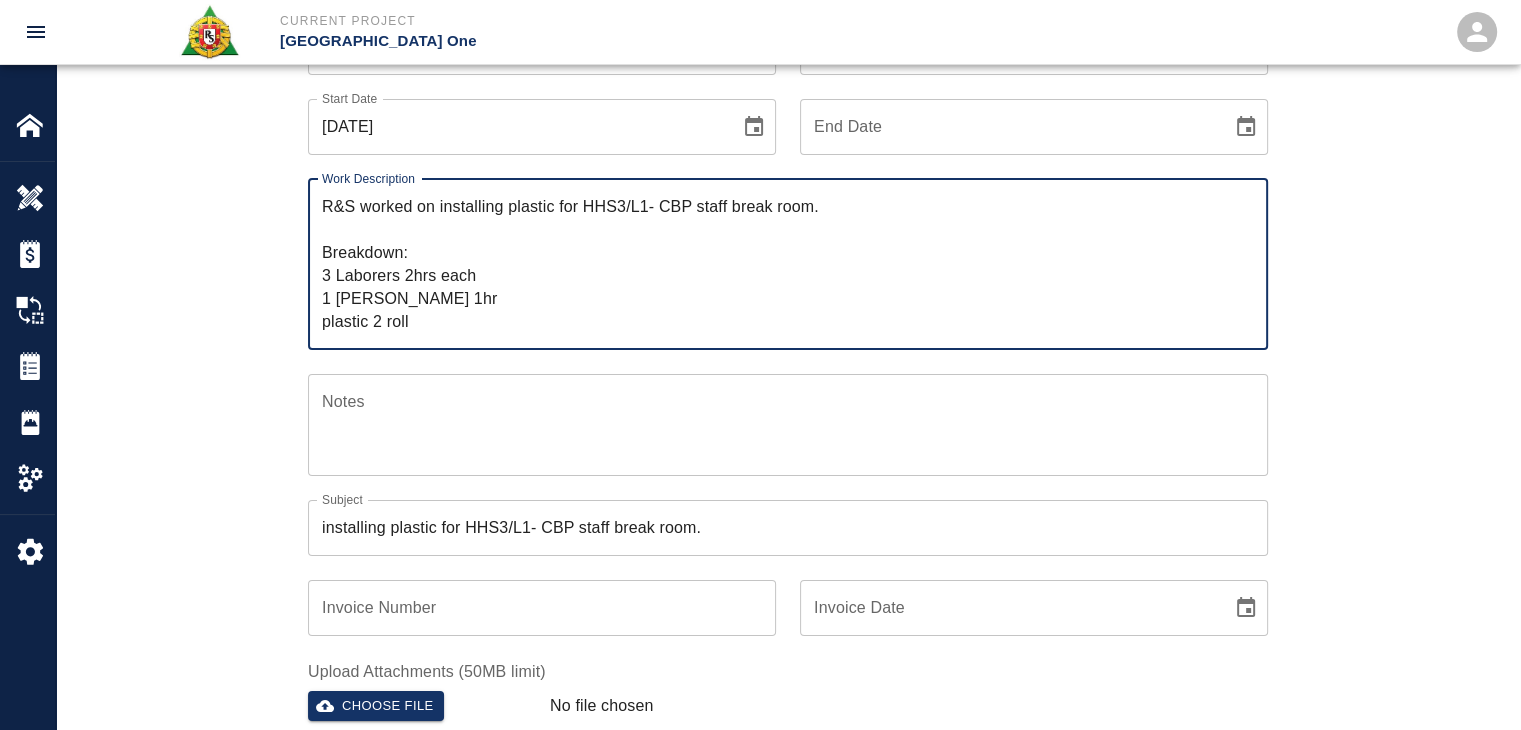 type on "R&S worked on installing plastic for HHS3/L1- CBP staff break room.
Breakdown:
3 Laborers 2hrs each
1 Foreman 1hr
plastic 2 roll" 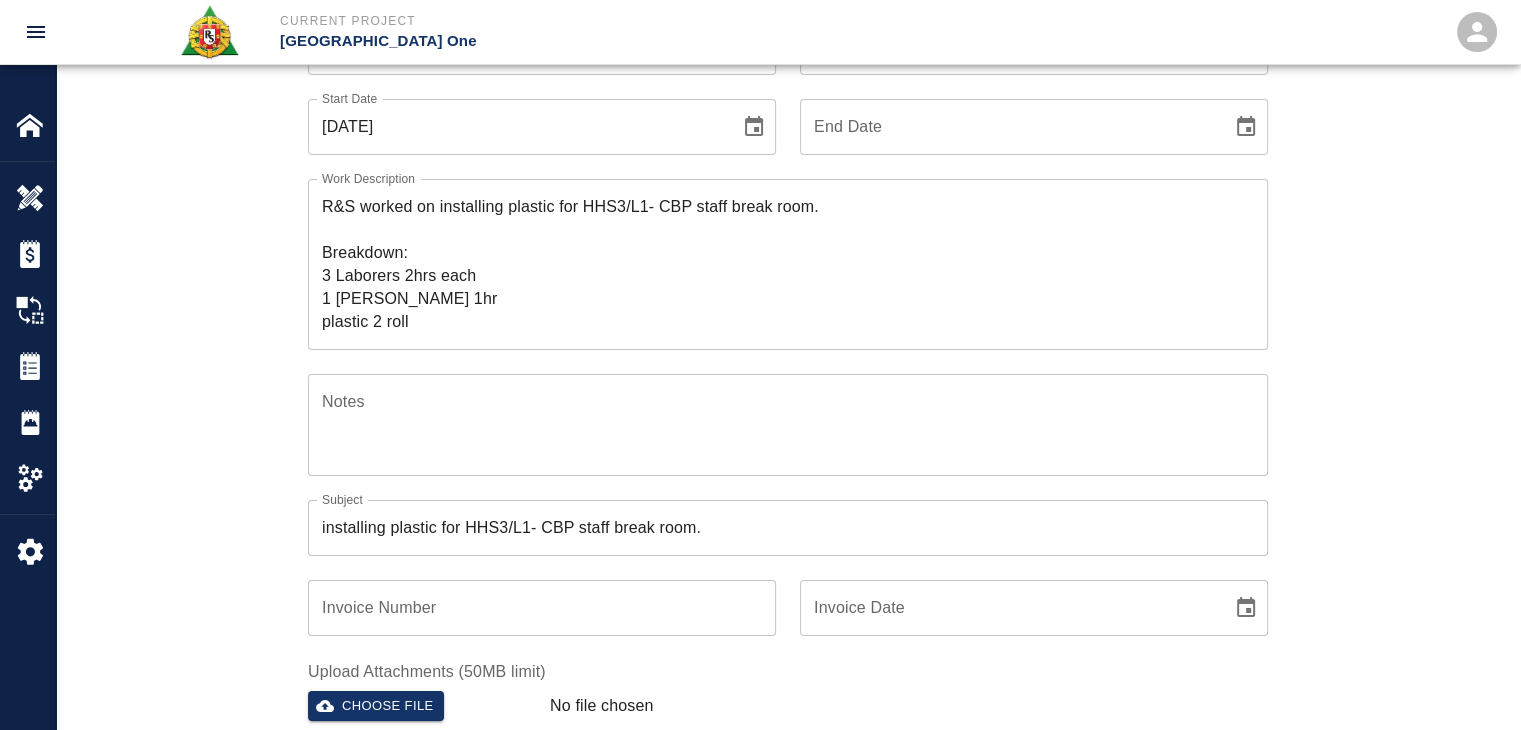 click on "Ticket Number 1190 Ticket Number PCO Number 1676 PCO Number Start Date  07/02/2025 Start Date  End Date End Date Work Description R&S worked on installing plastic for HHS3/L1- CBP staff break room.
Breakdown:
3 Laborers 2hrs each
1 Foreman 1hr
plastic 2 roll x Work Description Notes x Notes Subject installing plastic for HHS3/L1- CBP staff break room. Subject Invoice Number Invoice Number Invoice Date Invoice Date Upload Attachments (50MB limit) Choose file No file chosen Upload Another File Add Costs Switch to Lump Sum" at bounding box center [788, 429] 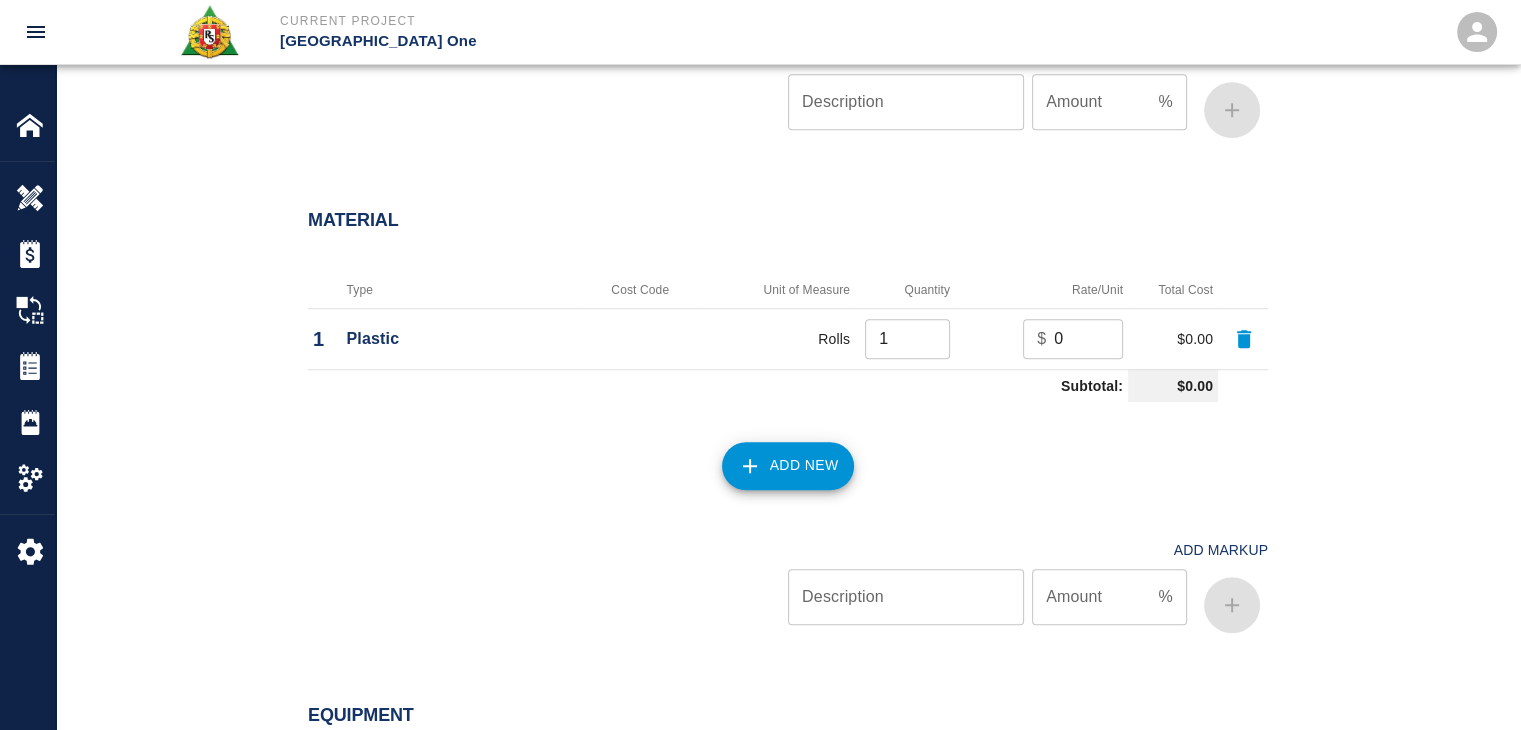 scroll, scrollTop: 1479, scrollLeft: 0, axis: vertical 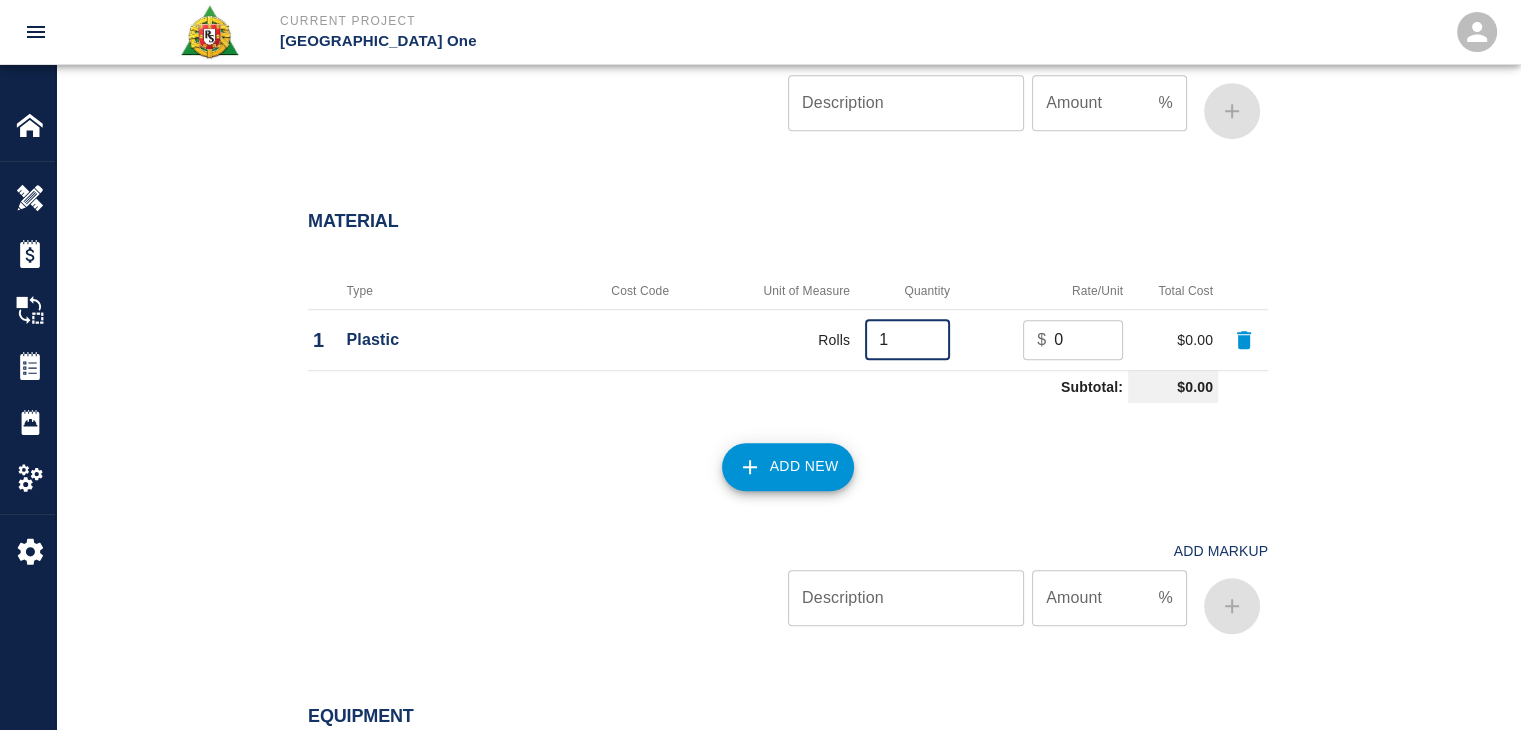 click on "1" at bounding box center (907, 340) 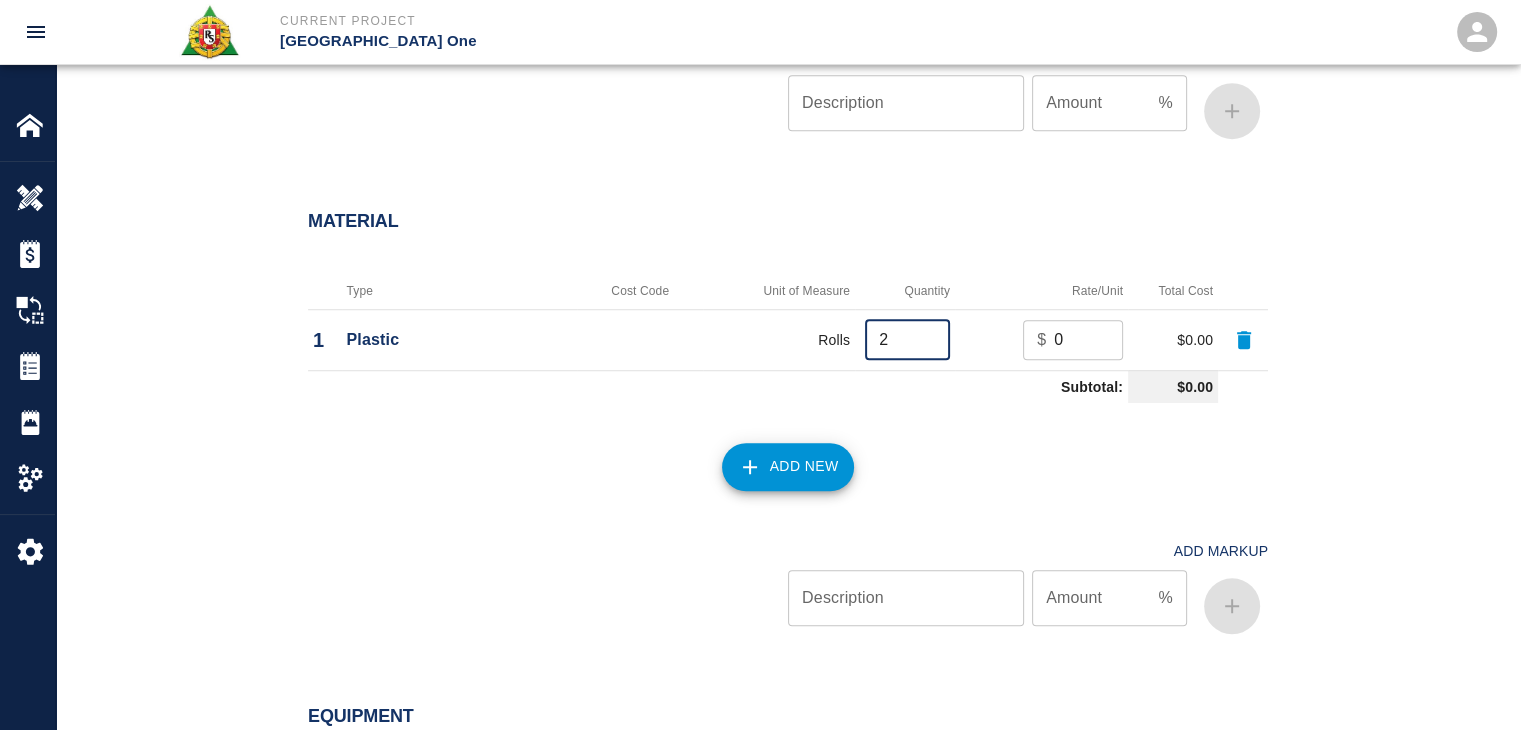 type on "2" 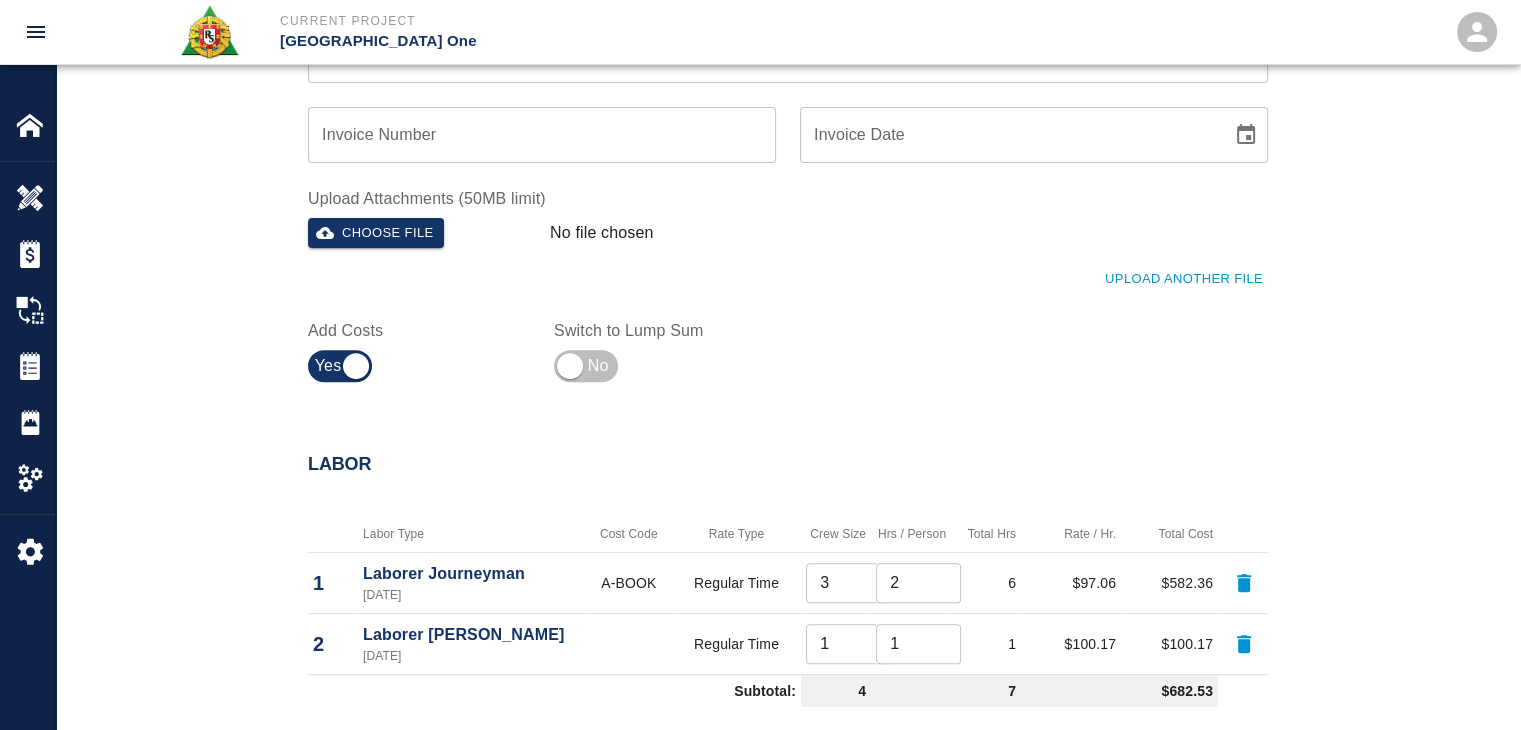 scroll, scrollTop: 0, scrollLeft: 0, axis: both 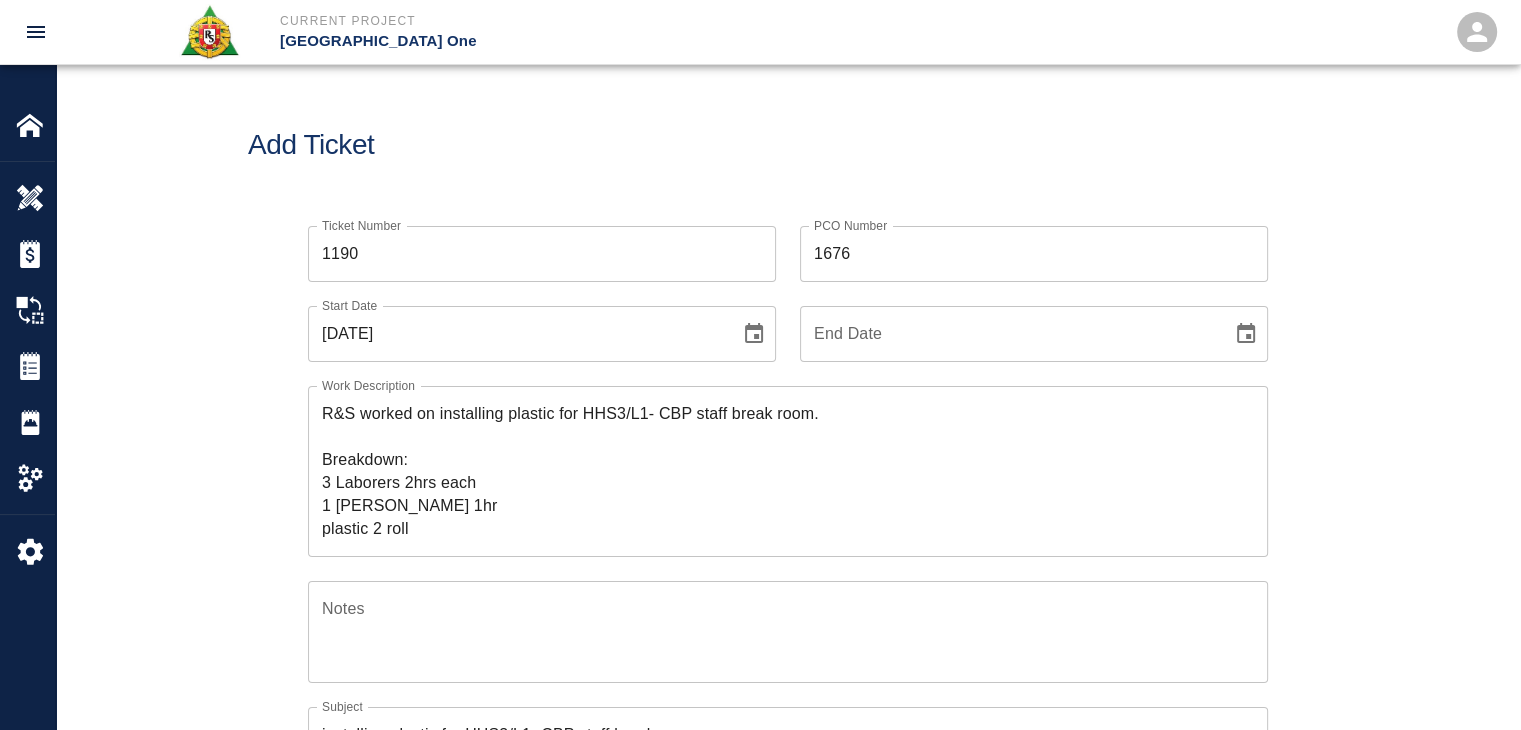 click on "Add Ticket" at bounding box center [788, 145] 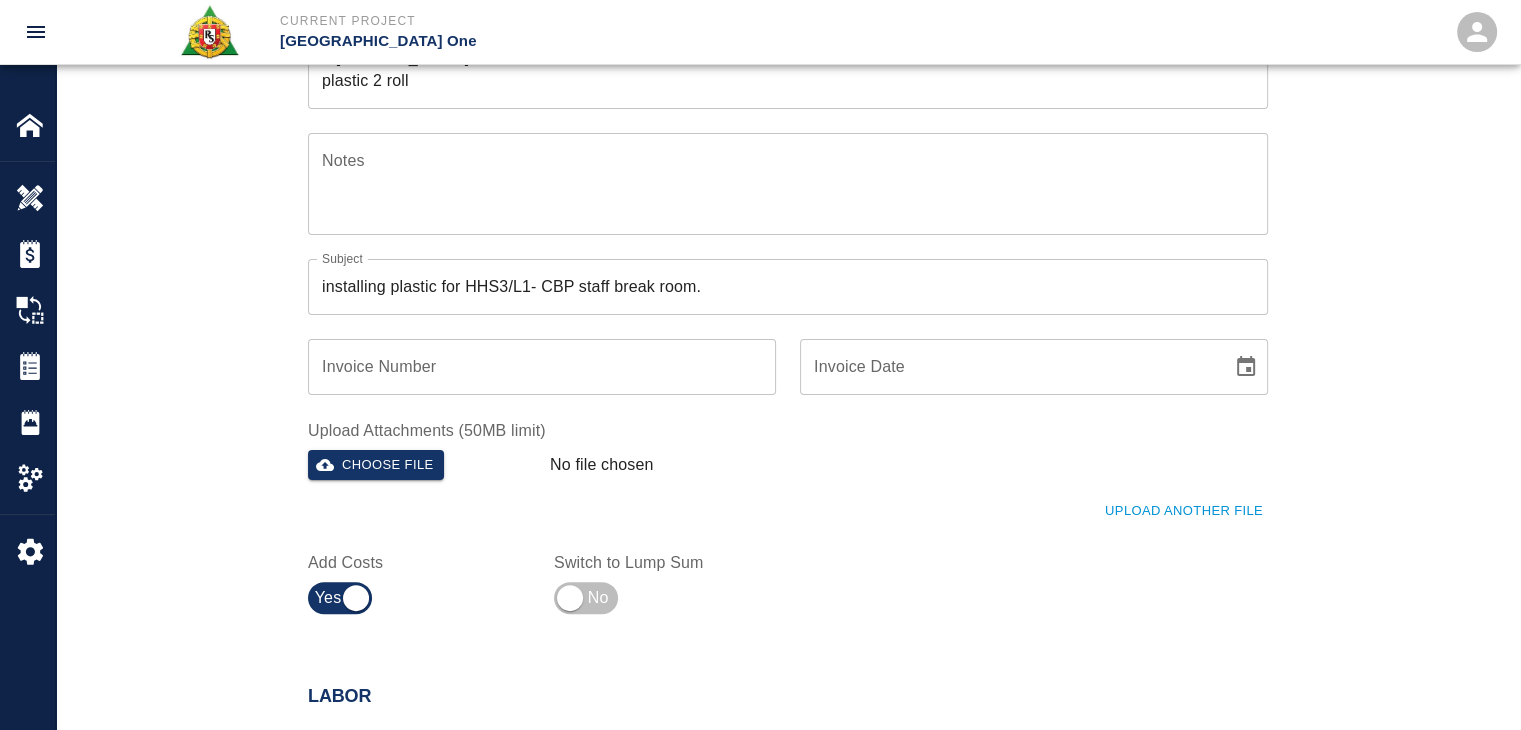 scroll, scrollTop: 450, scrollLeft: 0, axis: vertical 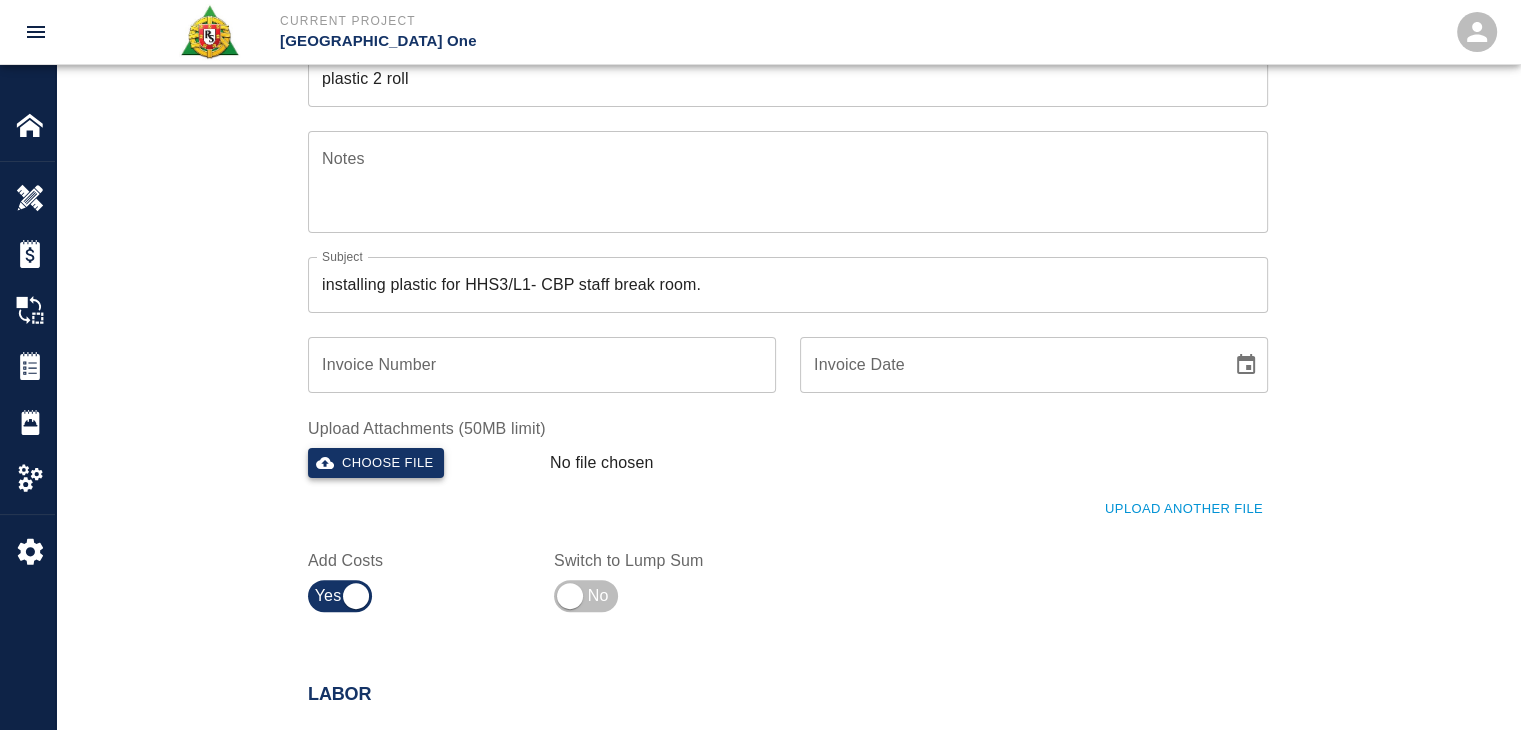 click on "Choose file" at bounding box center (376, 463) 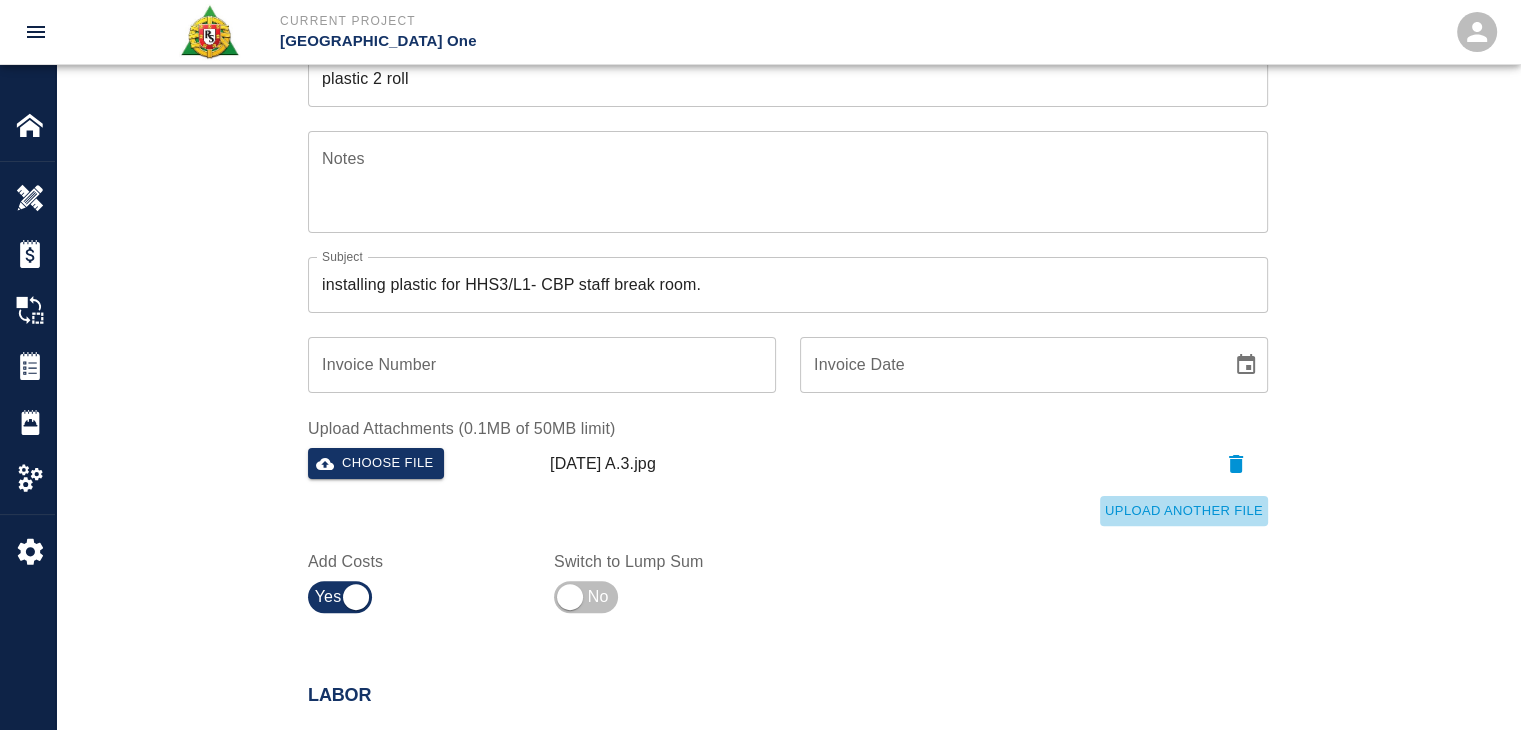 click on "Upload Another File" at bounding box center (1184, 511) 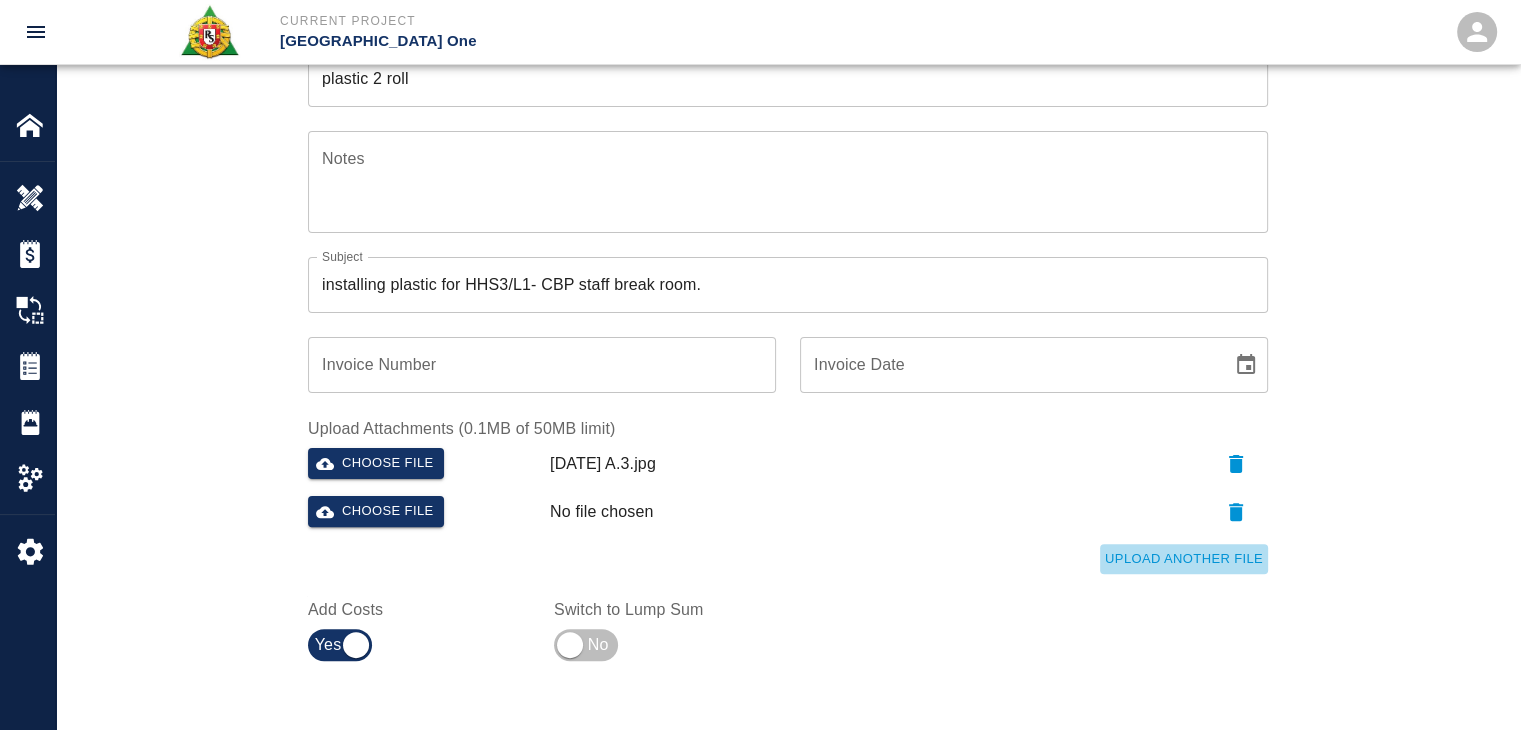 click on "Upload Another File" at bounding box center (1184, 559) 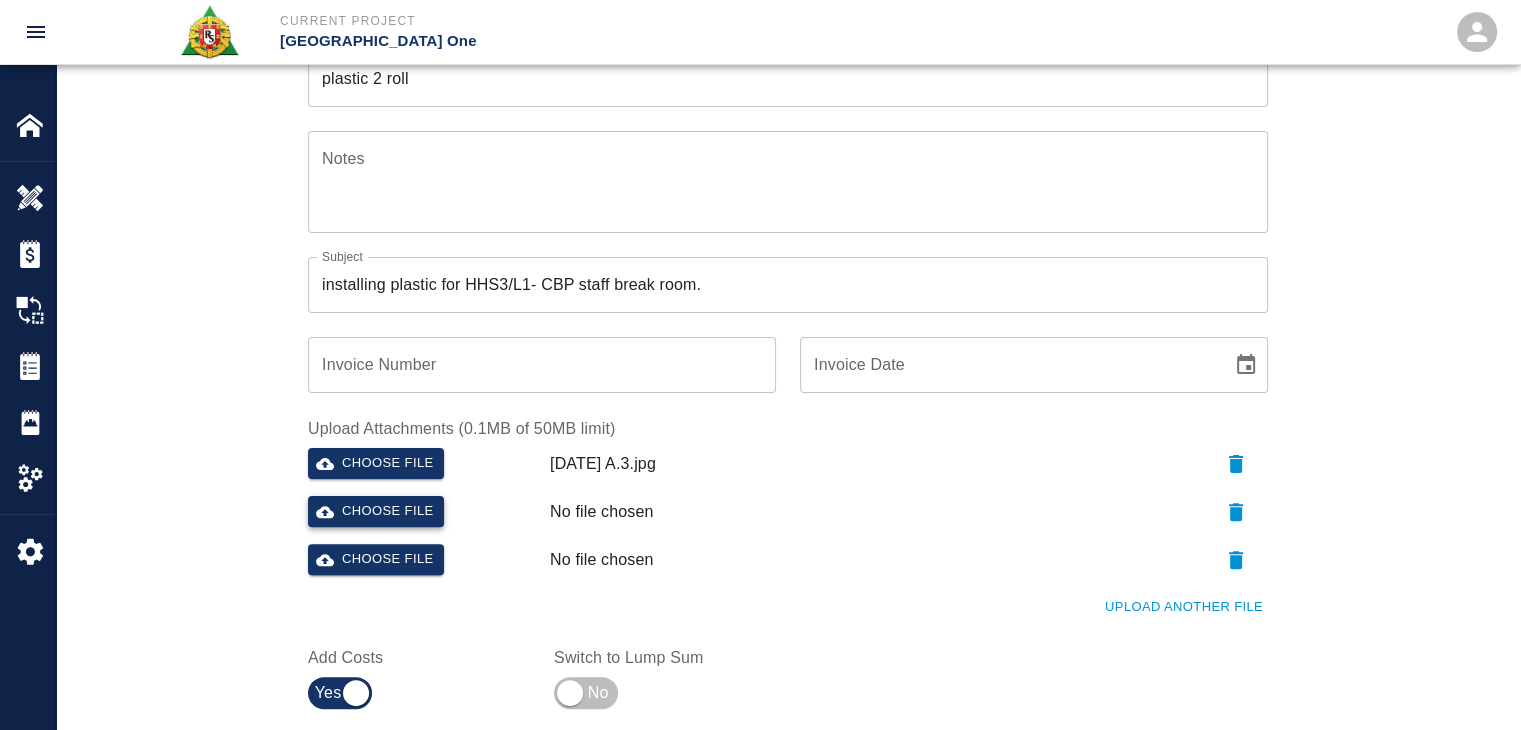 click on "Choose file" at bounding box center [376, 511] 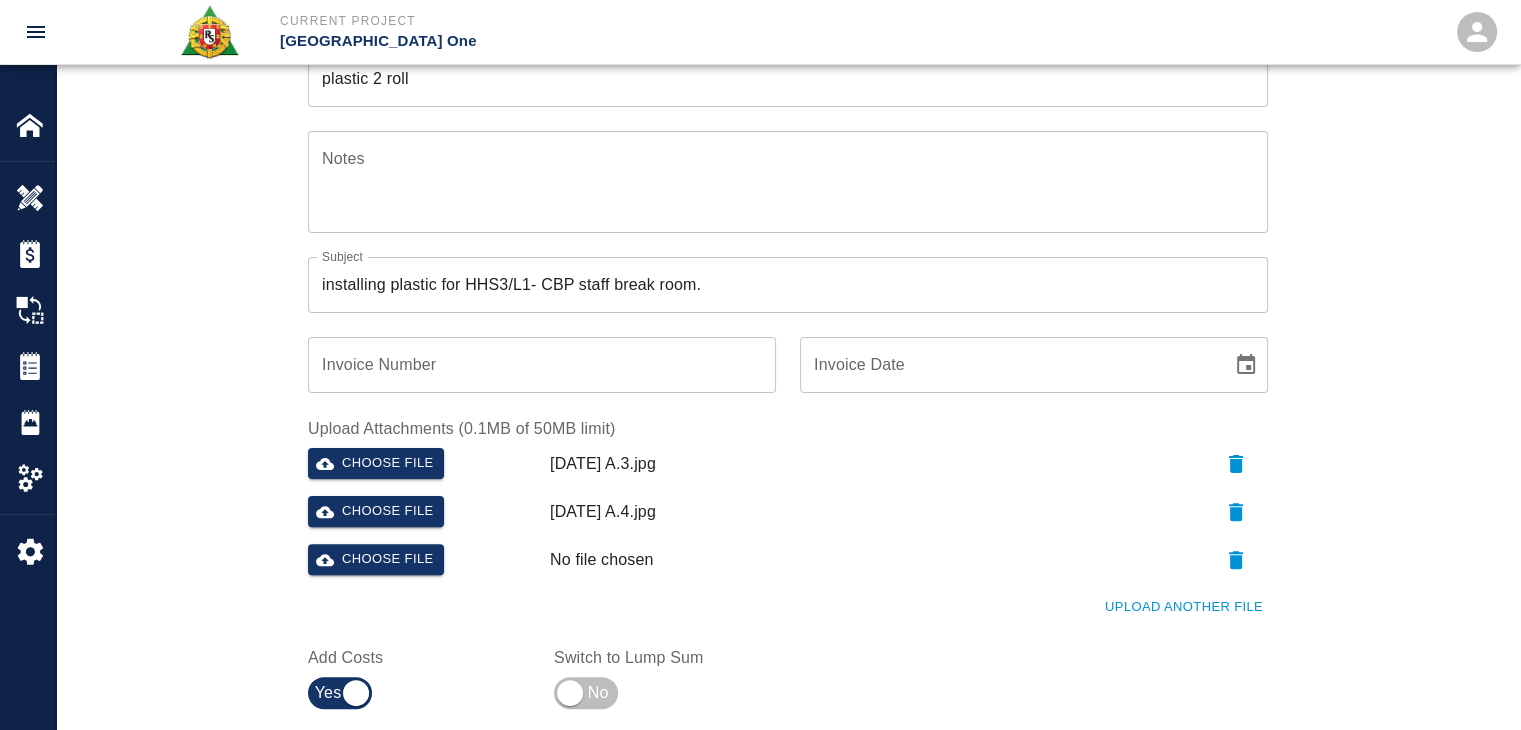 click on "Choose file" at bounding box center (421, 556) 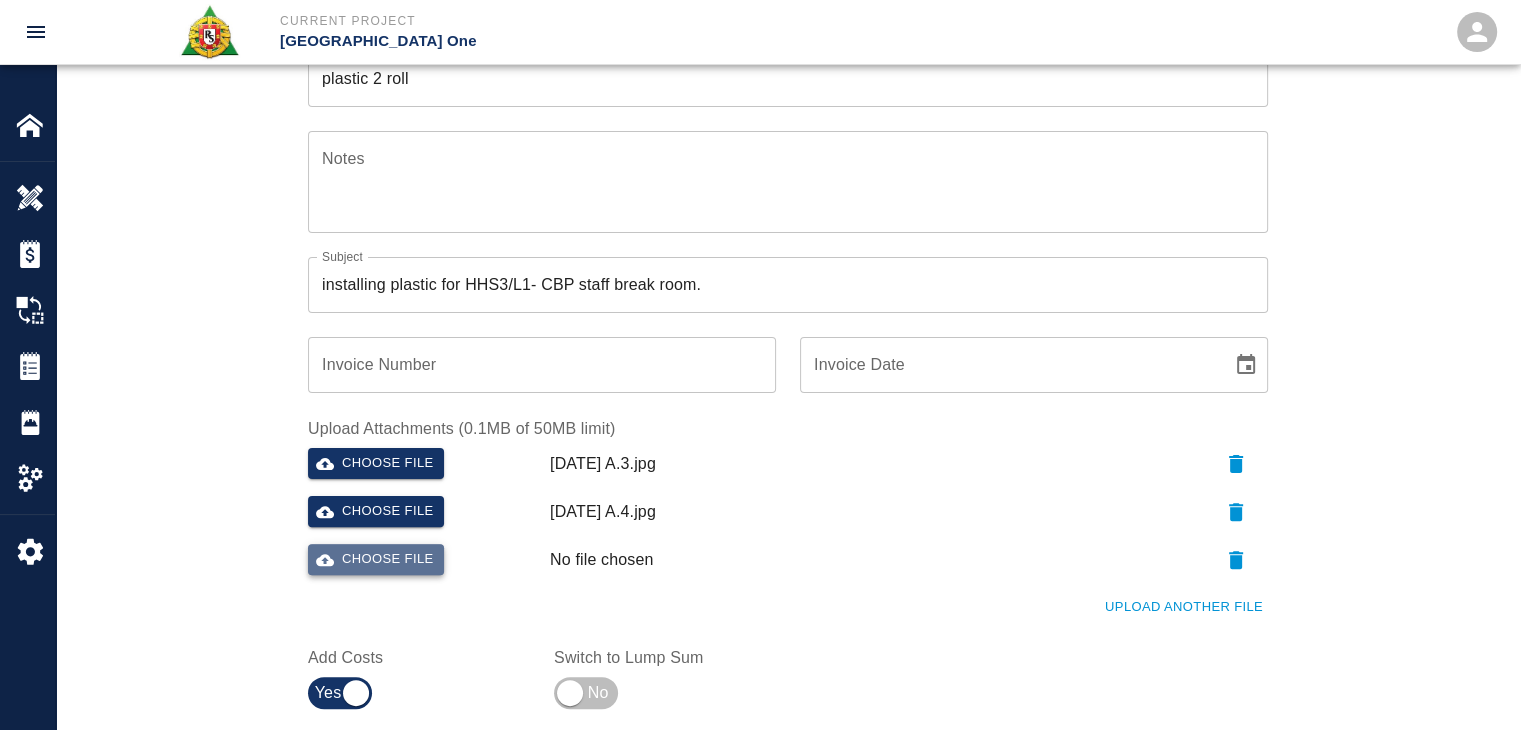 click on "Choose file" at bounding box center [376, 559] 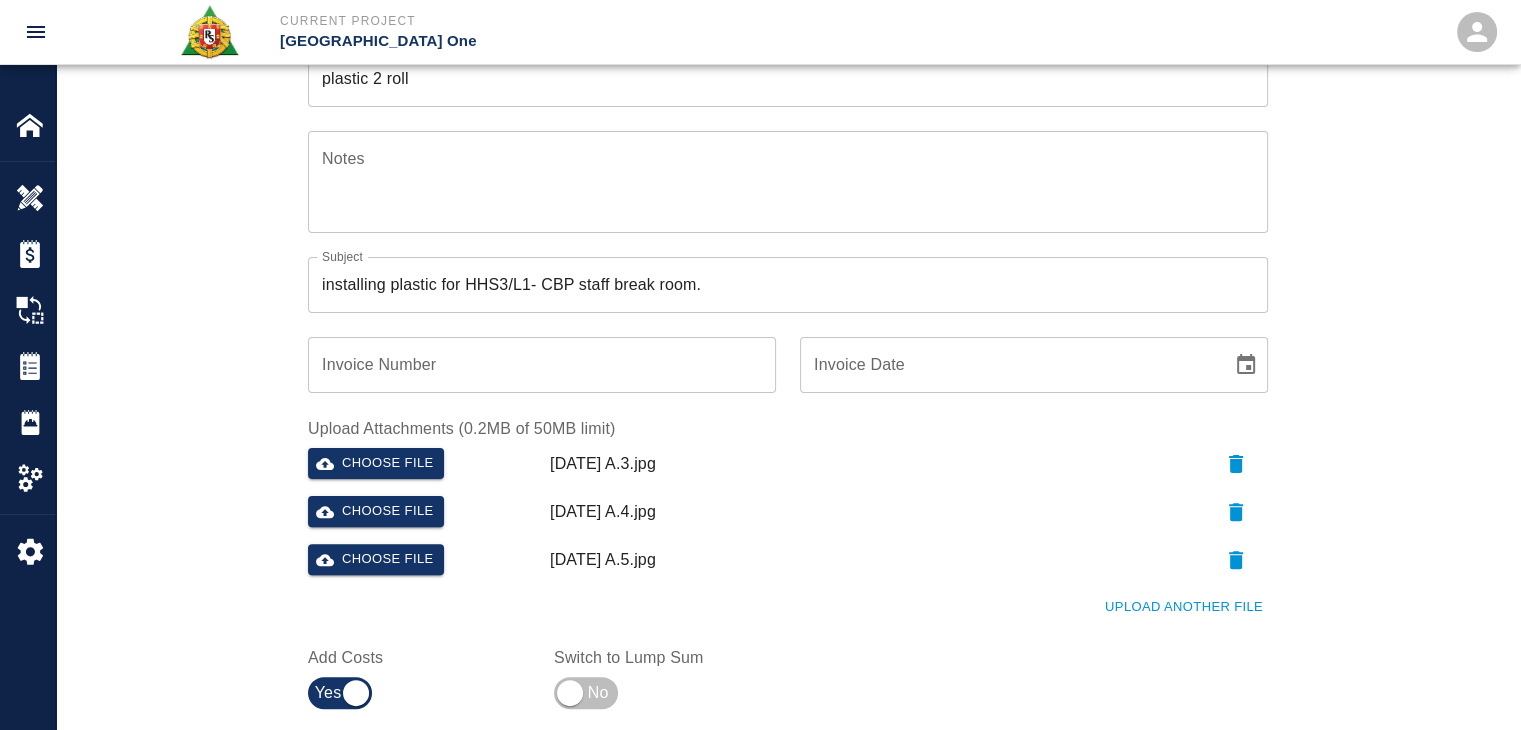 click on "Ticket Number 1190 Ticket Number PCO Number 1676 PCO Number Start Date  07/02/2025 Start Date  End Date End Date Work Description R&S worked on installing plastic for HHS3/L1- CBP staff break room.
Breakdown:
3 Laborers 2hrs each
1 Foreman 1hr
plastic 2 roll x Work Description Notes x Notes Subject installing plastic for HHS3/L1- CBP staff break room. Subject Invoice Number Invoice Number Invoice Date Invoice Date Upload Attachments (0.2MB of 50MB limit) Choose file 07-02-25 A.3.jpg Choose file 07-02-25 A.4.jpg Choose file 07-02-25 A.5.jpg Upload Another File Add Costs Switch to Lump Sum" at bounding box center (788, 259) 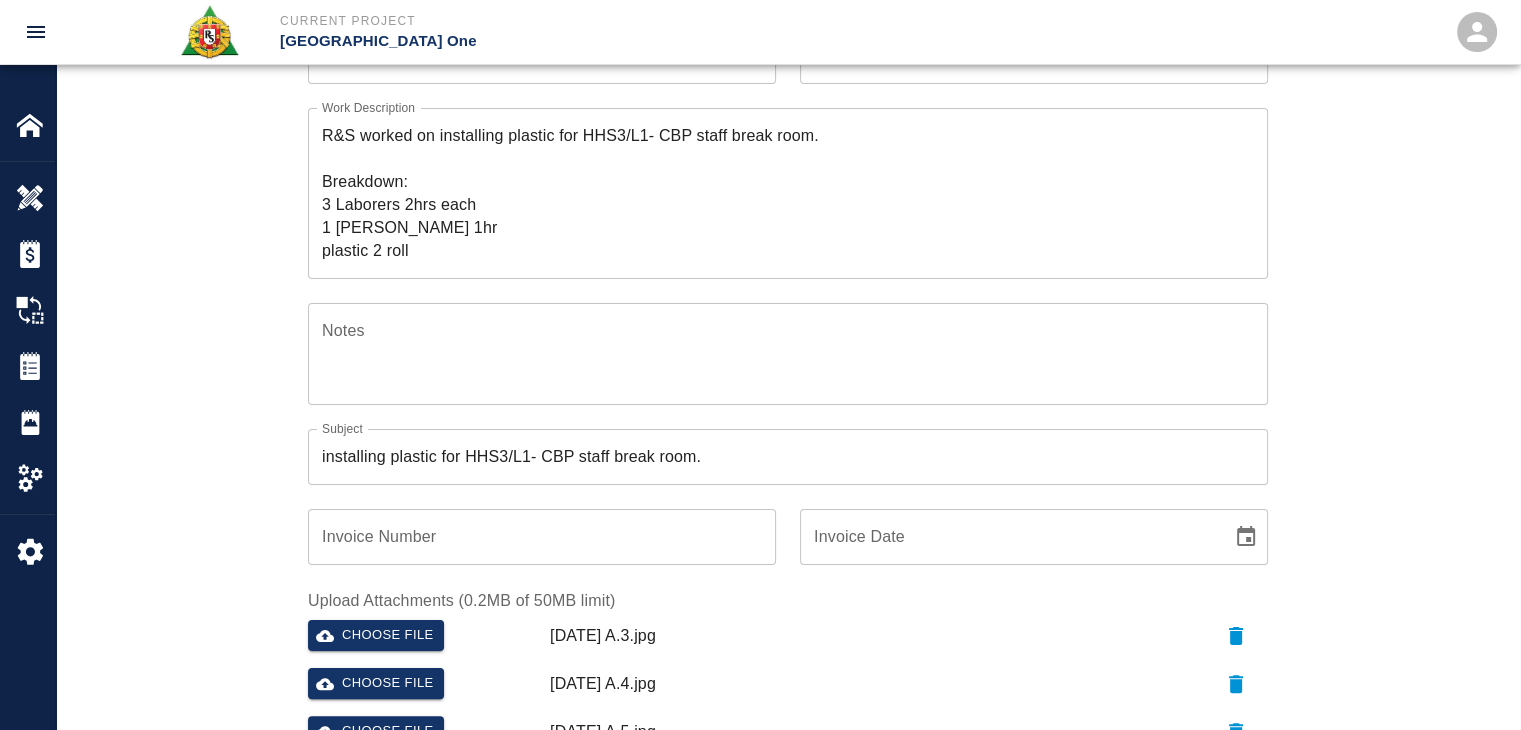 scroll, scrollTop: 35, scrollLeft: 0, axis: vertical 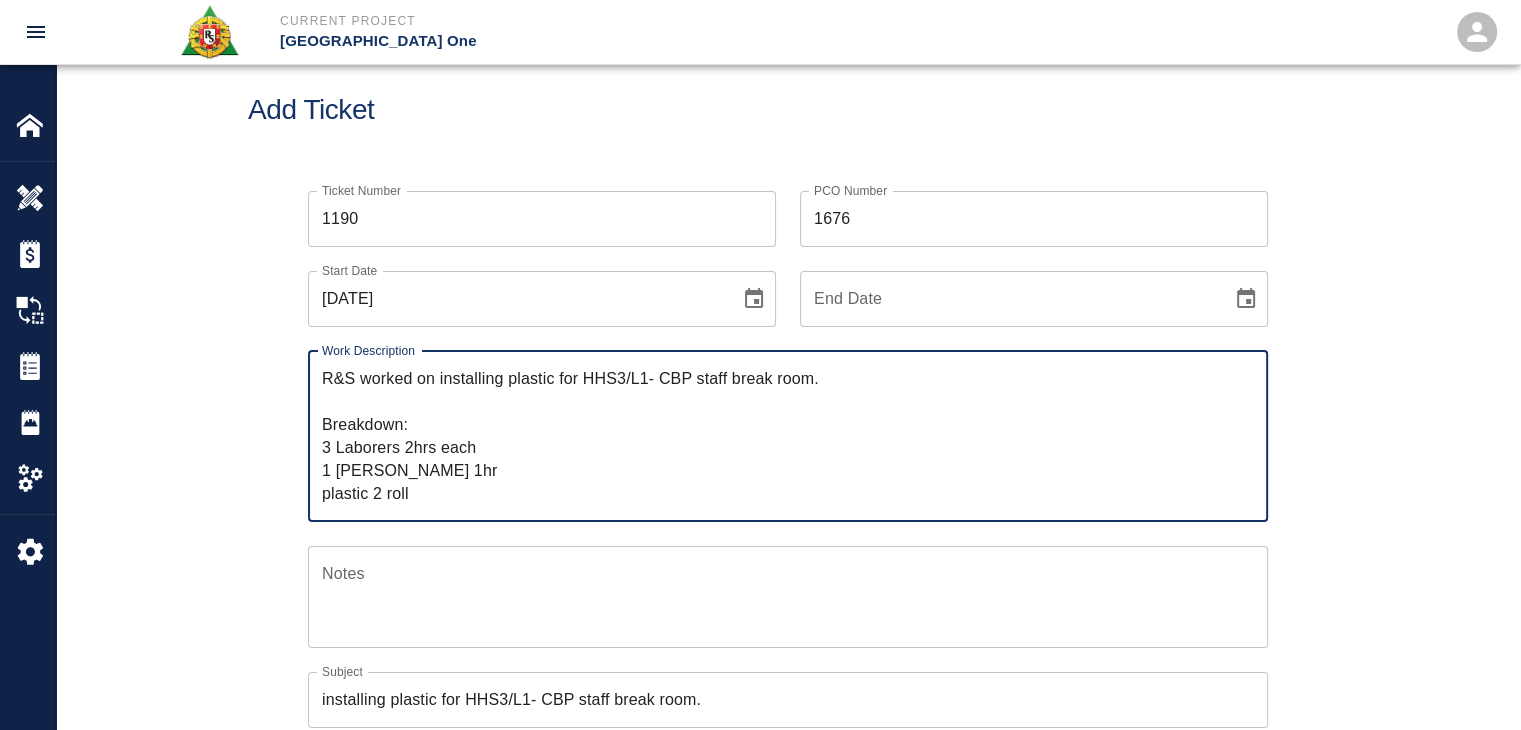 drag, startPoint x: 440, startPoint y: 380, endPoint x: 315, endPoint y: 367, distance: 125.67418 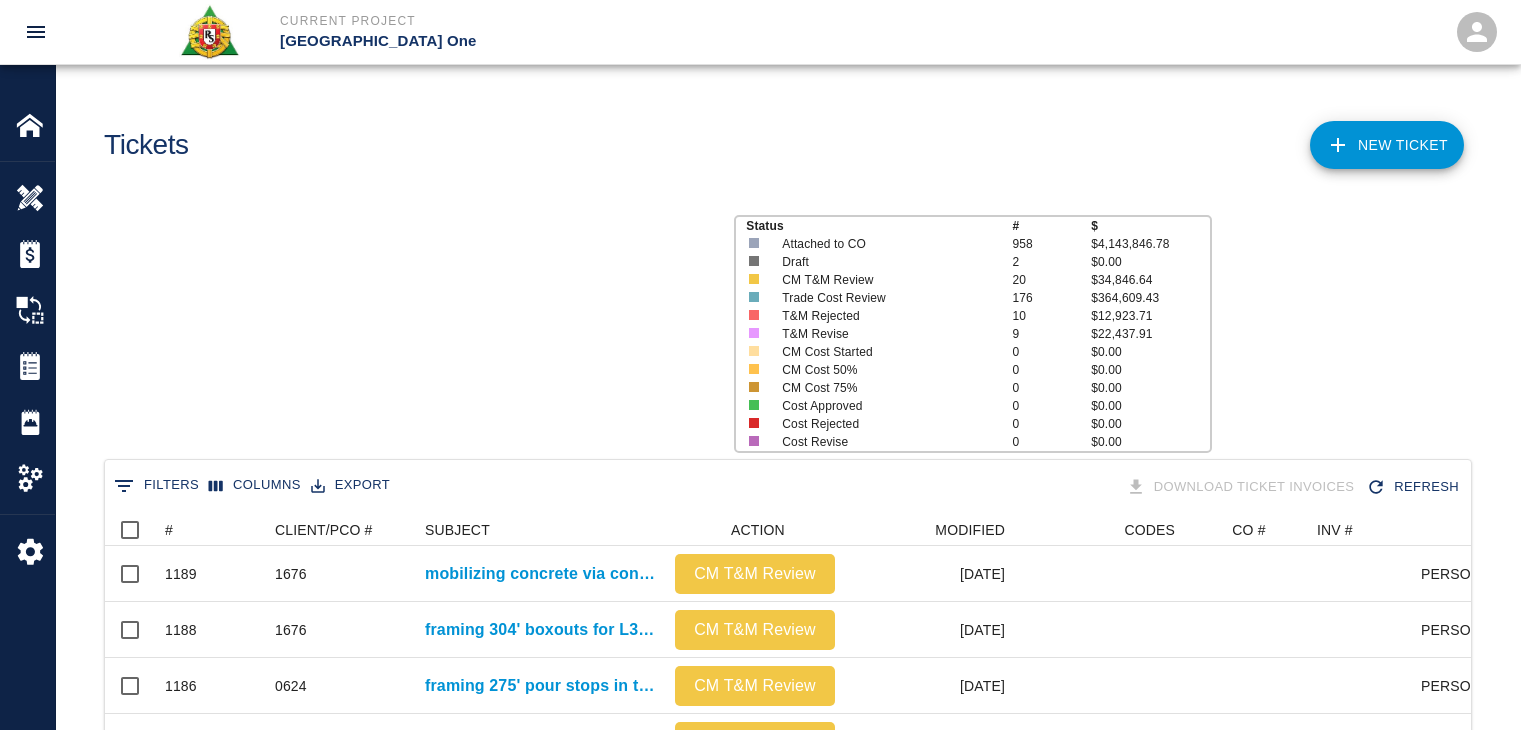 scroll, scrollTop: 0, scrollLeft: 0, axis: both 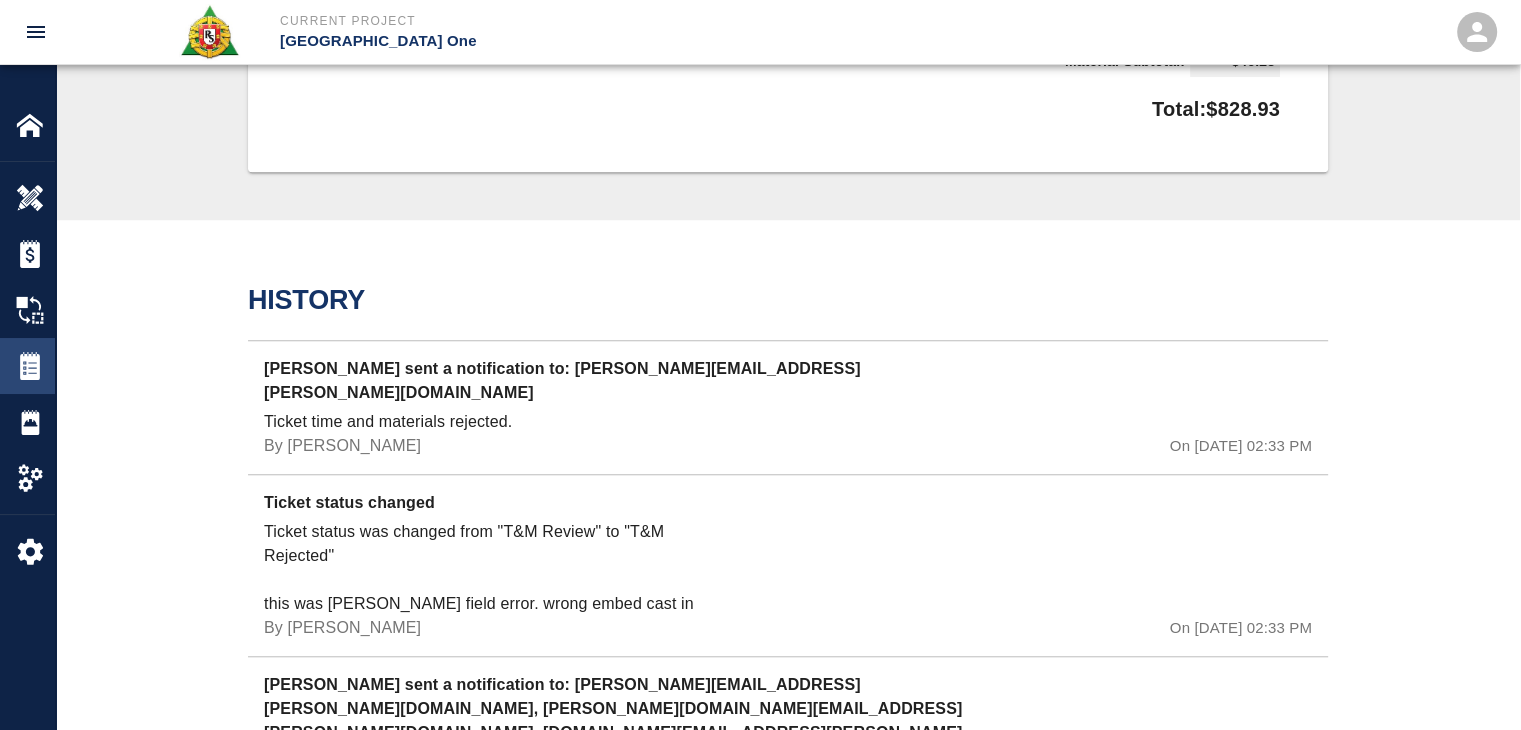 click on "Tickets" at bounding box center (27, 366) 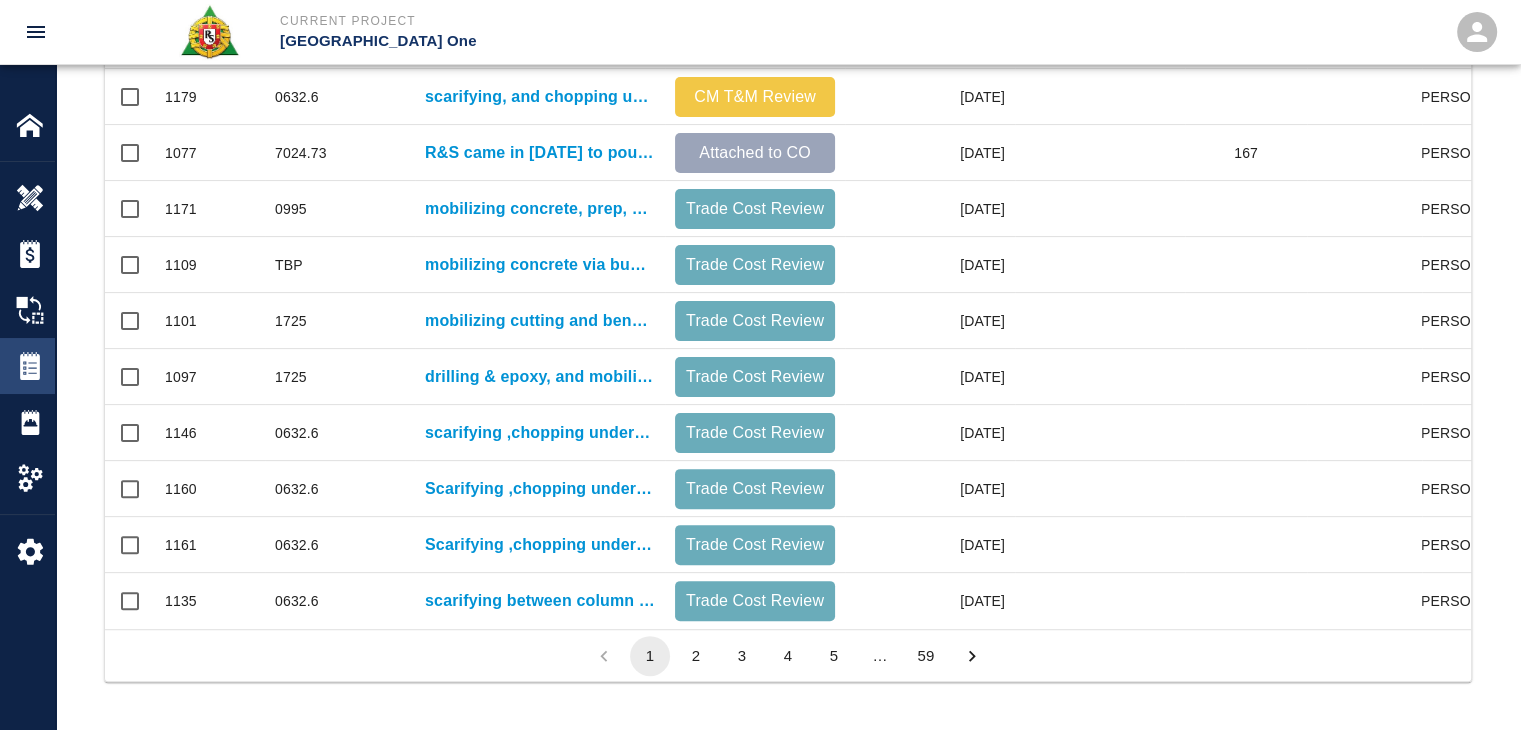 scroll, scrollTop: 0, scrollLeft: 0, axis: both 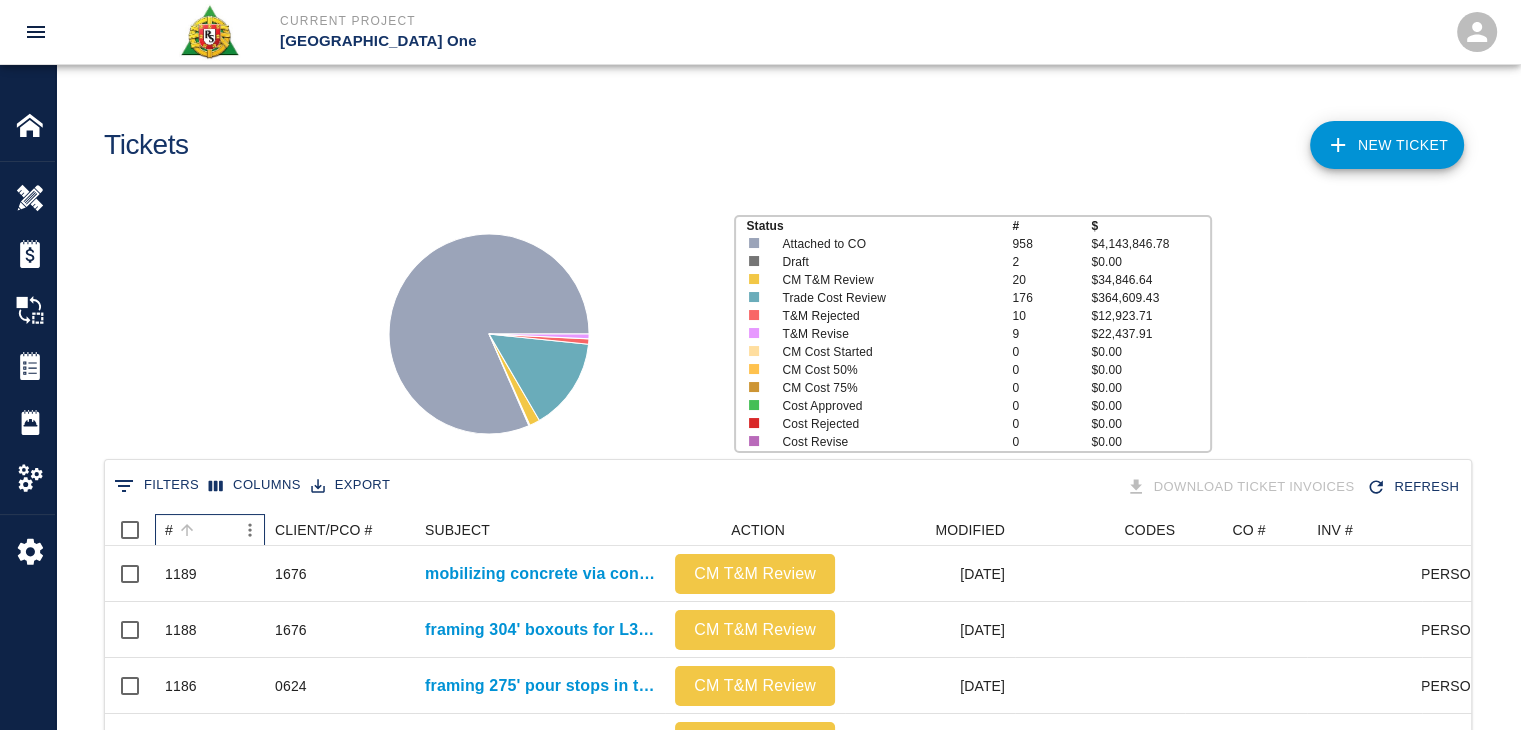 click on "#" at bounding box center [200, 530] 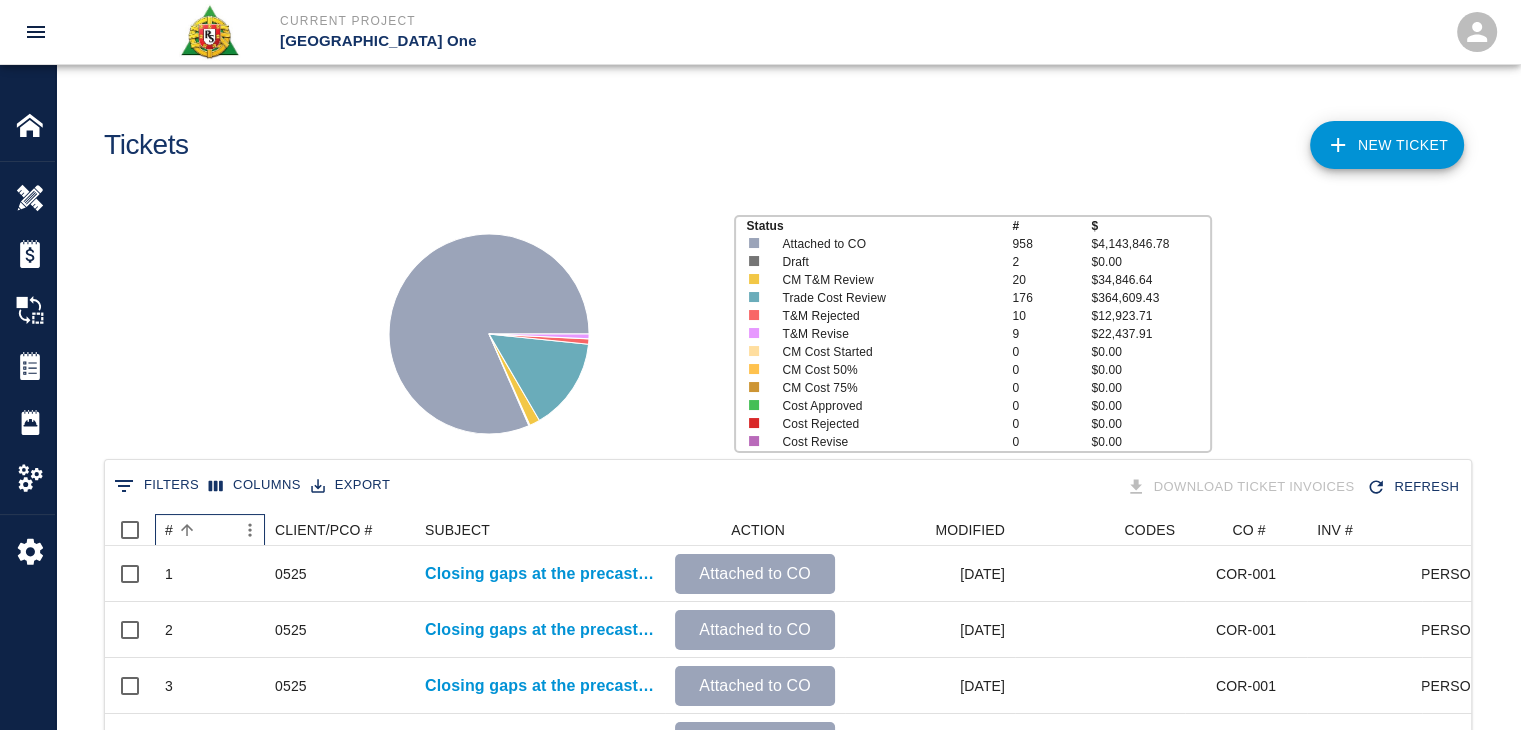 click on "#" at bounding box center [200, 530] 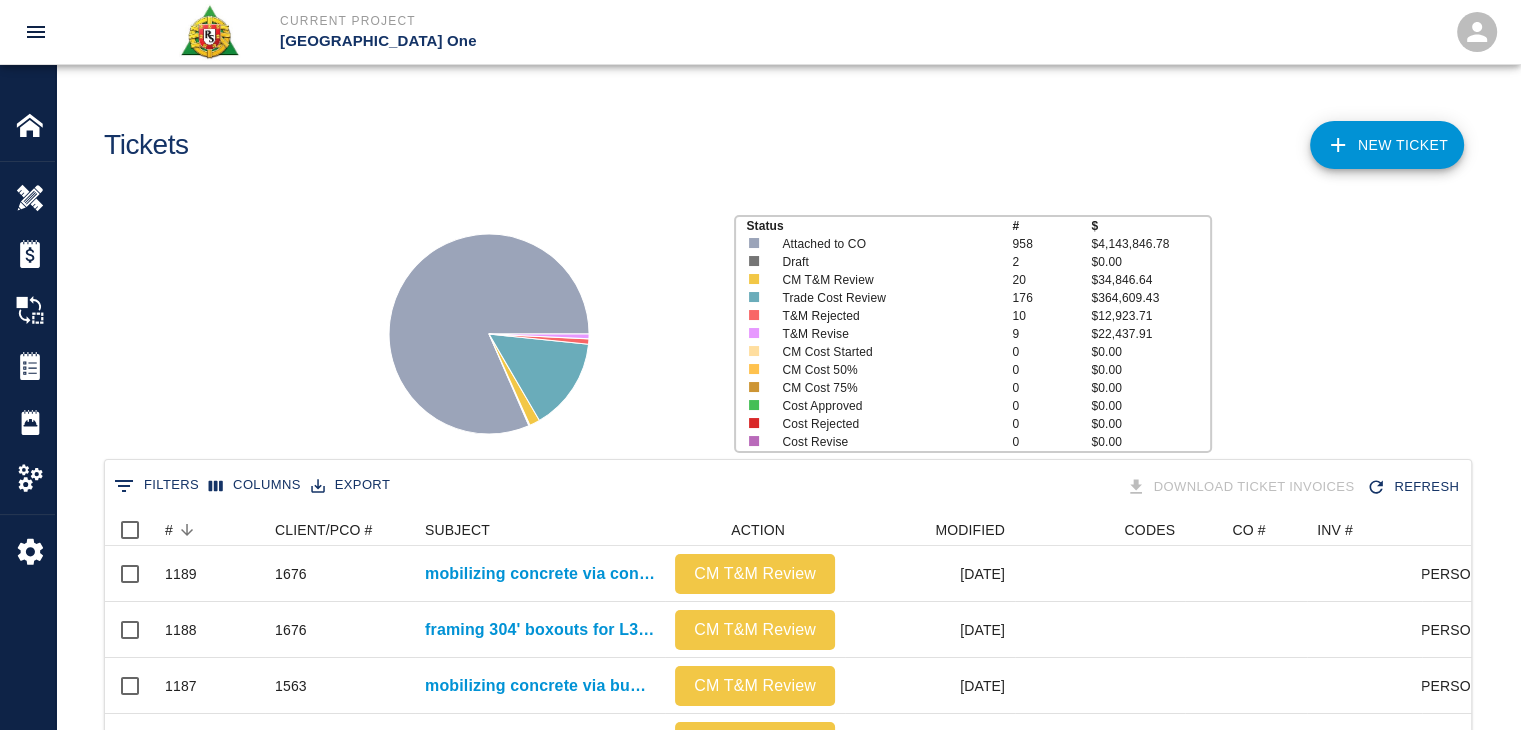 click on "Status # $ Attached to CO 958 $4,143,846.78 Draft 2 $0.00 CM T&M Review 20 $34,846.64 Trade Cost Review 176 $364,609.43 T&M Rejected 10 $12,923.71 T&M Revise 9 $22,437.91 CM Cost Started 0 $0.00 CM Cost 50% 0 $0.00 CM Cost 75% 0 $0.00 Cost Approved 0 $0.00 Cost Rejected 0 $0.00 Cost Revise 0 $0.00" at bounding box center [780, 326] 